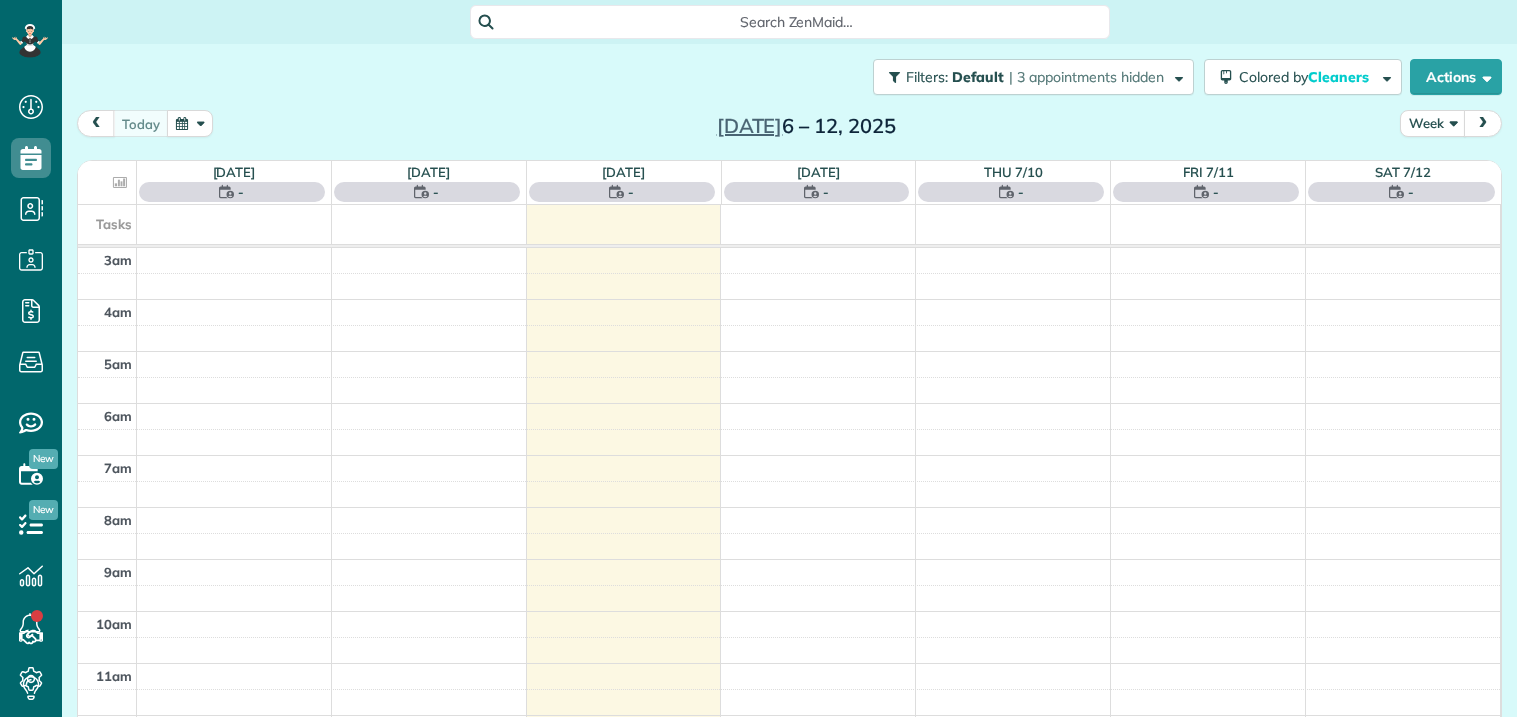 scroll, scrollTop: 0, scrollLeft: 0, axis: both 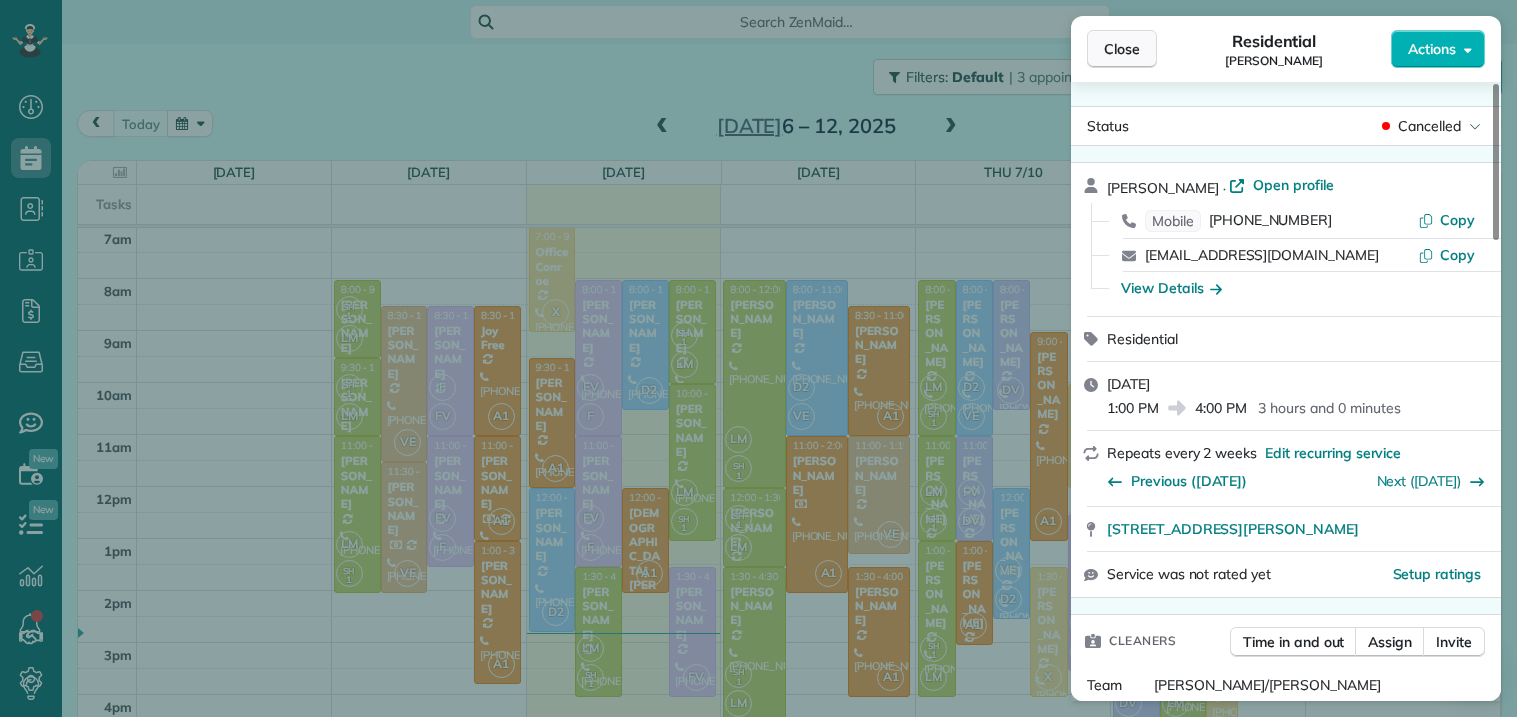 click on "Close" at bounding box center [1122, 49] 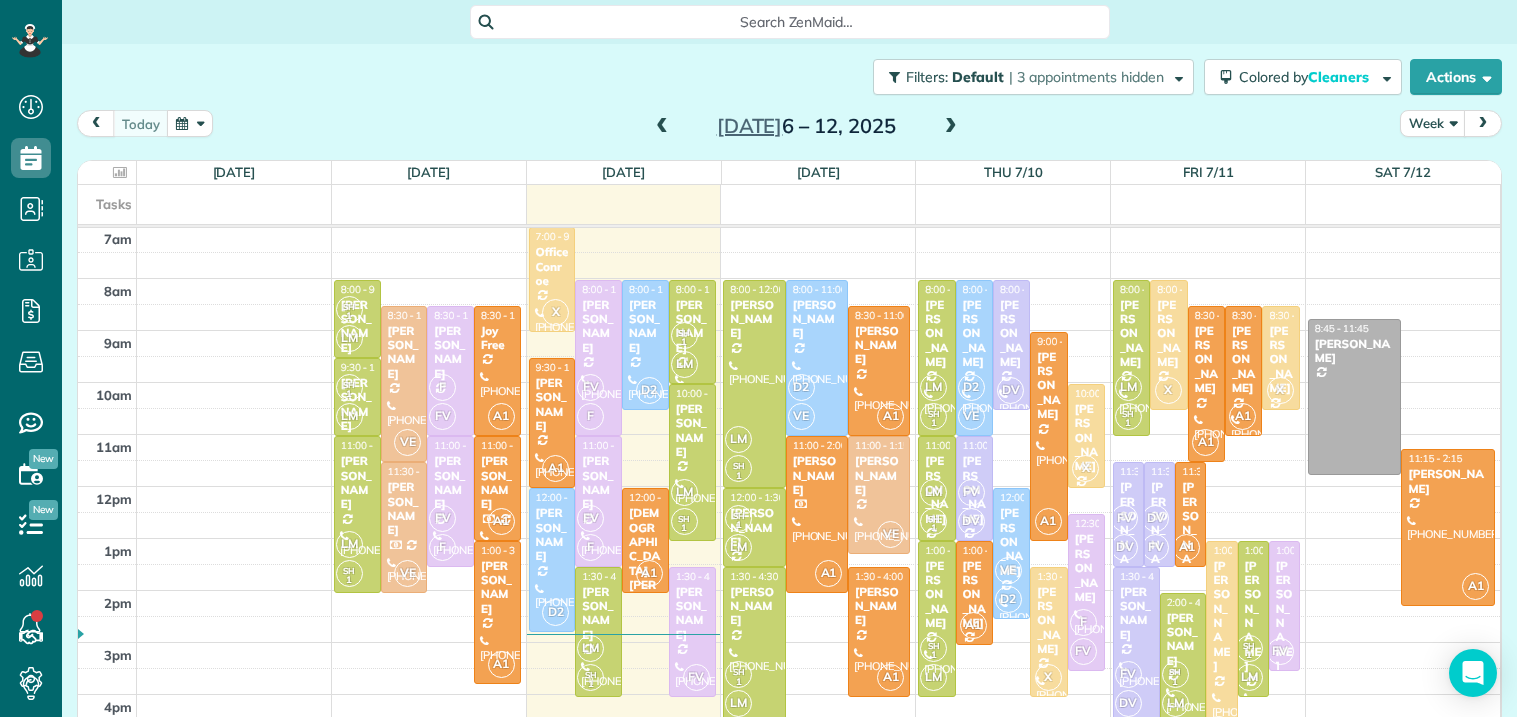 click at bounding box center [951, 127] 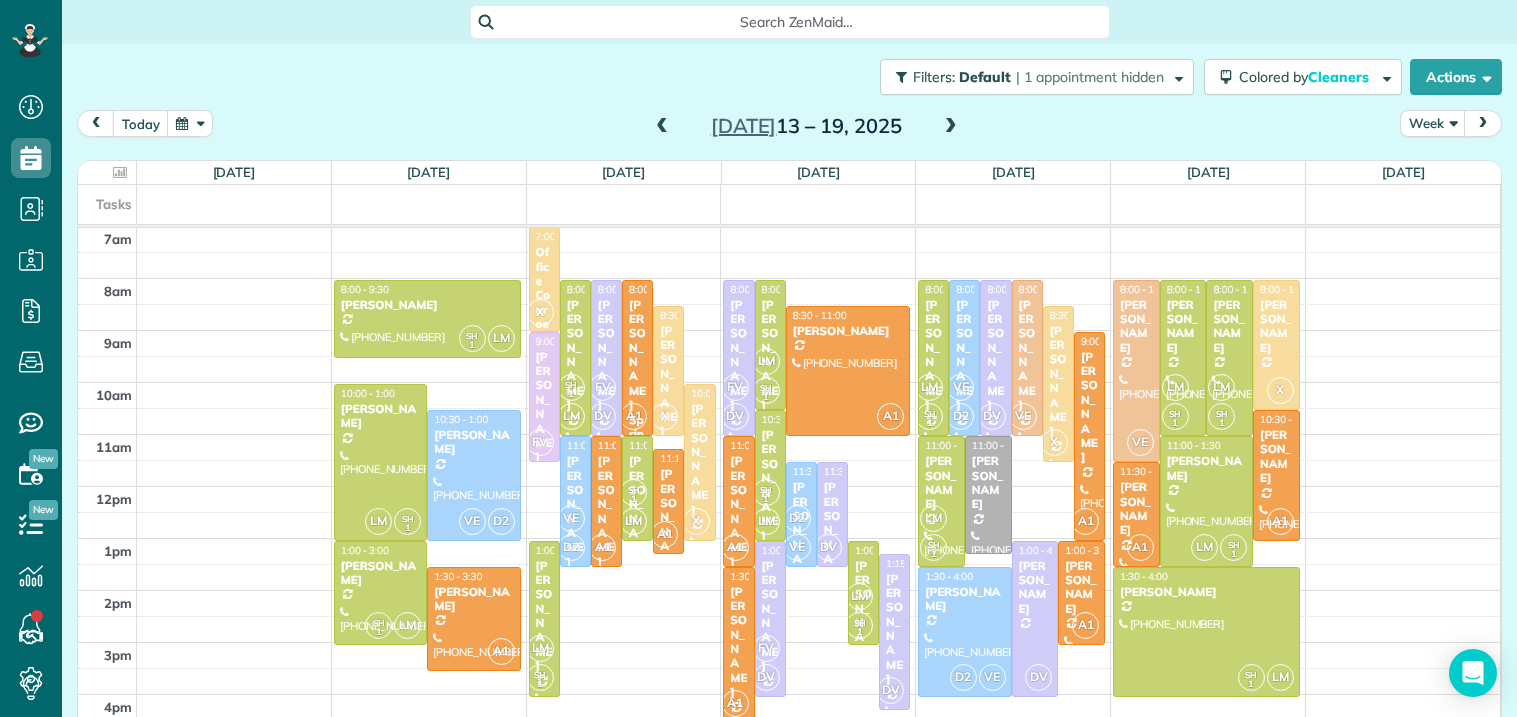 click at bounding box center (662, 127) 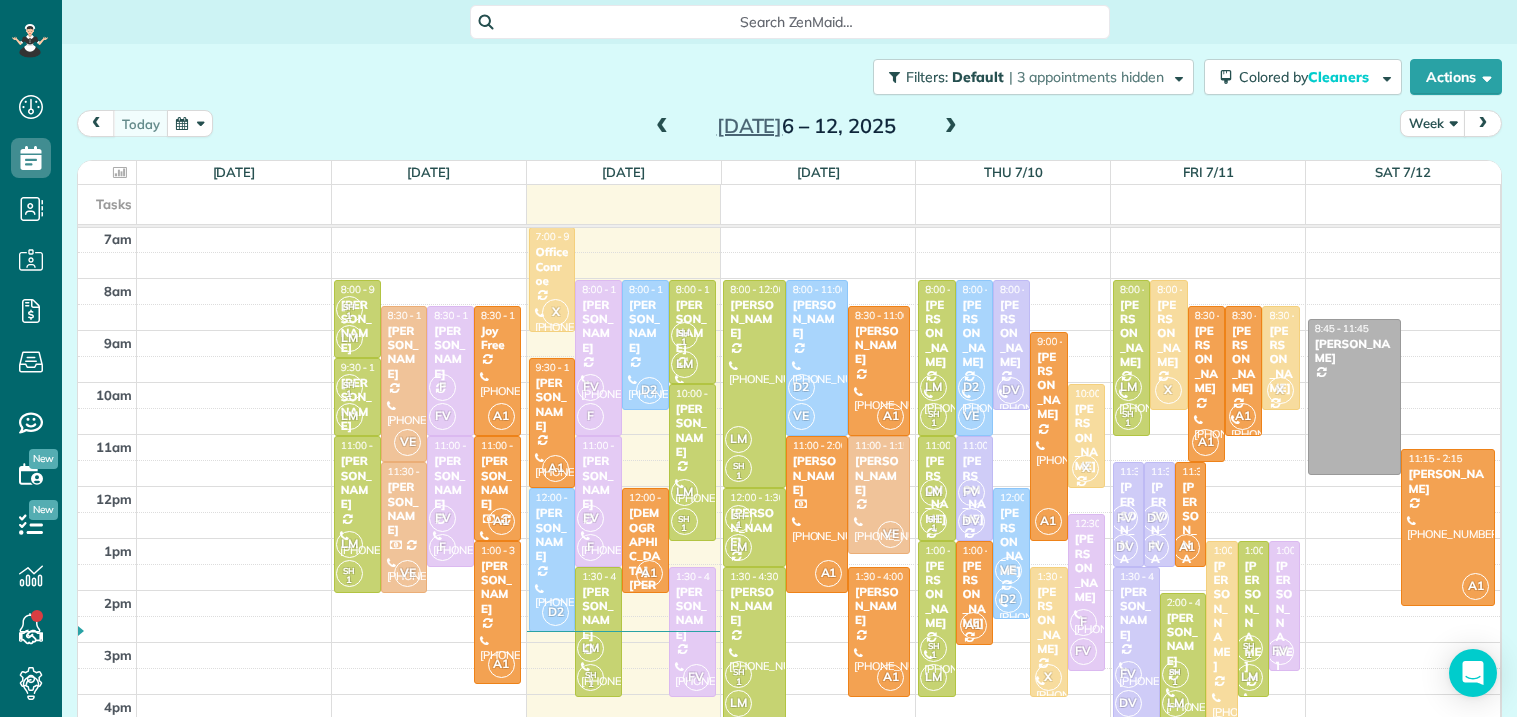 click at bounding box center (662, 127) 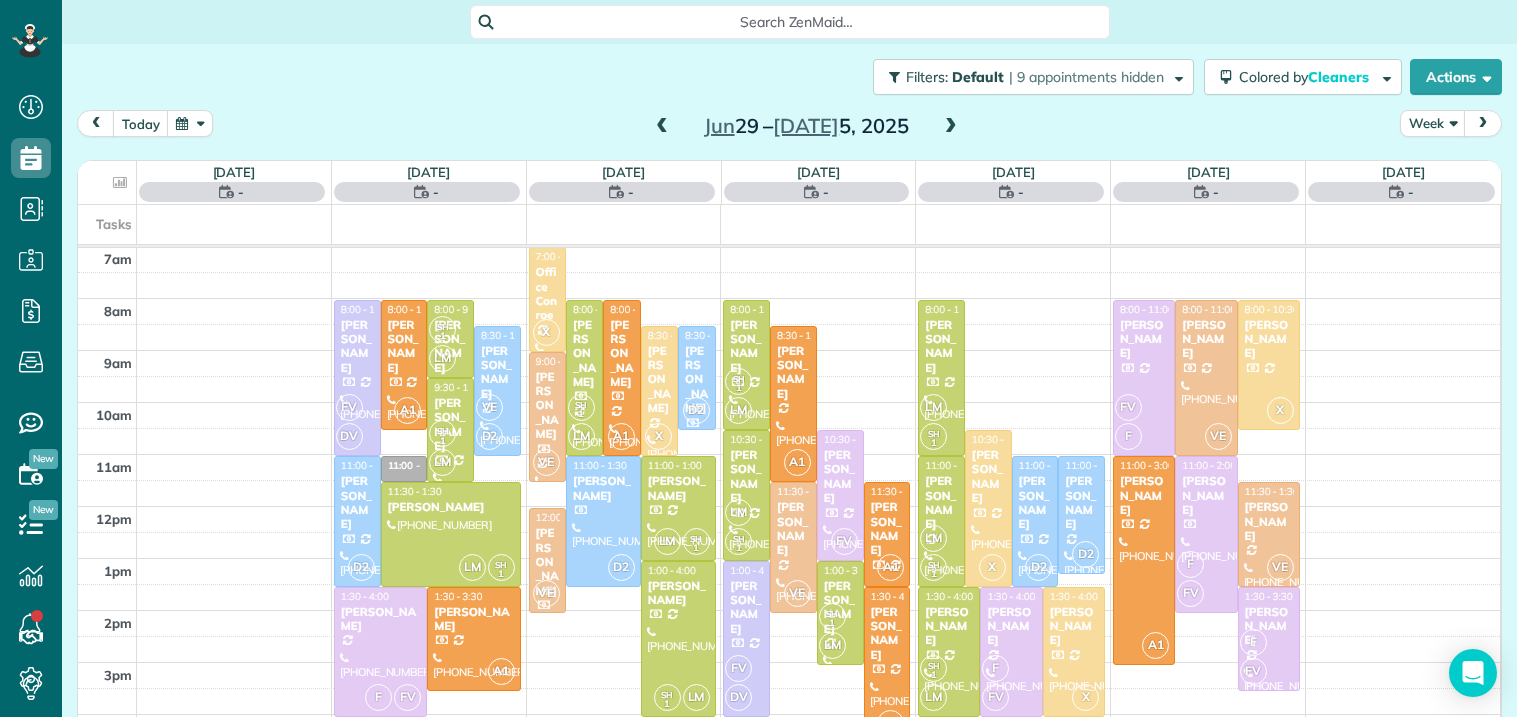 click at bounding box center [662, 127] 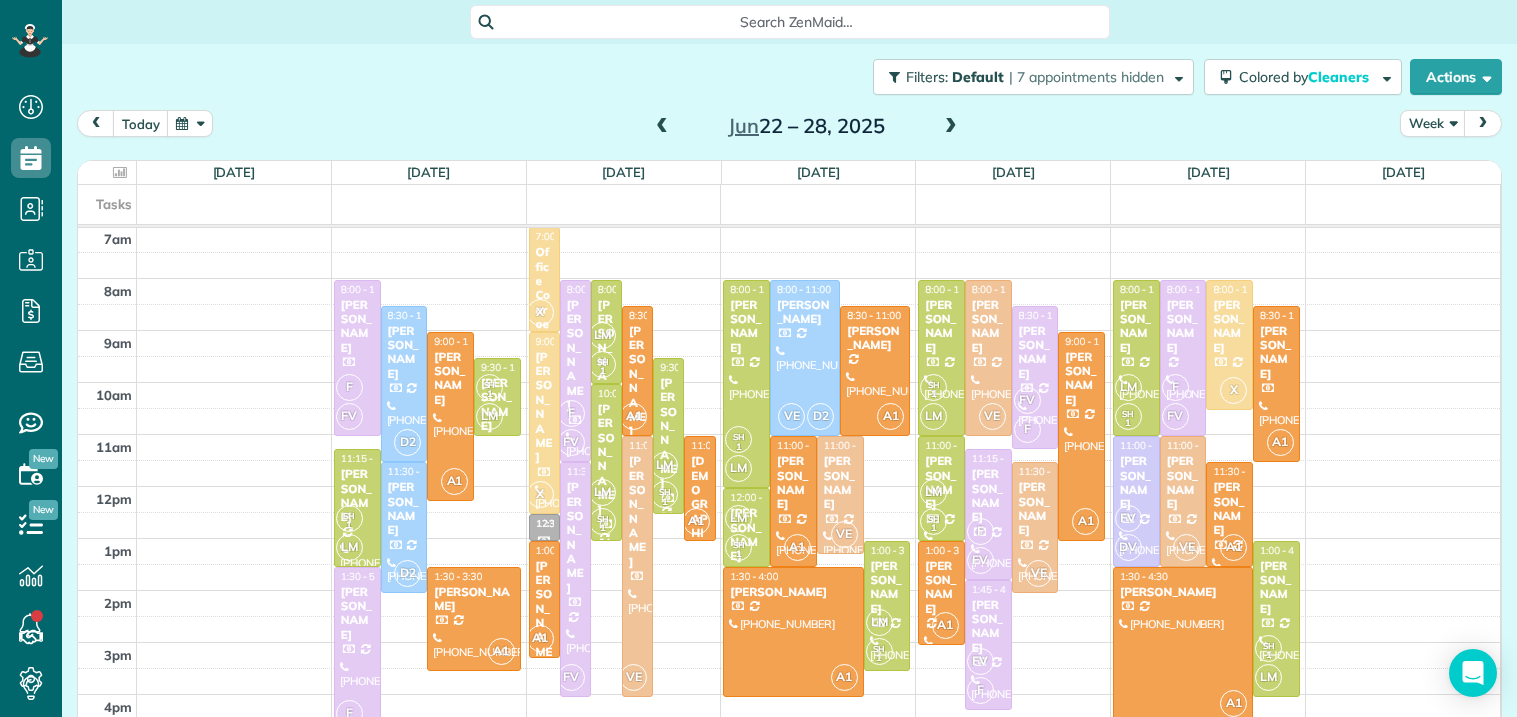 click at bounding box center [662, 127] 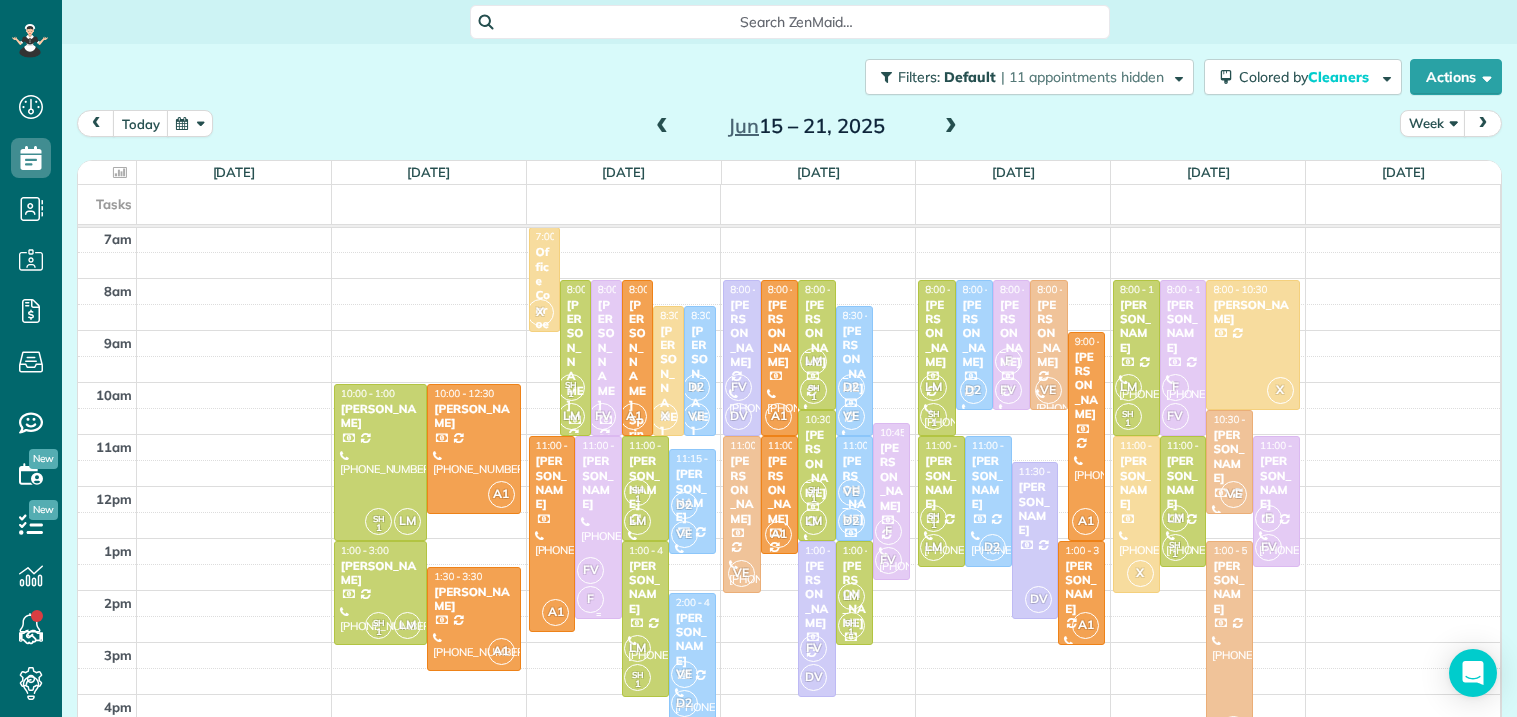 click on "Alexis Zaragoza" at bounding box center [598, 483] 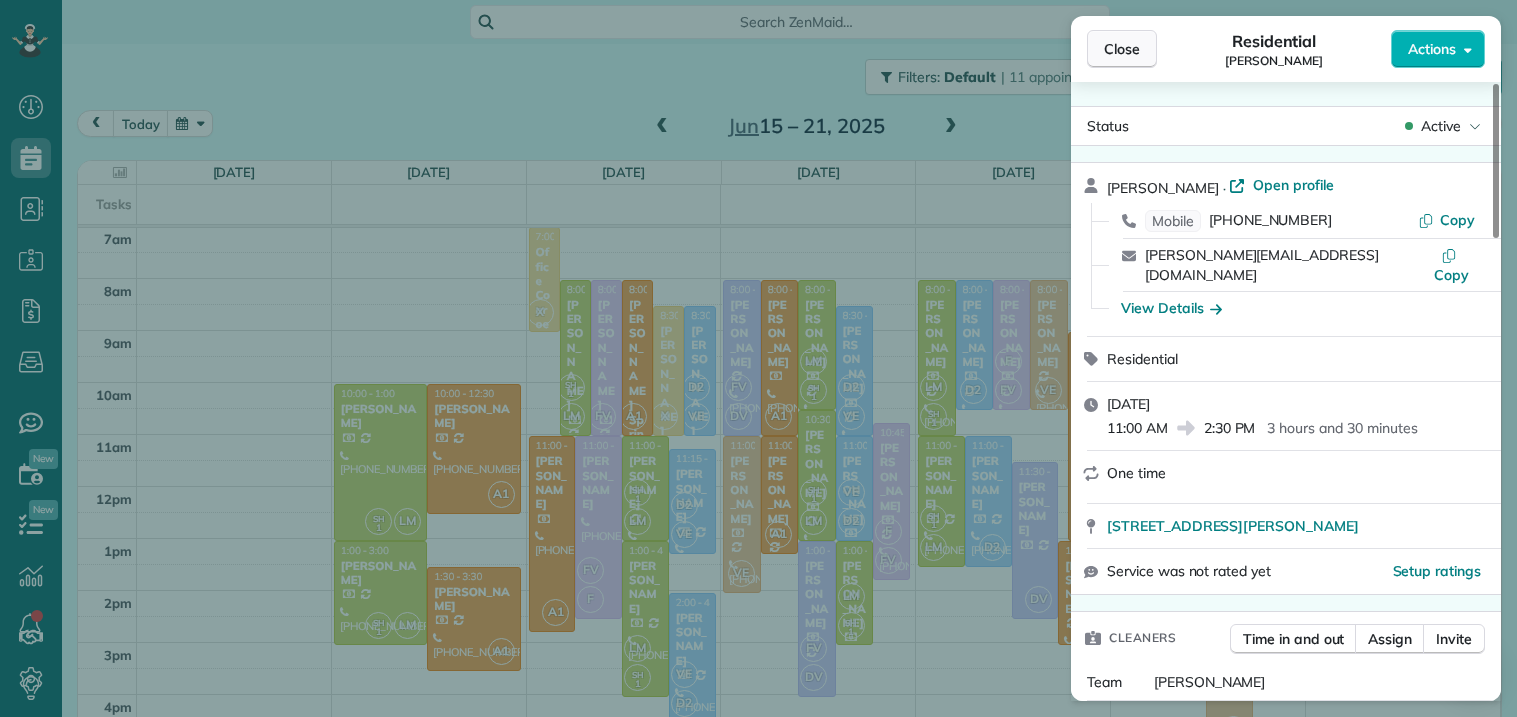 click on "Close" at bounding box center (1122, 49) 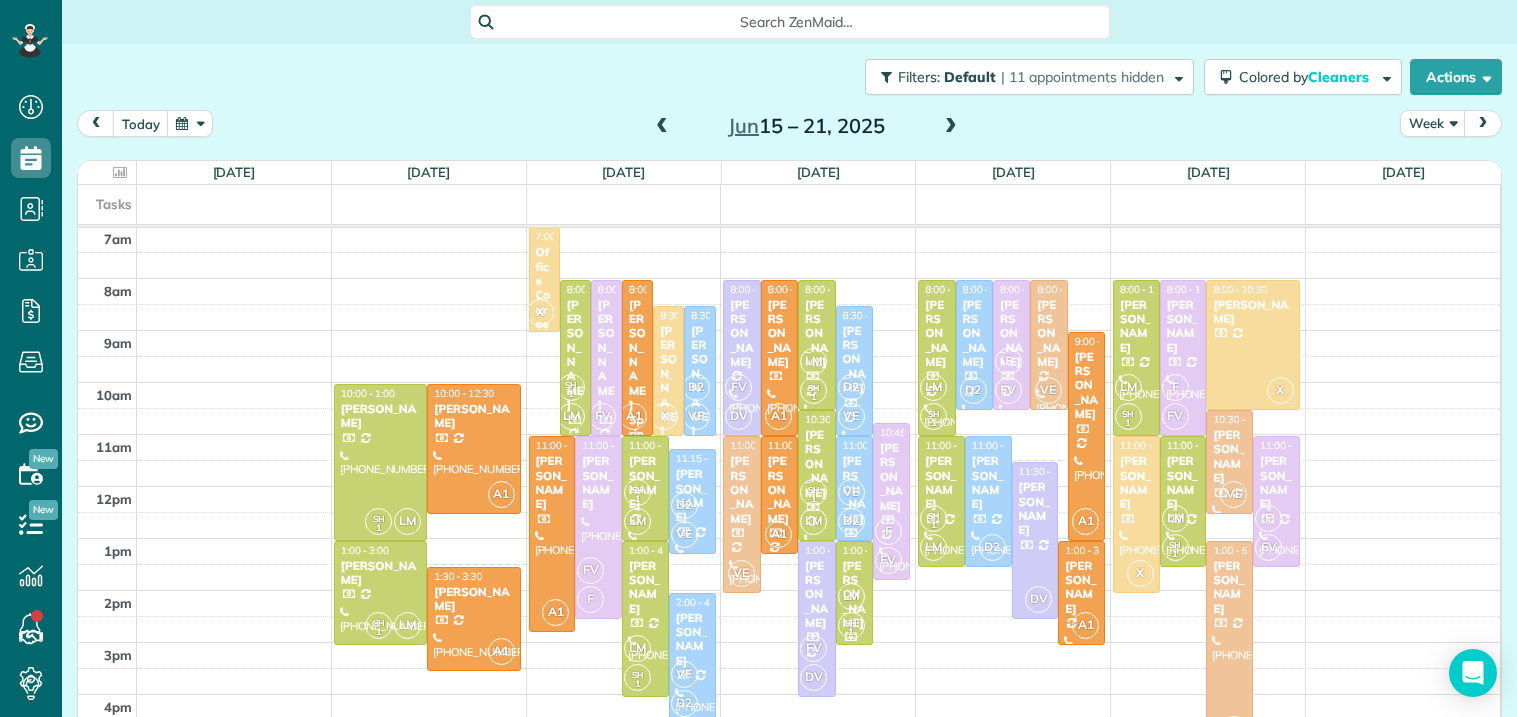 click at bounding box center [951, 127] 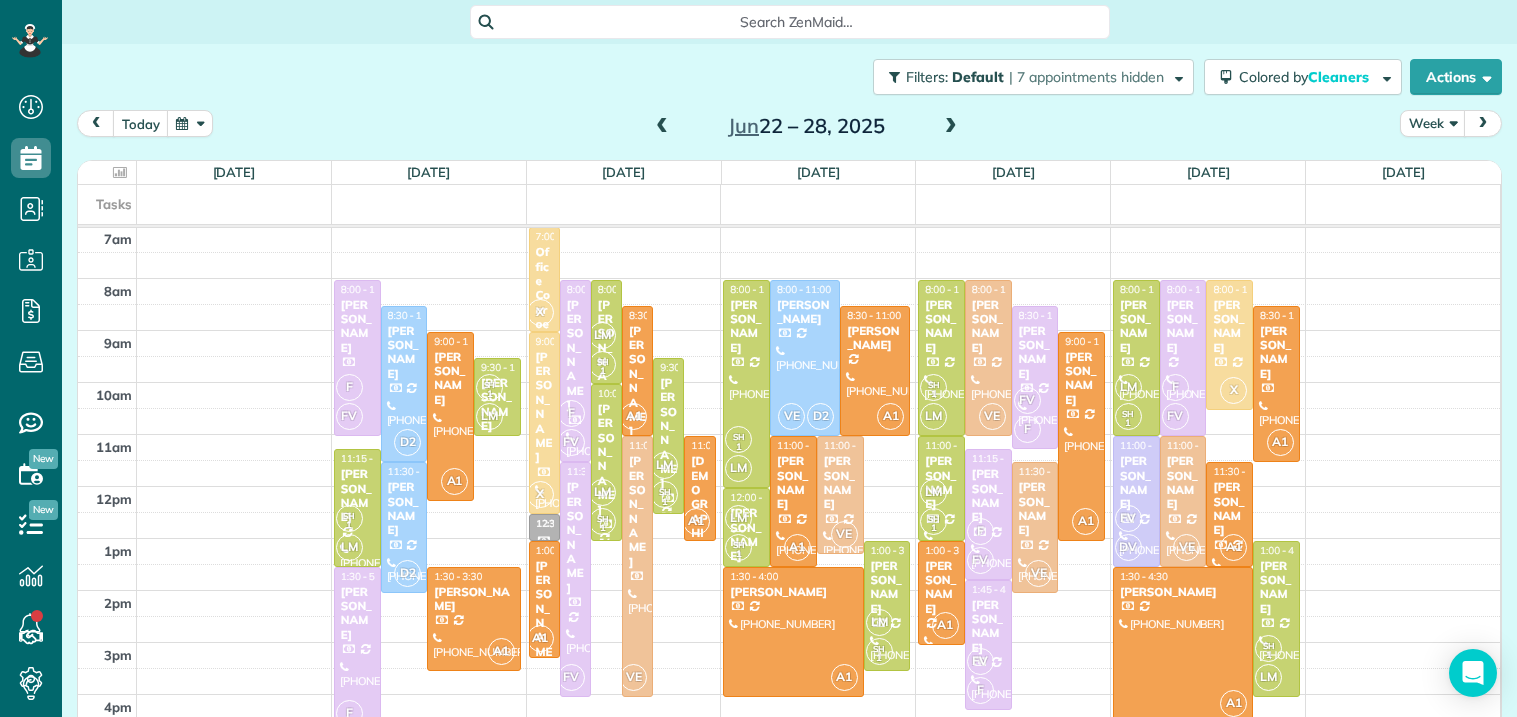 click at bounding box center [951, 127] 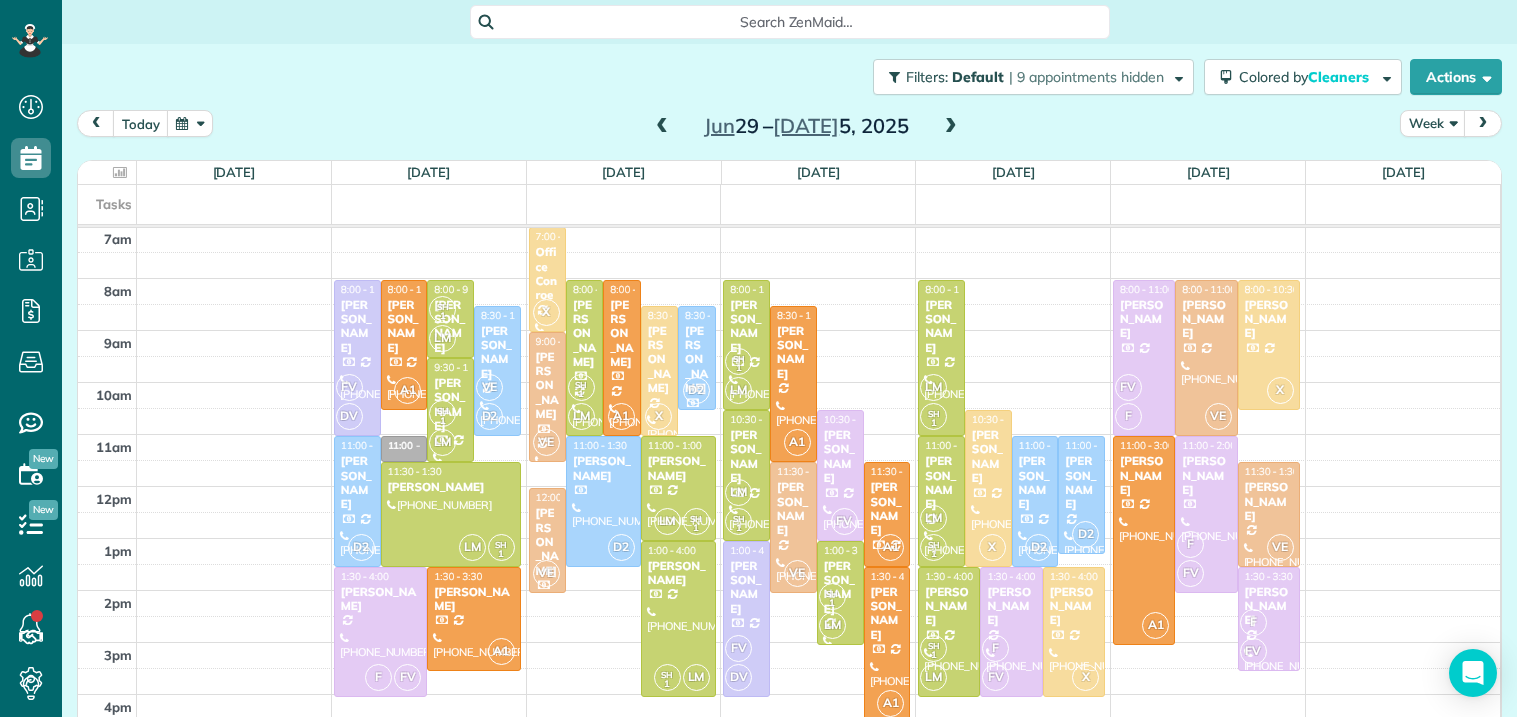click at bounding box center (951, 127) 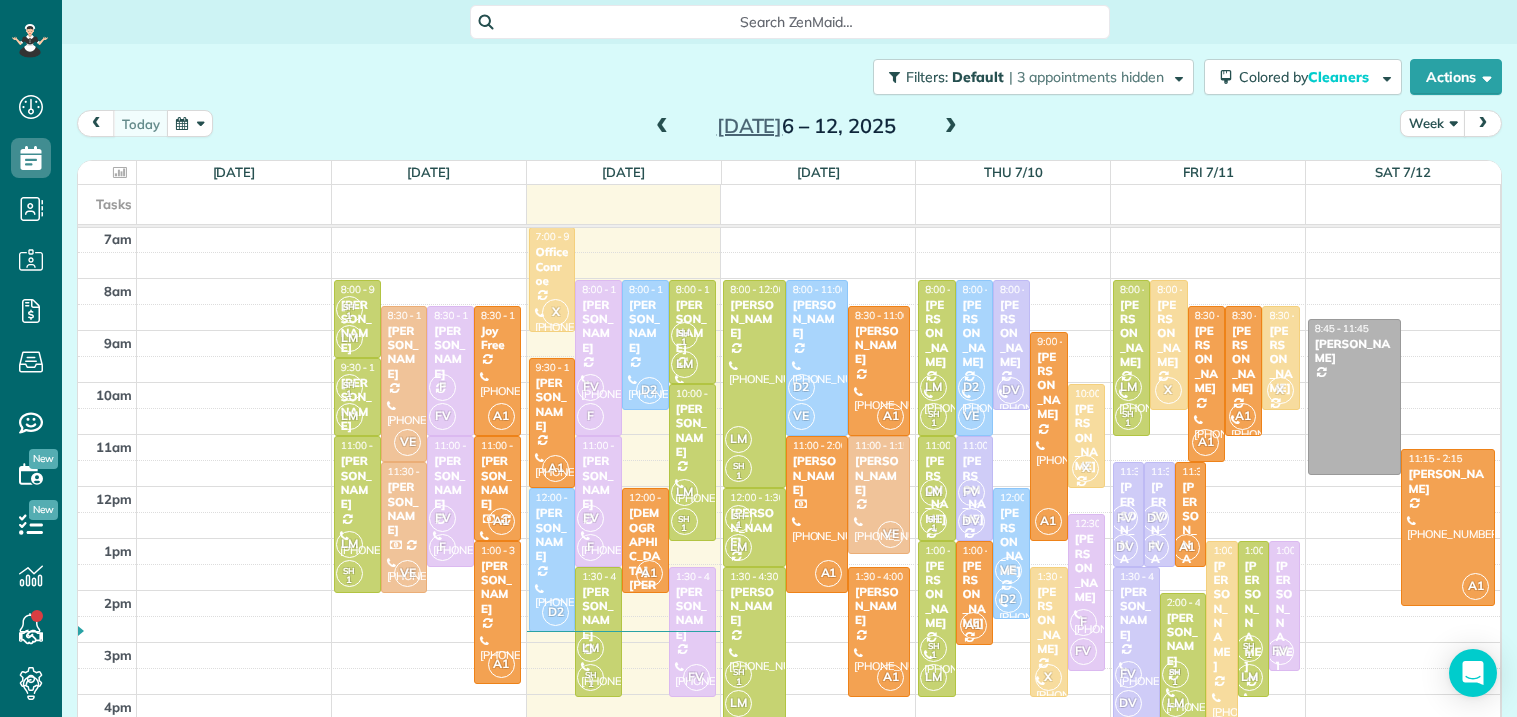 click at bounding box center [951, 127] 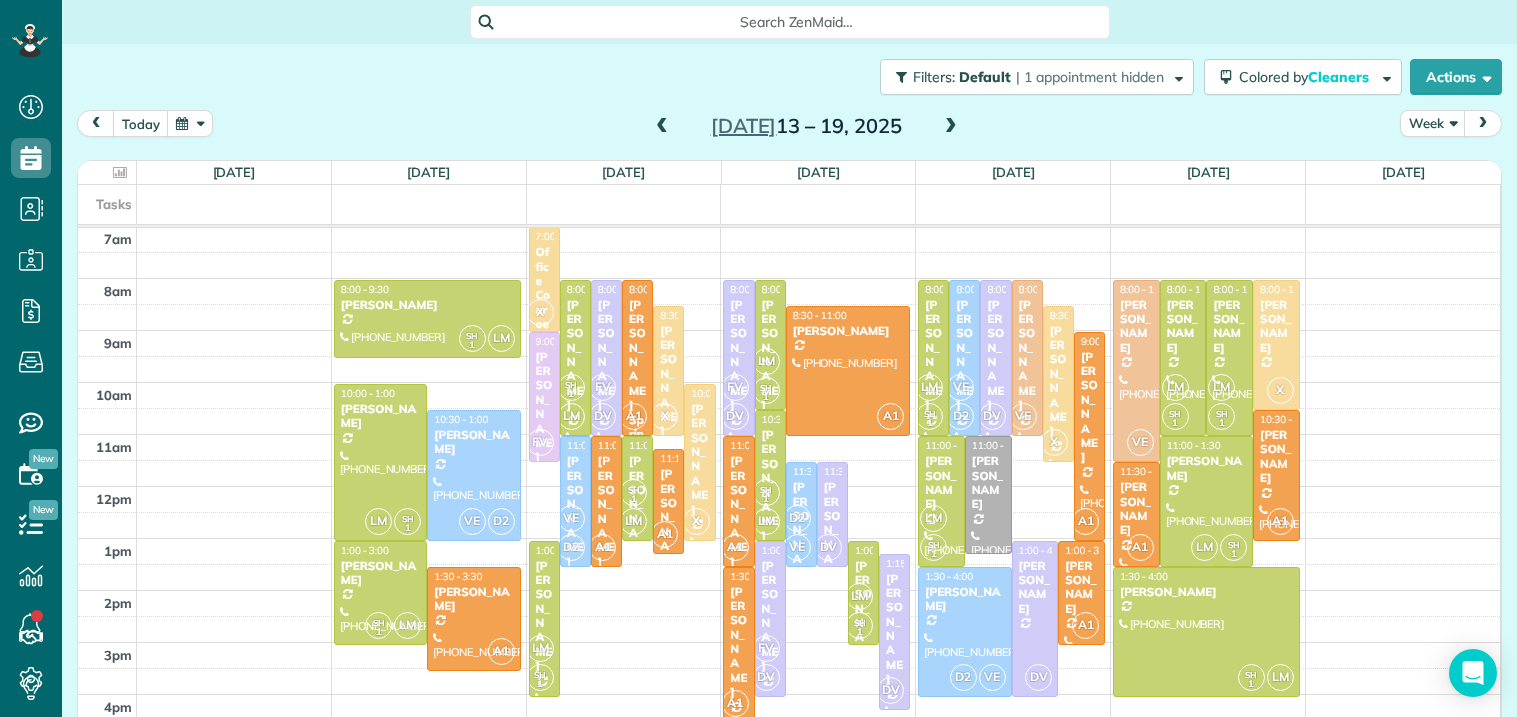 click at bounding box center (951, 127) 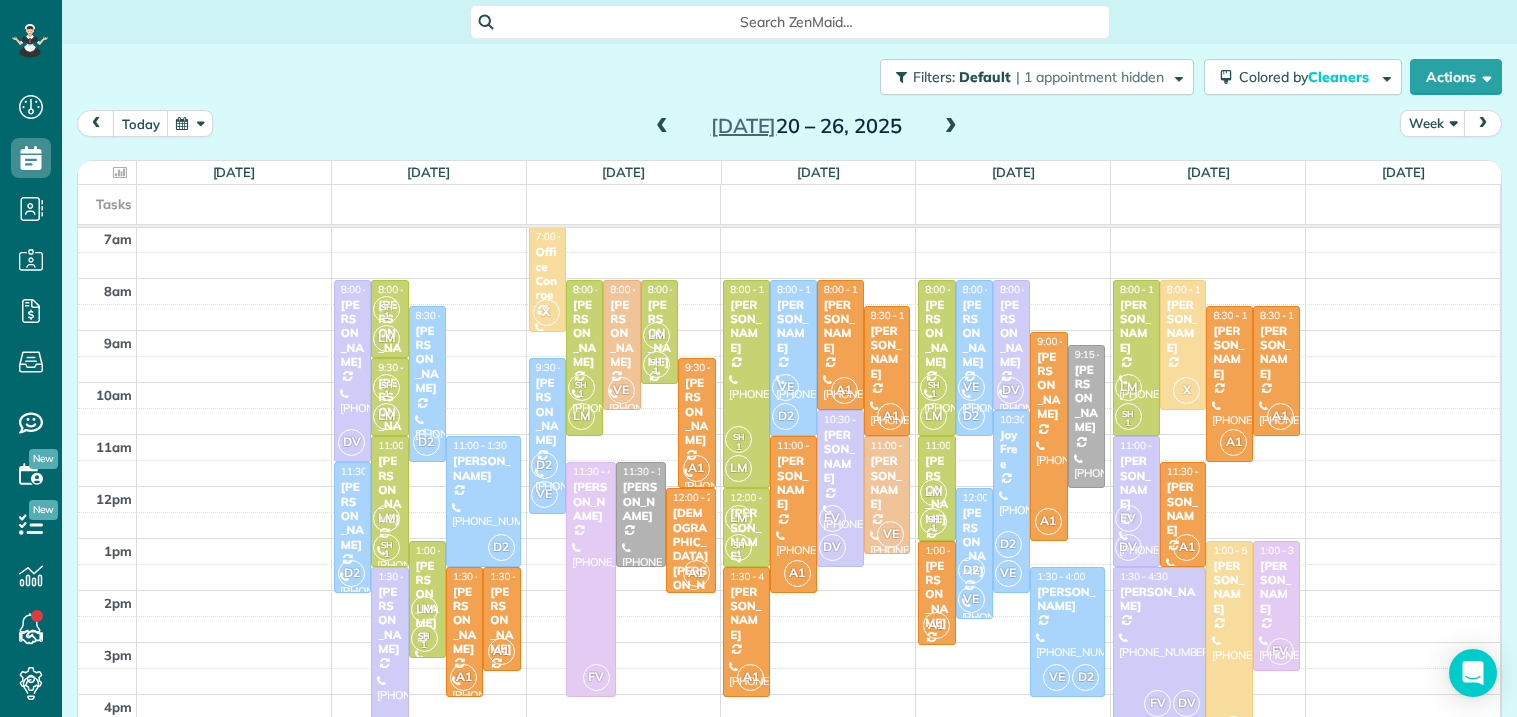 click at bounding box center (951, 127) 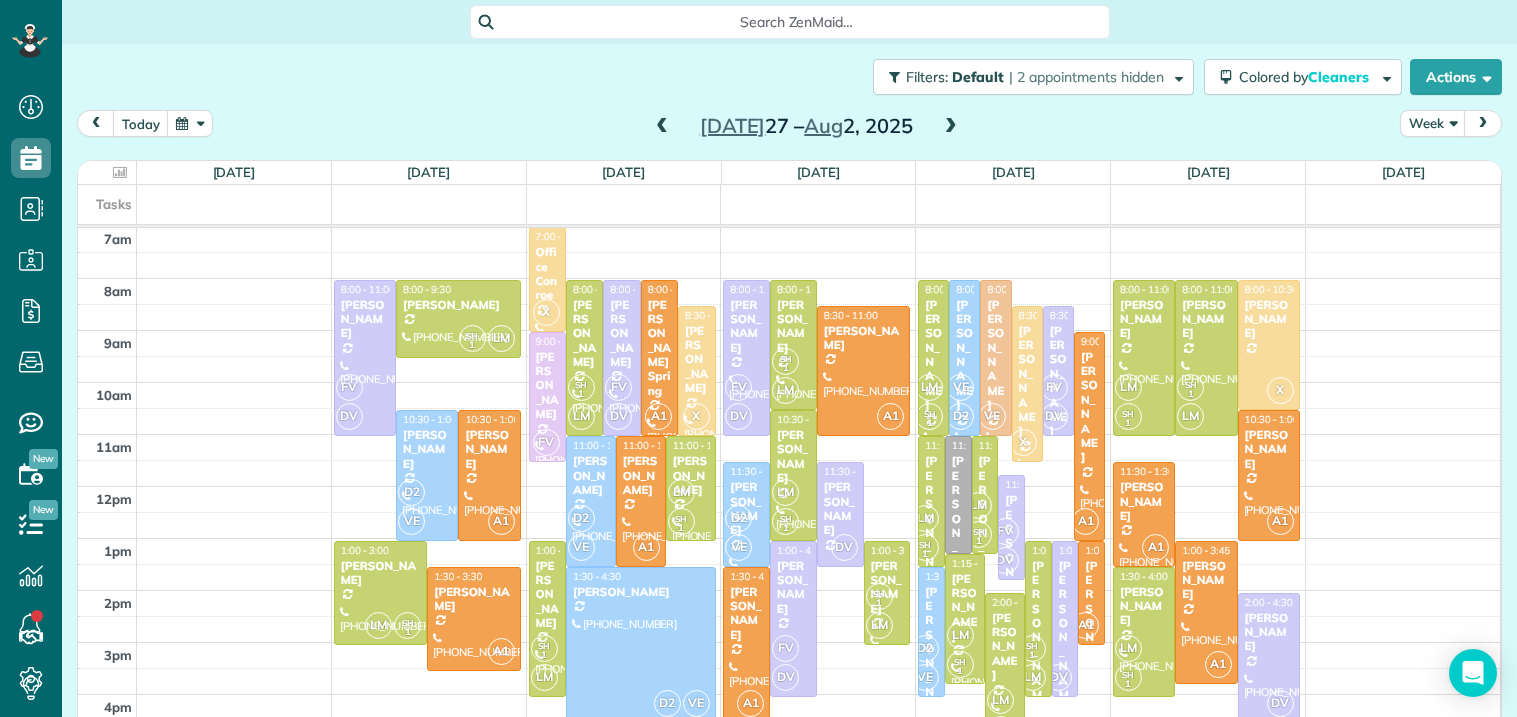 click at bounding box center (951, 127) 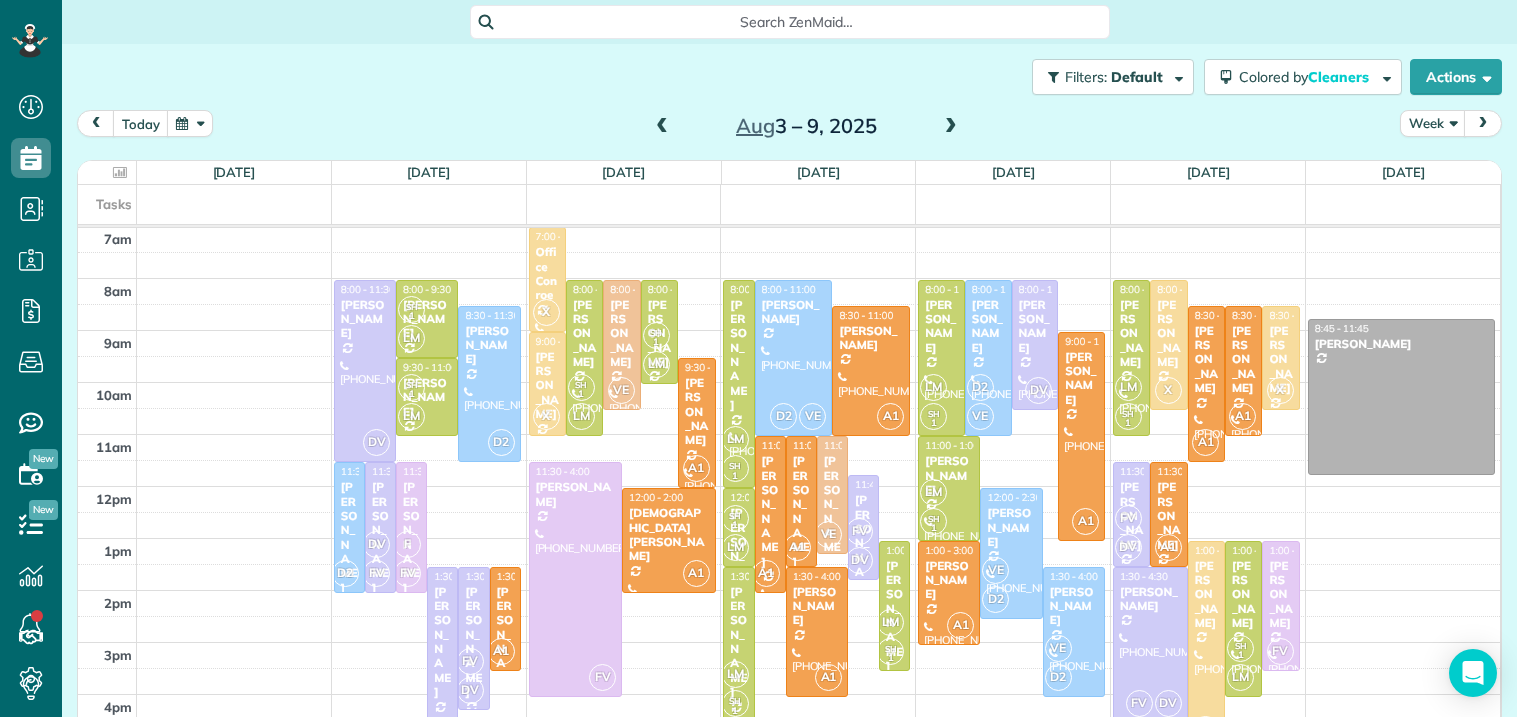 click at bounding box center [951, 127] 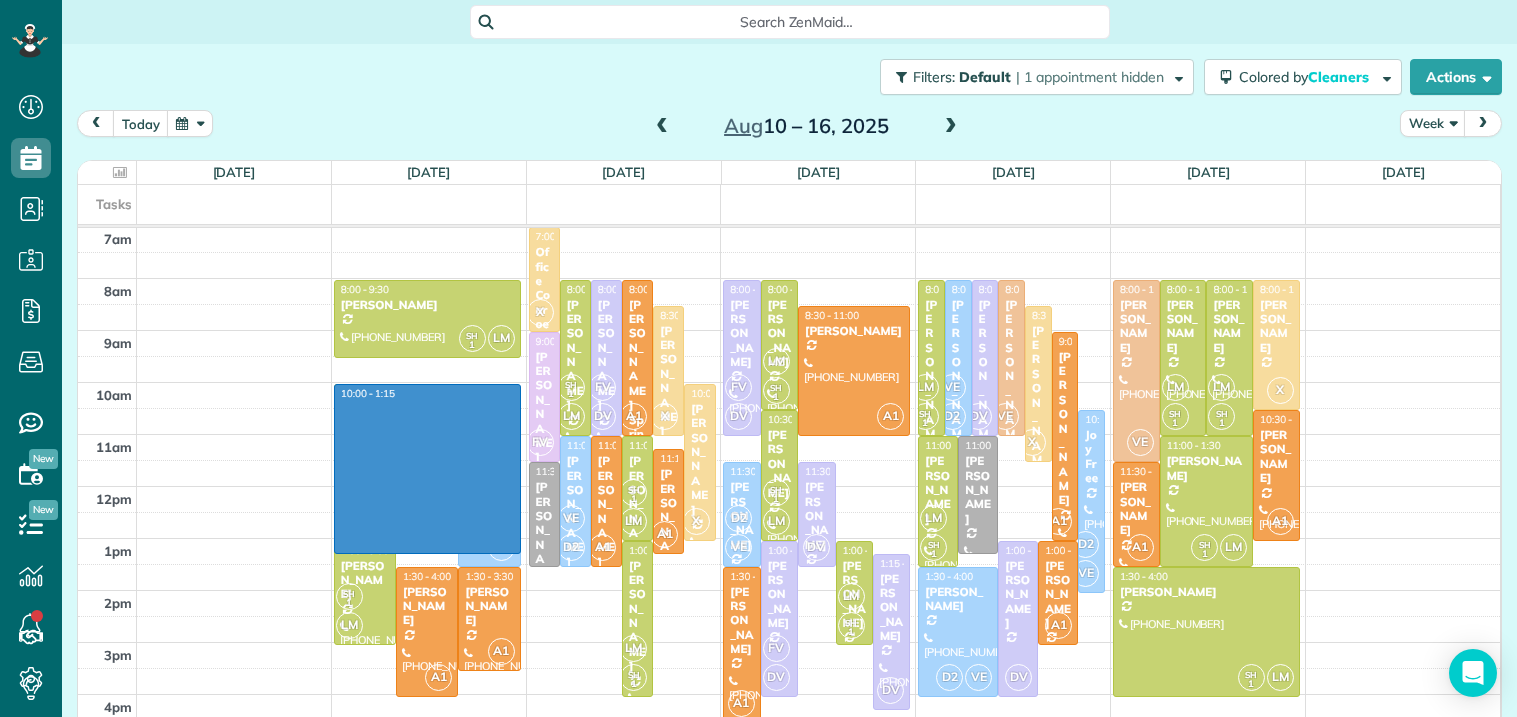 drag, startPoint x: 501, startPoint y: 384, endPoint x: 484, endPoint y: 548, distance: 164.87874 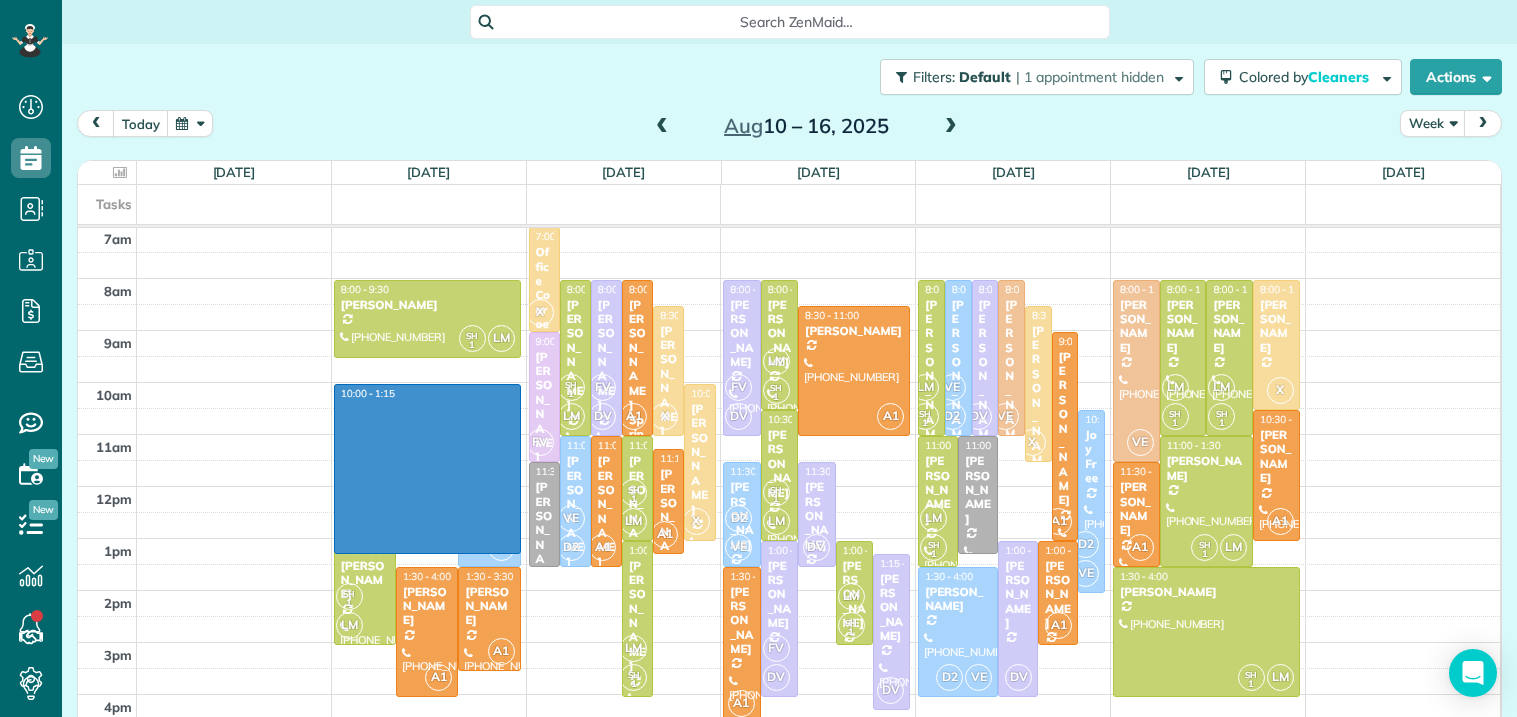click on "3am 4am 5am 6am 7am 8am 9am 10am 11am 12pm 1pm 2pm 3pm 4pm 5pm 10:00 - 1:15 SH 1 LM 8:00 - 9:30 Mrs. Cazalet (713) 589-7066 115 North Waterheaven Cr. Montgomery, TX 77316 SH 1 LM 10:00 - 1:00 Teresa Russell (713) 446-0595 218 Southern Iris Court Montgomery, TX 77316 VE D2 10:30 - 1:00 Heather Horton (918) 200-1983 123 Kinnerly Peak Place Montgomery, TX 77316 D2 11:00 - 1:30 Pattie Wallner (760) 443-2992 129 Pepper Grass Pl. Montgomery, TX 77316 SH 1 LM 1:00 - 3:00 Stephanie Kreger (512) 534-1546 120 Bronze Bow Drive Montgomery, TX 77316 A1 1:30 - 4:00 Carlos Floyd (281) 630-5257 15411 Sun Rose Street Grangerland, TX 77302 A1 1:30 - 3:30 Kim Marling (713) 818-8919 Relentless Drive Montgomery, TX 77316 X 7:00 - 9:00 Office Conroe (281) 948-8768 212 Conroe Drive Conroe, TX 77301 SH 1 LM 8:00 - 11:00 Ashley Griffin (713) 206-8380 111 Forest Heights Way montgomery, TX 77316 FV DV 8:00 - 11:00 Kelly Nelson (817) 271-3207 406 Copa Palm Loop Montgomery, TX 77316 A1 8:00 - 11:00 Gretchen Spring (318) 426-8474 X FV X 1" at bounding box center (789, 408) 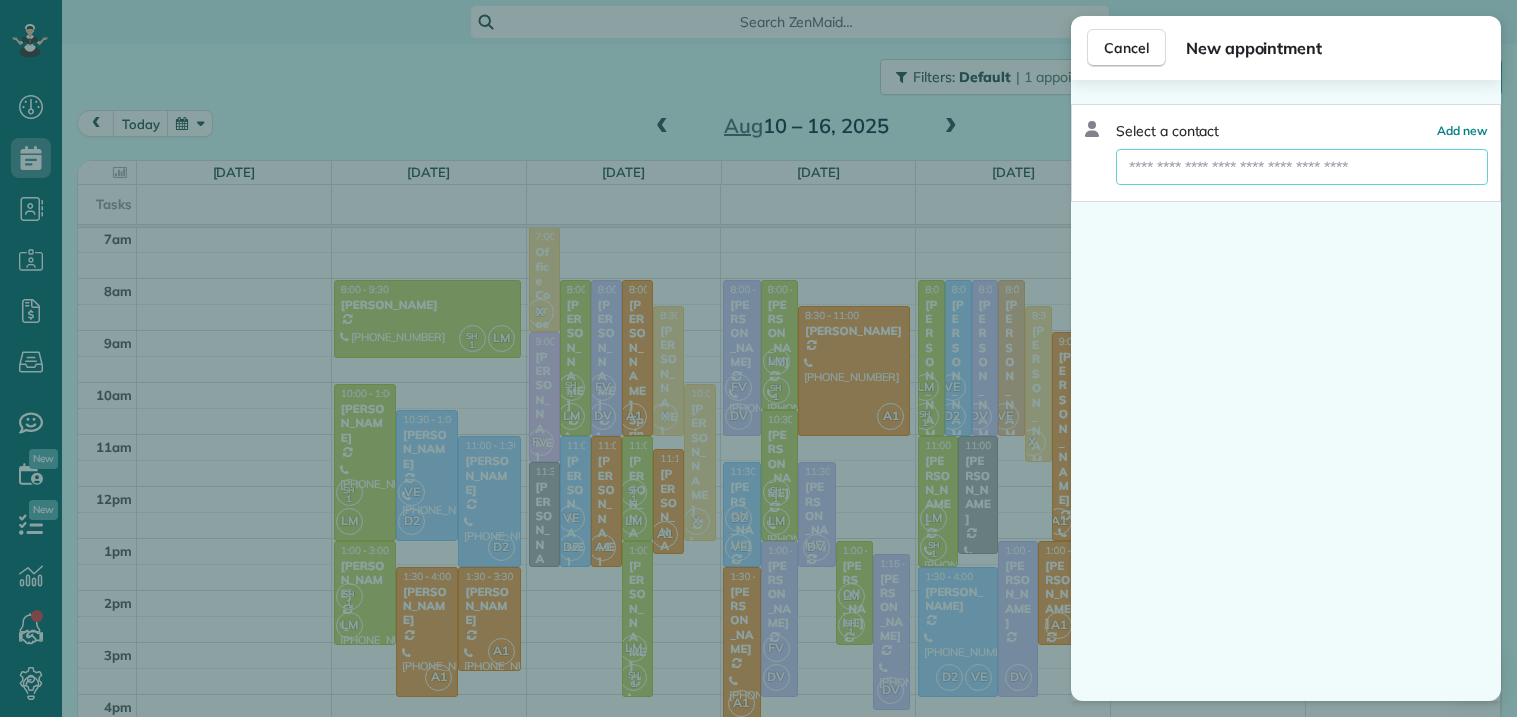 click at bounding box center [1302, 167] 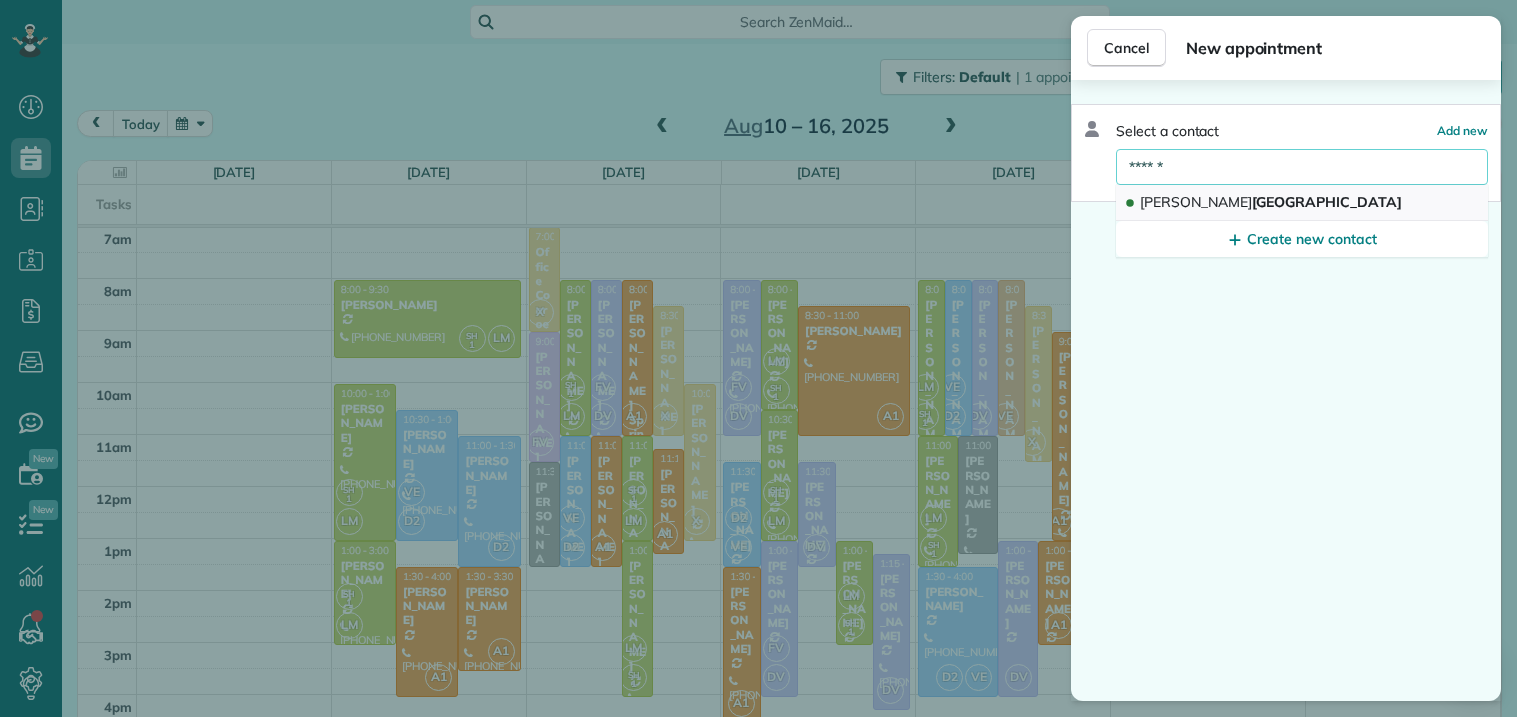 type on "******" 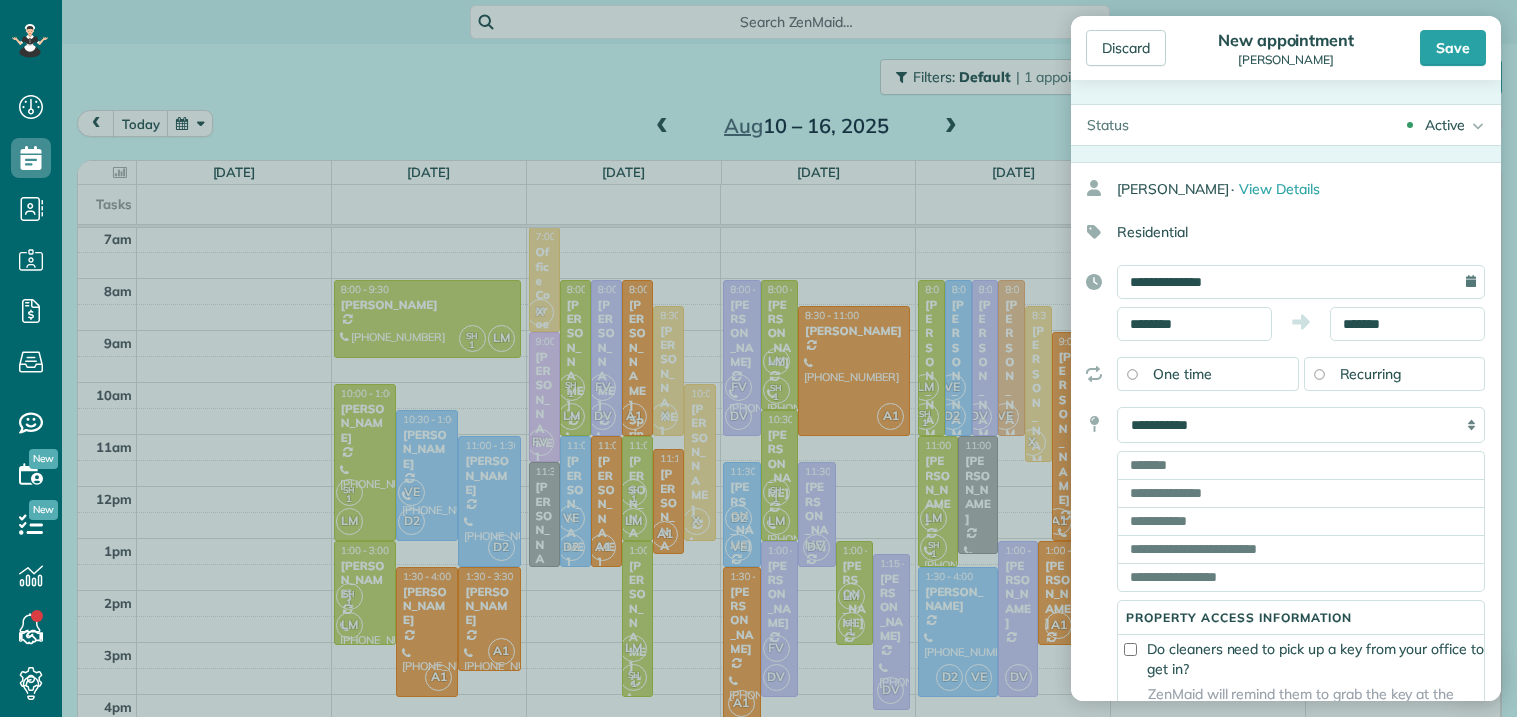 click on "Recurring" at bounding box center [1371, 374] 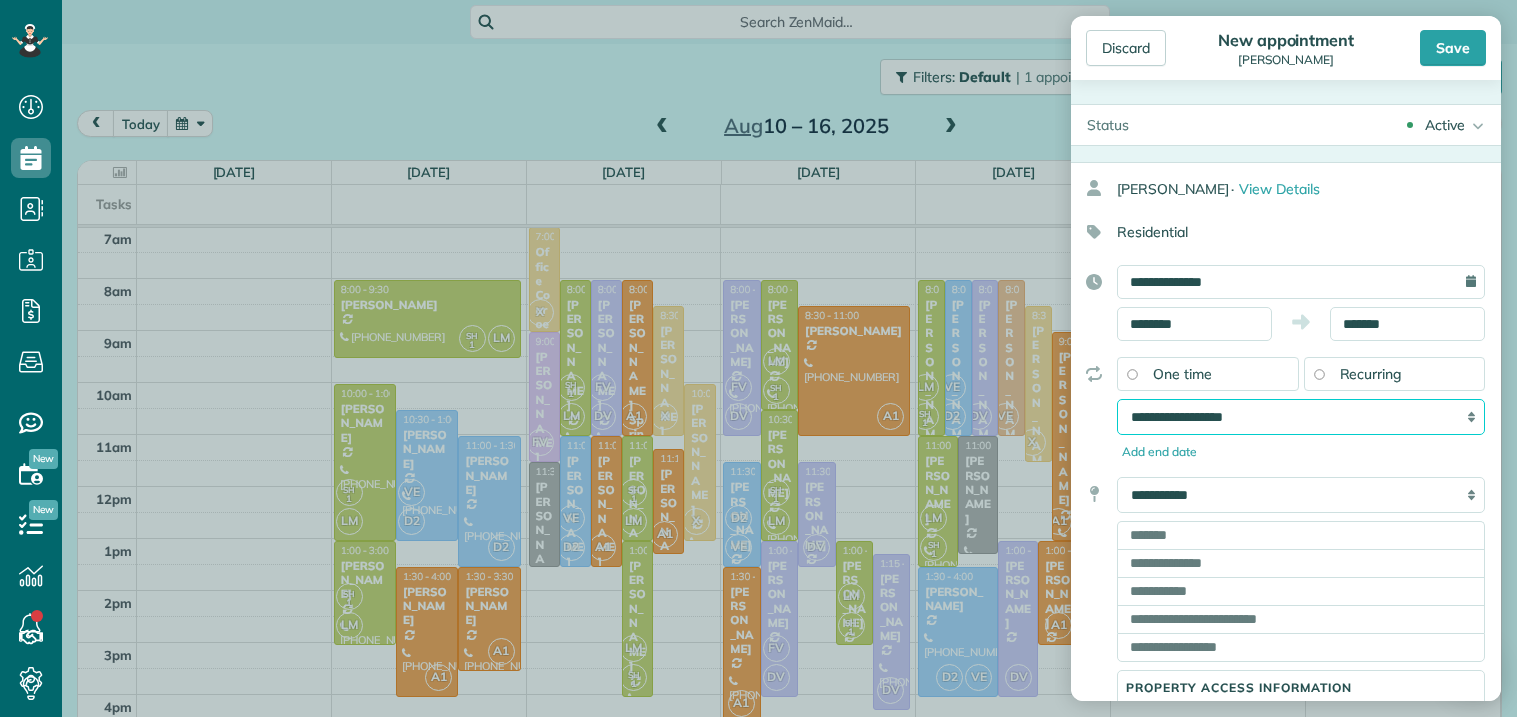 click on "**********" at bounding box center [1301, 417] 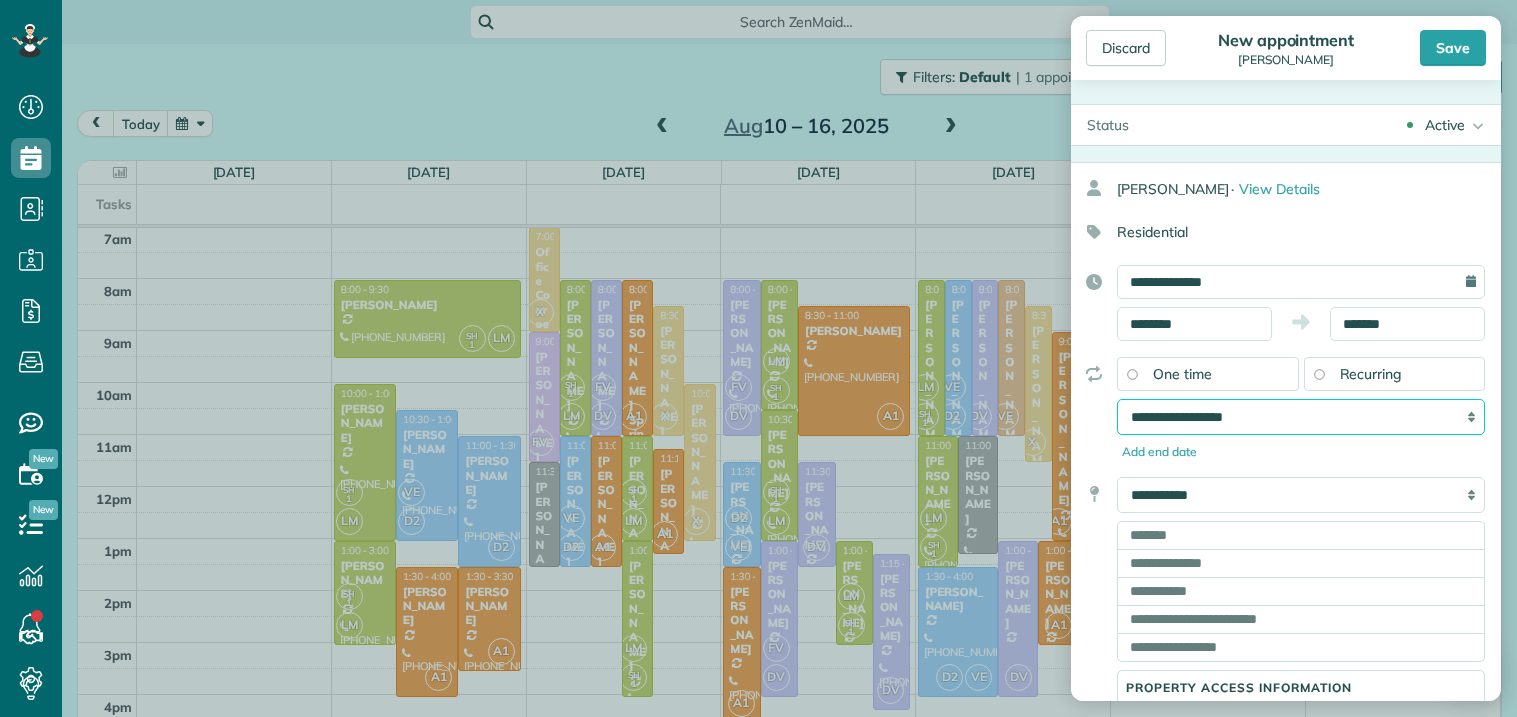 select on "**********" 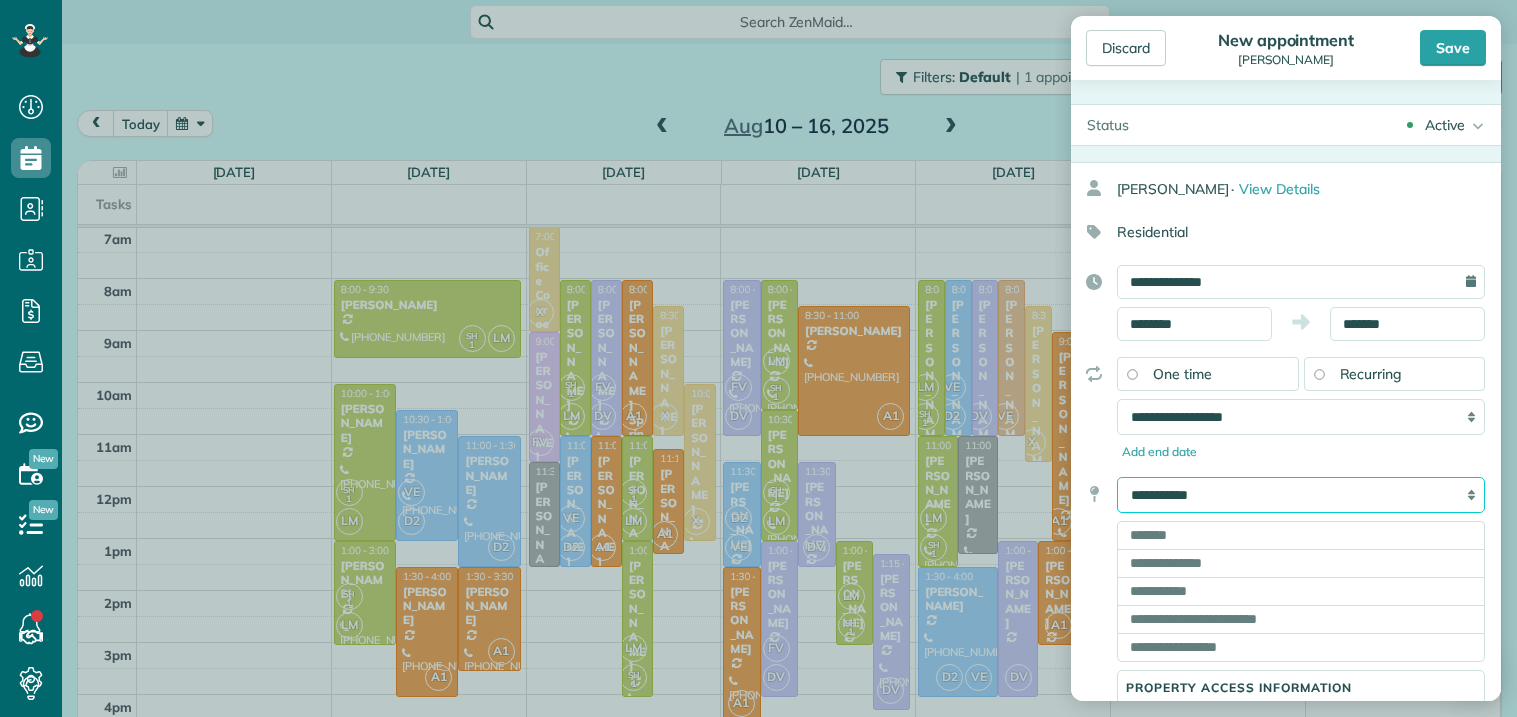click on "**********" at bounding box center [1301, 495] 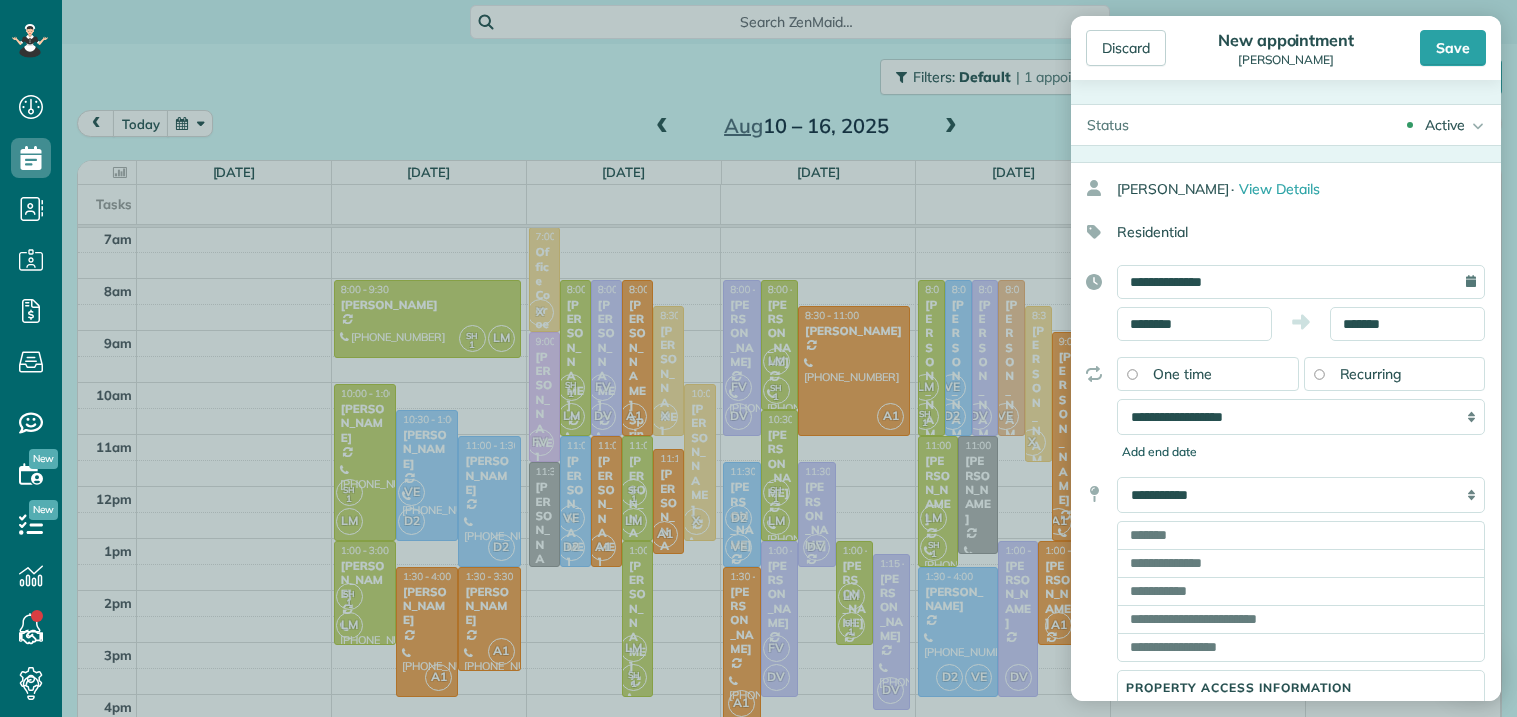 click on "Add end date" at bounding box center (1301, 452) 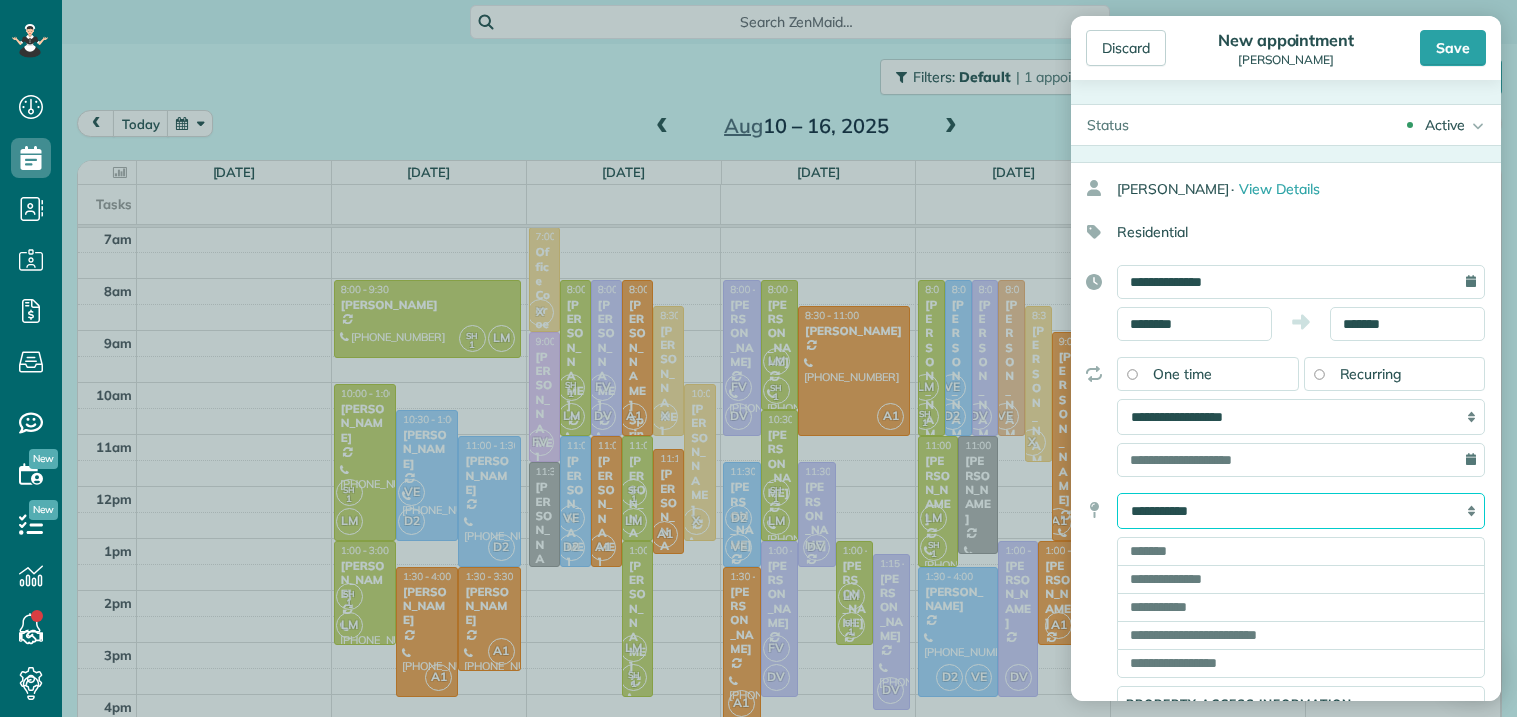 click on "**********" at bounding box center (1301, 511) 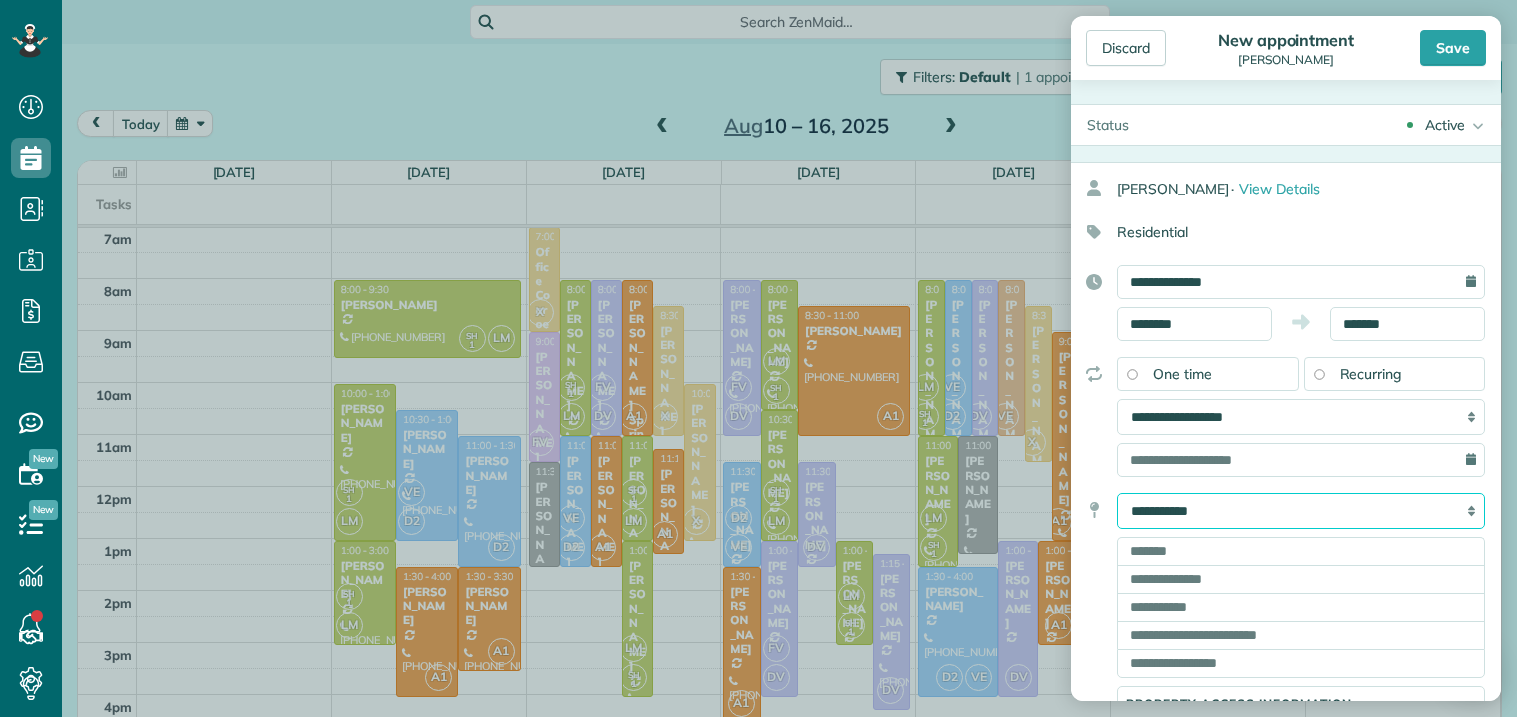 select on "*******" 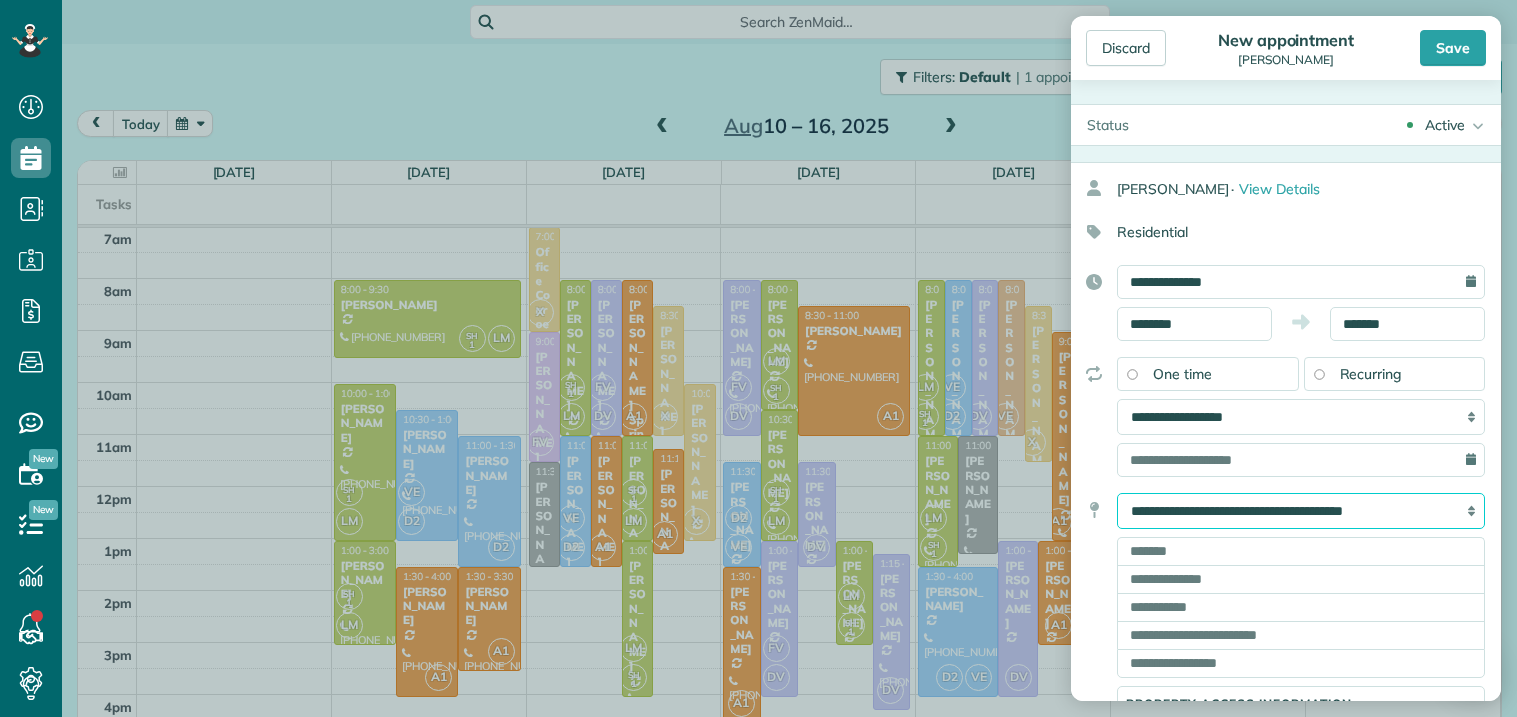 click on "**********" at bounding box center [1301, 511] 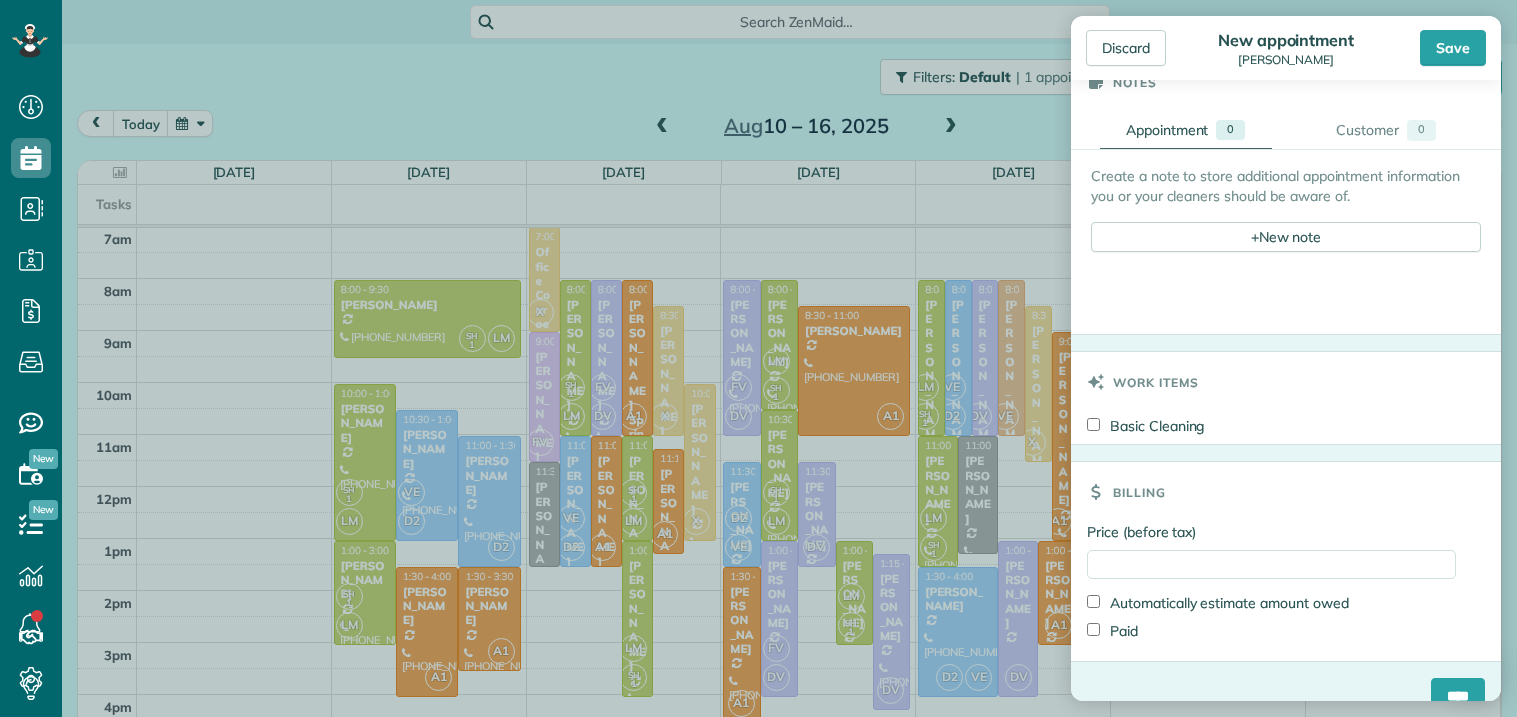 scroll, scrollTop: 844, scrollLeft: 0, axis: vertical 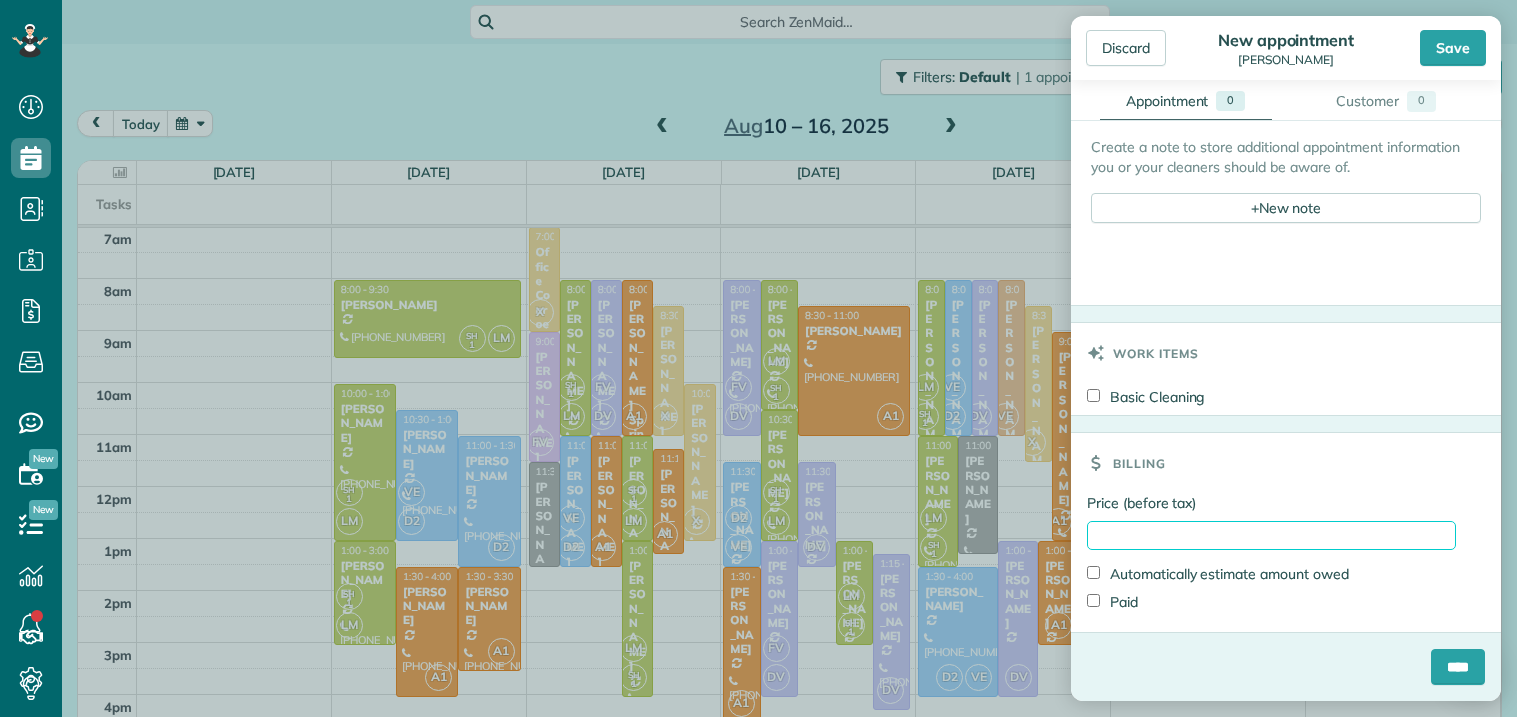 click on "Price (before tax)" at bounding box center [1271, 535] 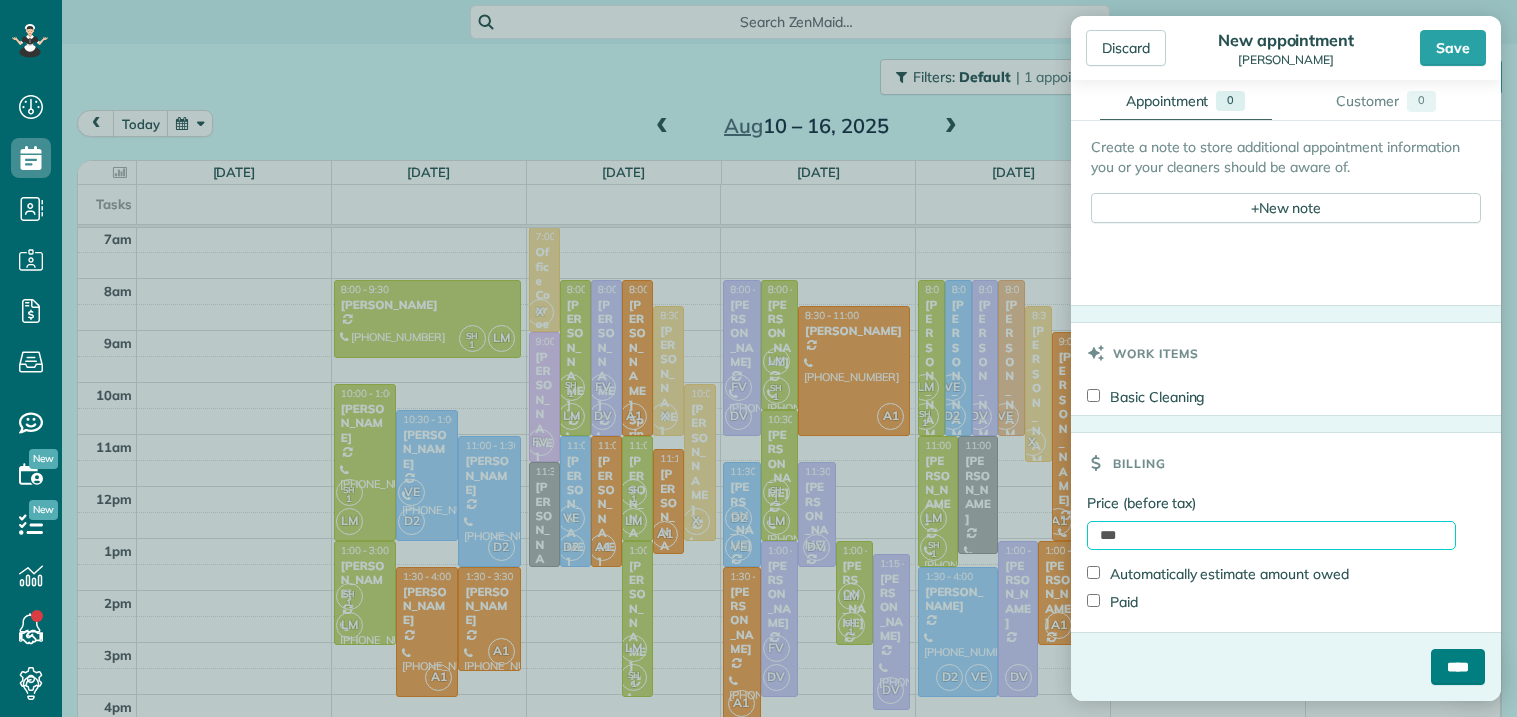 type on "***" 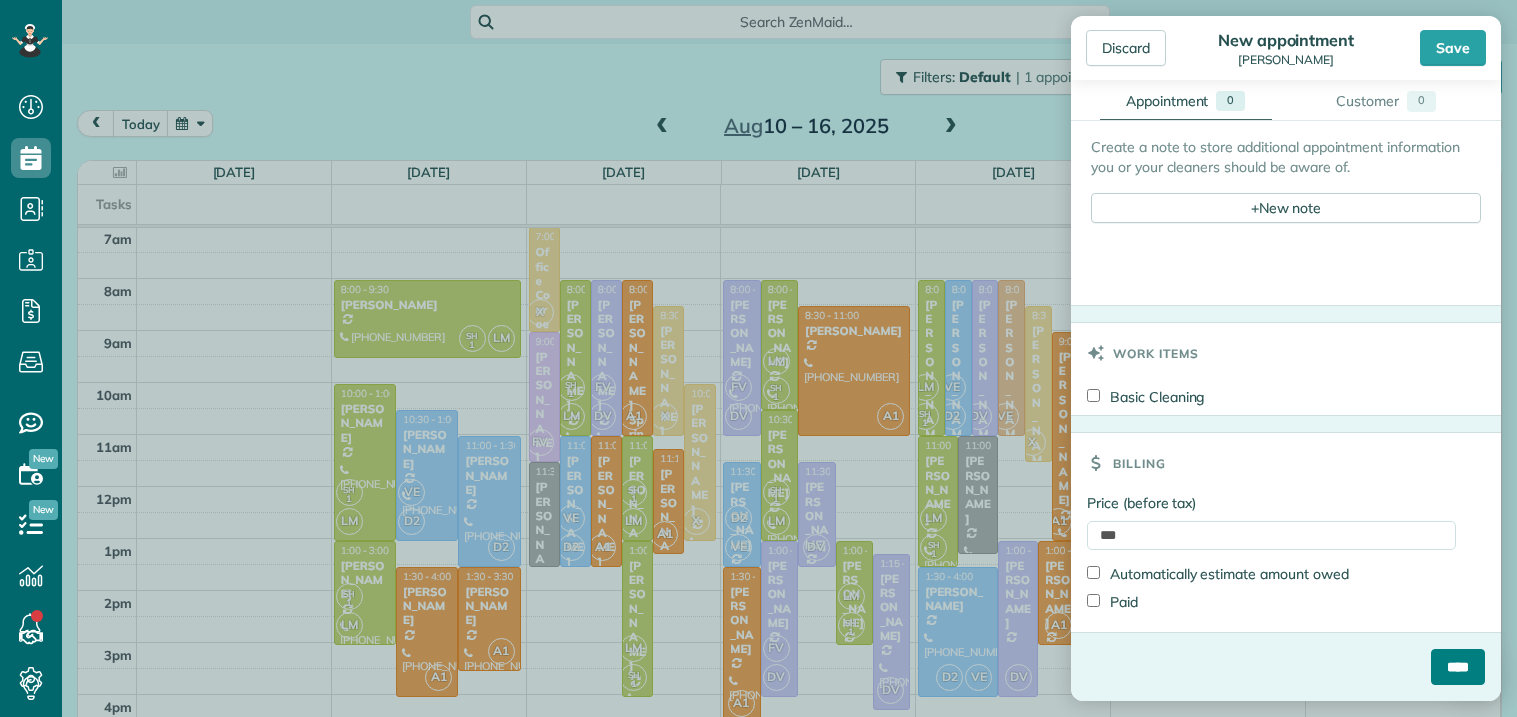 click on "****" at bounding box center [1458, 667] 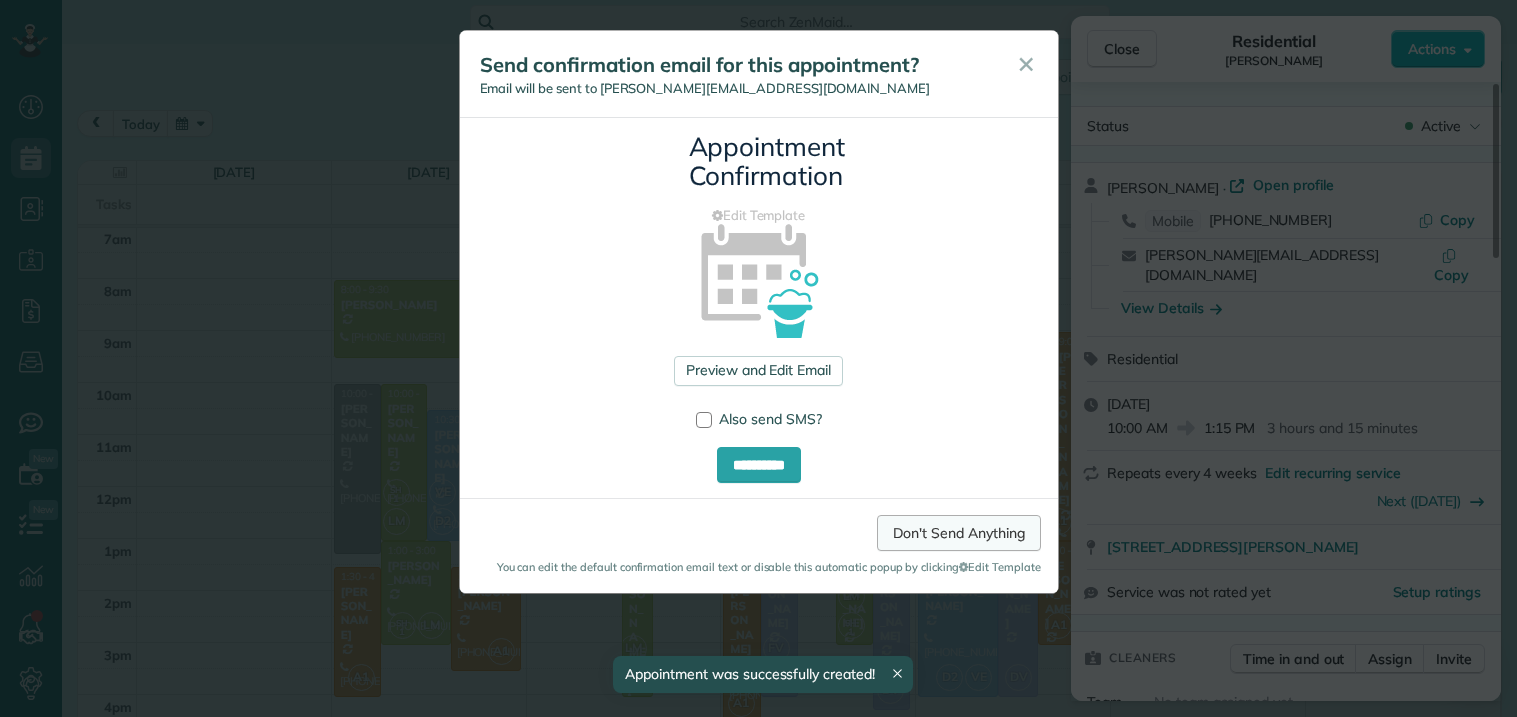 click on "Don't Send Anything" at bounding box center (958, 533) 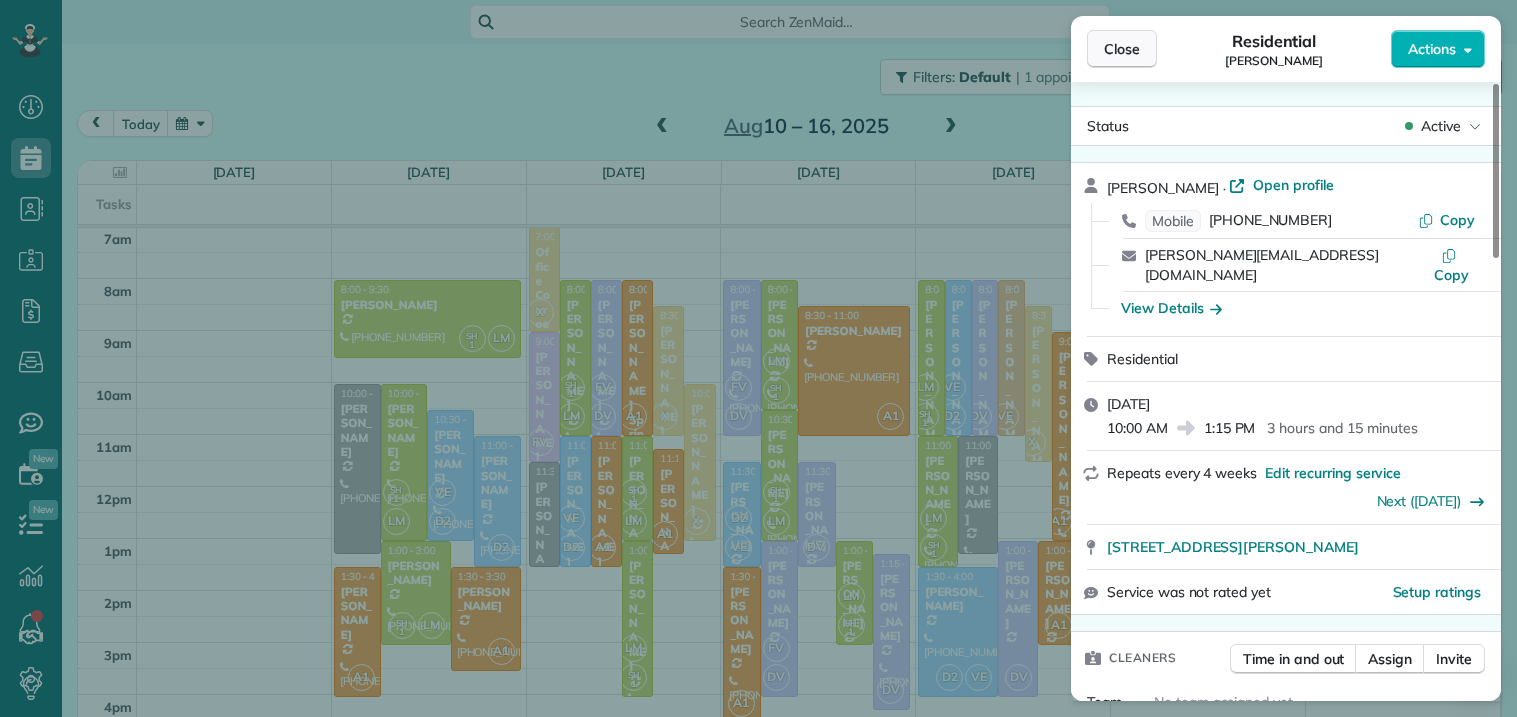 click on "Close" at bounding box center [1122, 49] 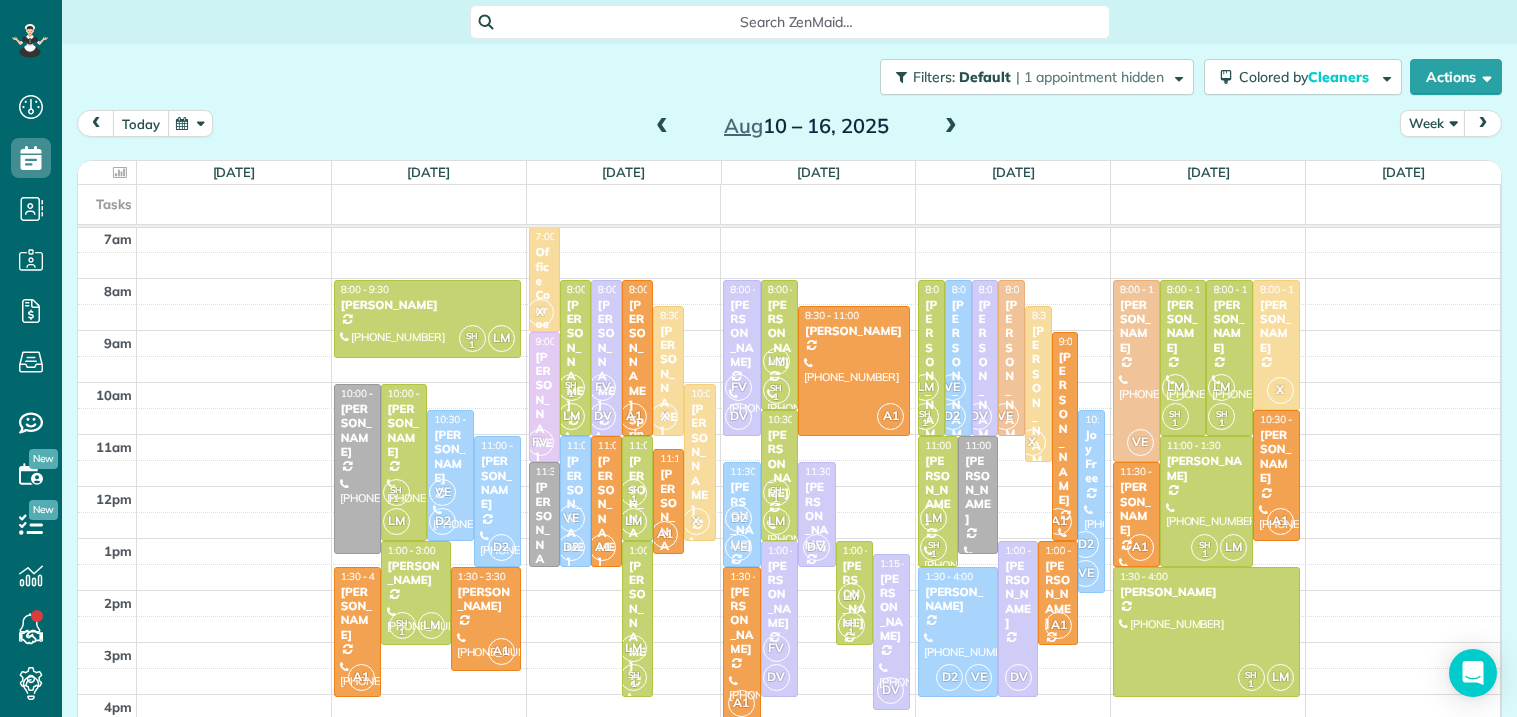 click on "today" at bounding box center (141, 123) 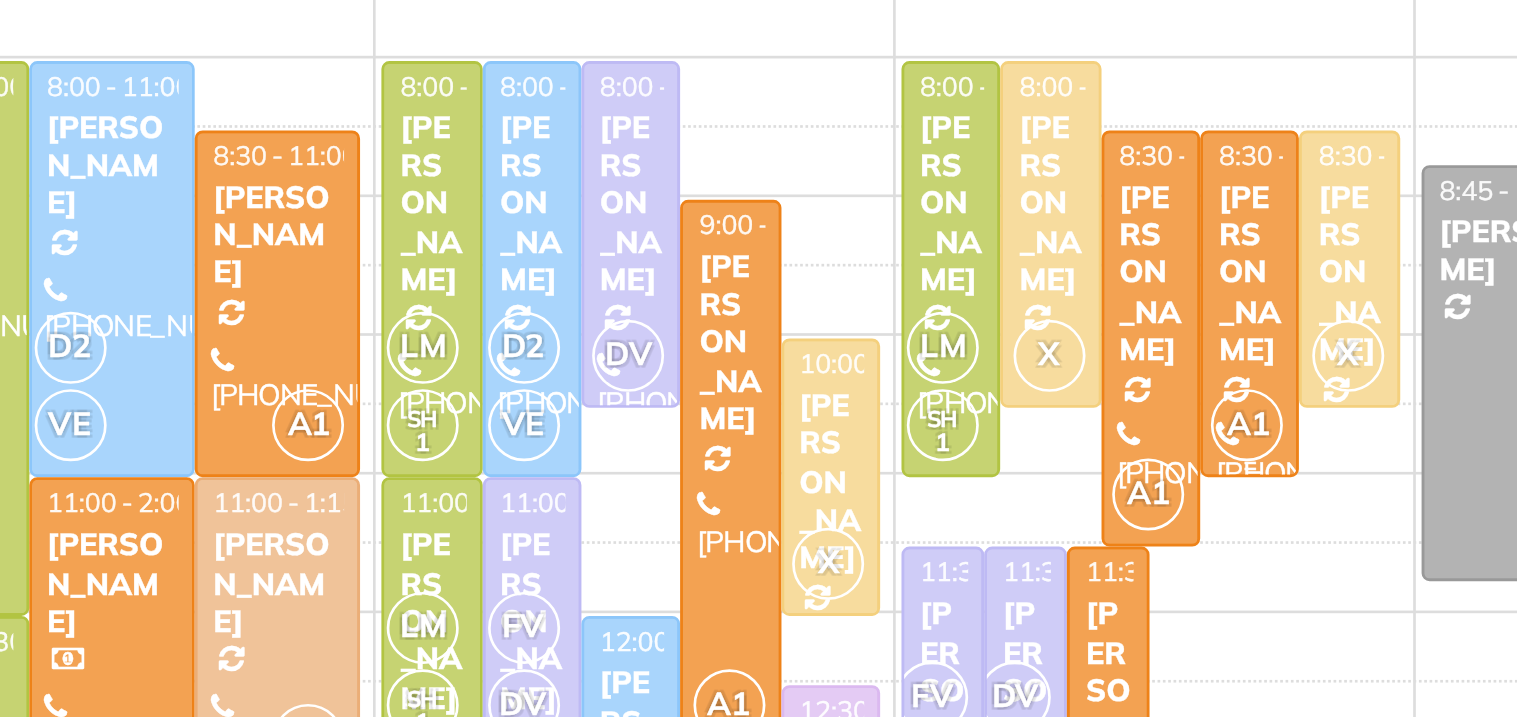 scroll, scrollTop: 25, scrollLeft: 0, axis: vertical 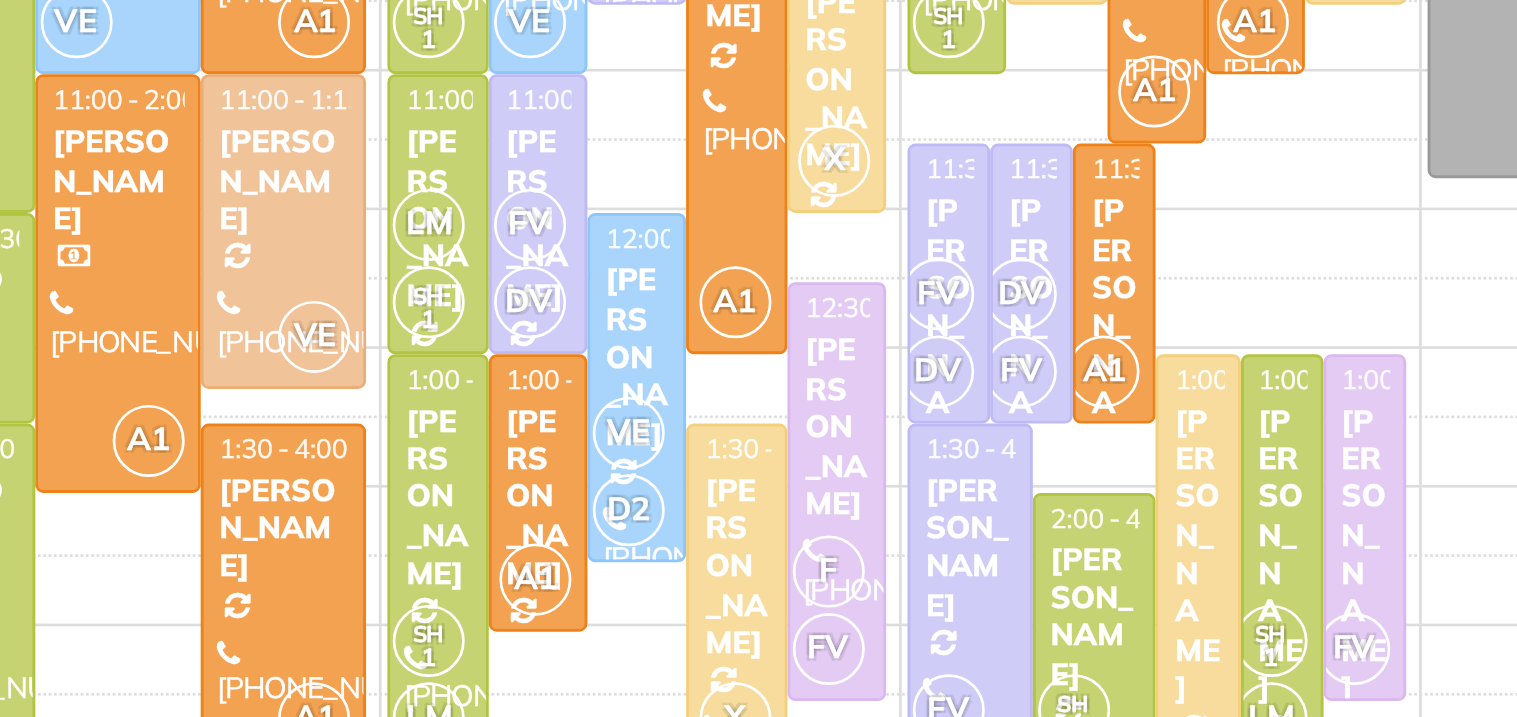 click on "Graciela Lopez" at bounding box center [1221, 591] 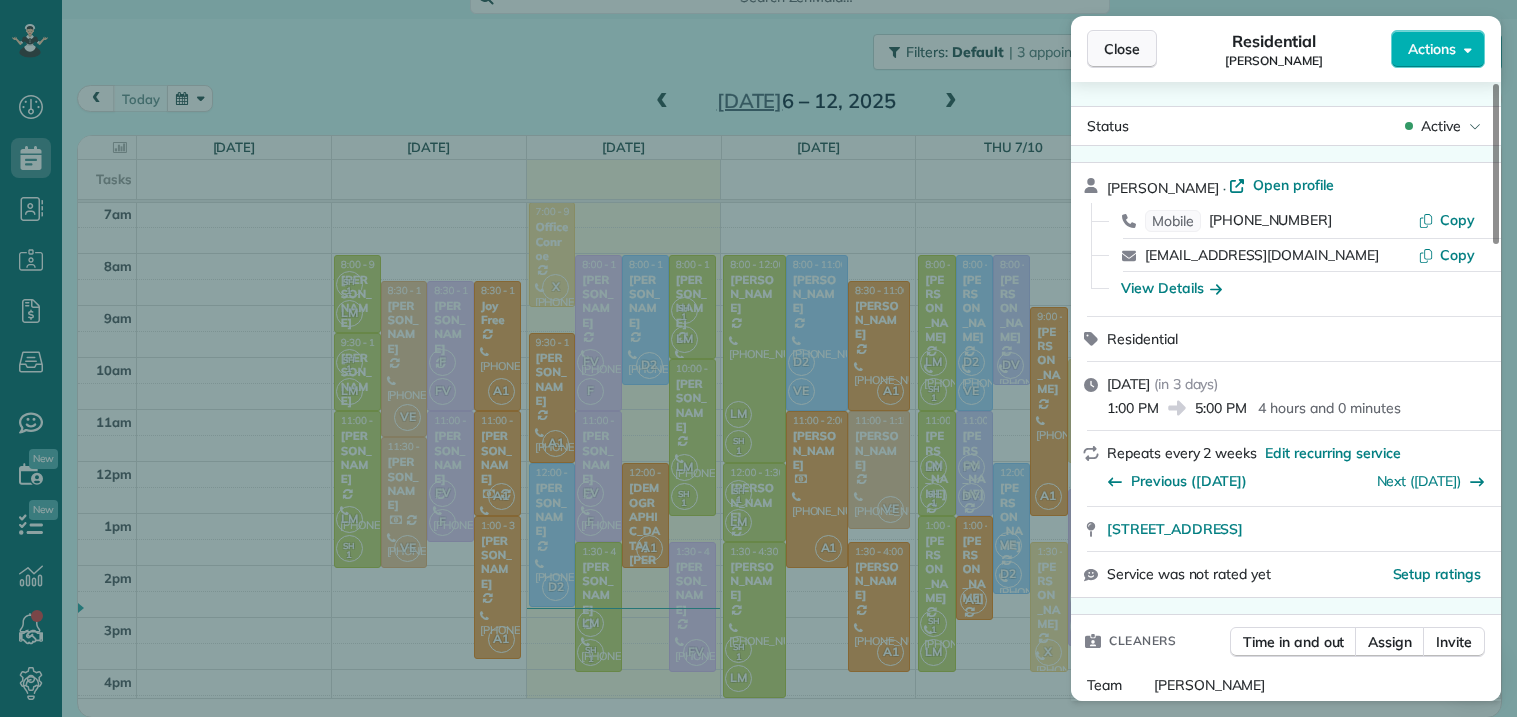 click on "Close" at bounding box center [1122, 49] 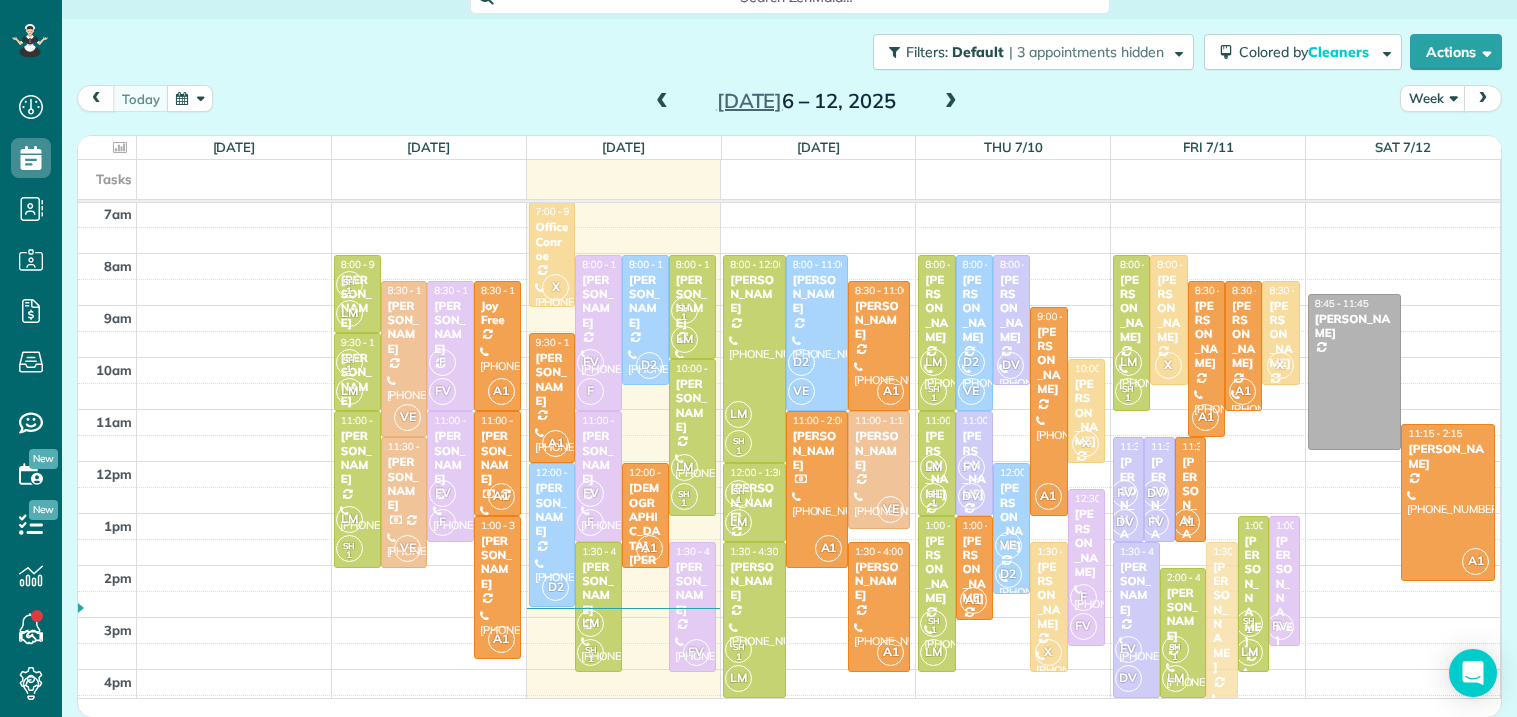 drag, startPoint x: 1220, startPoint y: 571, endPoint x: 1218, endPoint y: 601, distance: 30.066593 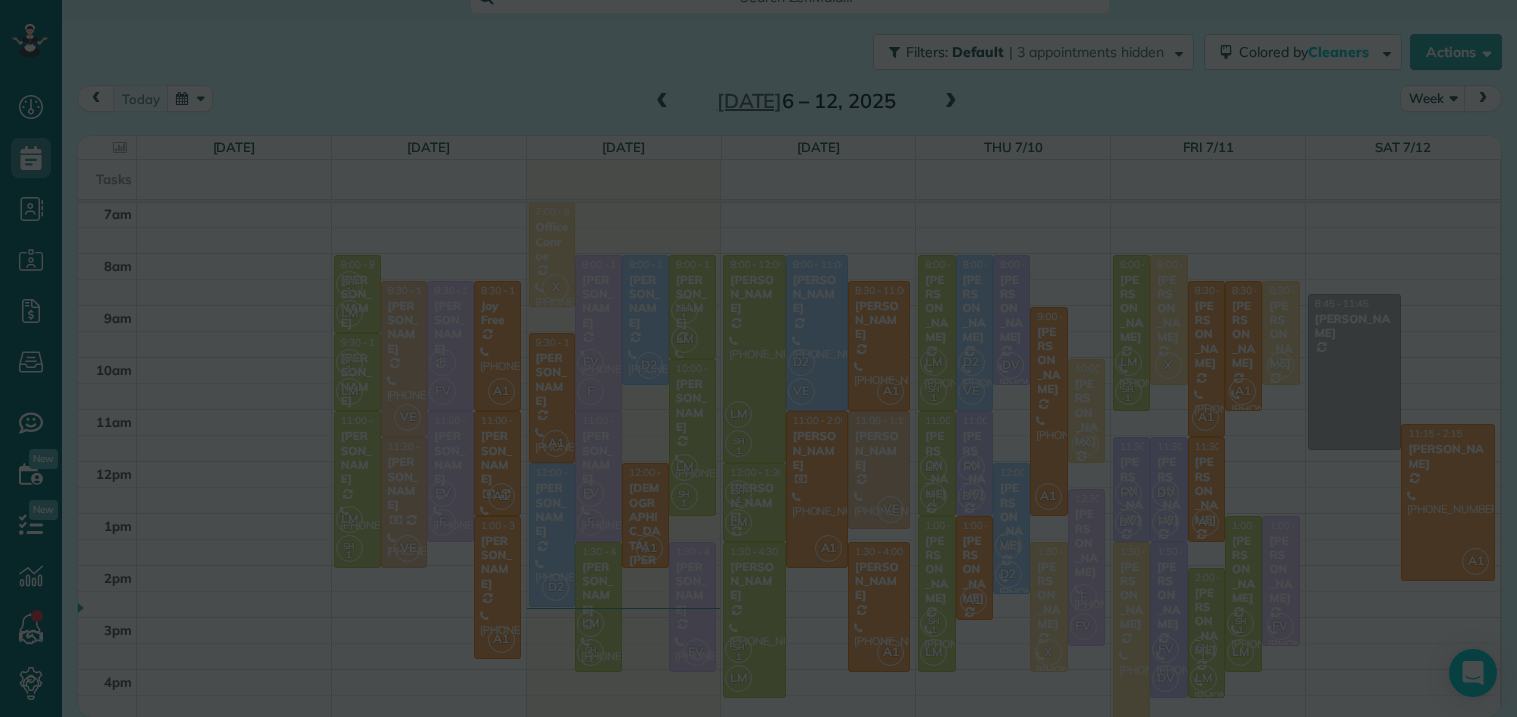 scroll, scrollTop: 23, scrollLeft: 0, axis: vertical 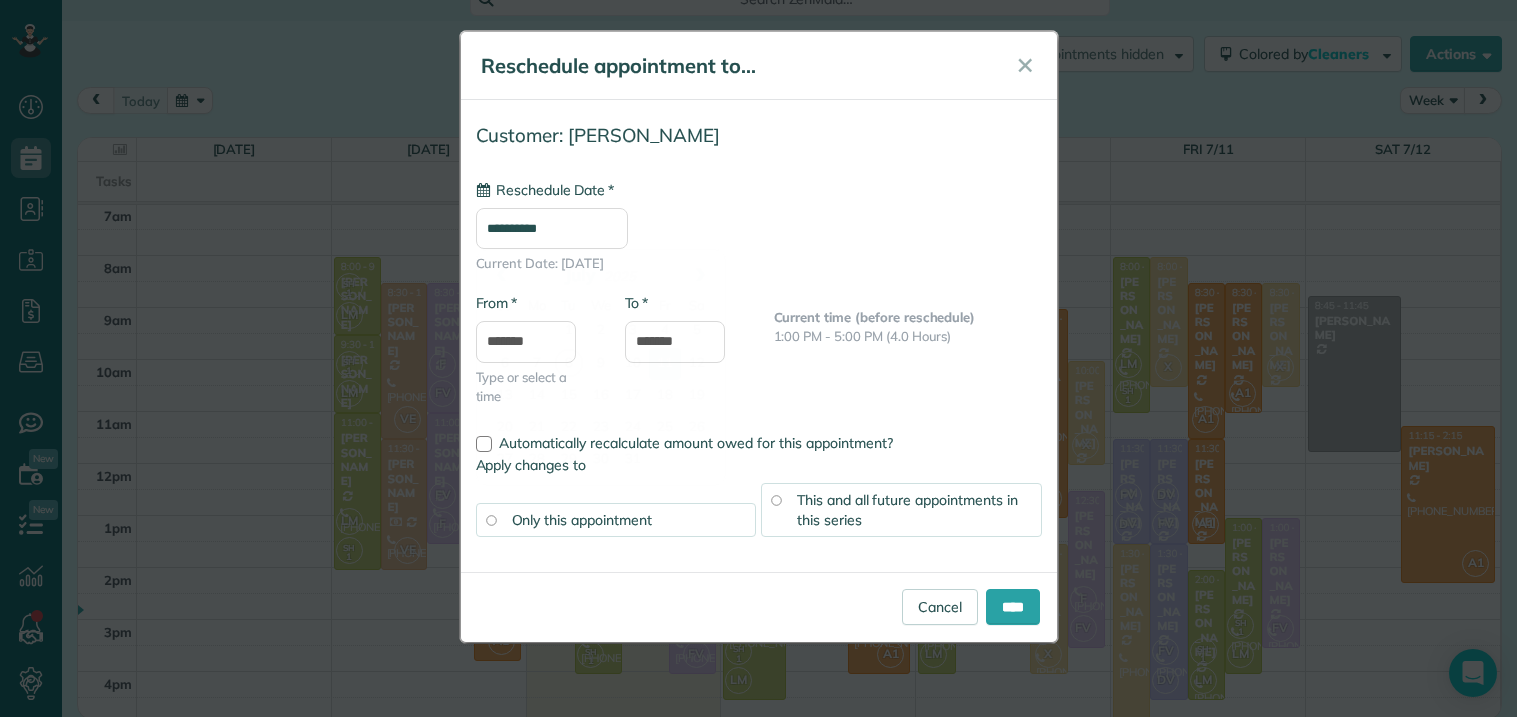 click on "**********" at bounding box center [552, 228] 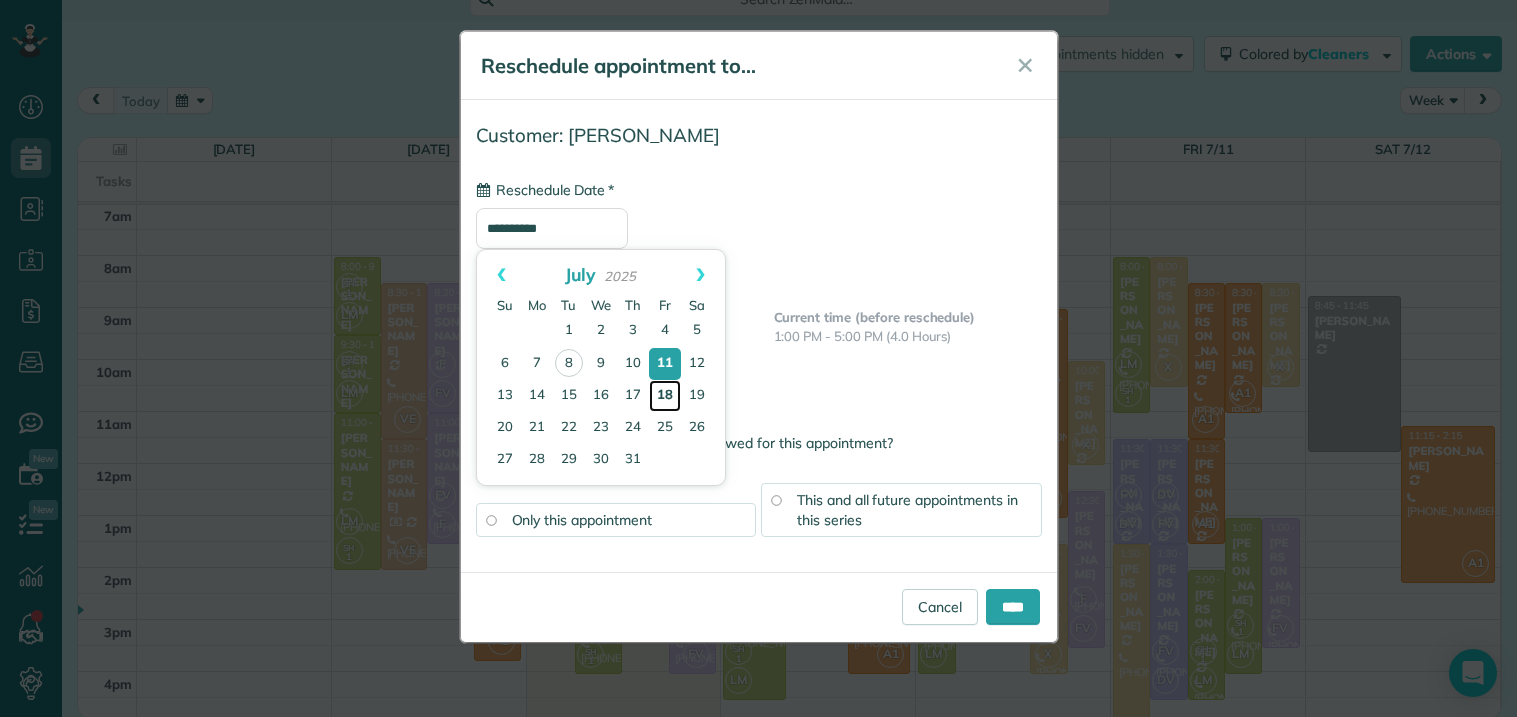 click on "18" at bounding box center (665, 396) 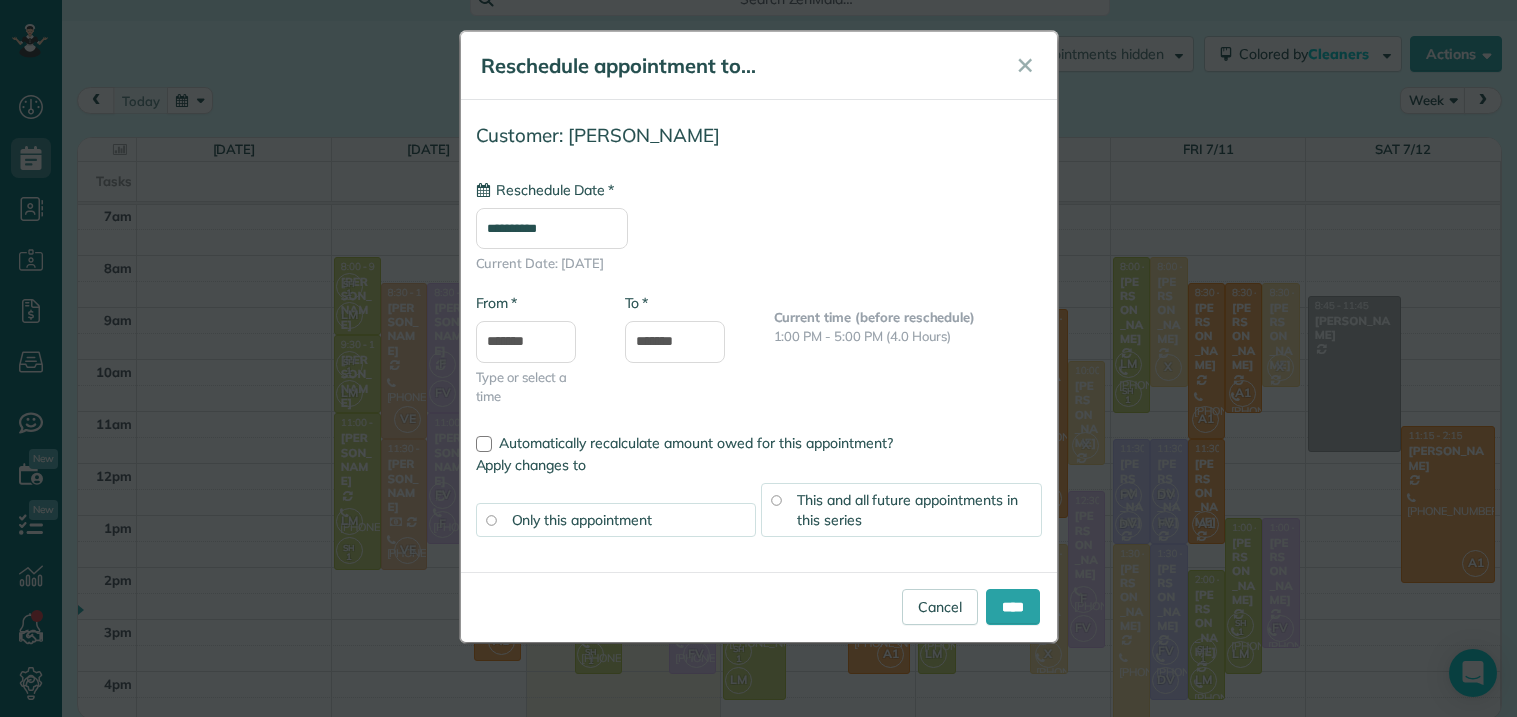 click on "This and all future appointments in this series" at bounding box center (907, 510) 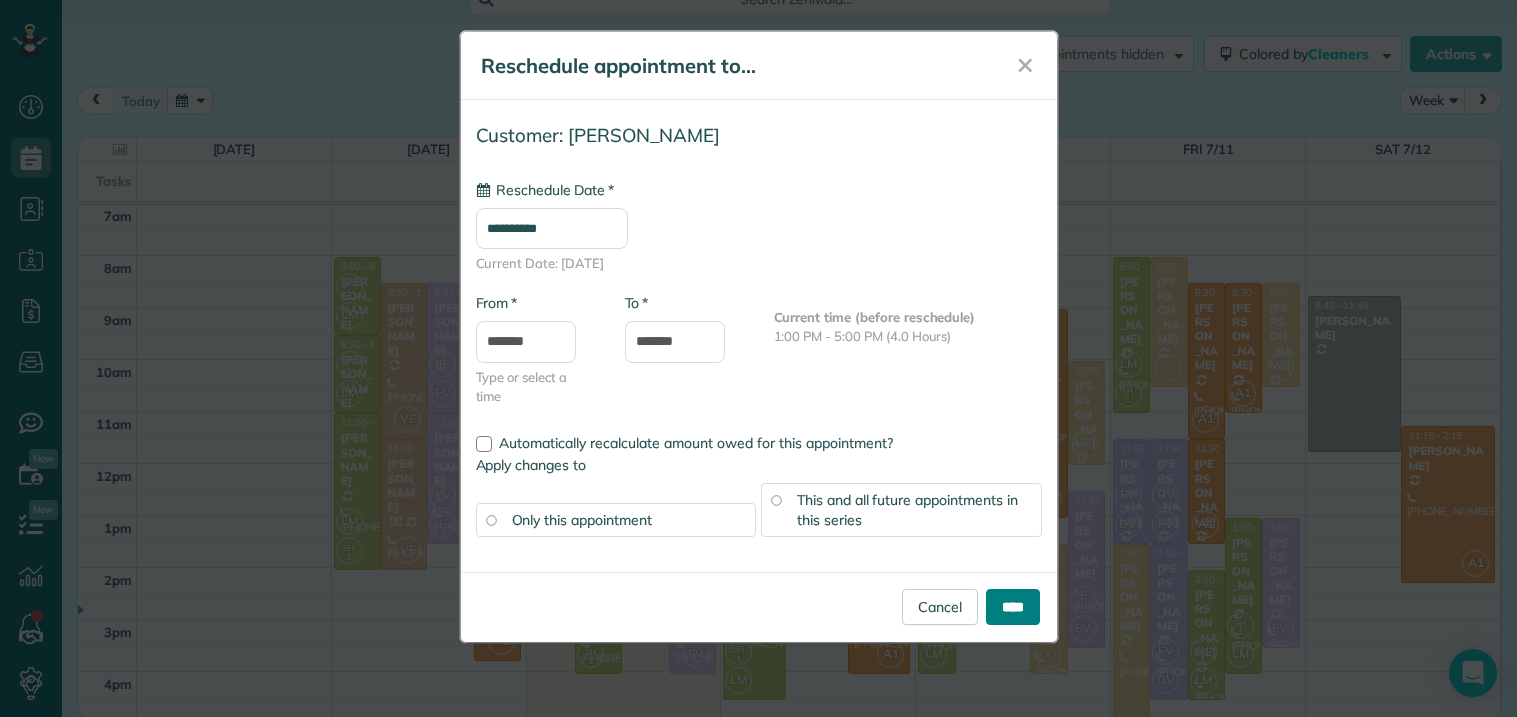 click on "****" at bounding box center (1013, 607) 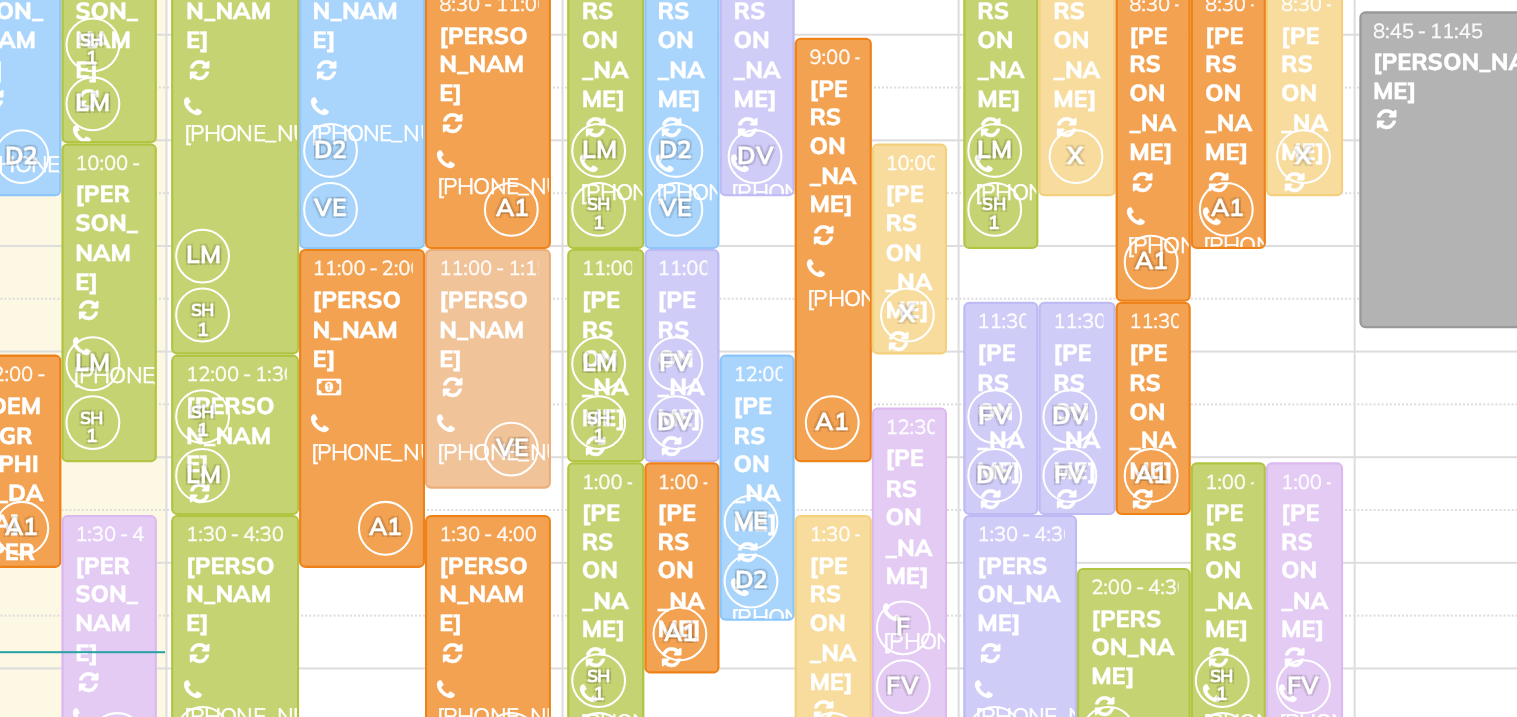 scroll, scrollTop: 266, scrollLeft: 0, axis: vertical 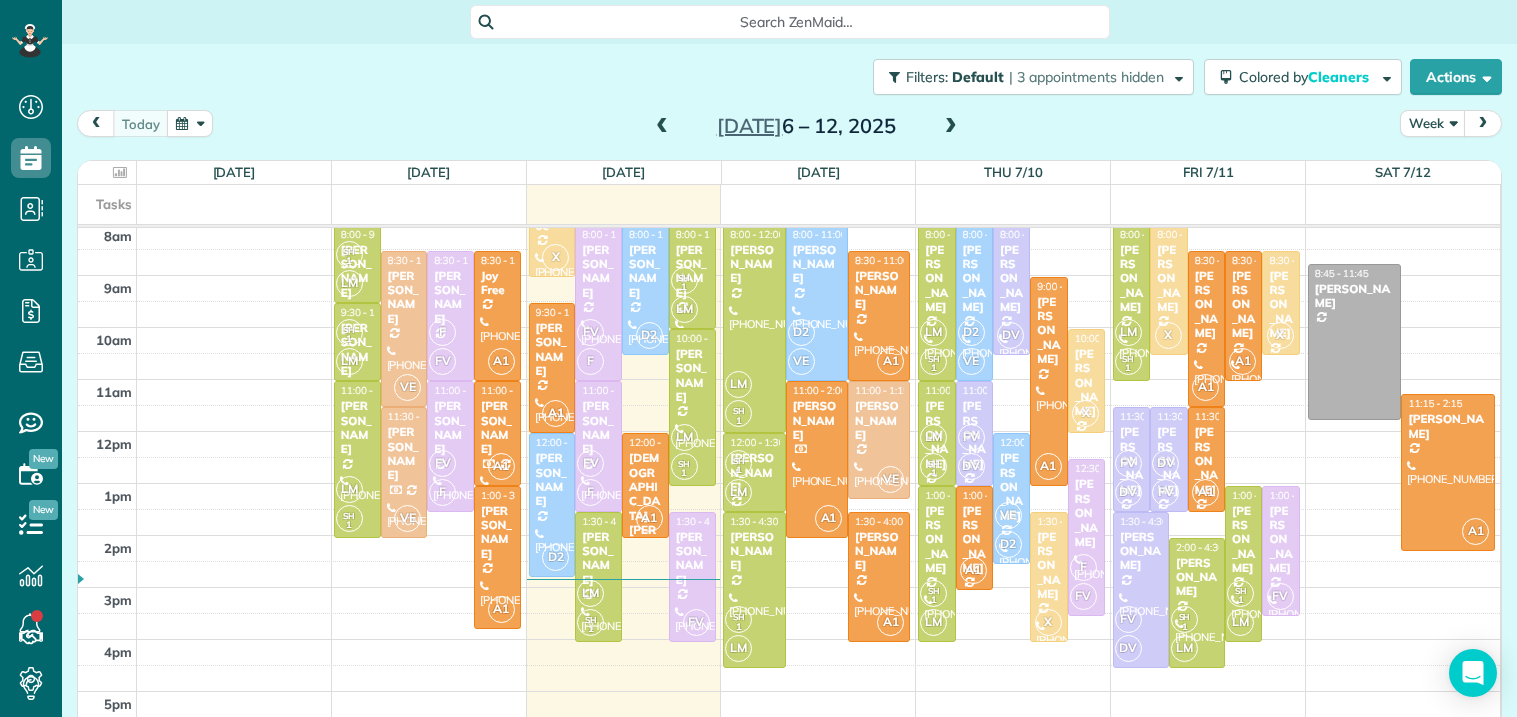 click at bounding box center [951, 127] 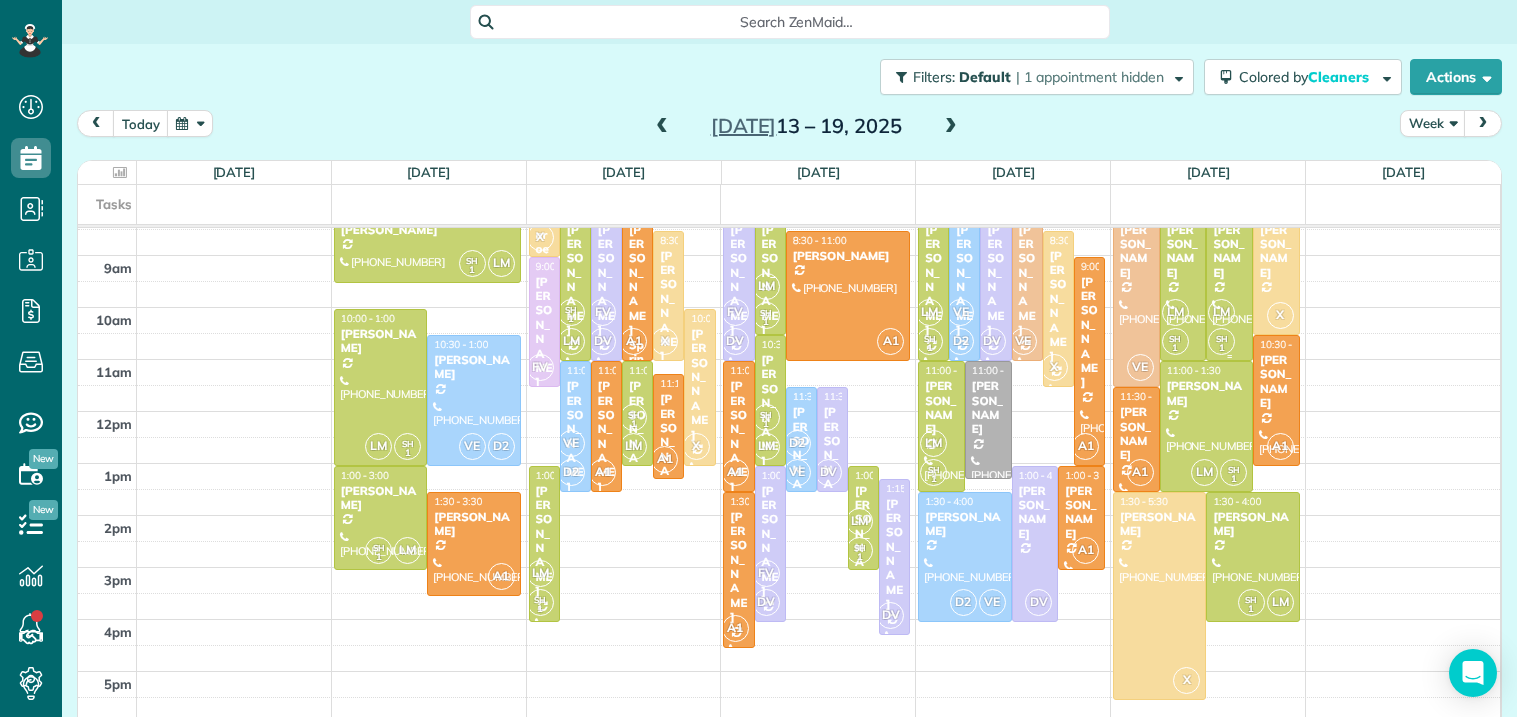 scroll, scrollTop: 189, scrollLeft: 0, axis: vertical 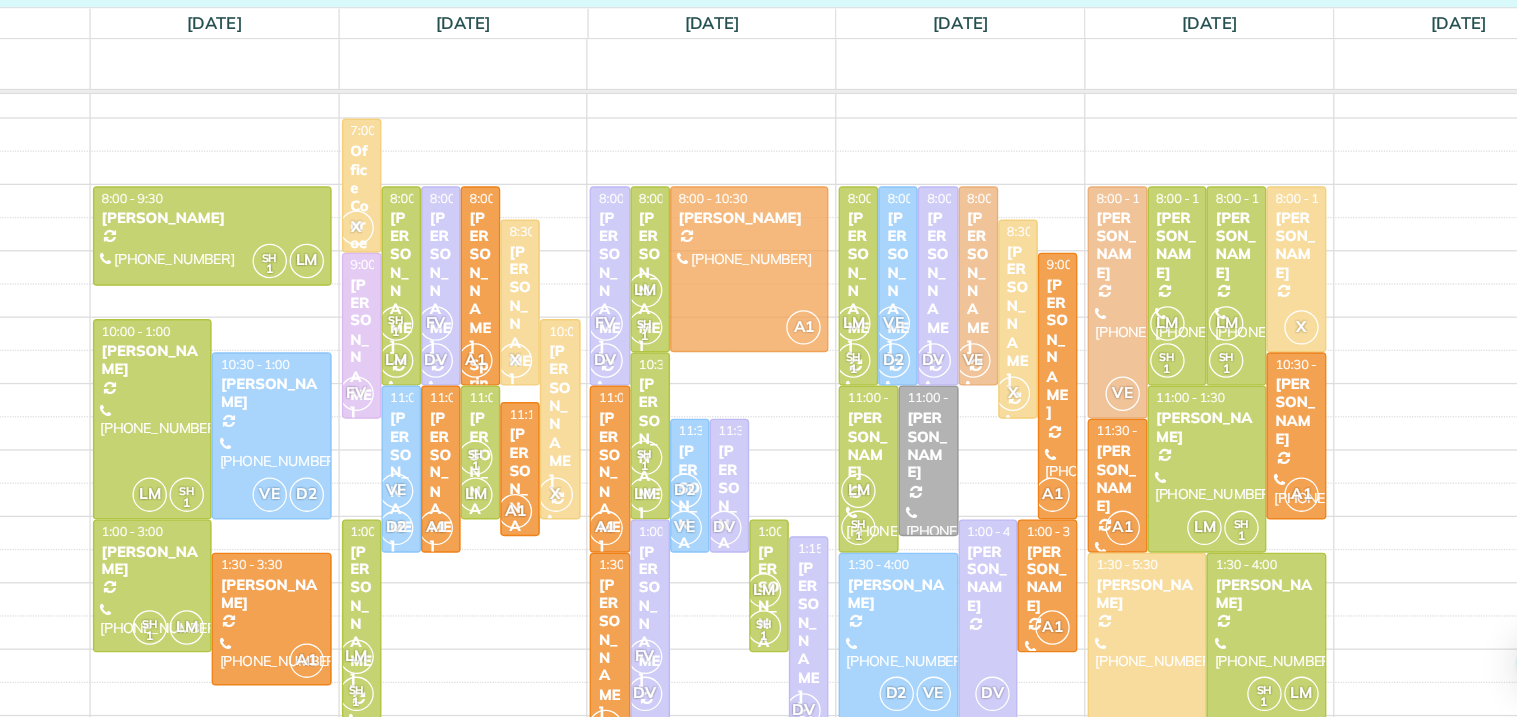 drag, startPoint x: 837, startPoint y: 343, endPoint x: 840, endPoint y: 323, distance: 20.22375 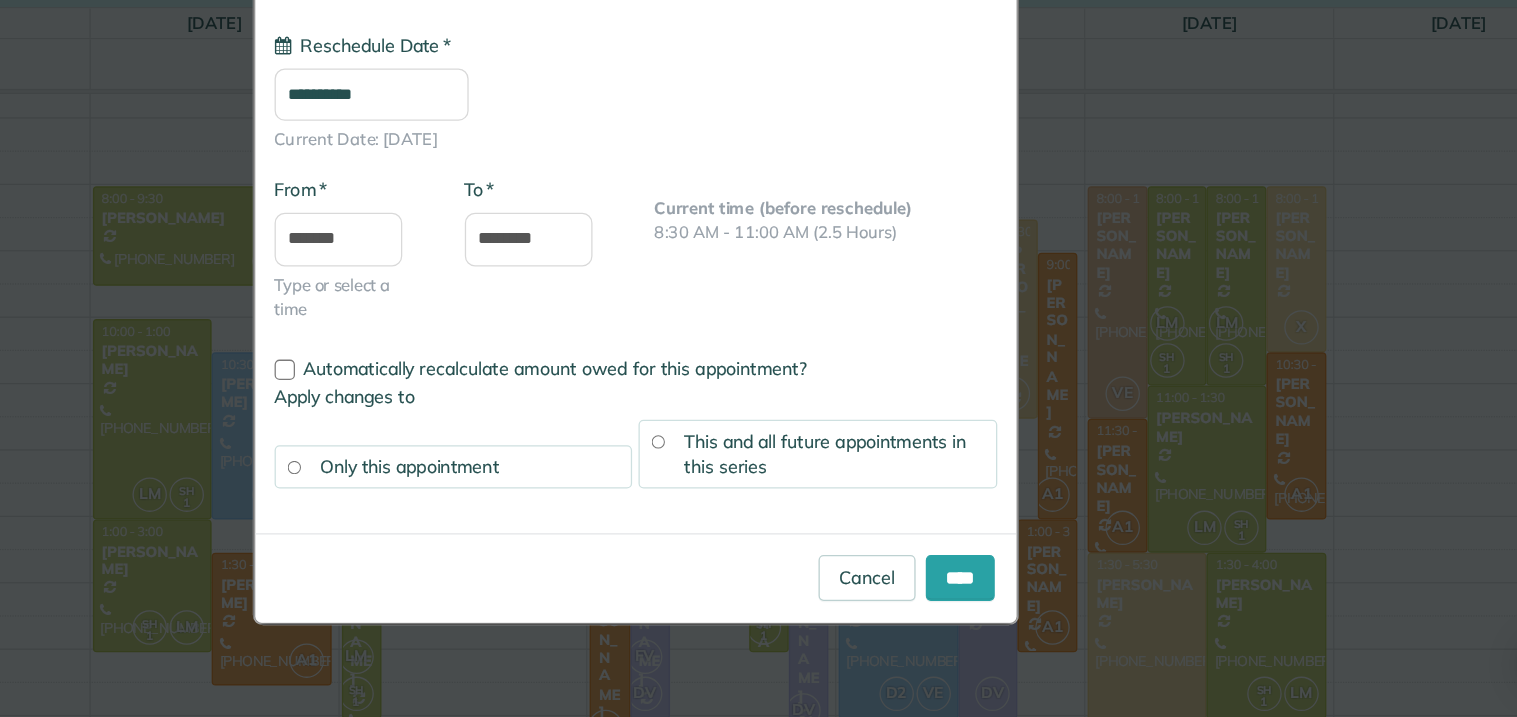 click on "**********" at bounding box center (552, 228) 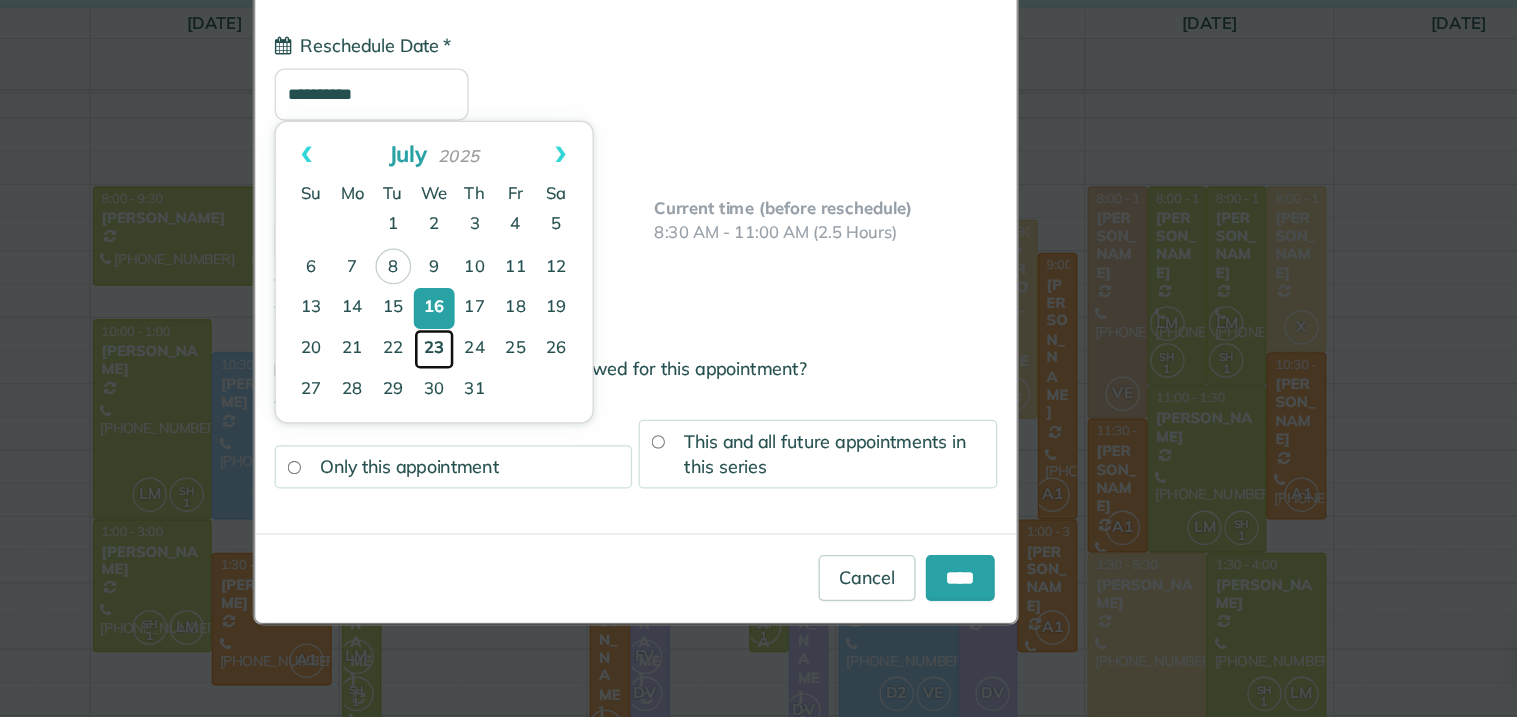click on "23" at bounding box center (601, 428) 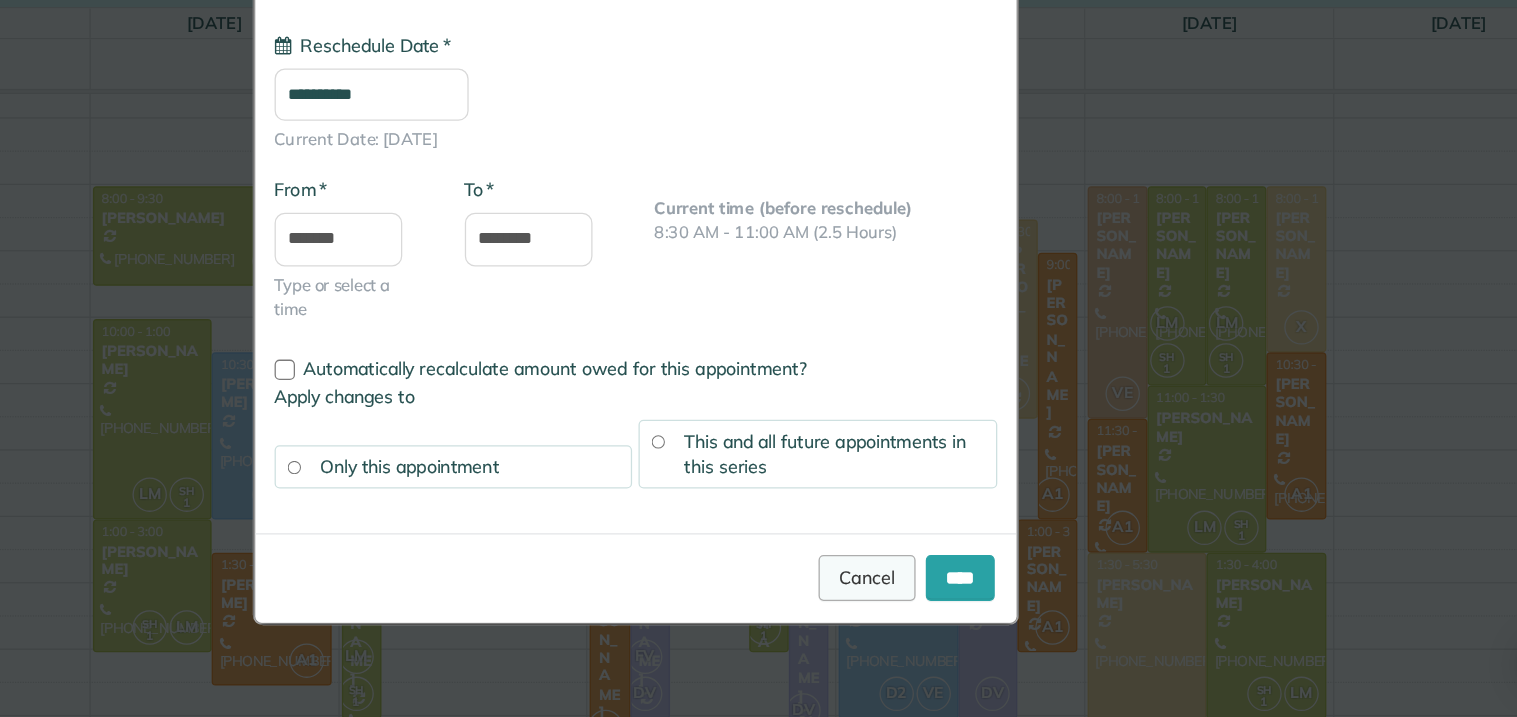 click on "Cancel" at bounding box center [940, 607] 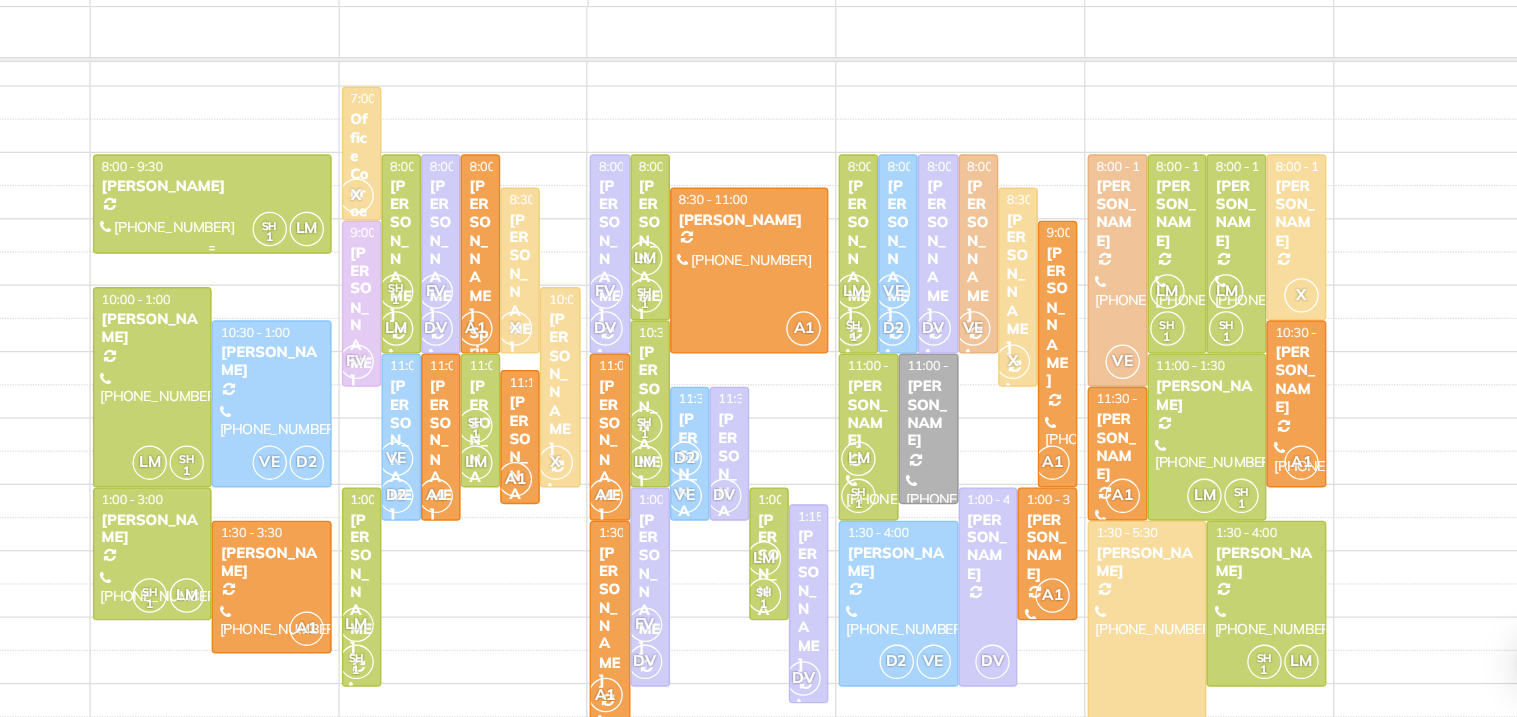 scroll, scrollTop: 0, scrollLeft: 0, axis: both 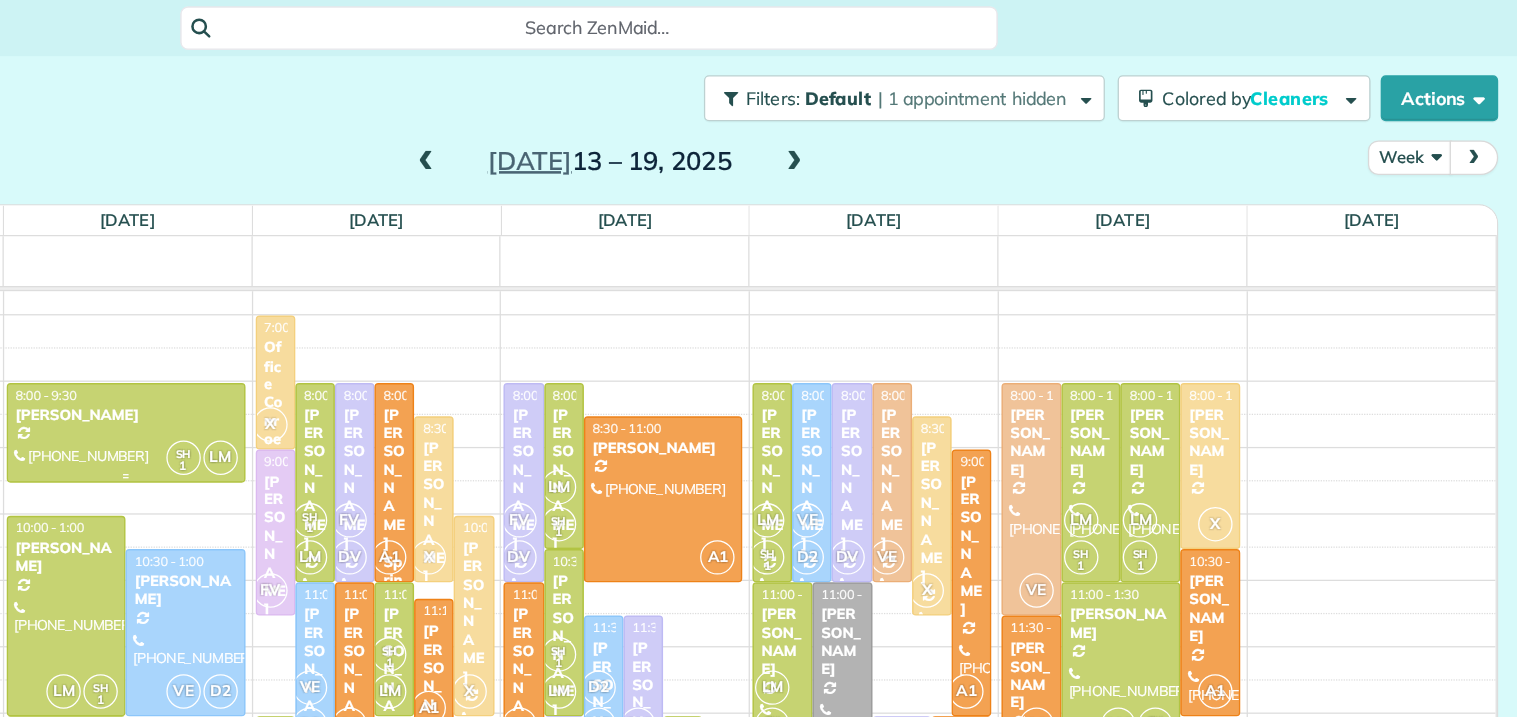click on "Tasks" at bounding box center [789, 204] 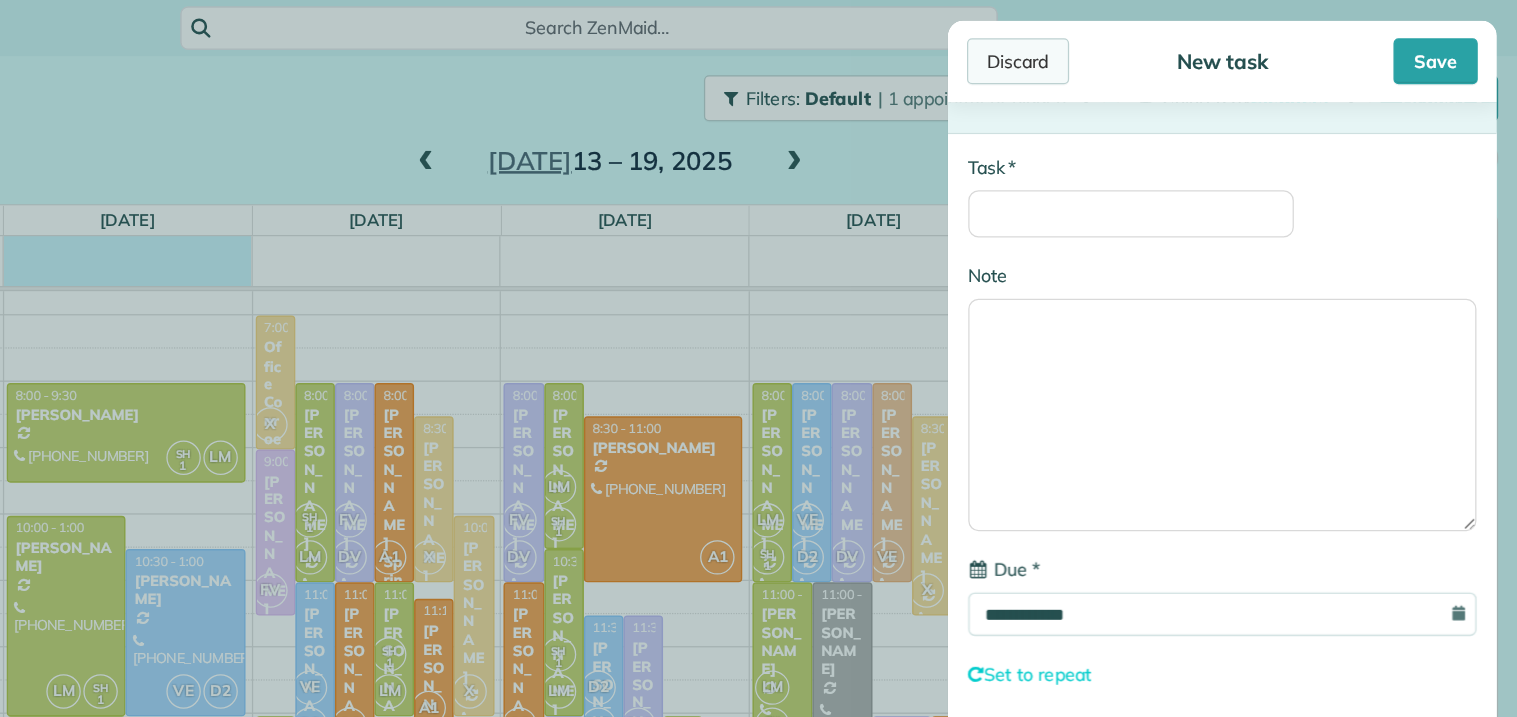 click on "Discard" at bounding box center [1126, 48] 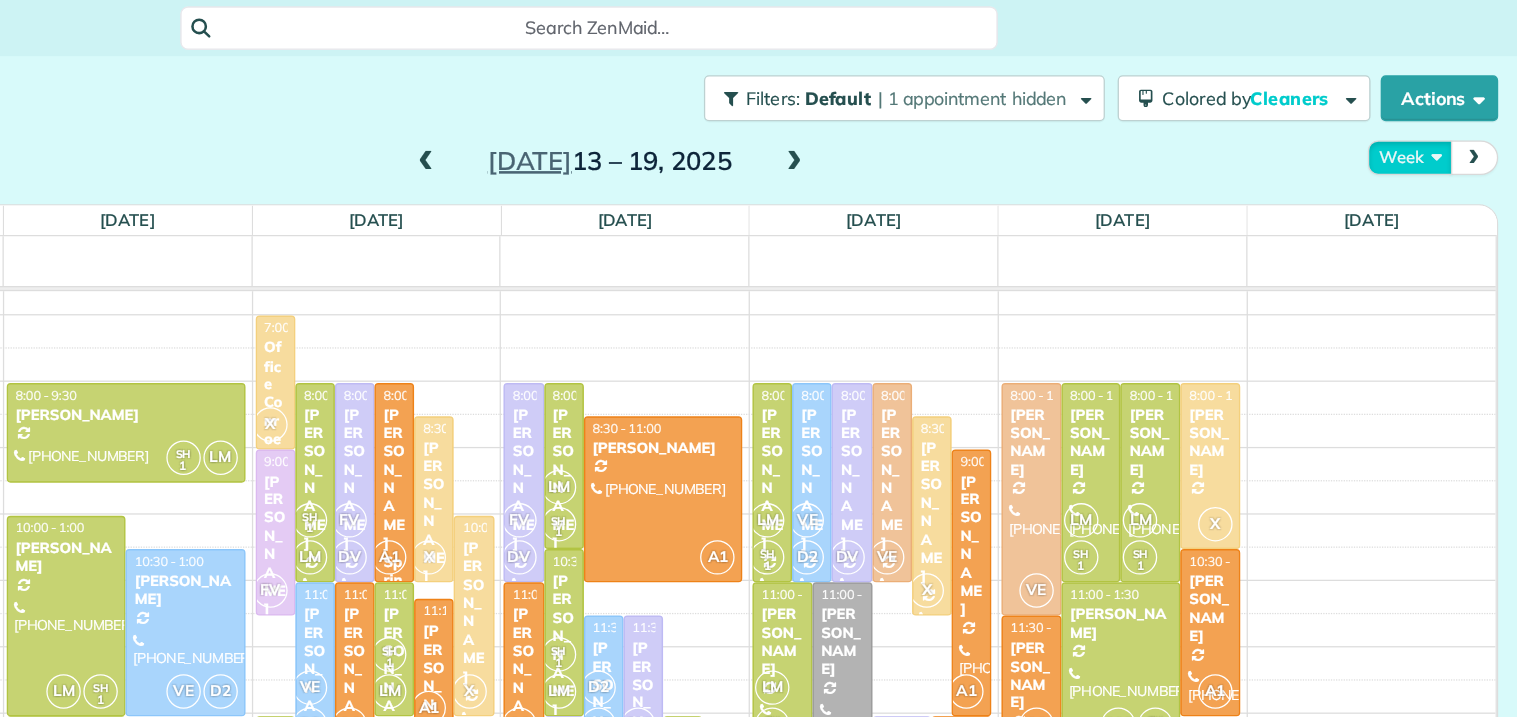 click on "Week" at bounding box center [1433, 123] 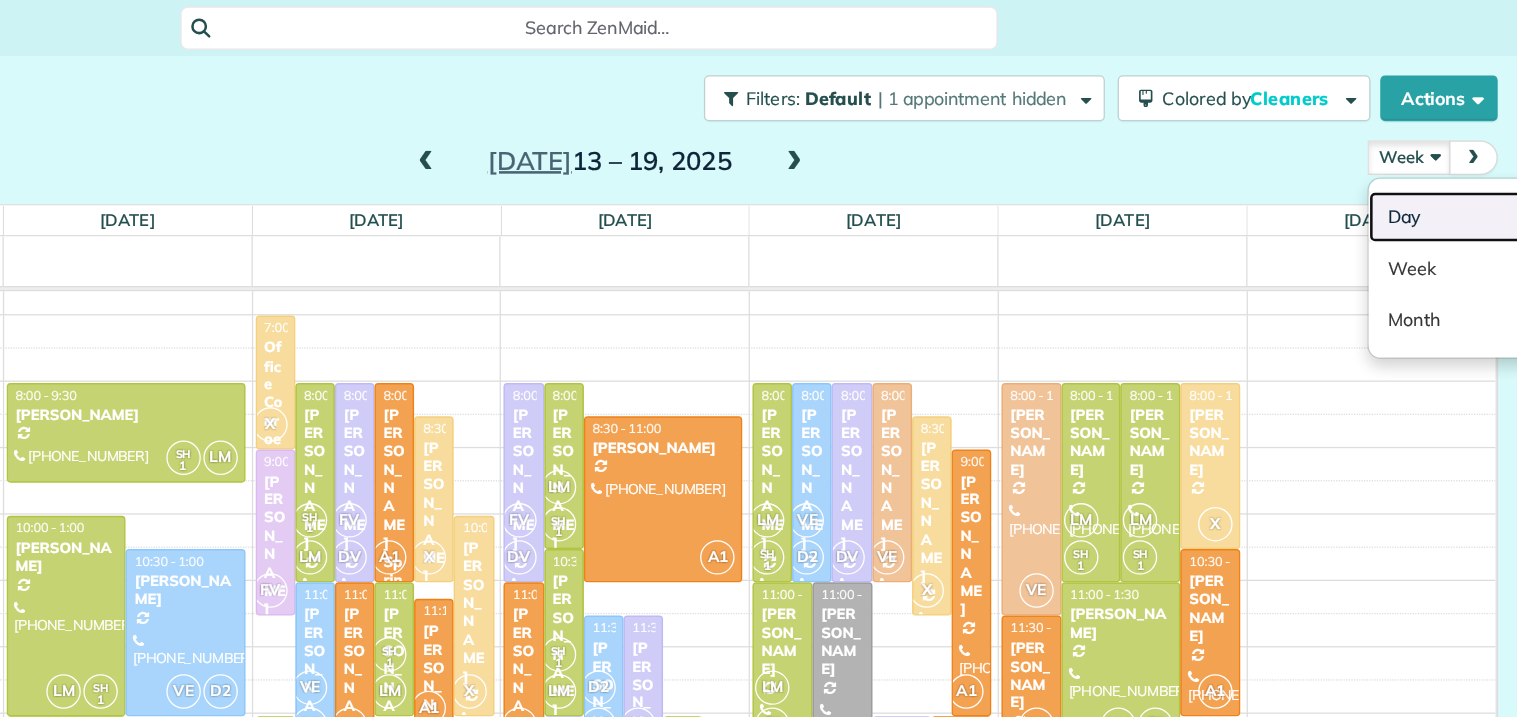 click on "Day" at bounding box center (1480, 170) 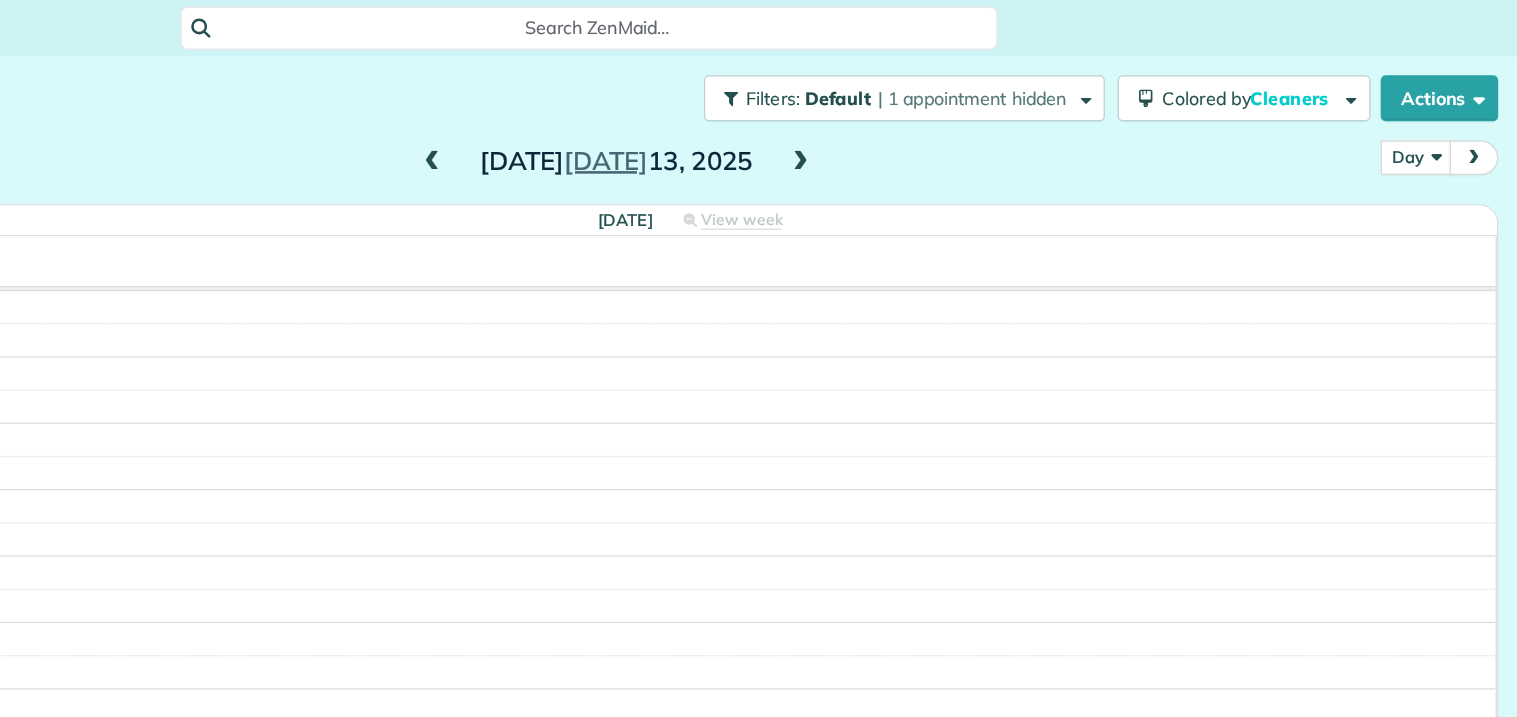 scroll, scrollTop: 209, scrollLeft: 0, axis: vertical 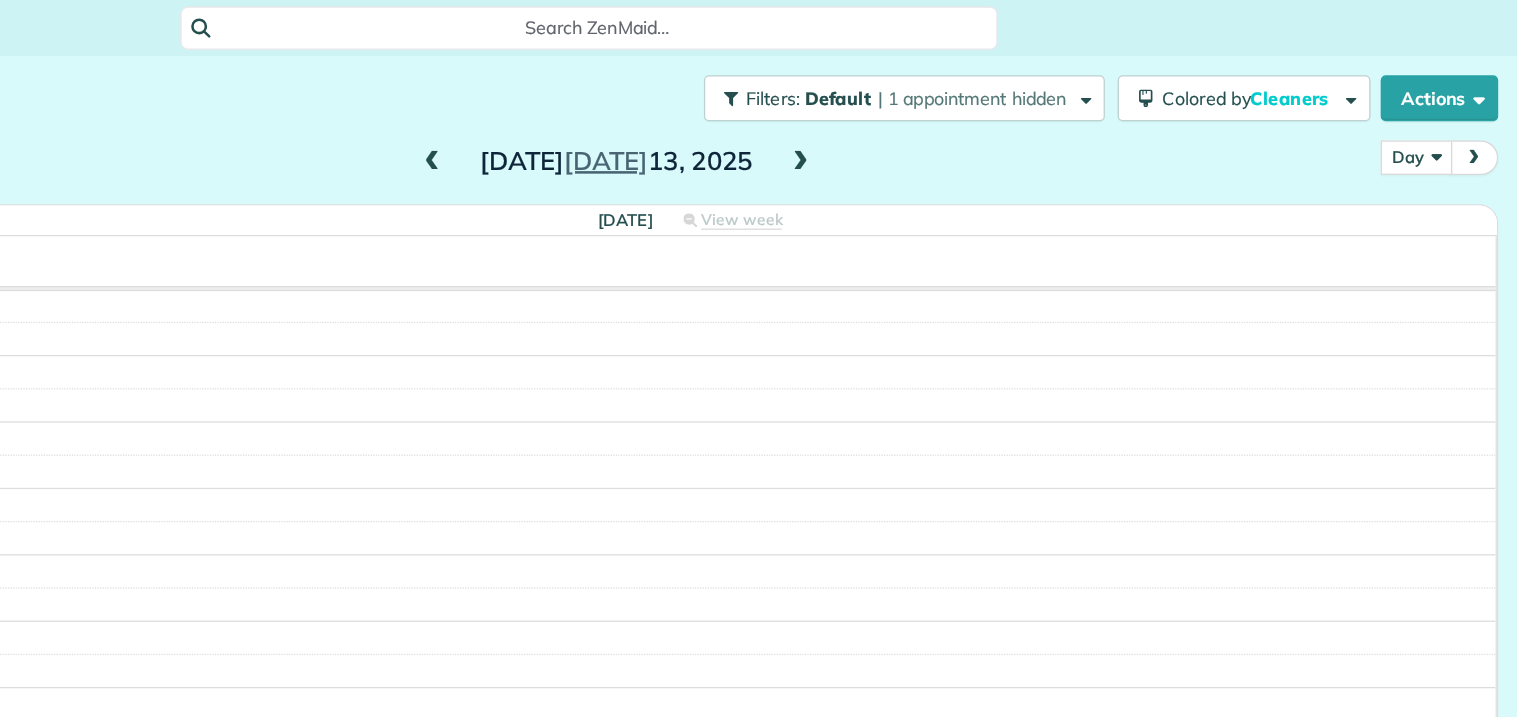 click on "Day" at bounding box center [1438, 123] 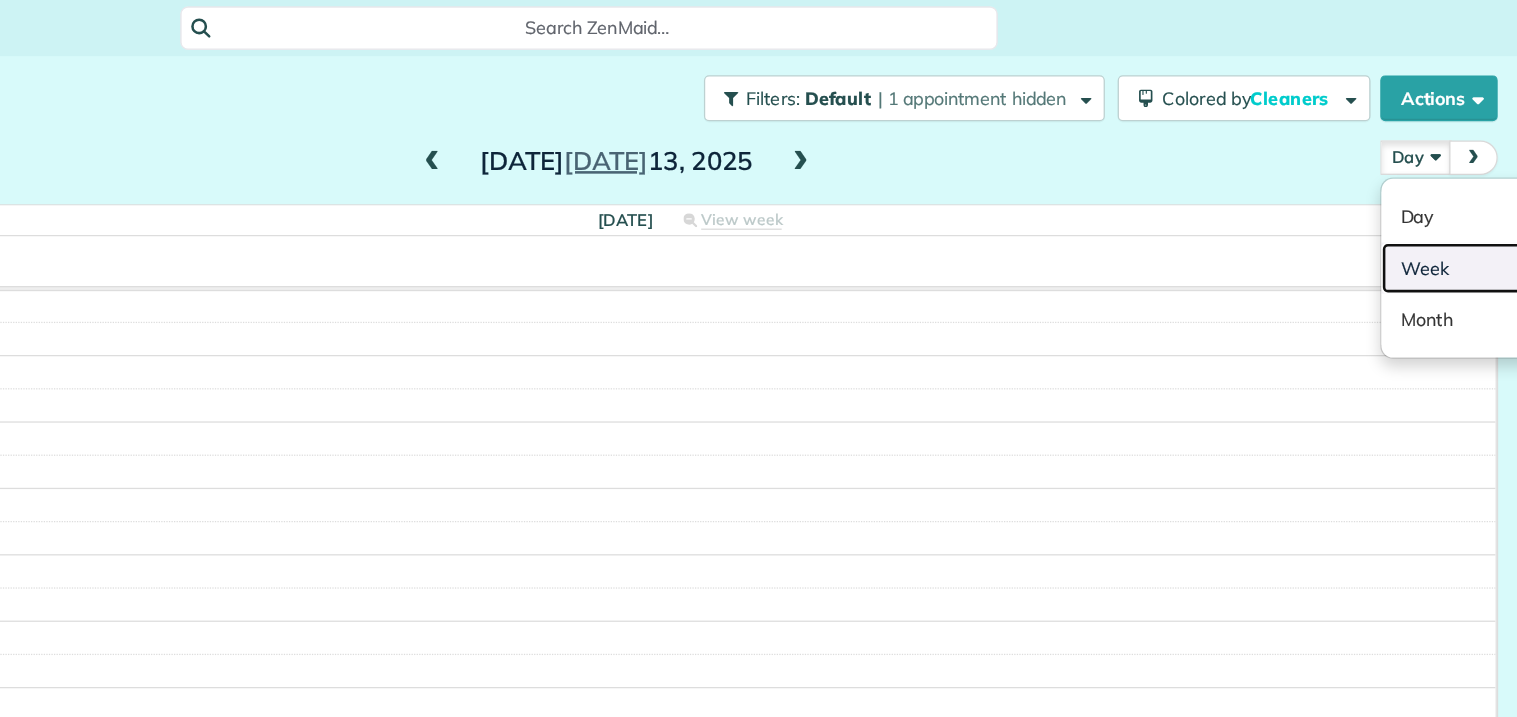 click on "Week" at bounding box center (1490, 210) 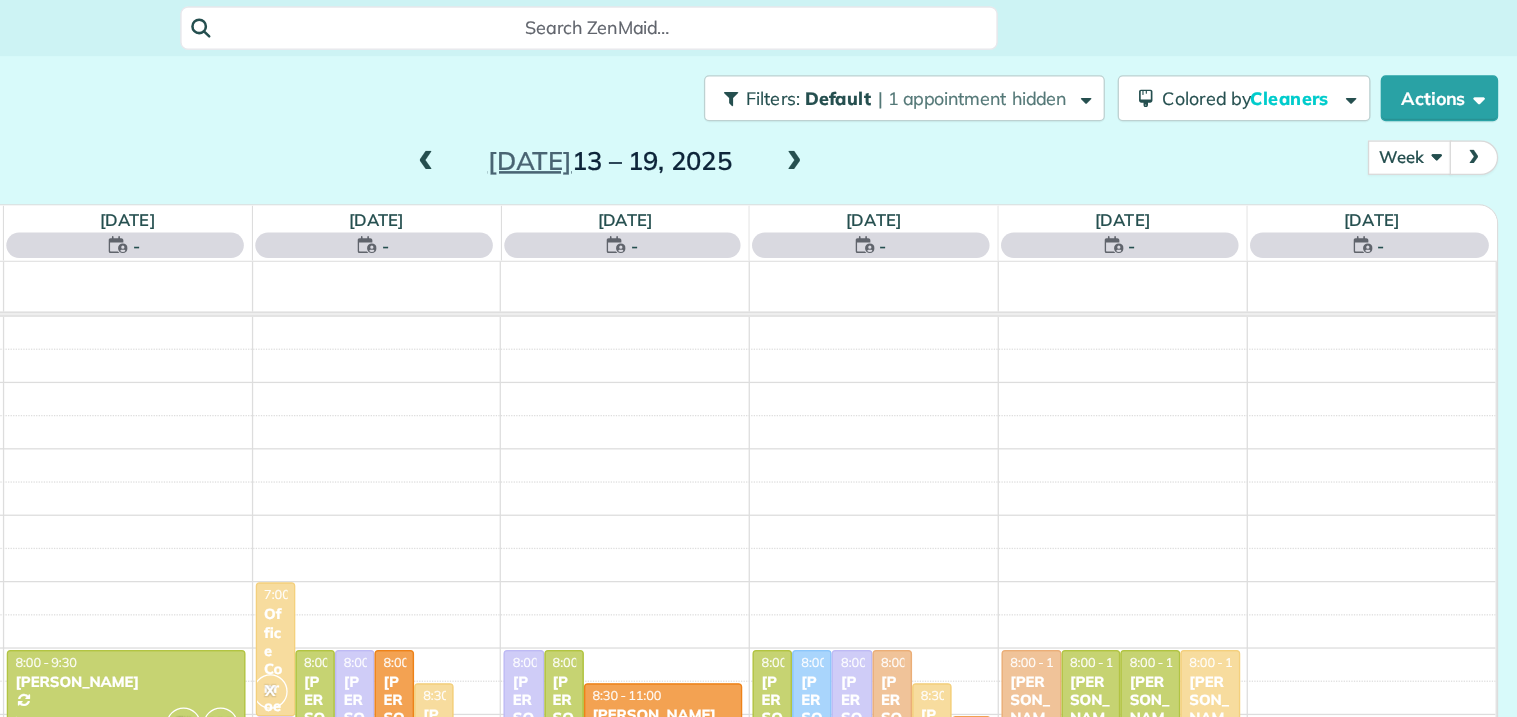 scroll, scrollTop: 209, scrollLeft: 0, axis: vertical 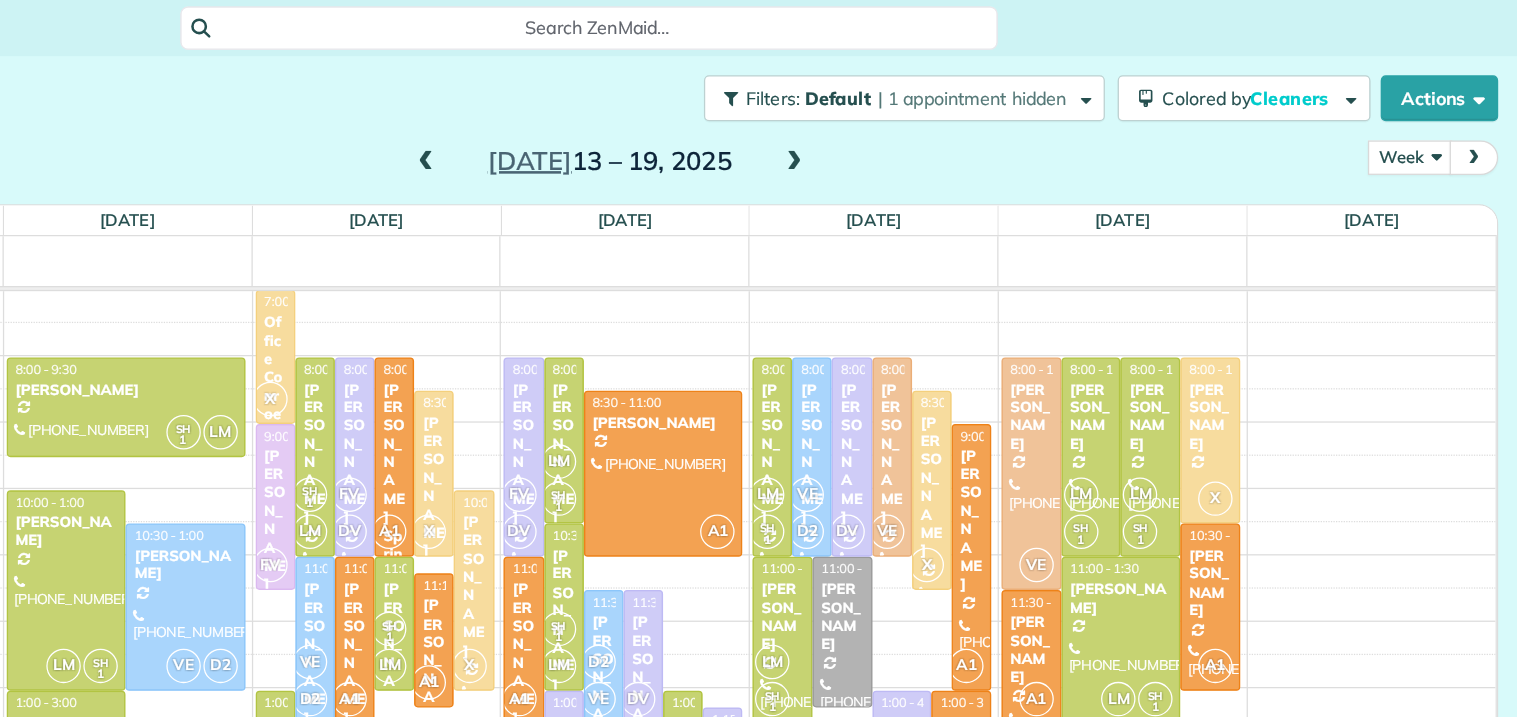 click at bounding box center [662, 127] 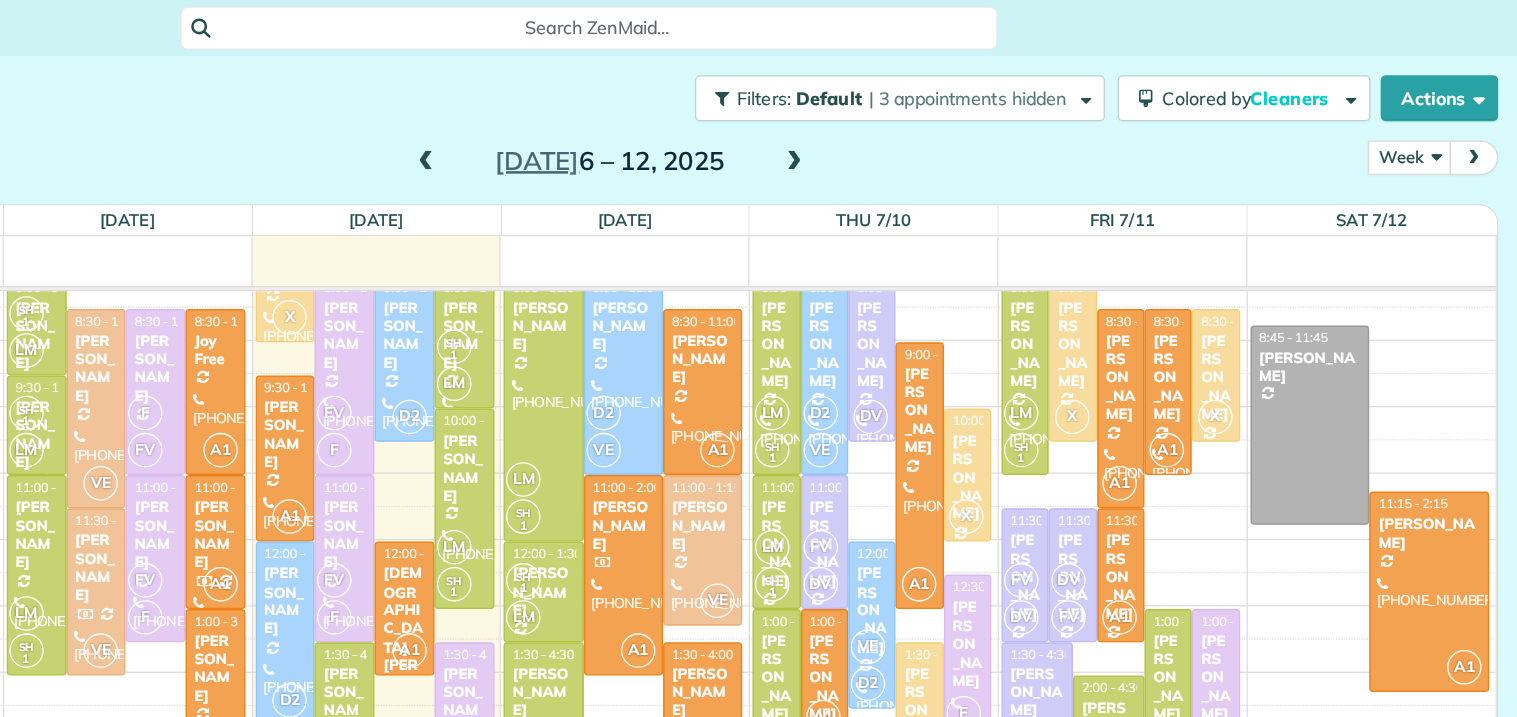 scroll, scrollTop: 286, scrollLeft: 0, axis: vertical 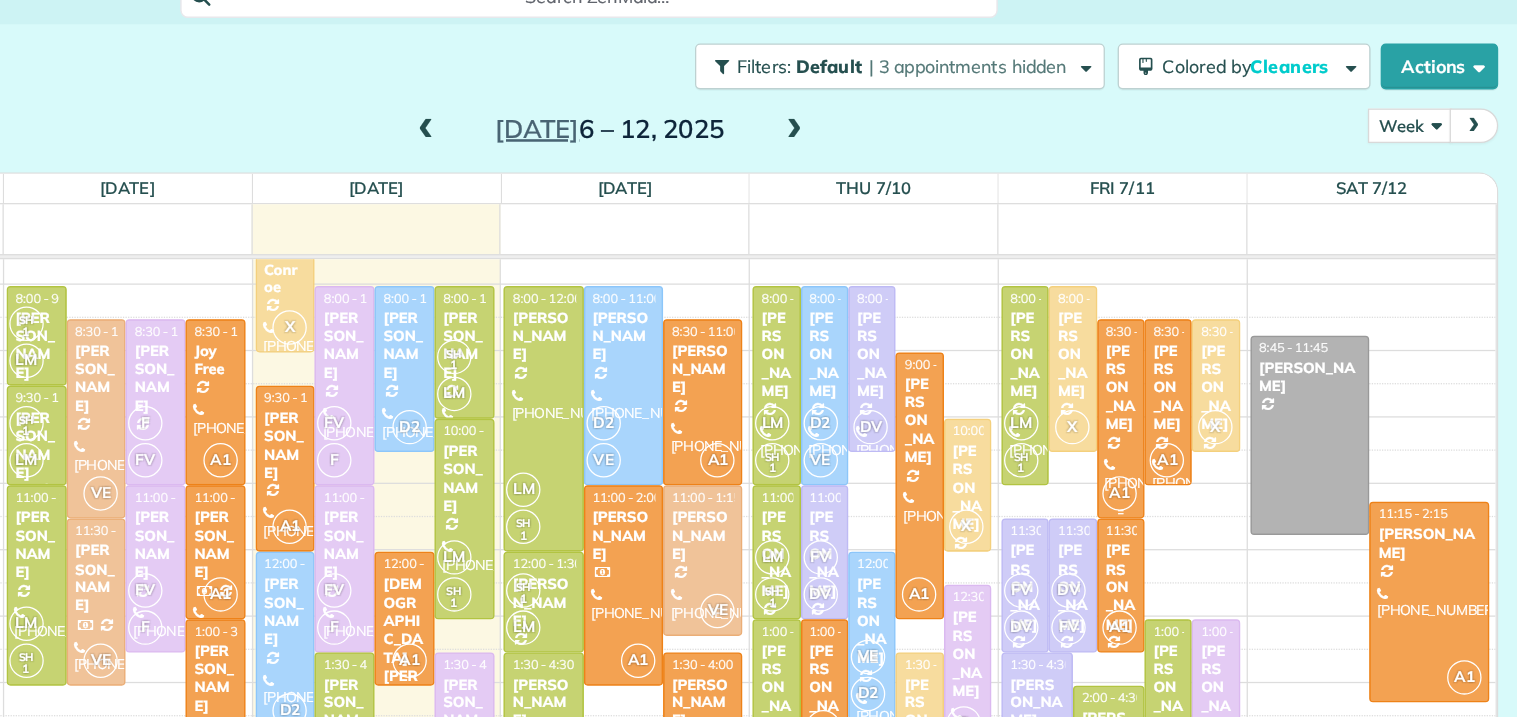 click at bounding box center [1206, 328] 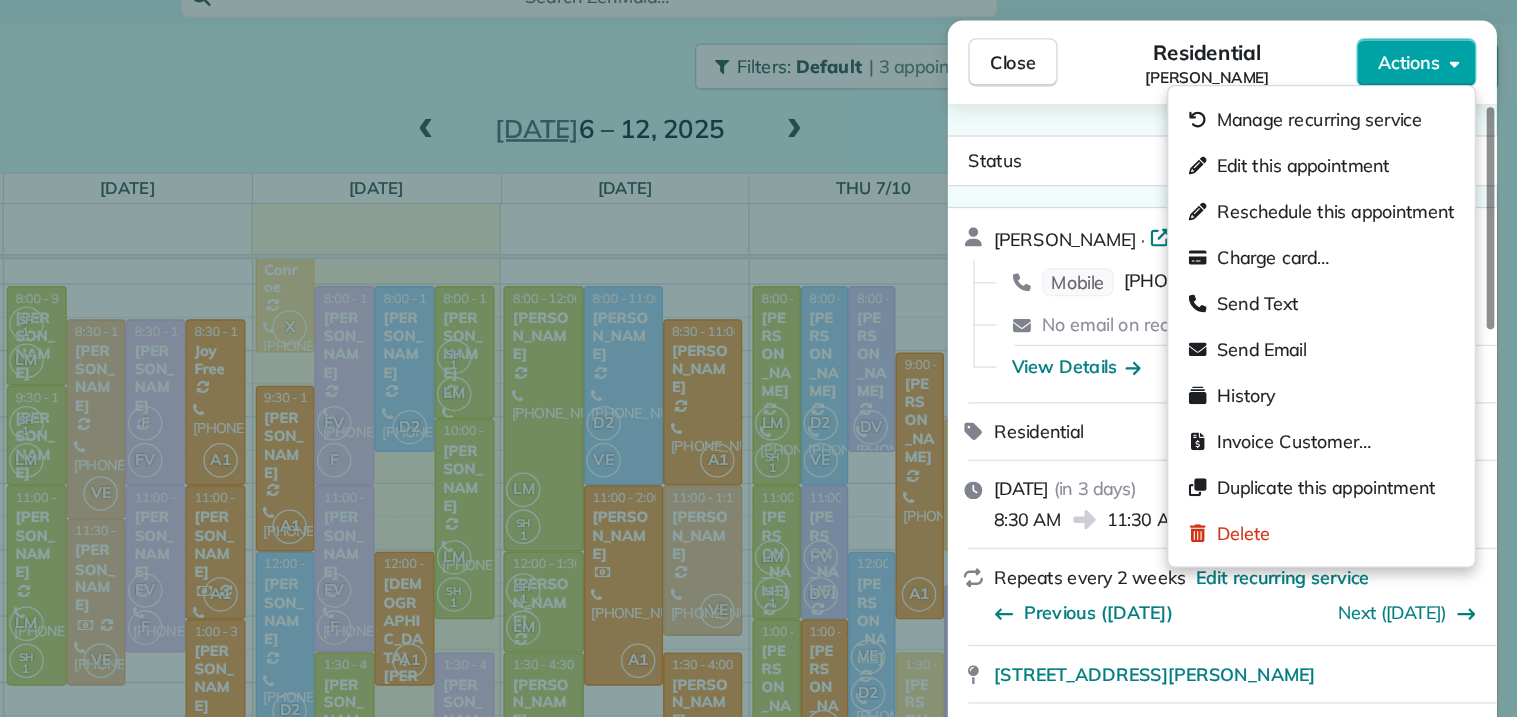 click on "Actions" at bounding box center [1432, 49] 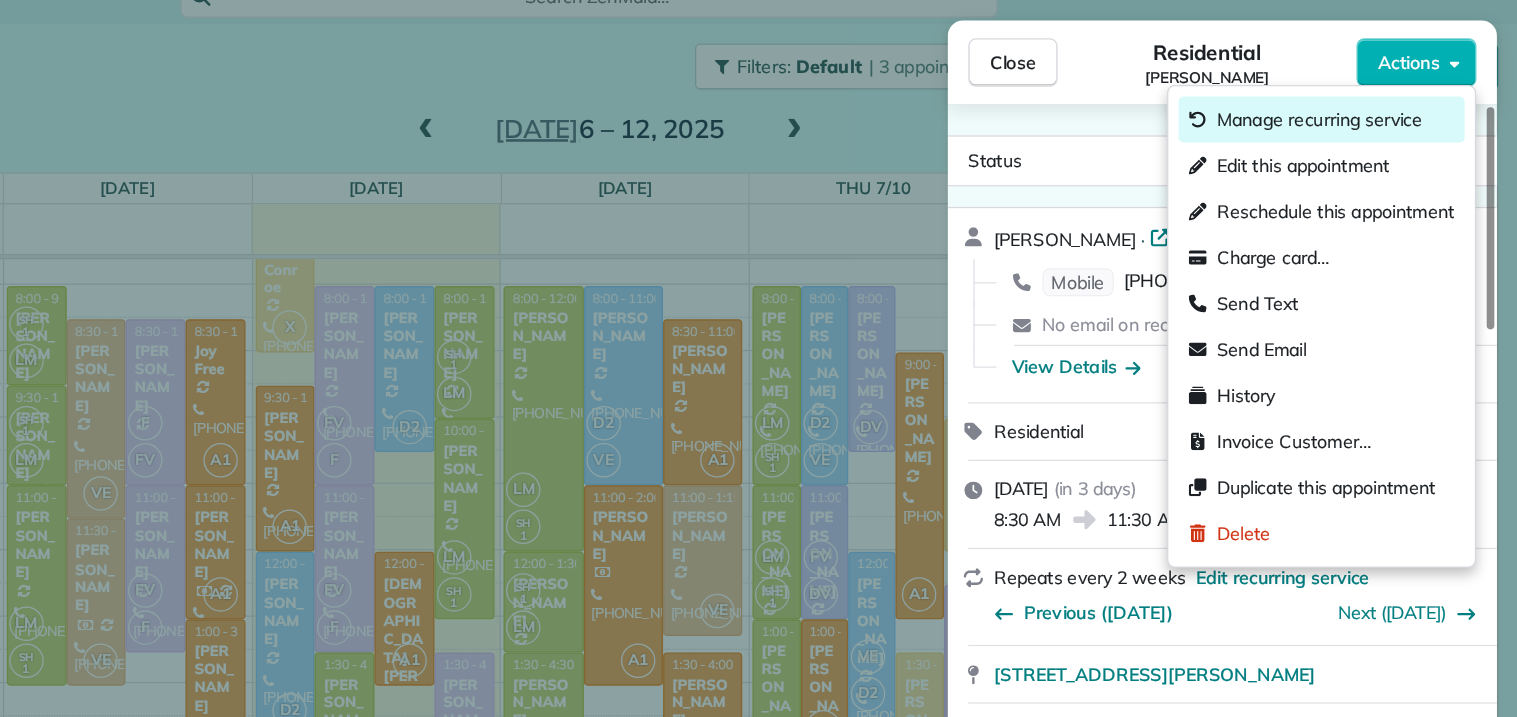 click on "Manage recurring service" at bounding box center [1362, 94] 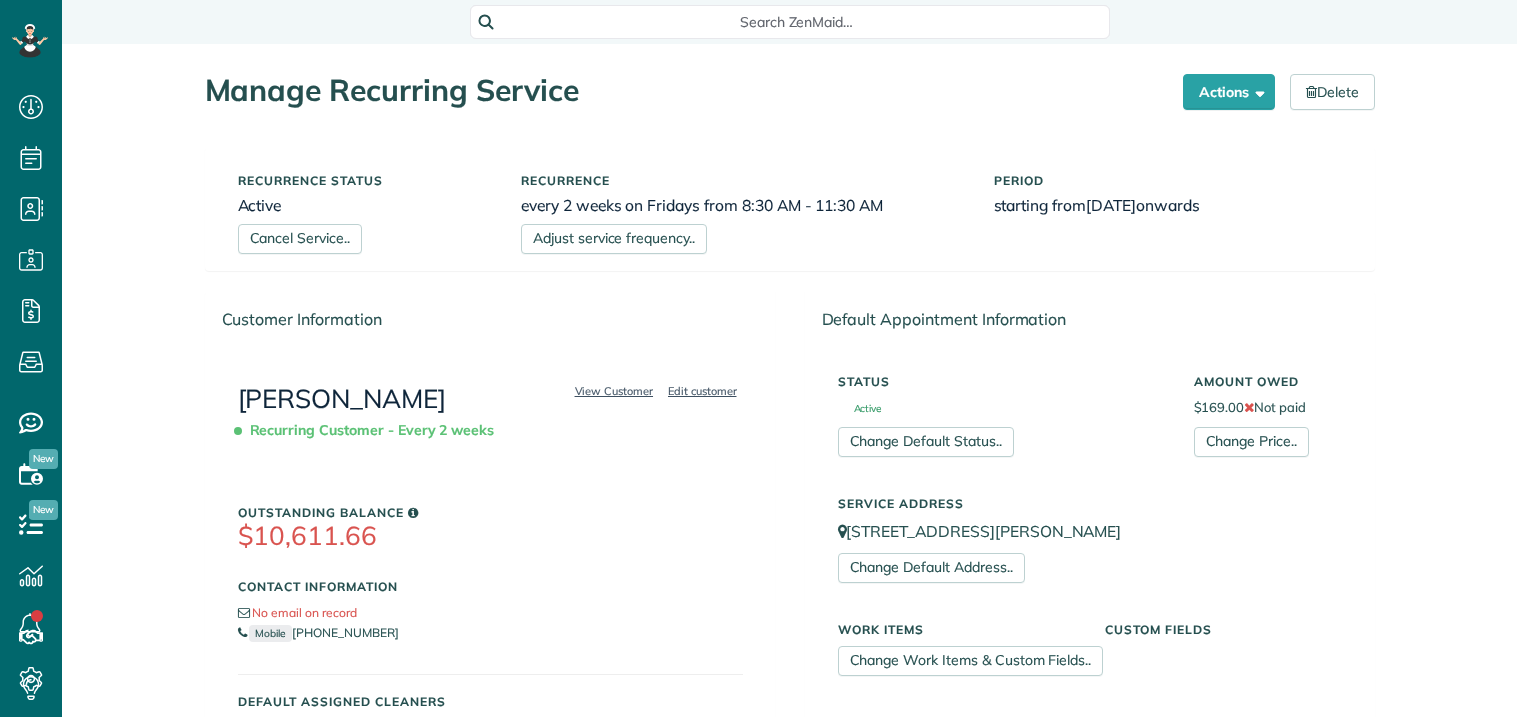 scroll, scrollTop: 0, scrollLeft: 0, axis: both 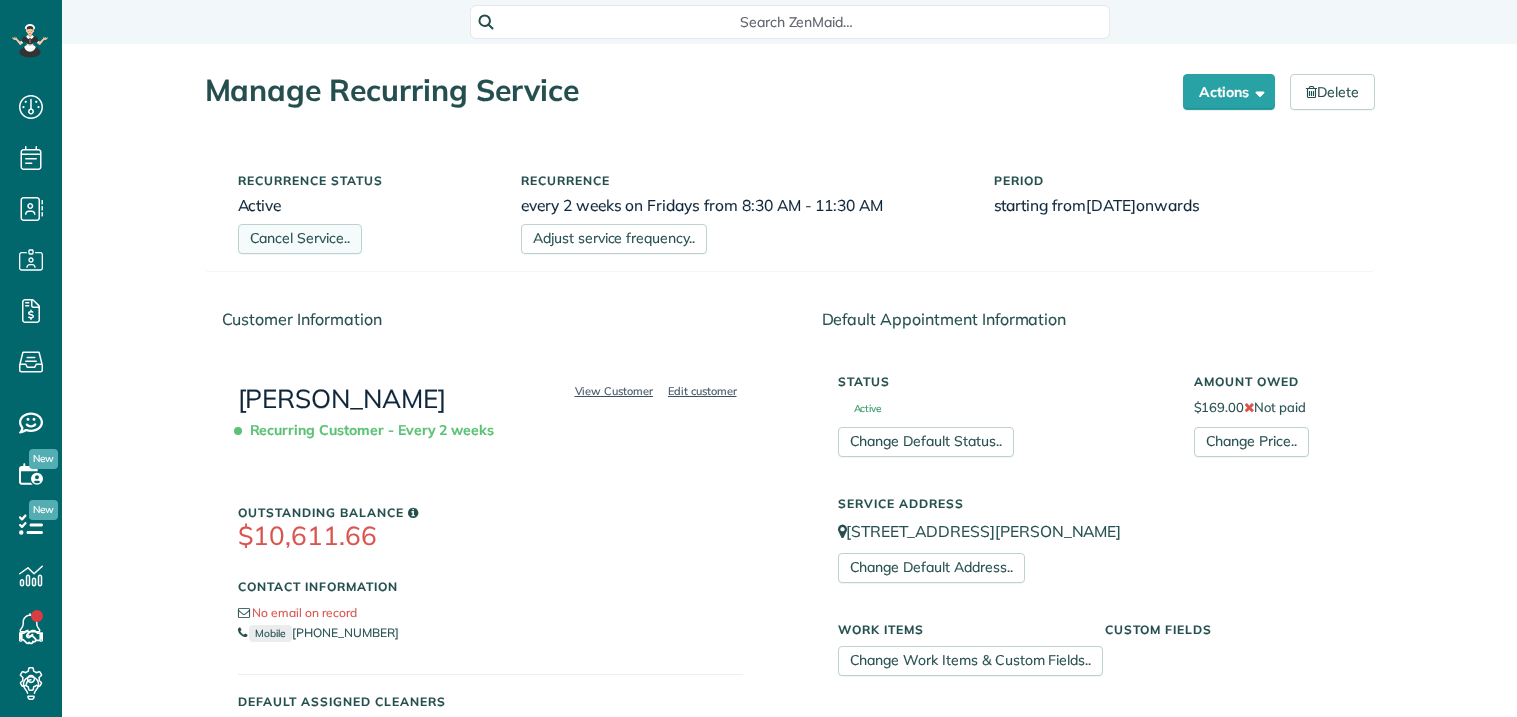 click on "Cancel Service.." at bounding box center (300, 239) 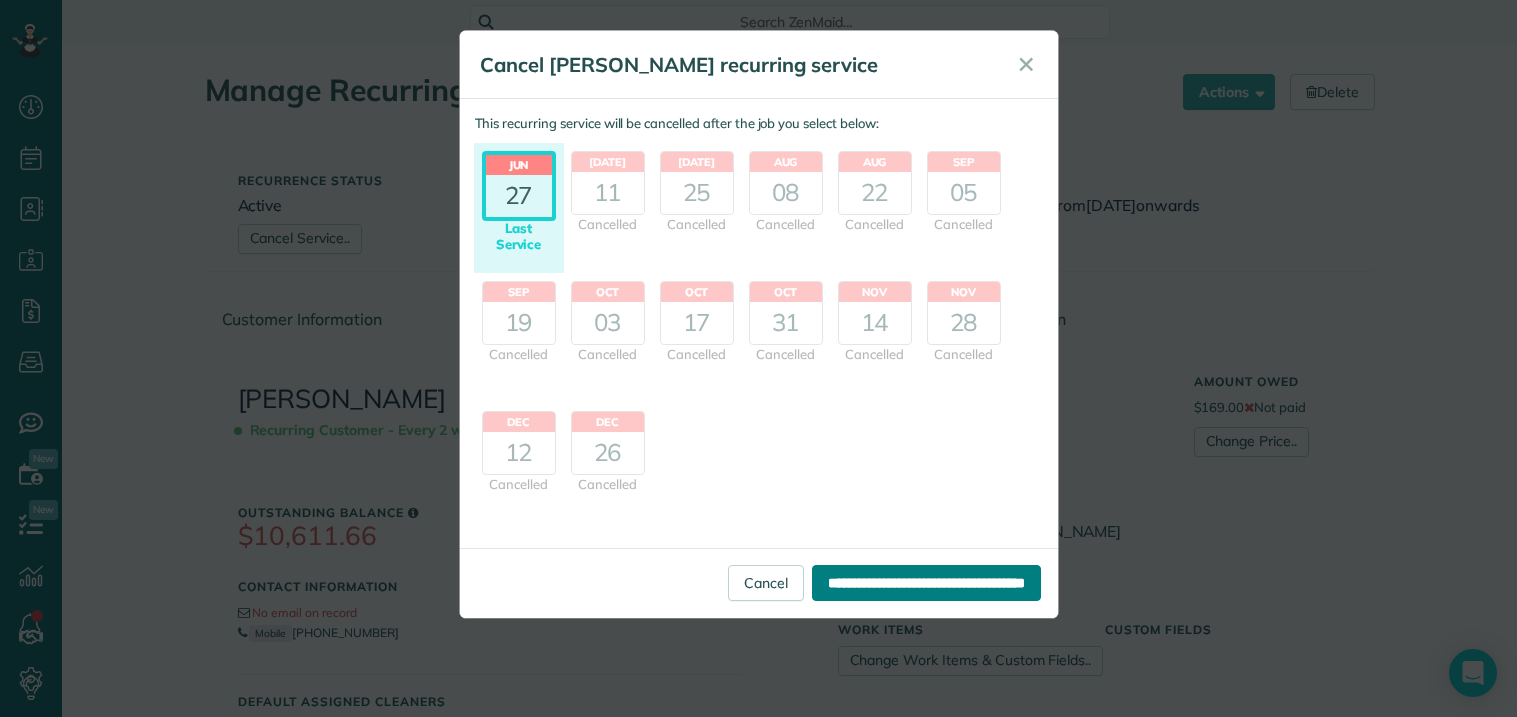 click on "**********" at bounding box center (926, 583) 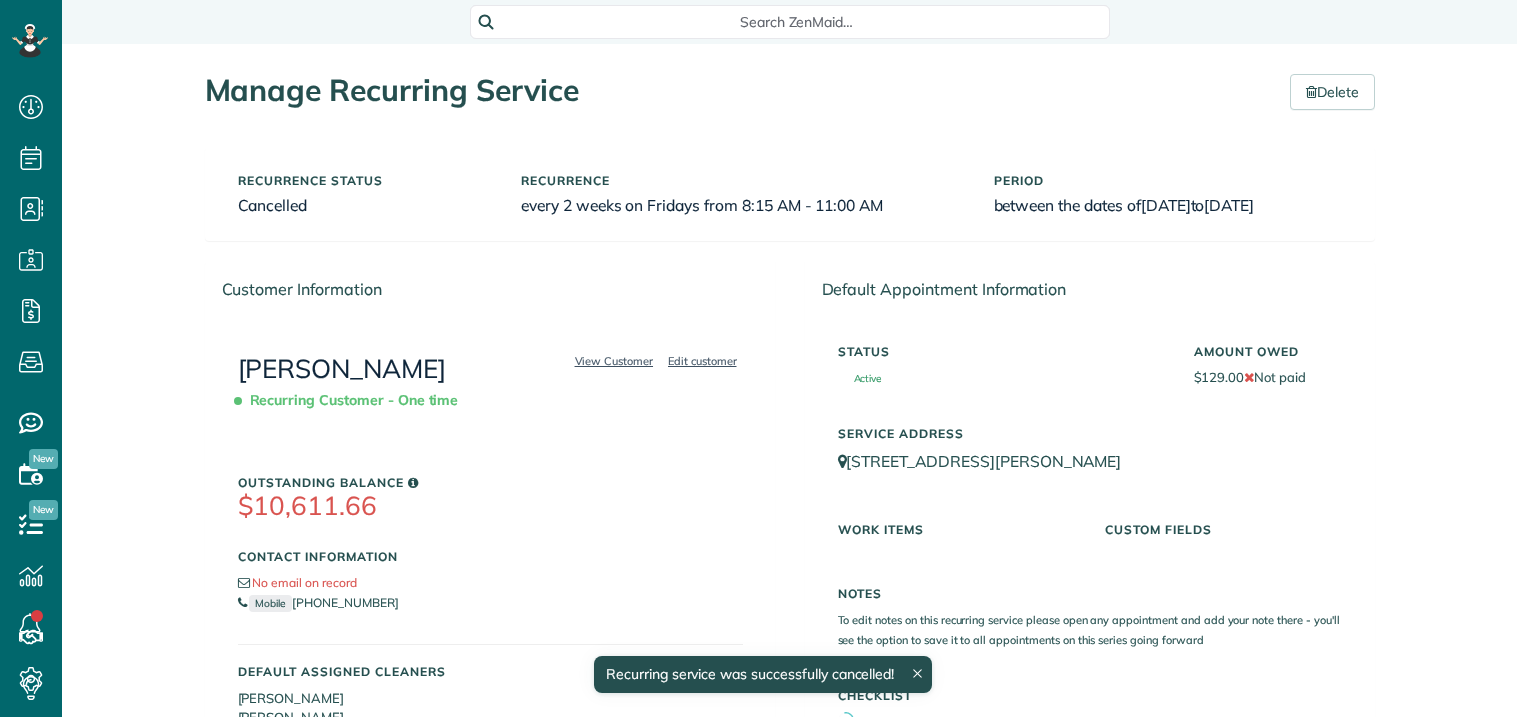 scroll, scrollTop: 0, scrollLeft: 0, axis: both 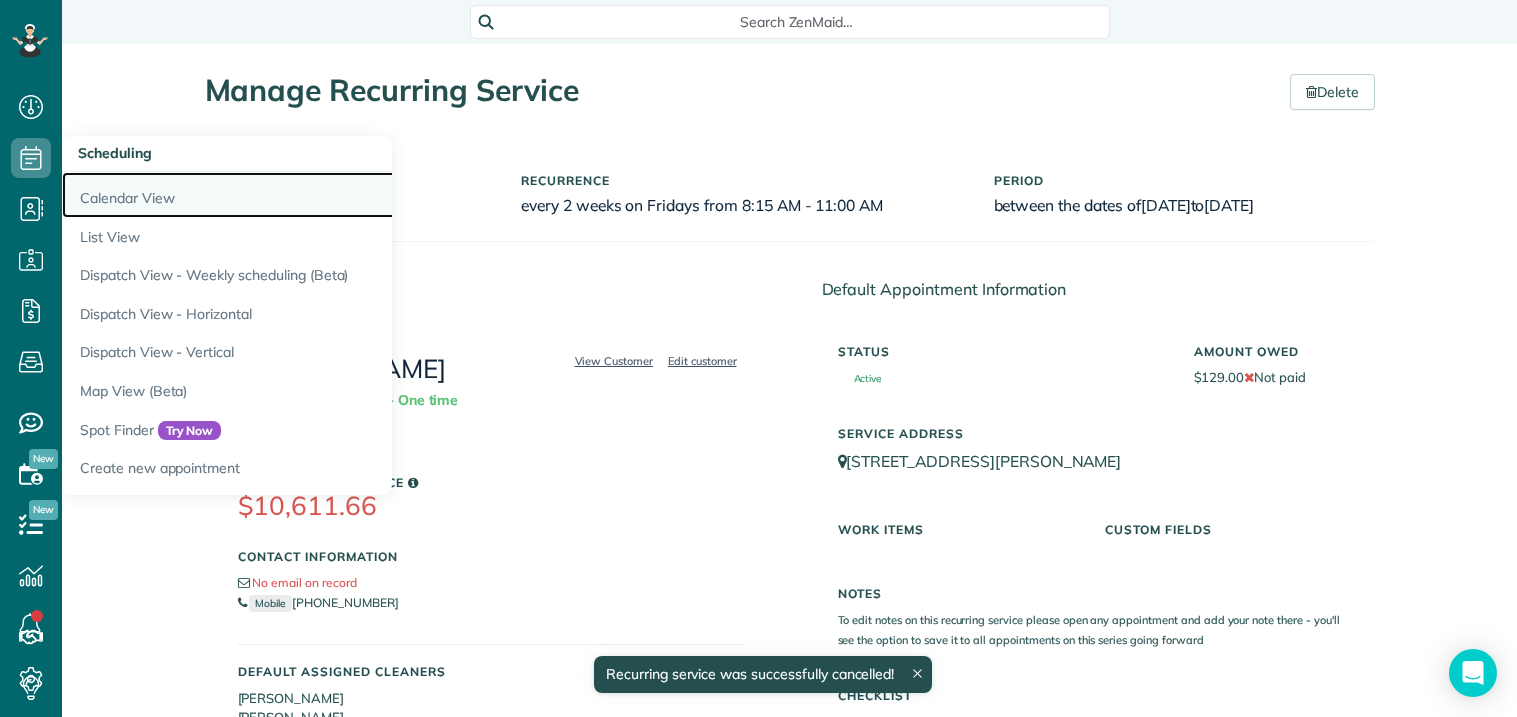 click on "Calendar View" at bounding box center (312, 195) 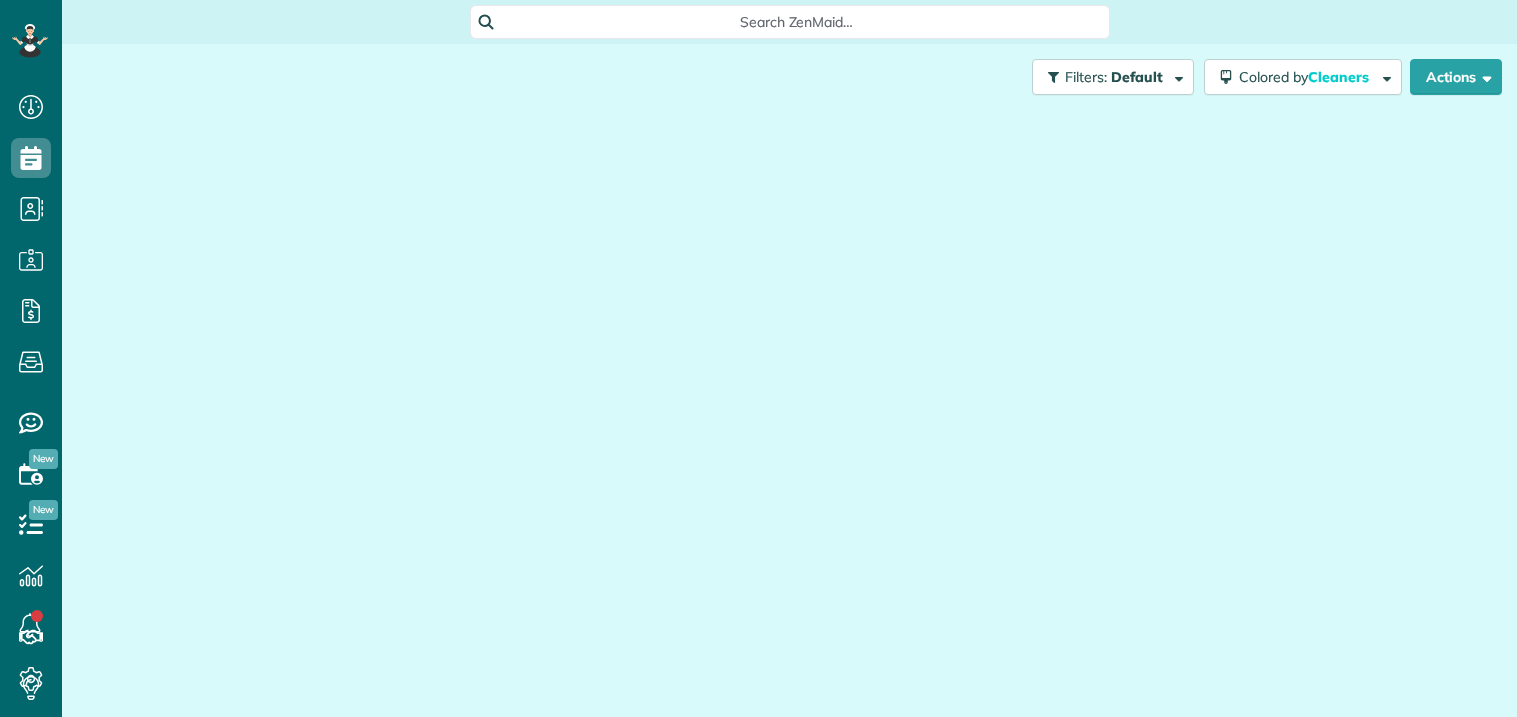 scroll, scrollTop: 0, scrollLeft: 0, axis: both 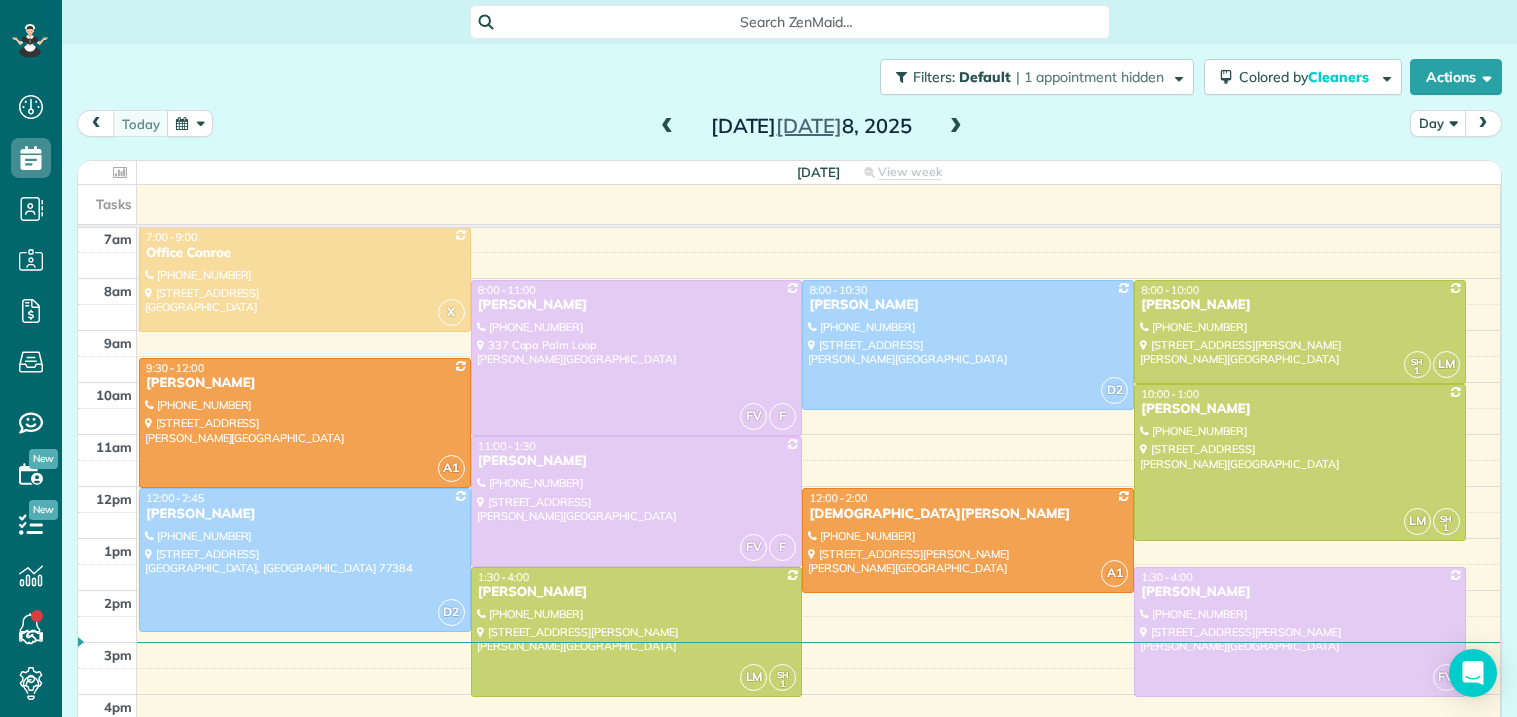 click on "Day" at bounding box center [1438, 123] 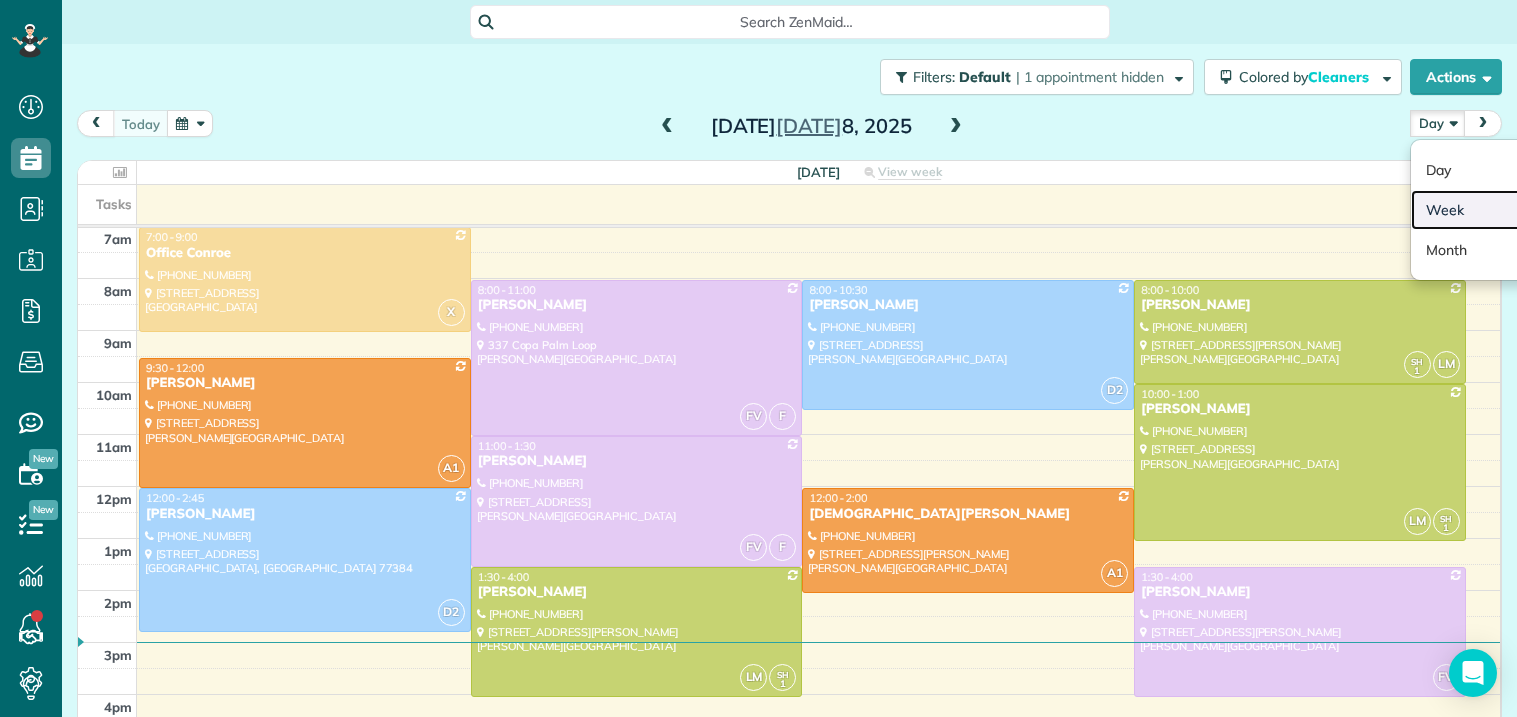 click on "Week" at bounding box center (1490, 210) 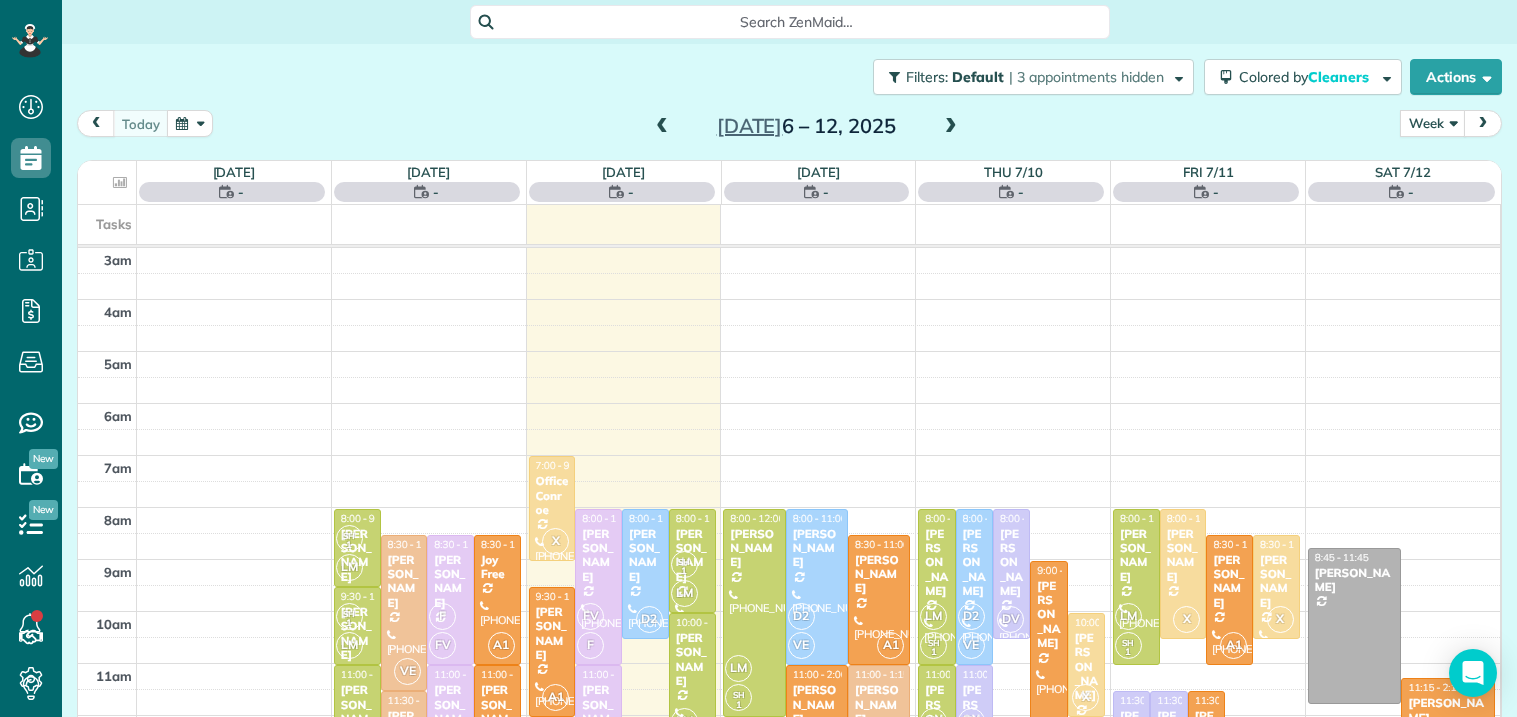 scroll, scrollTop: 209, scrollLeft: 0, axis: vertical 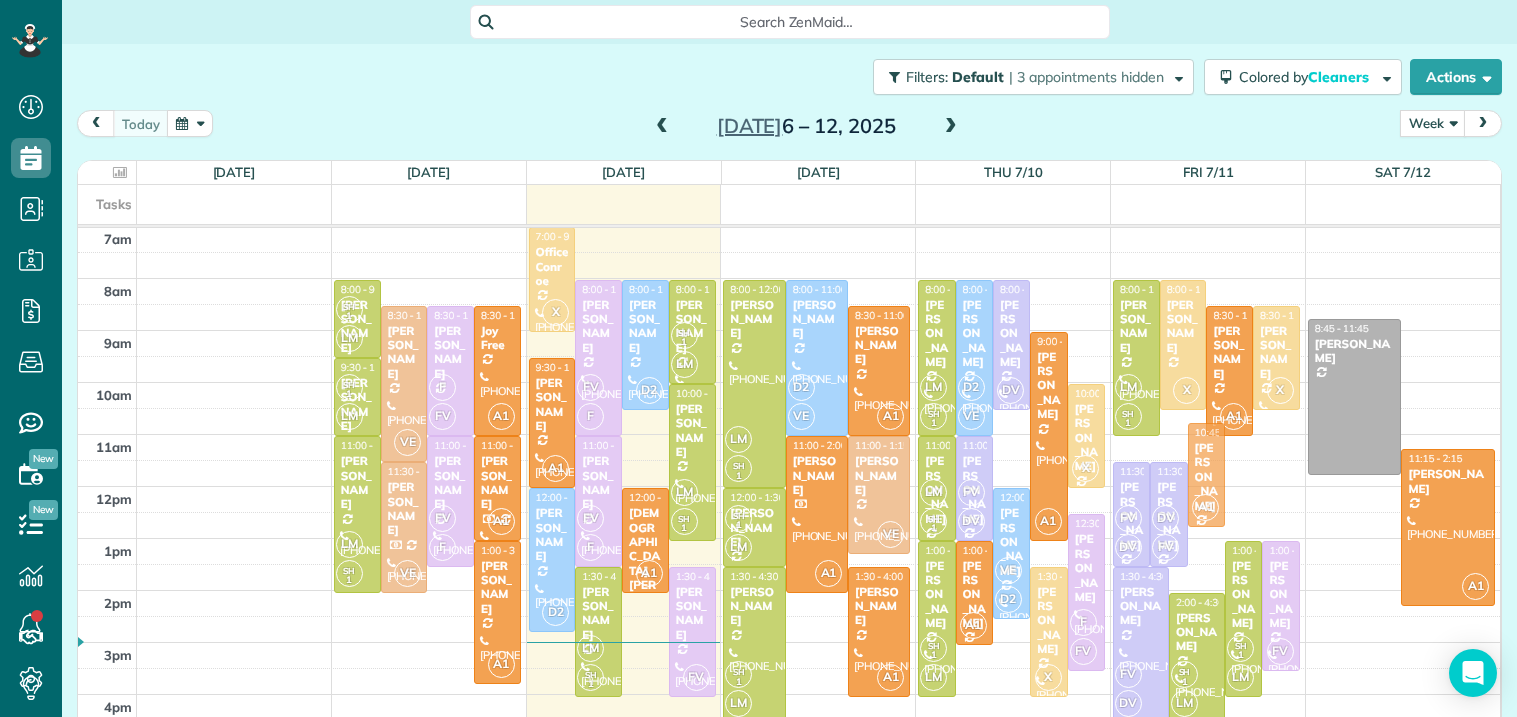drag, startPoint x: 1211, startPoint y: 507, endPoint x: 1225, endPoint y: 470, distance: 39.56008 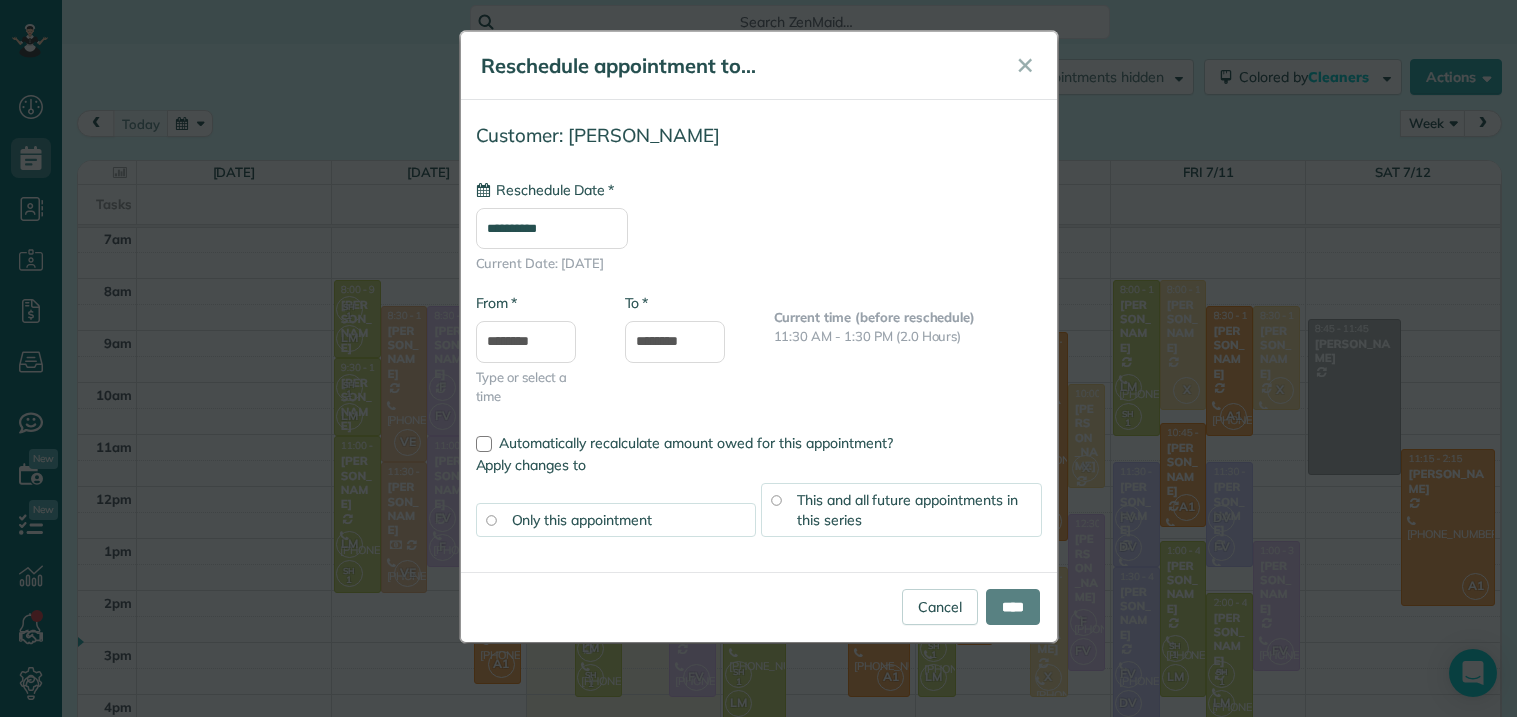 type on "**********" 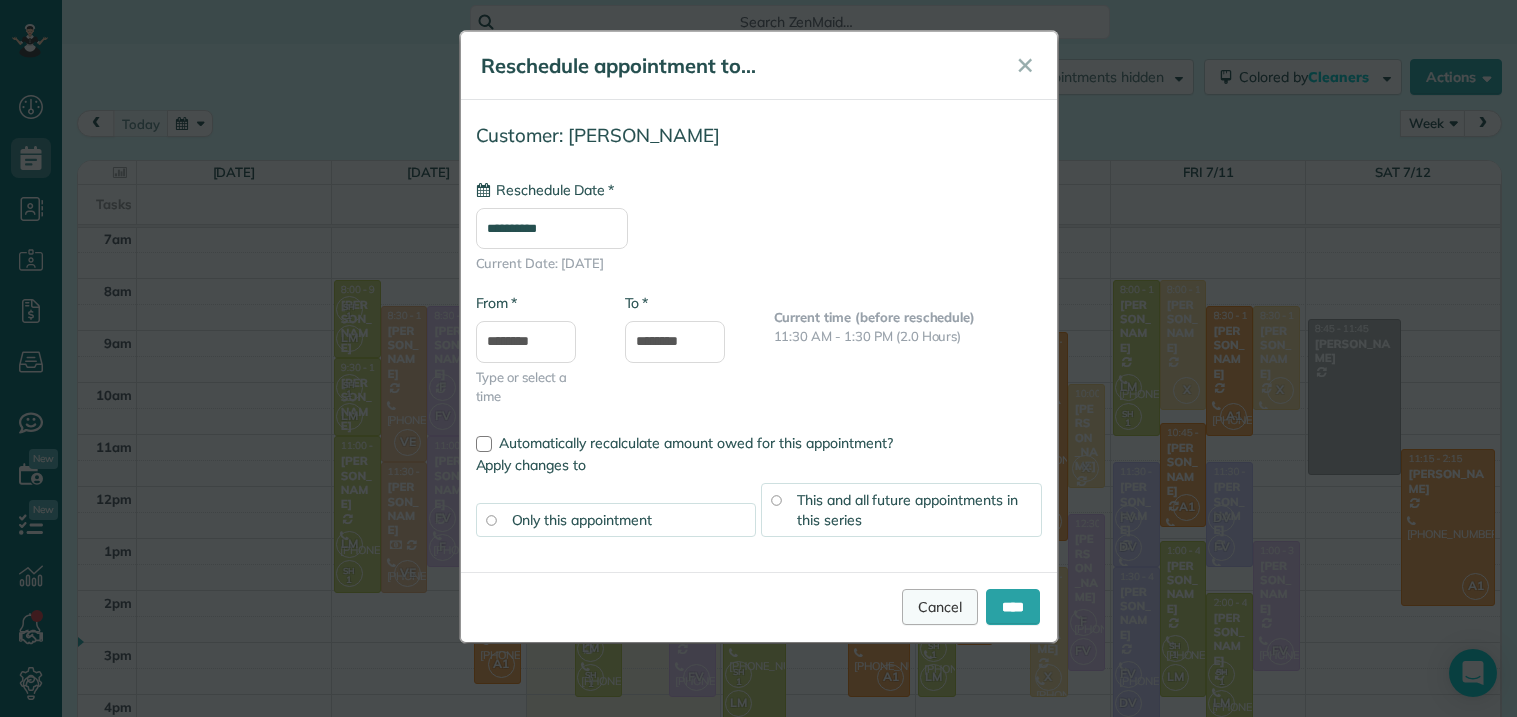 click on "Cancel" at bounding box center (940, 607) 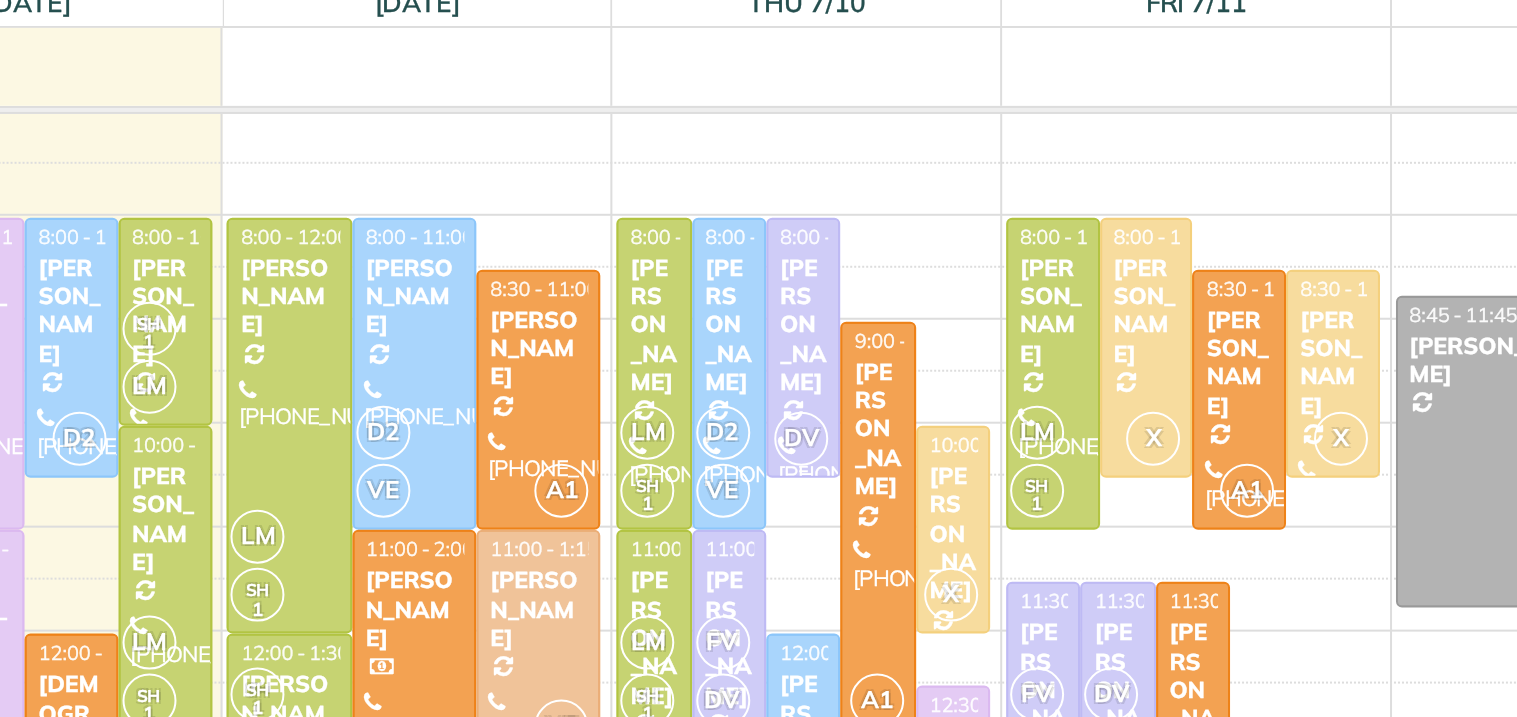 scroll, scrollTop: 25, scrollLeft: 0, axis: vertical 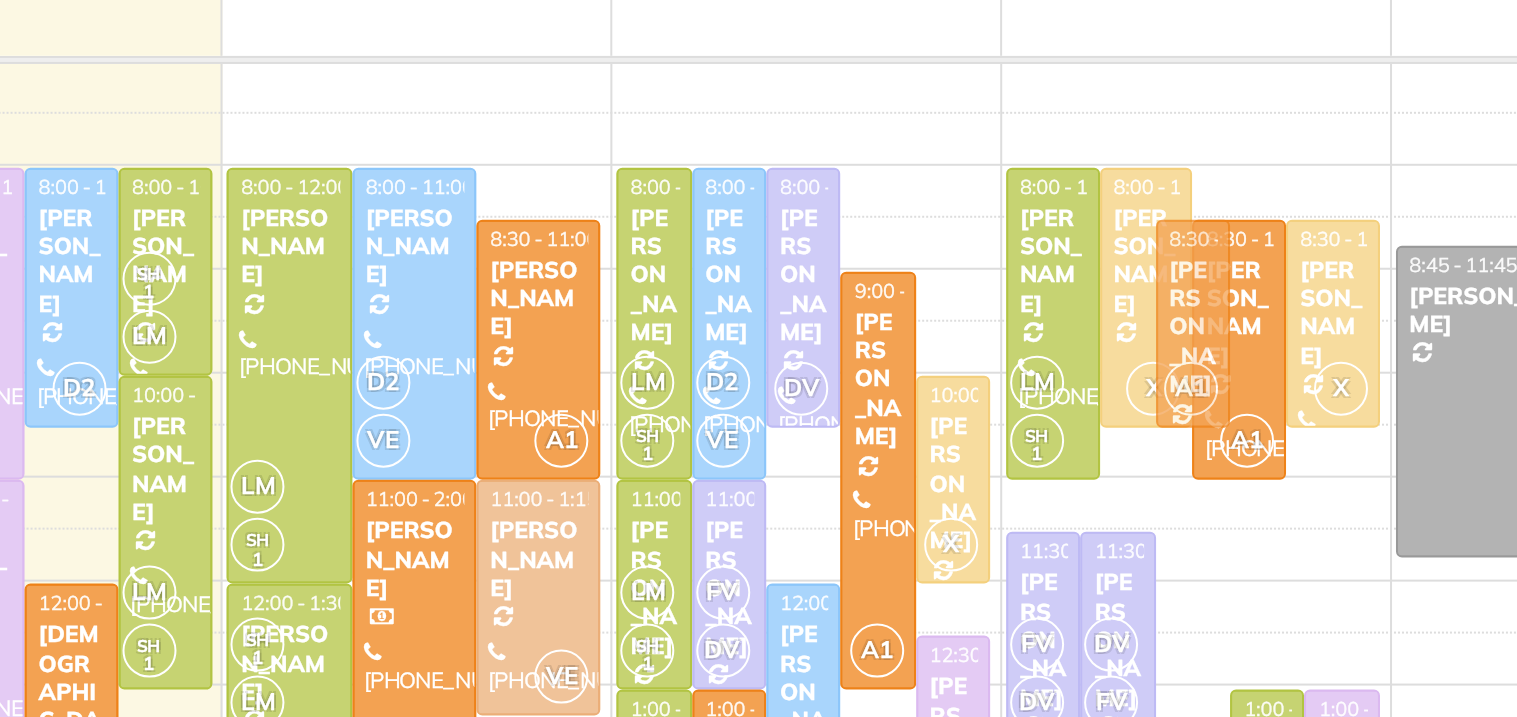 drag, startPoint x: 1209, startPoint y: 466, endPoint x: 1246, endPoint y: 315, distance: 155.46704 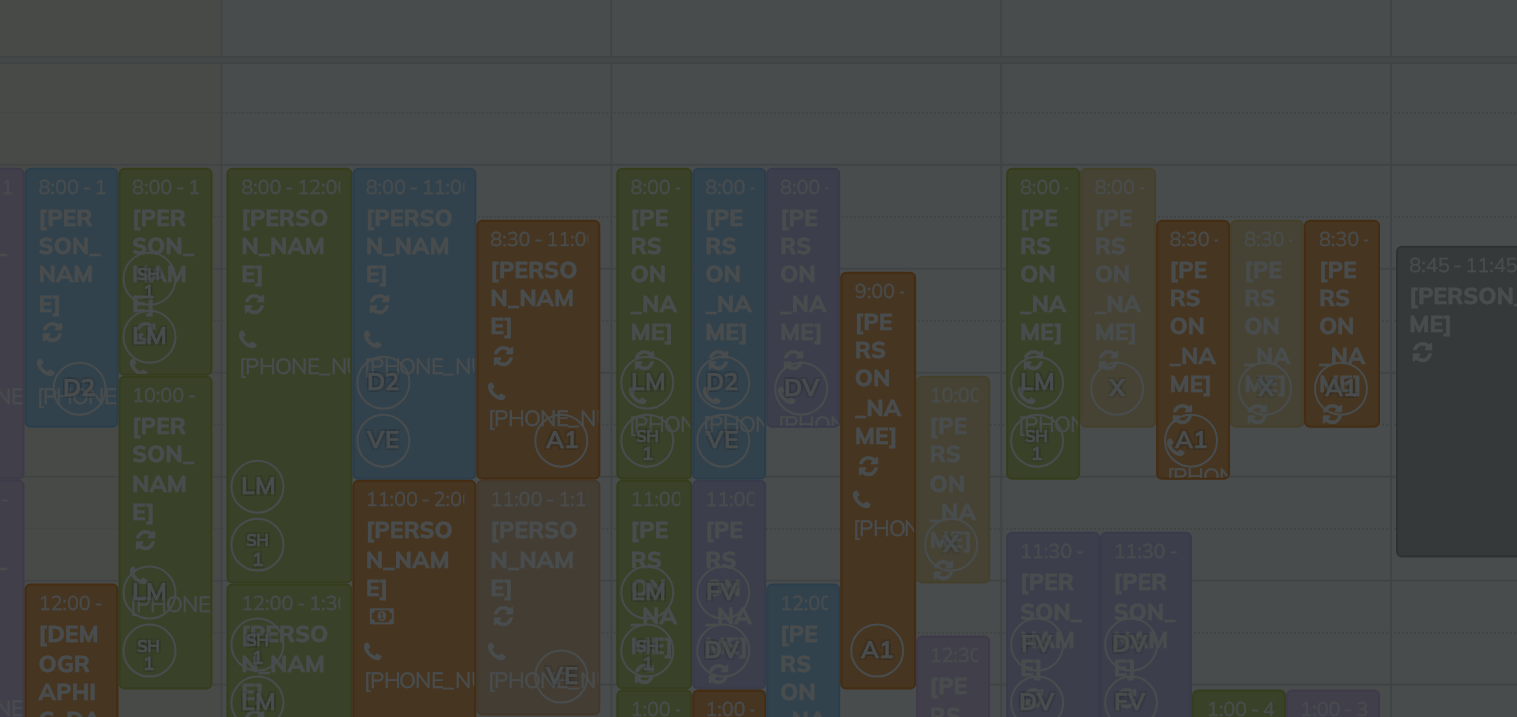 scroll, scrollTop: 23, scrollLeft: 0, axis: vertical 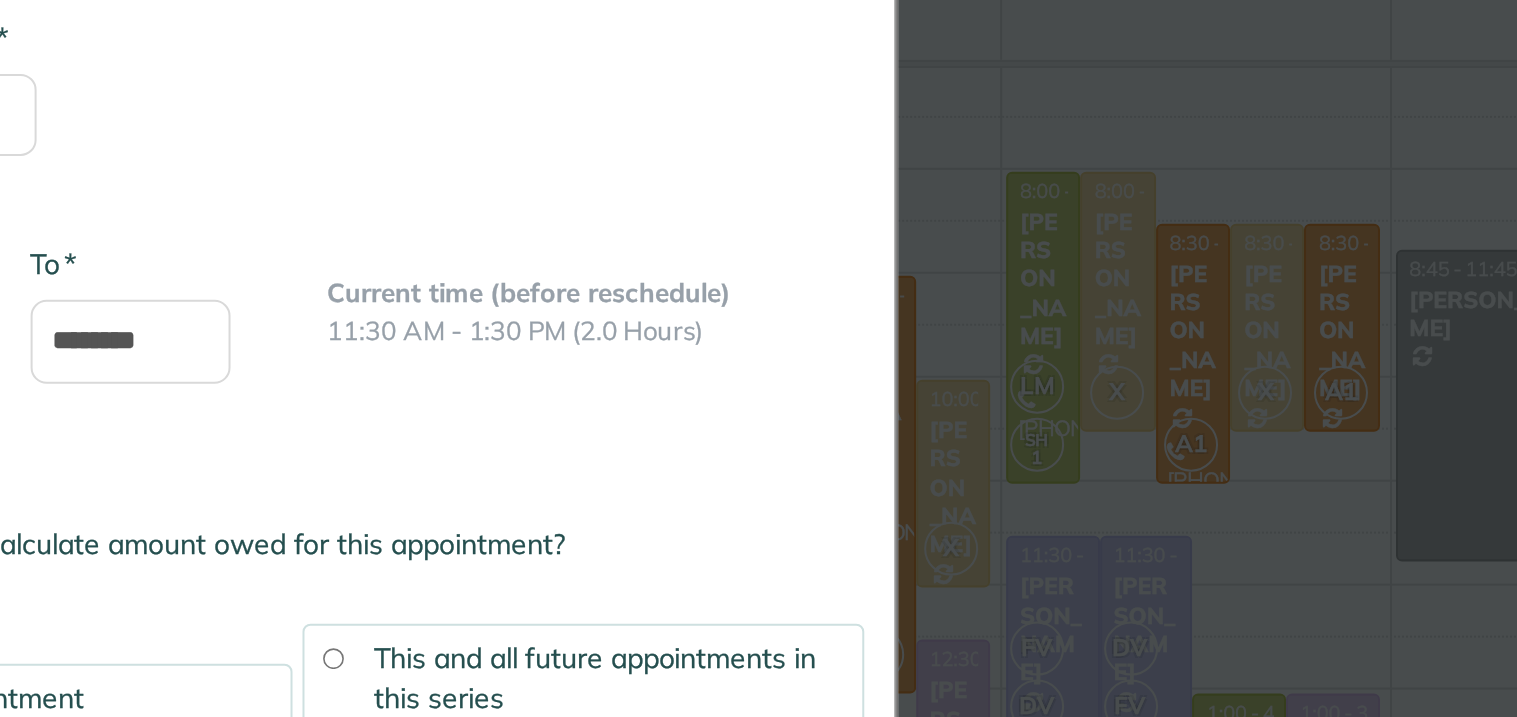 type on "**********" 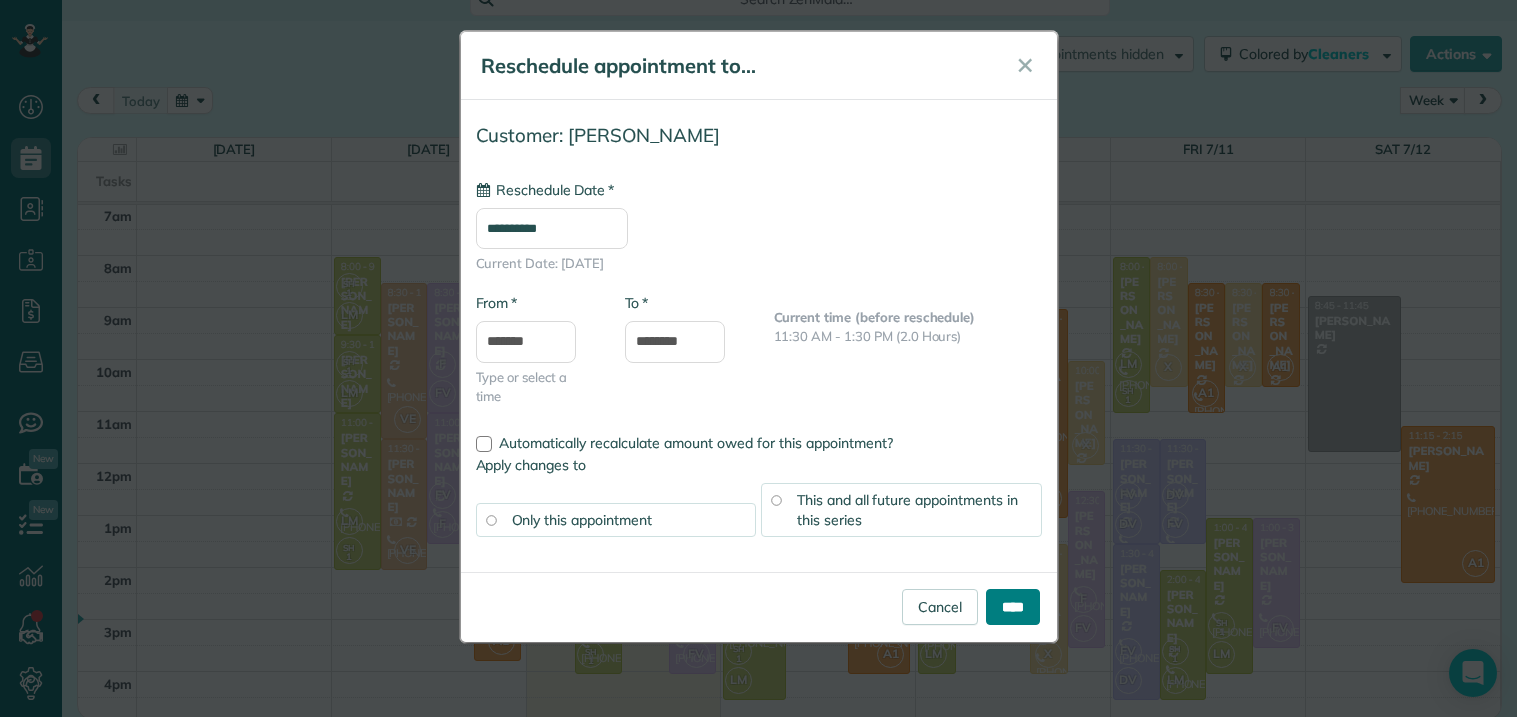 click on "****" at bounding box center (1013, 607) 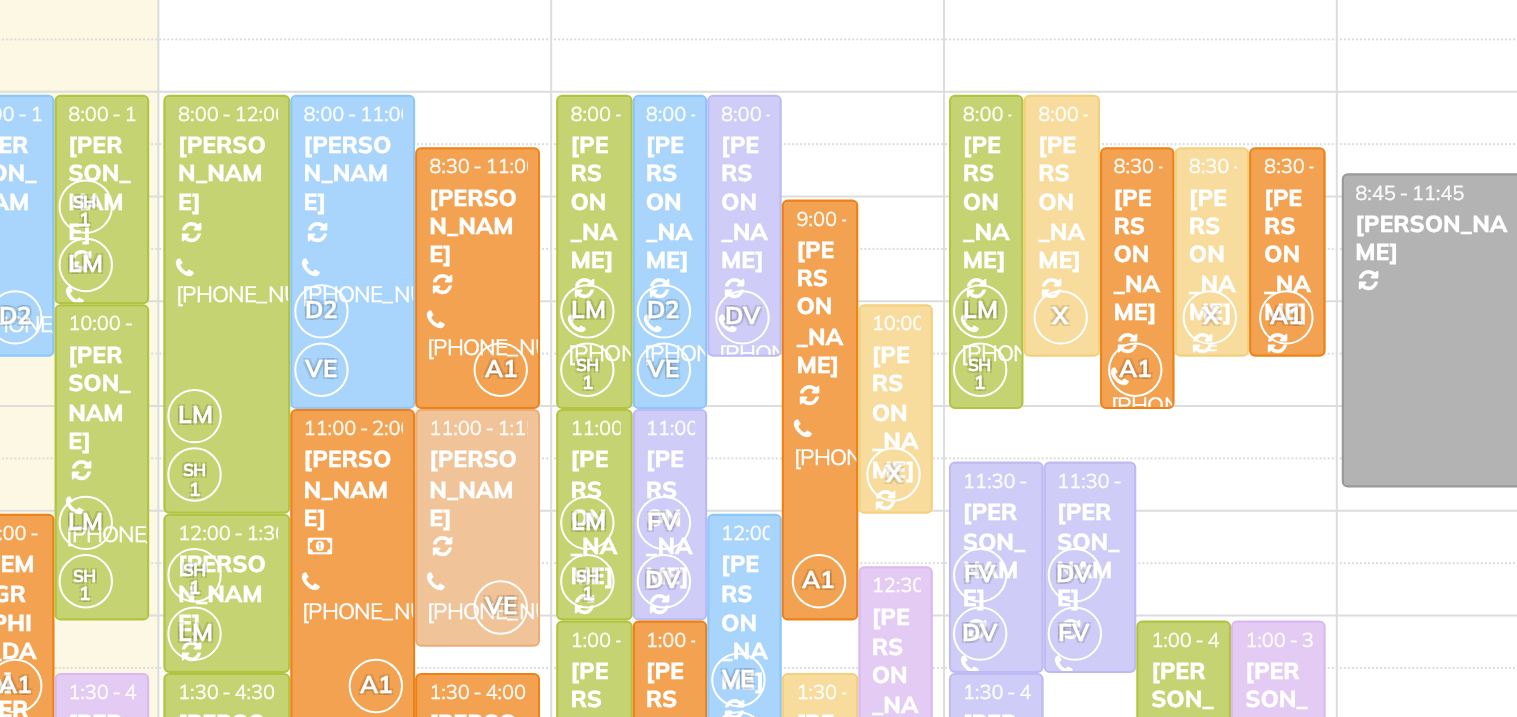 click at bounding box center (1243, 335) 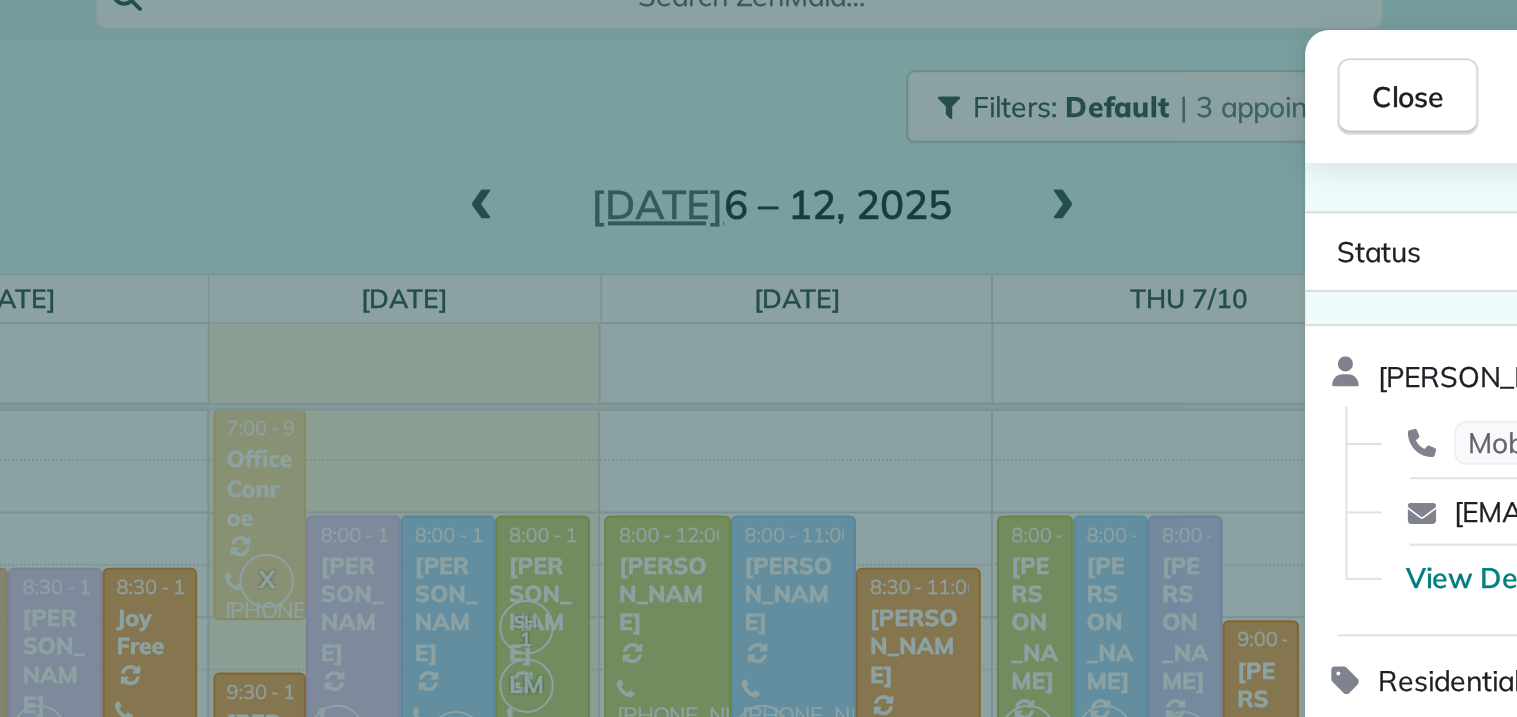 scroll, scrollTop: 0, scrollLeft: 0, axis: both 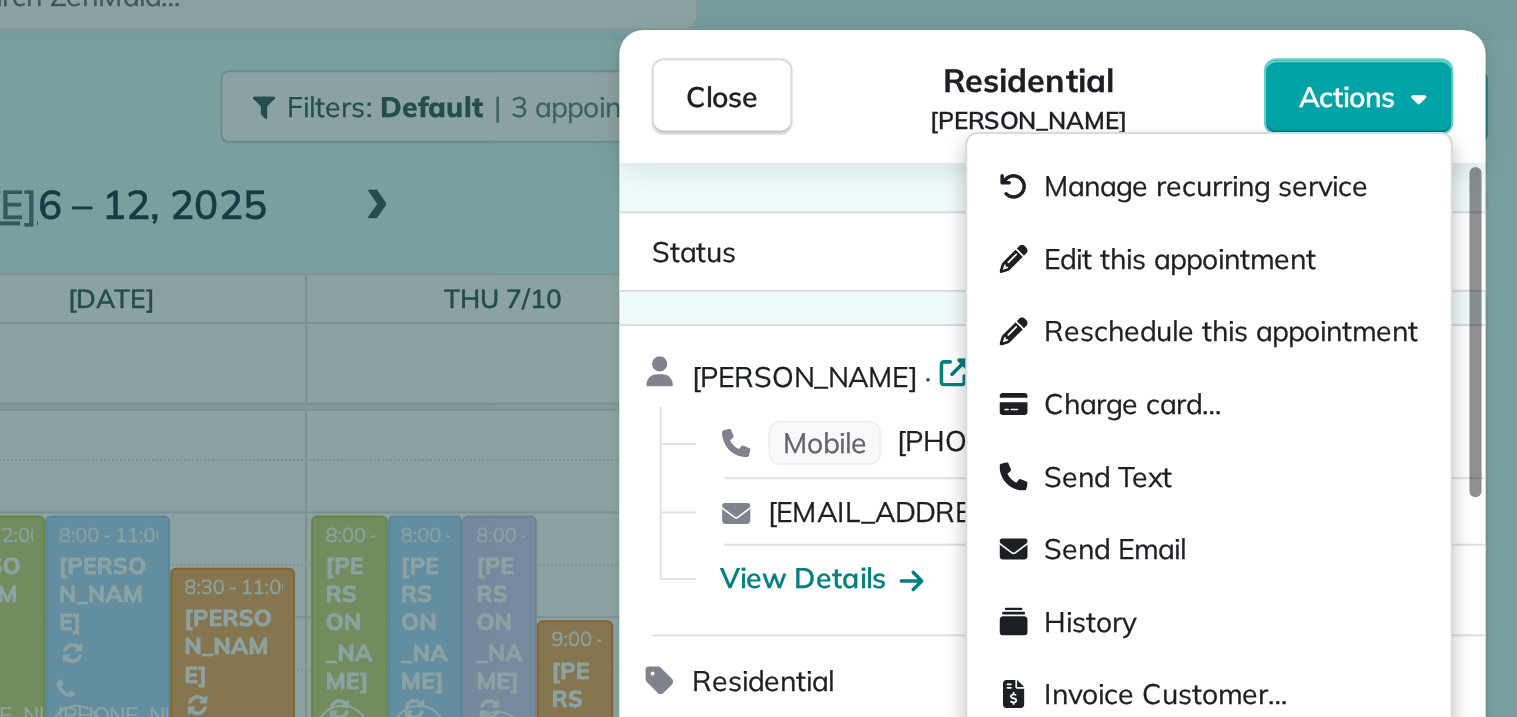 click on "Actions" at bounding box center [1432, 49] 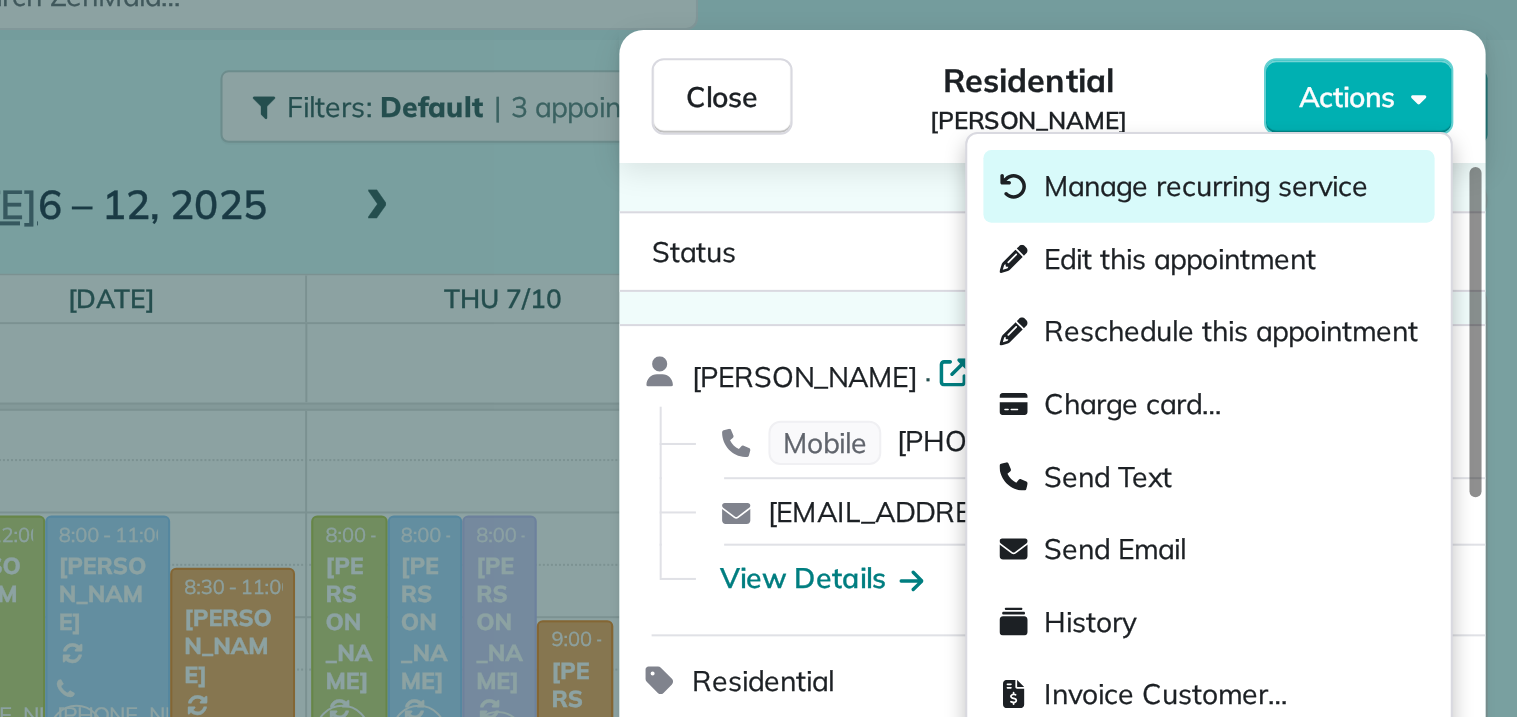 click on "Manage recurring service" at bounding box center (1362, 94) 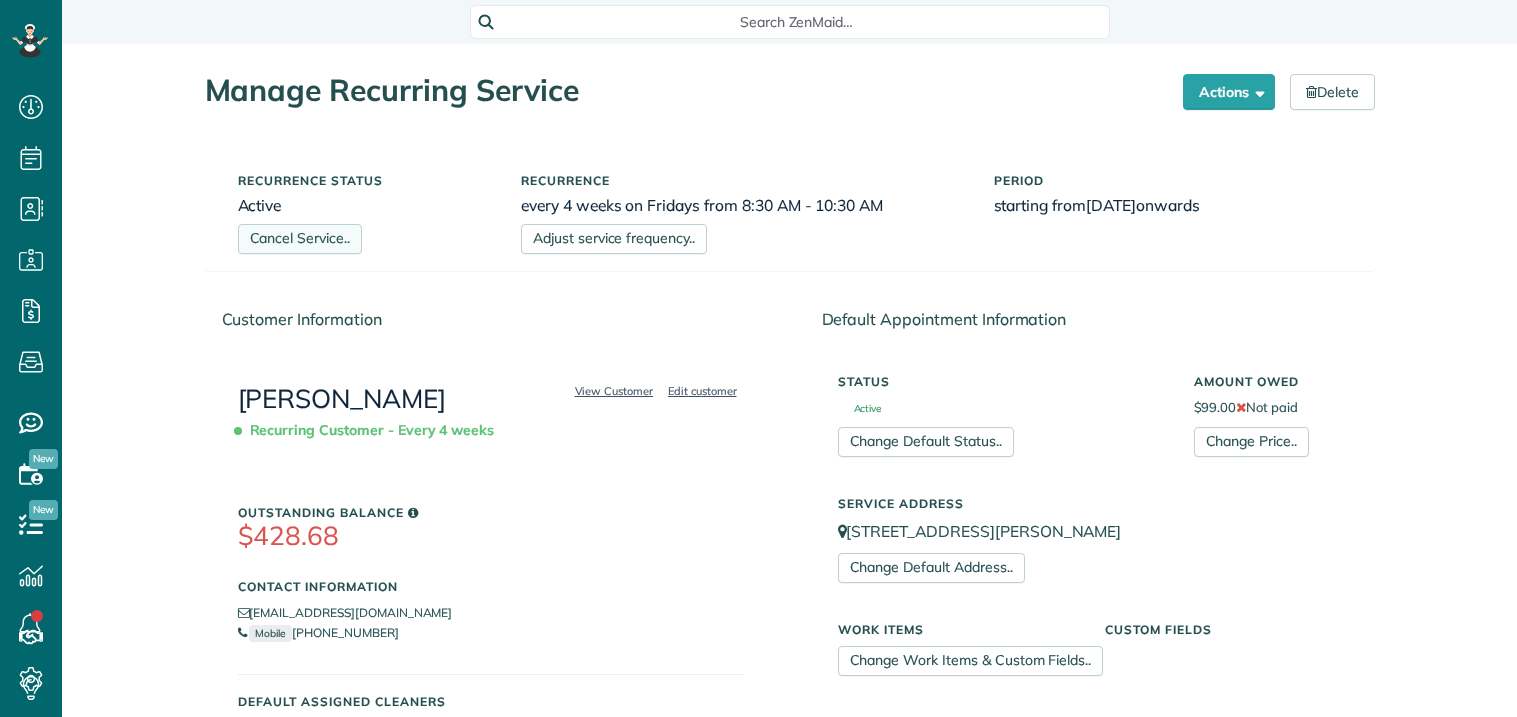 scroll, scrollTop: 0, scrollLeft: 0, axis: both 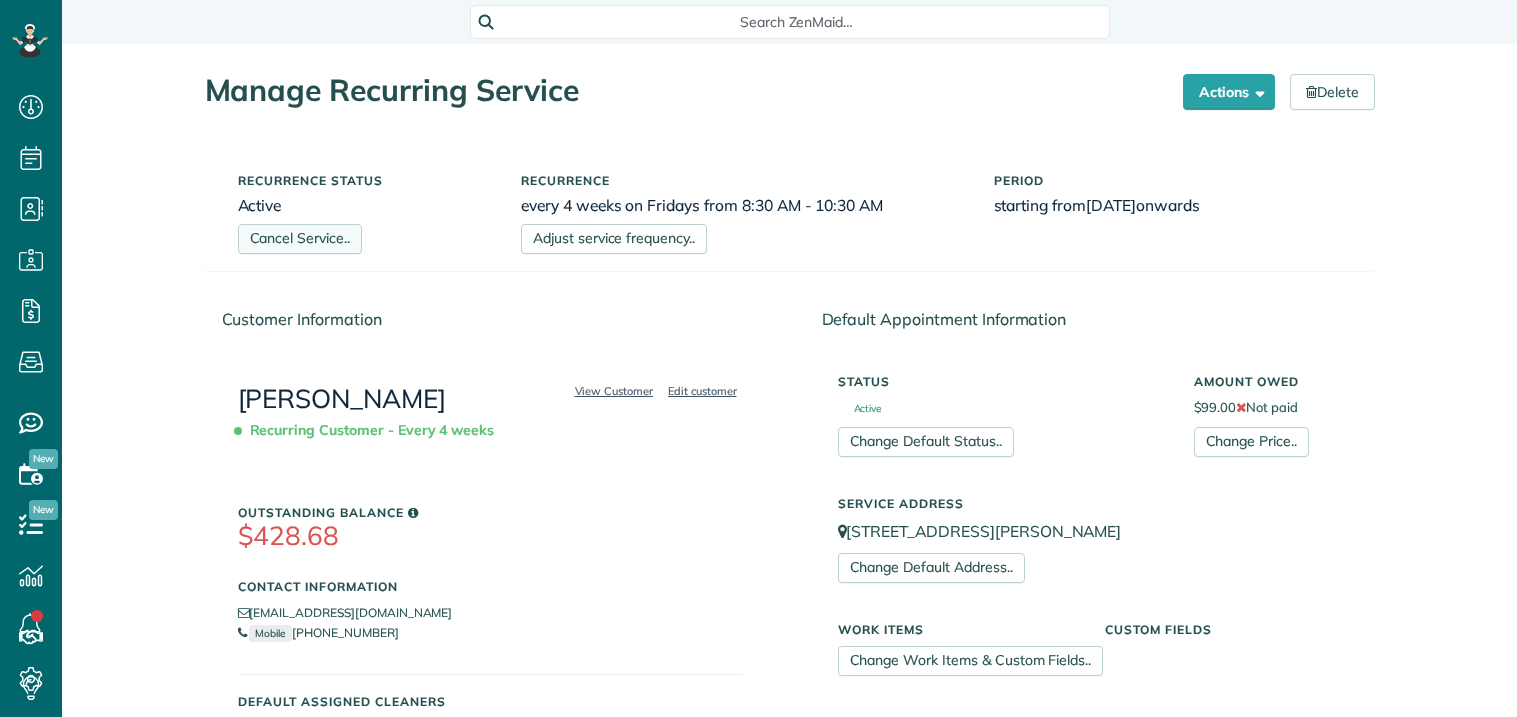 click on "Cancel Service.." at bounding box center [300, 239] 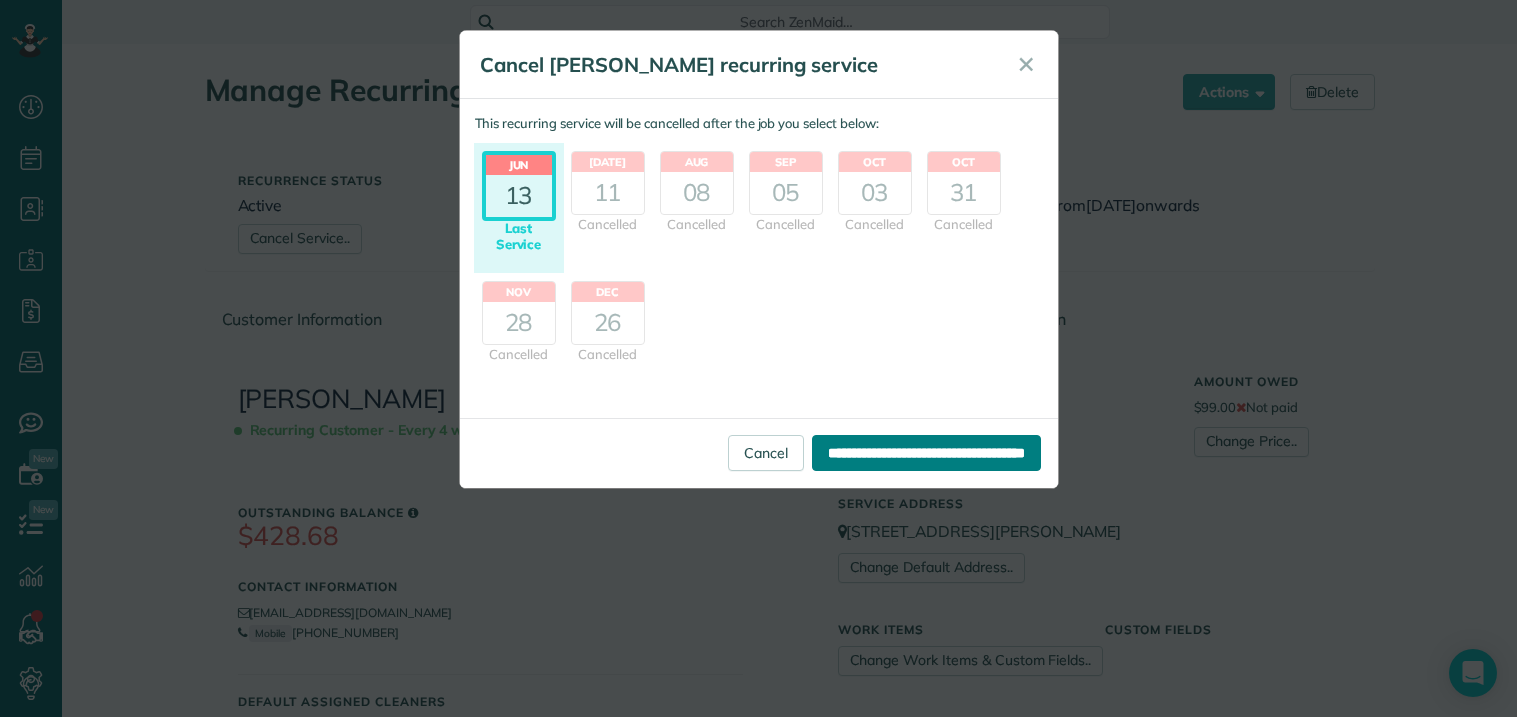 click on "**********" at bounding box center [926, 453] 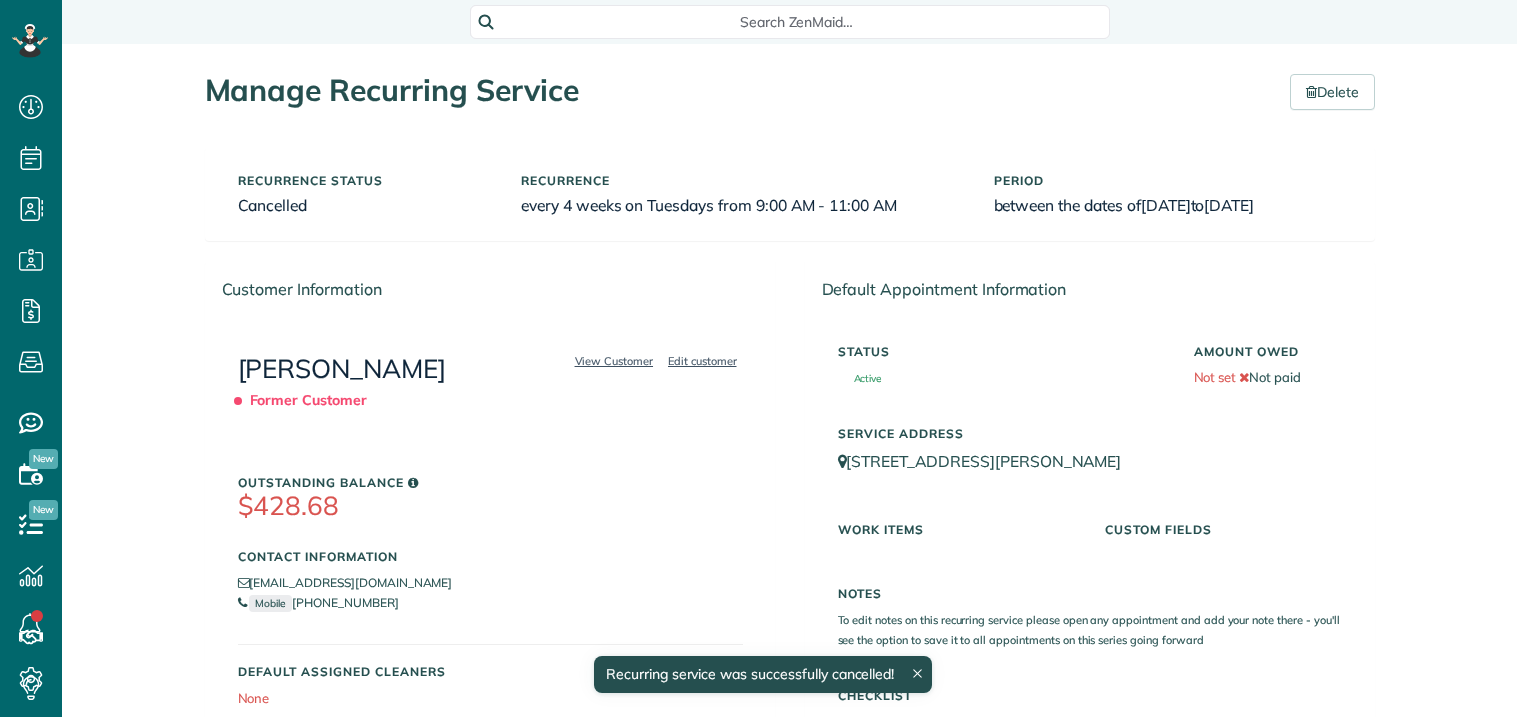 scroll, scrollTop: 0, scrollLeft: 0, axis: both 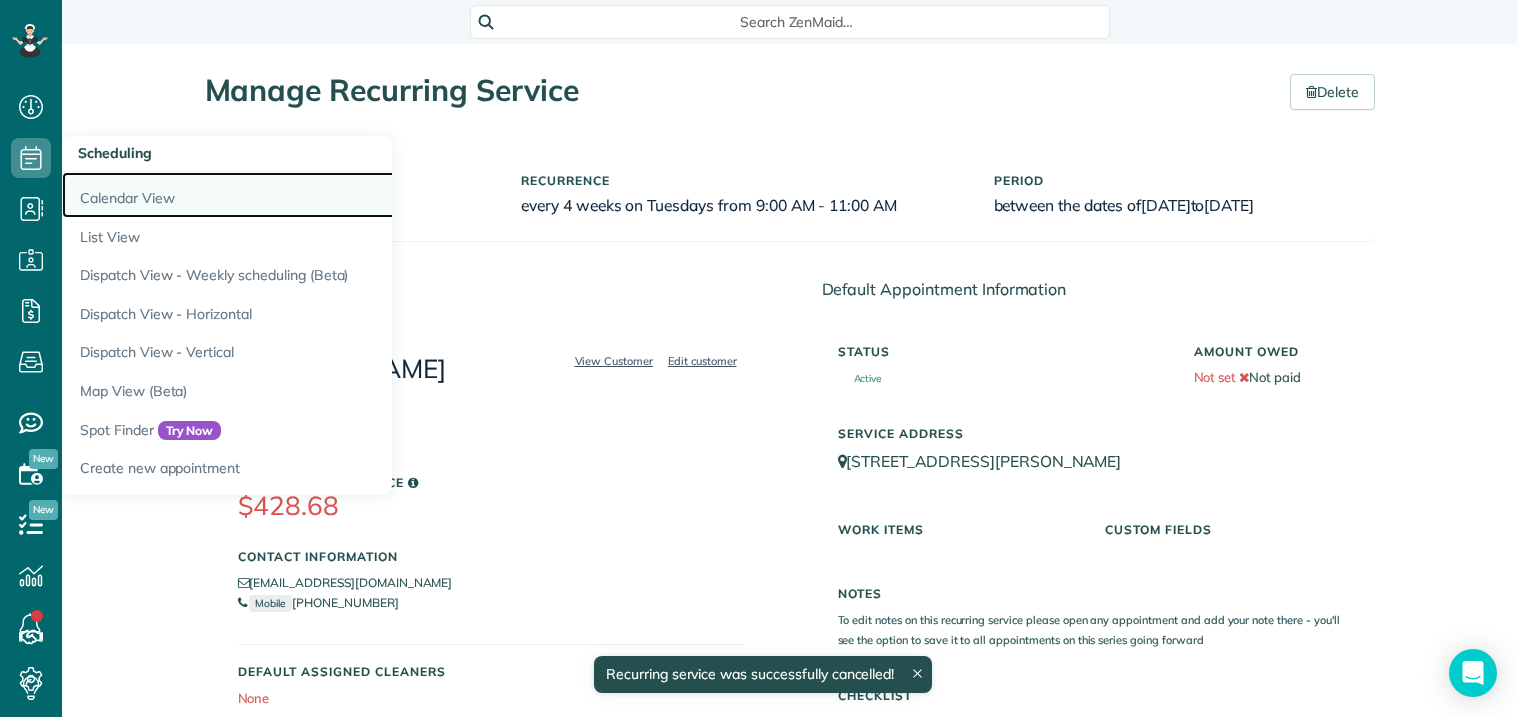 click on "Calendar View" at bounding box center (312, 195) 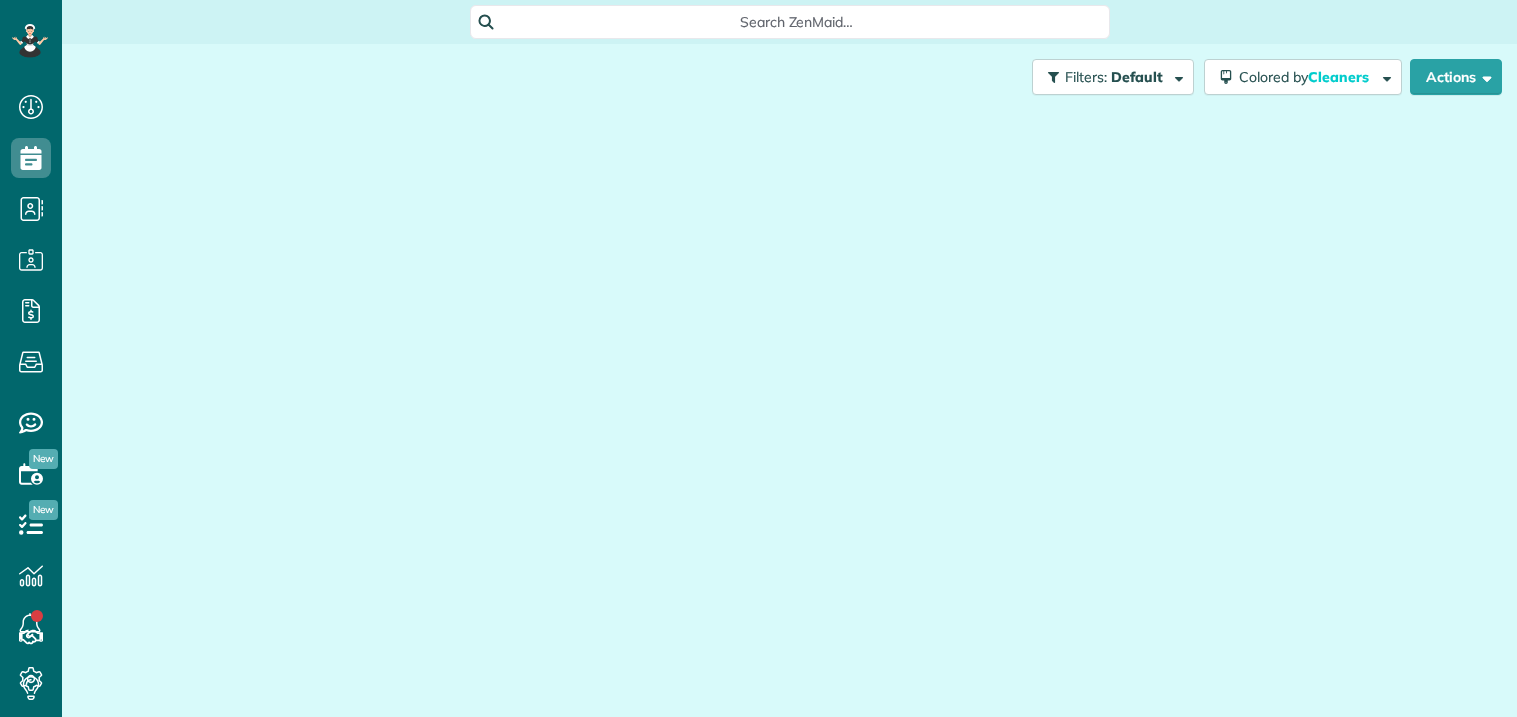 scroll, scrollTop: 0, scrollLeft: 0, axis: both 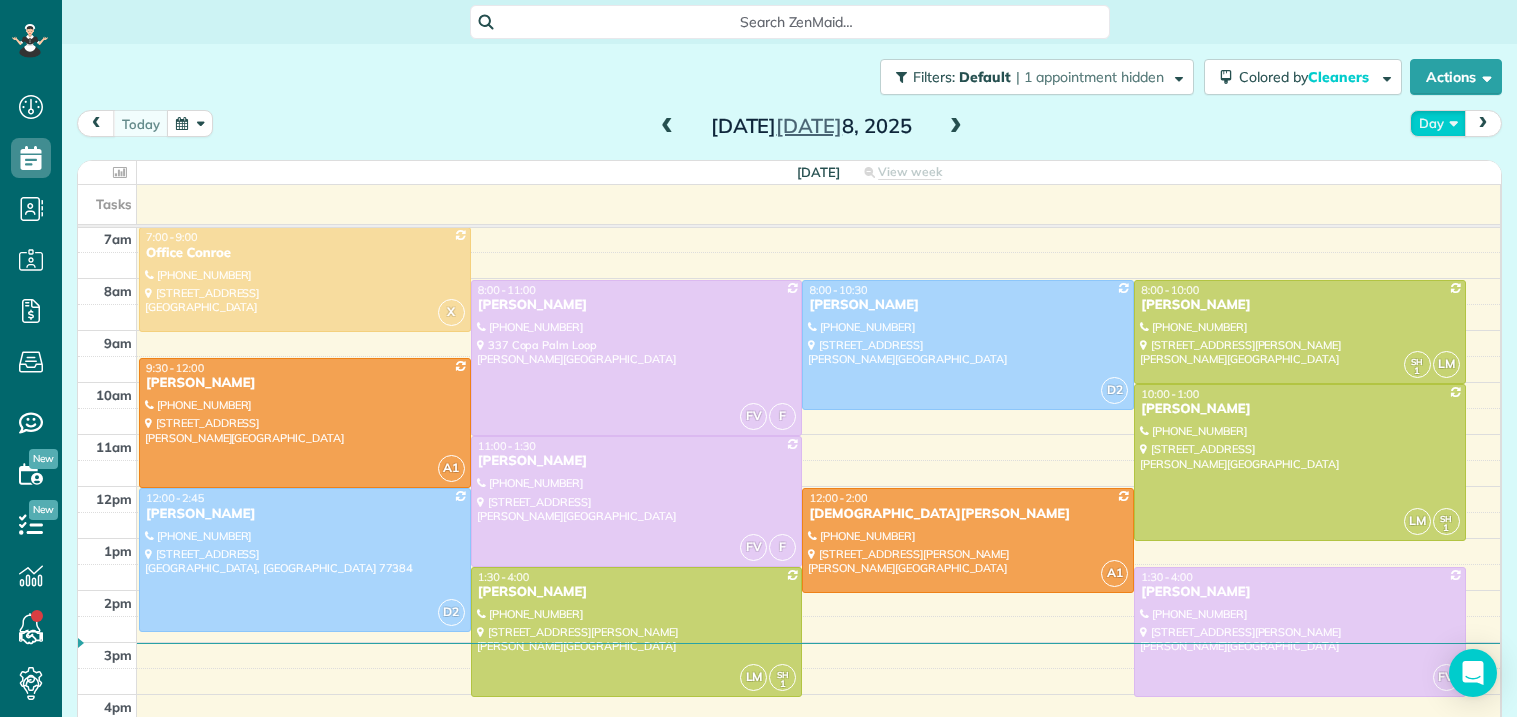 click on "Day" at bounding box center (1438, 123) 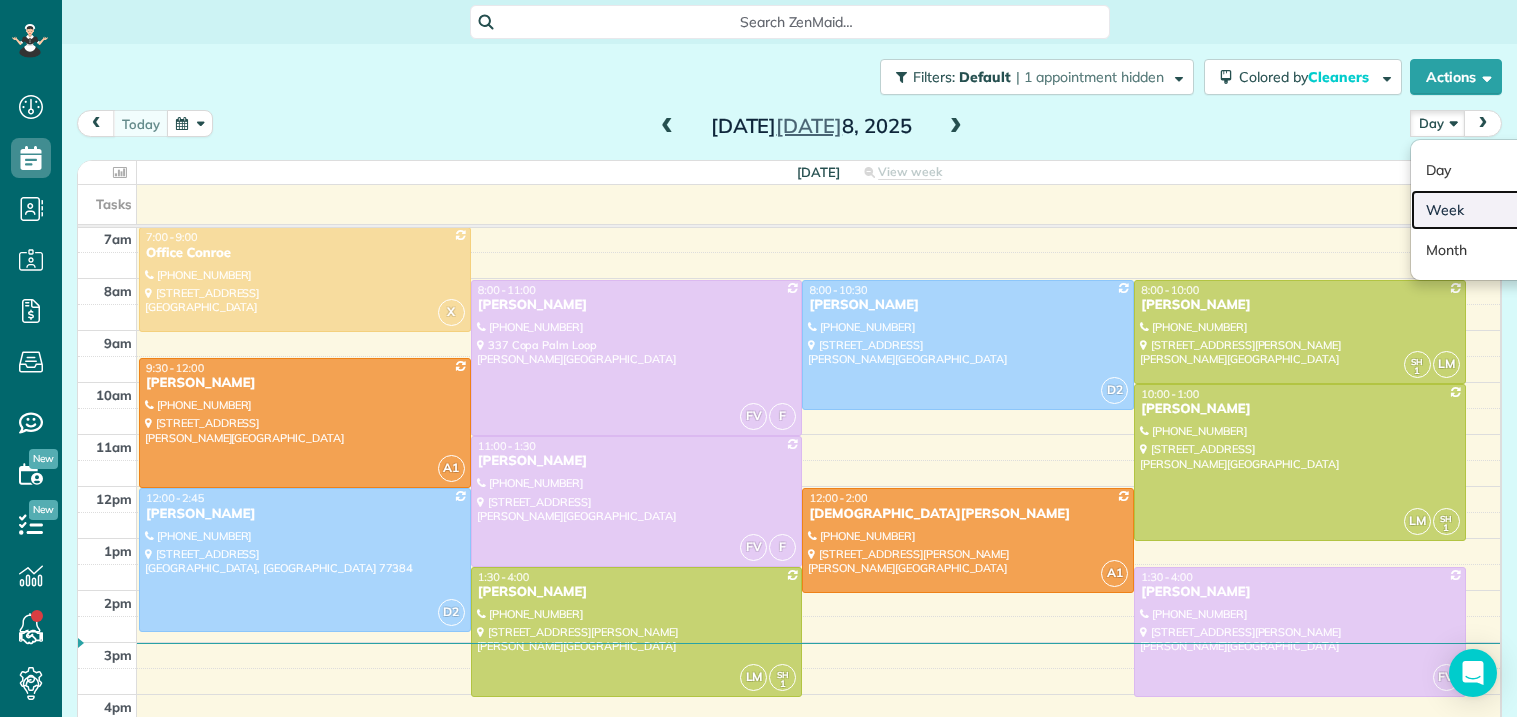 click on "Week" at bounding box center [1490, 210] 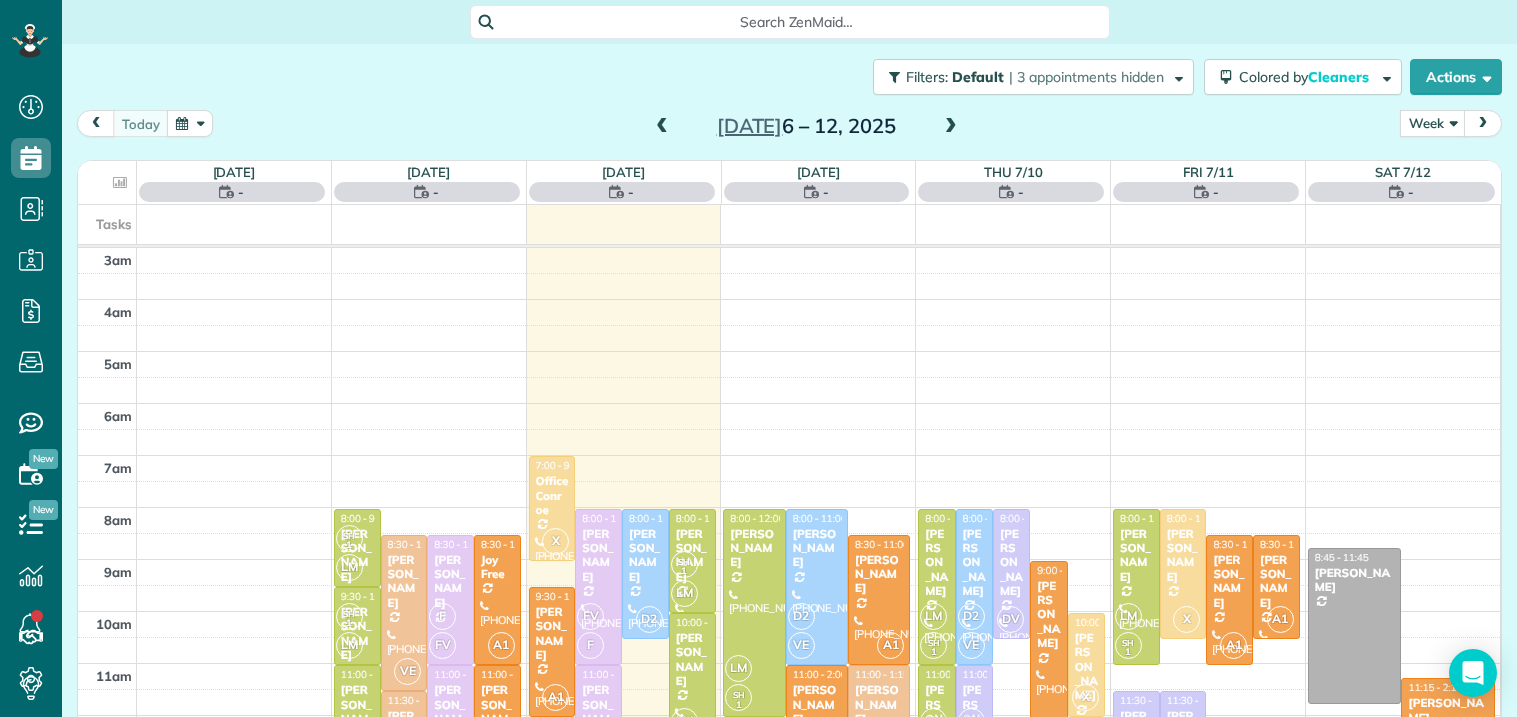 scroll, scrollTop: 209, scrollLeft: 0, axis: vertical 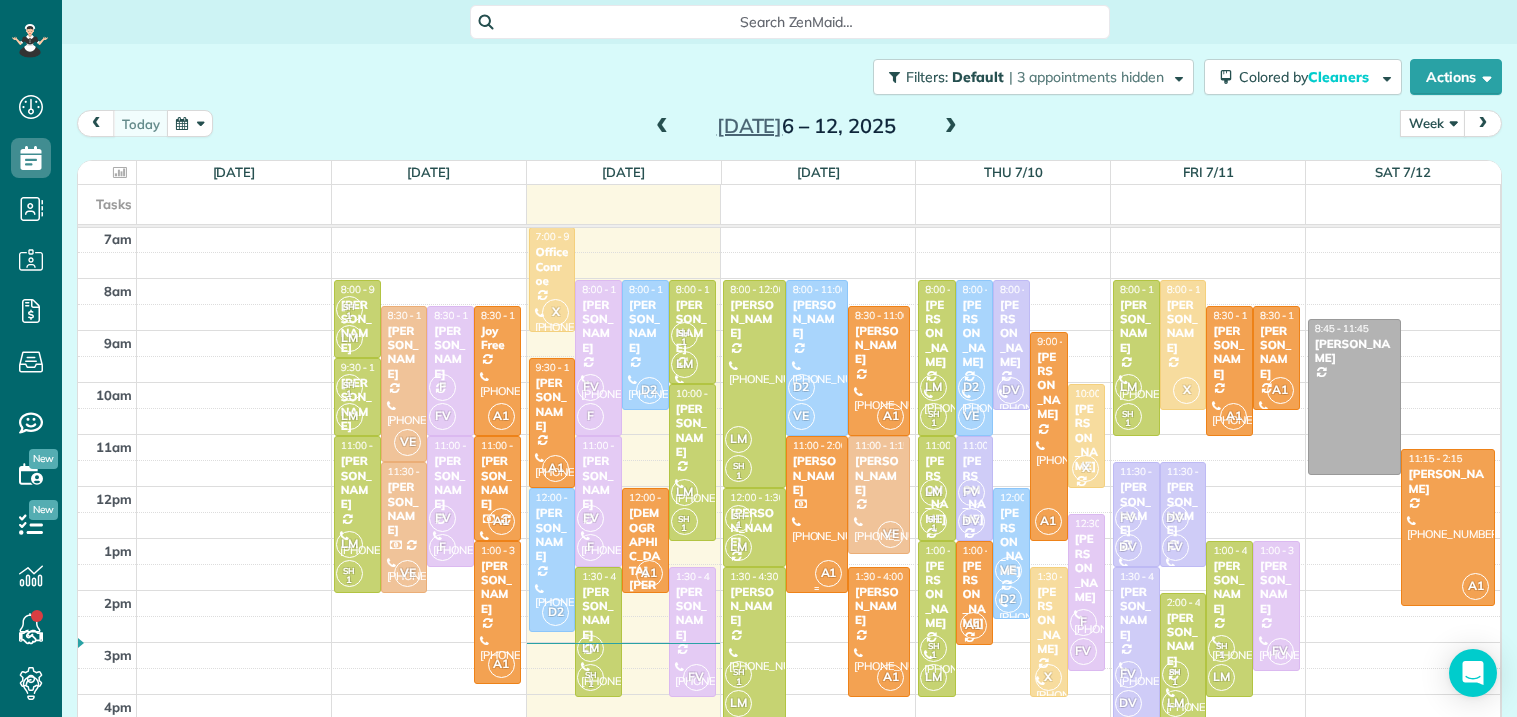 click at bounding box center (817, 514) 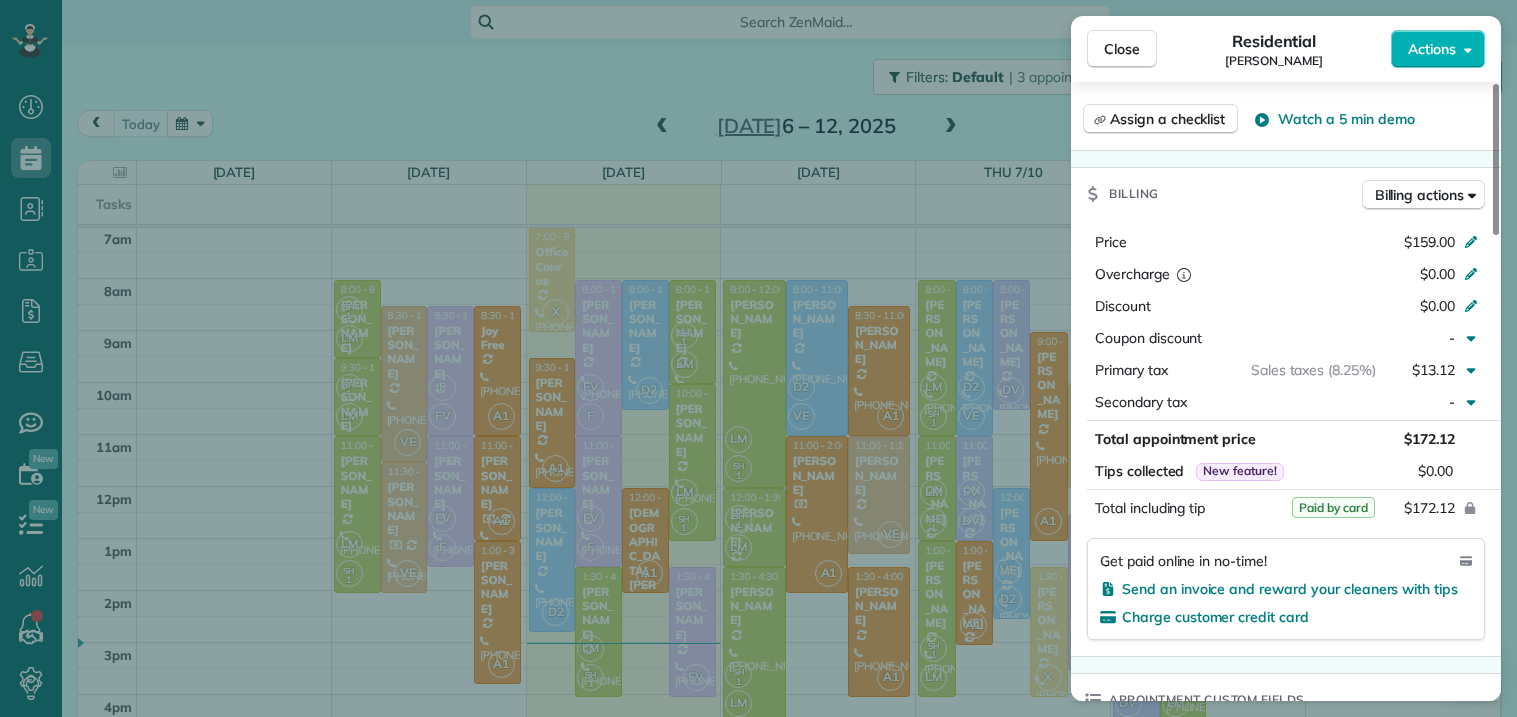 scroll, scrollTop: 829, scrollLeft: 0, axis: vertical 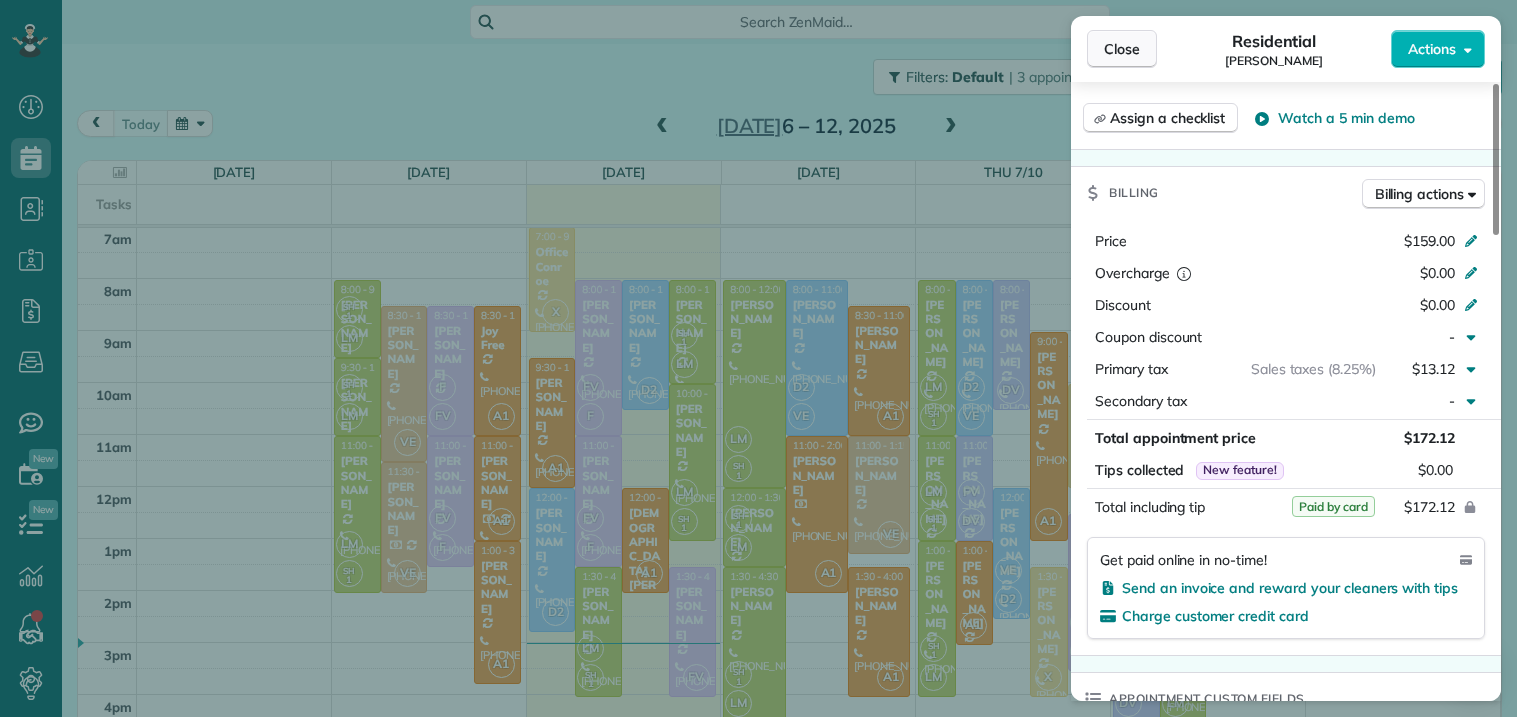 click on "Close" at bounding box center (1122, 49) 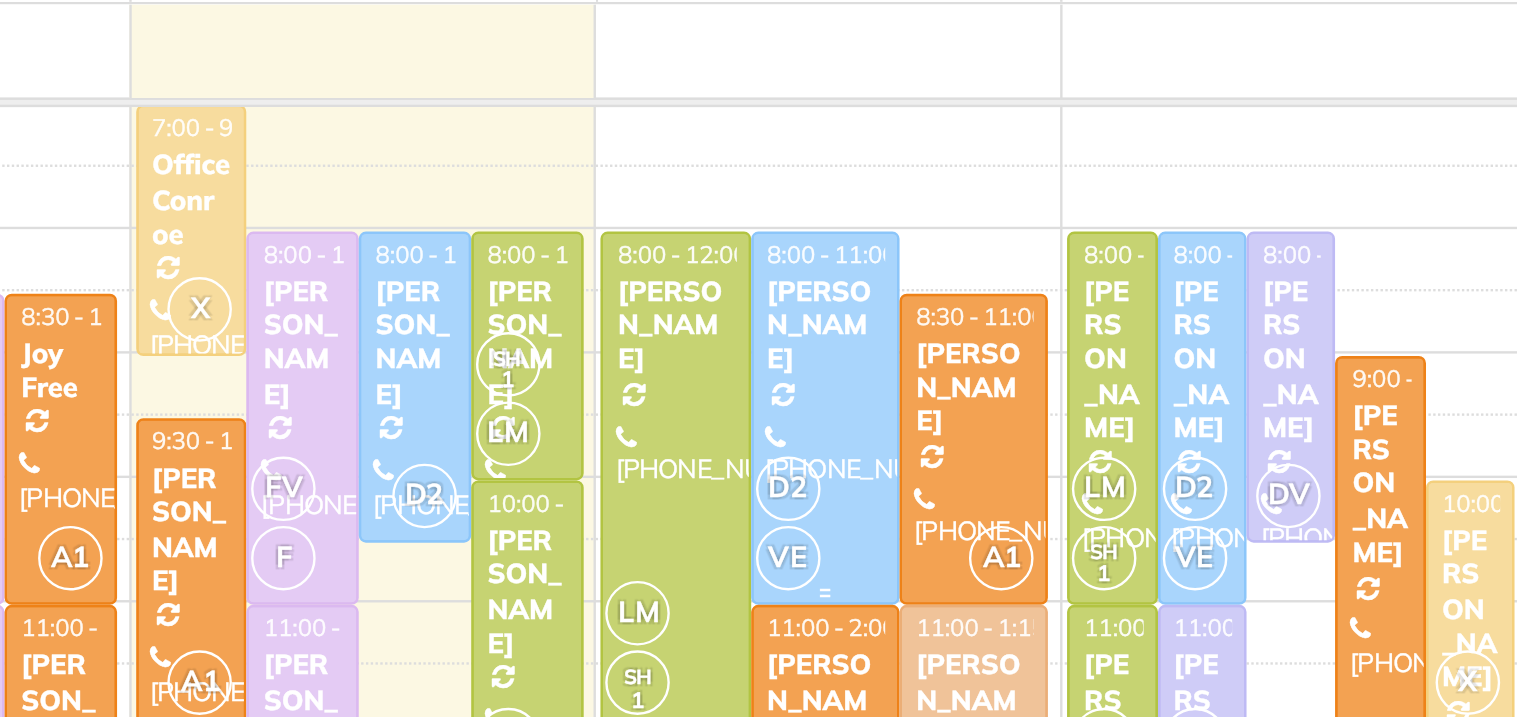 scroll, scrollTop: 25, scrollLeft: 0, axis: vertical 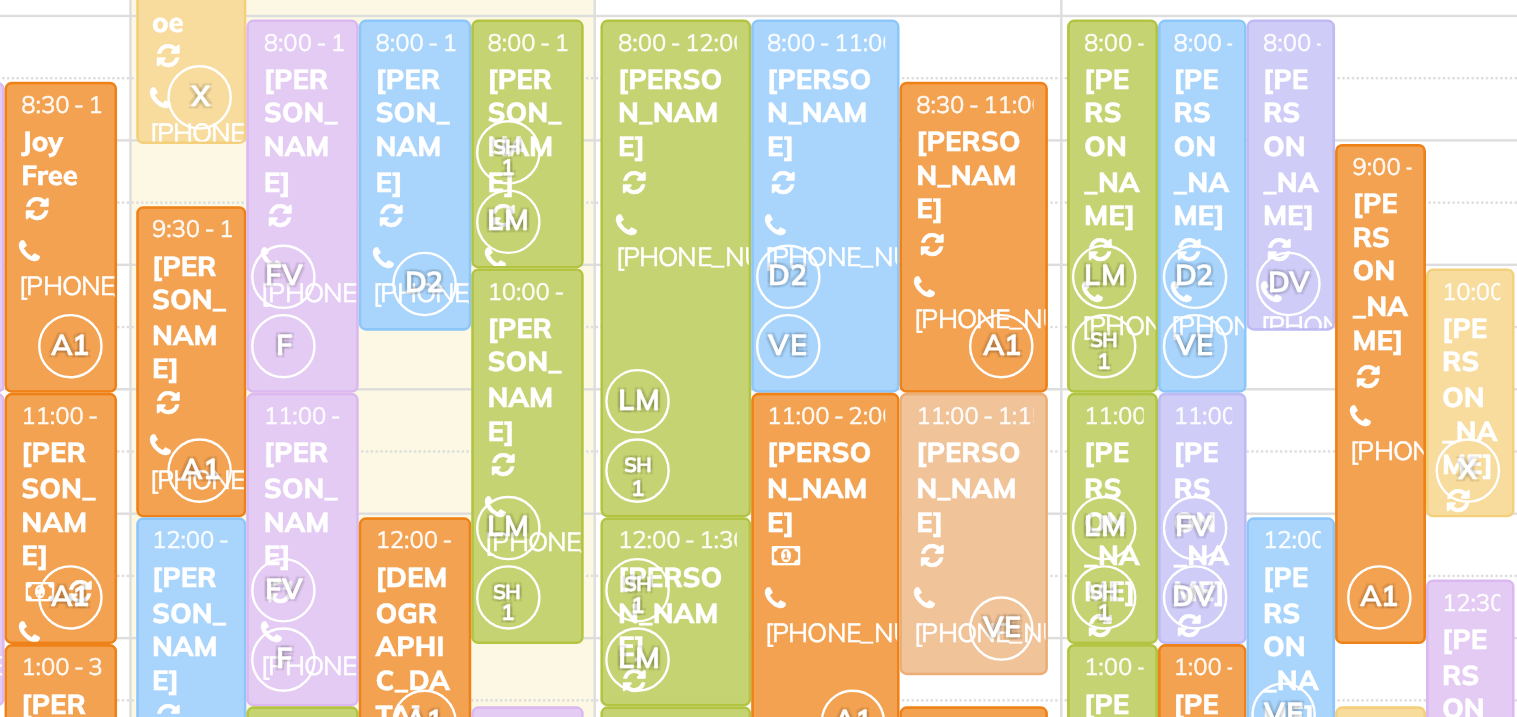 click on "[PERSON_NAME]" at bounding box center [817, 450] 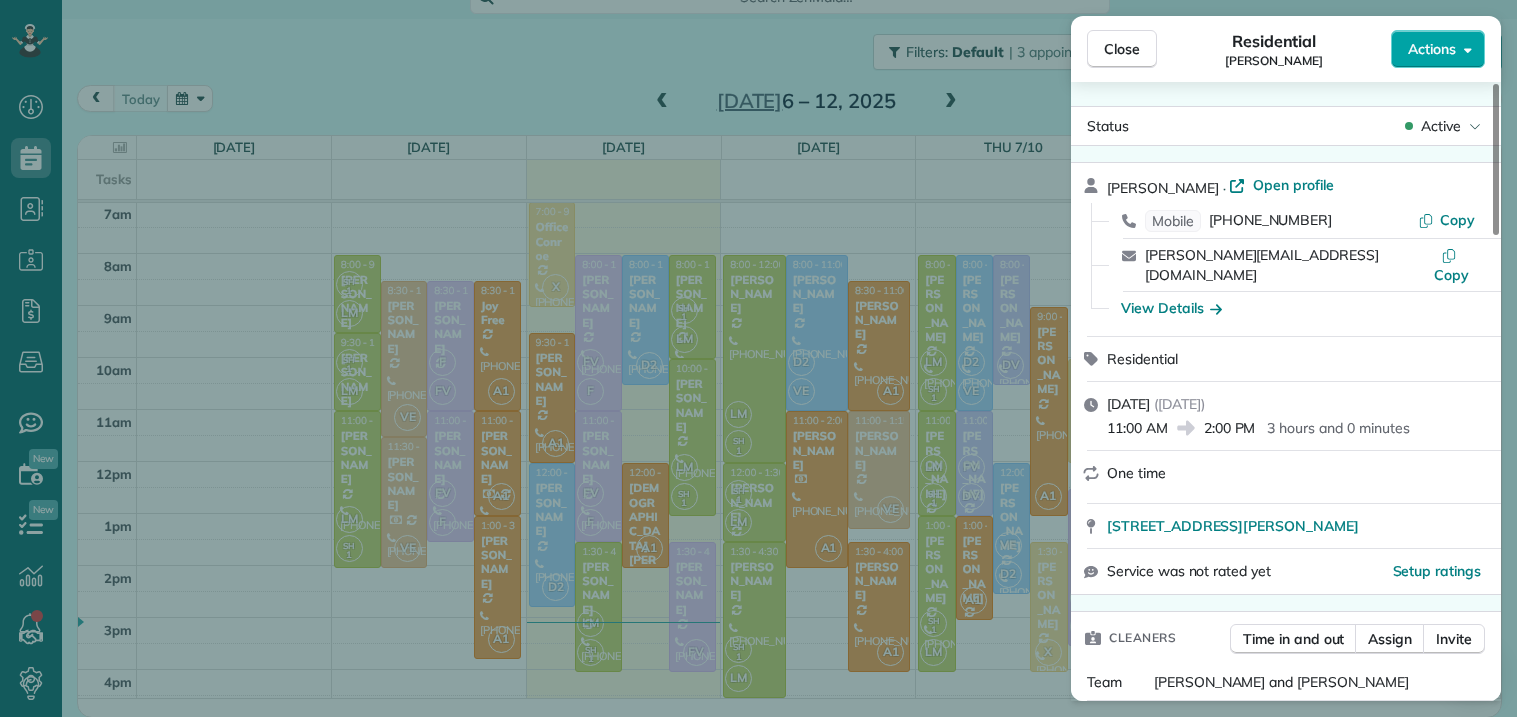 click on "Actions" at bounding box center (1432, 49) 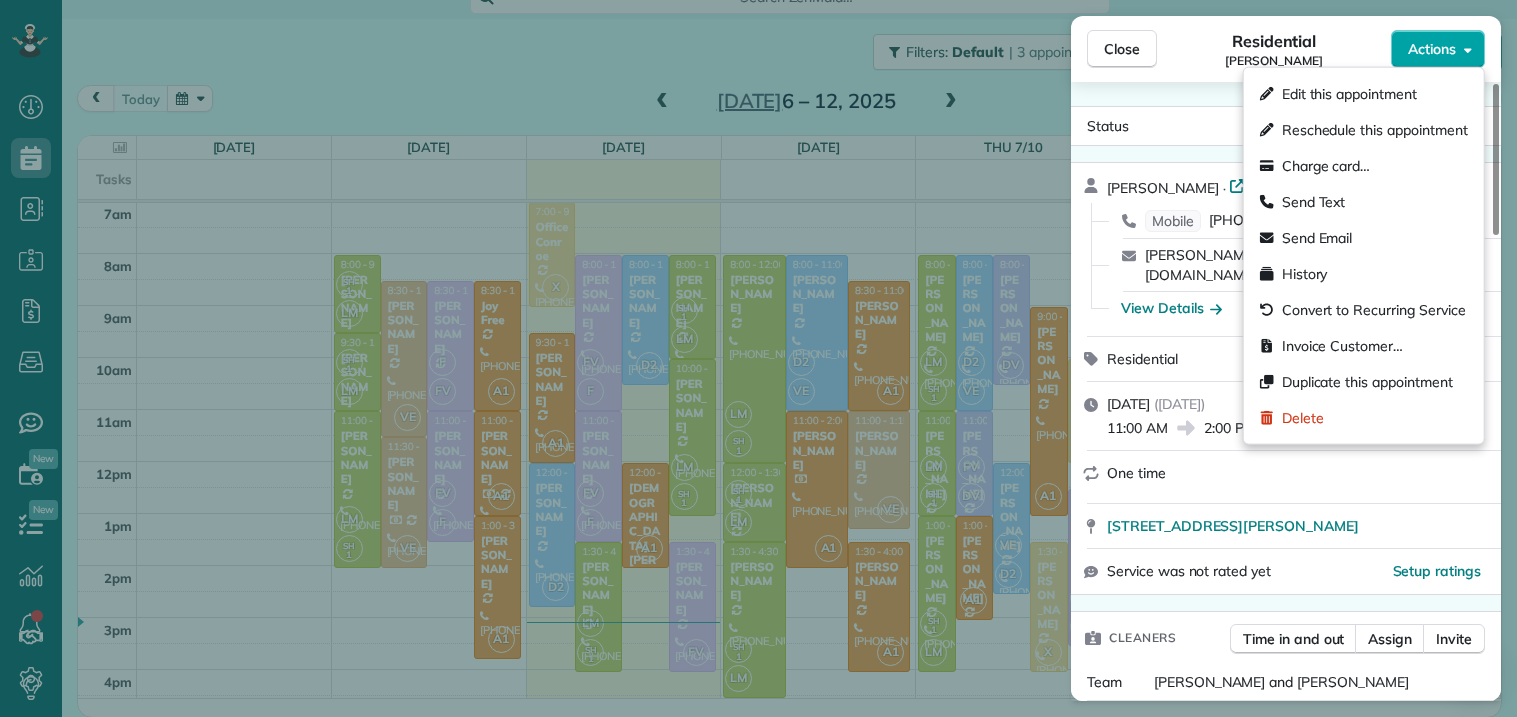 click on "Actions" at bounding box center (1432, 49) 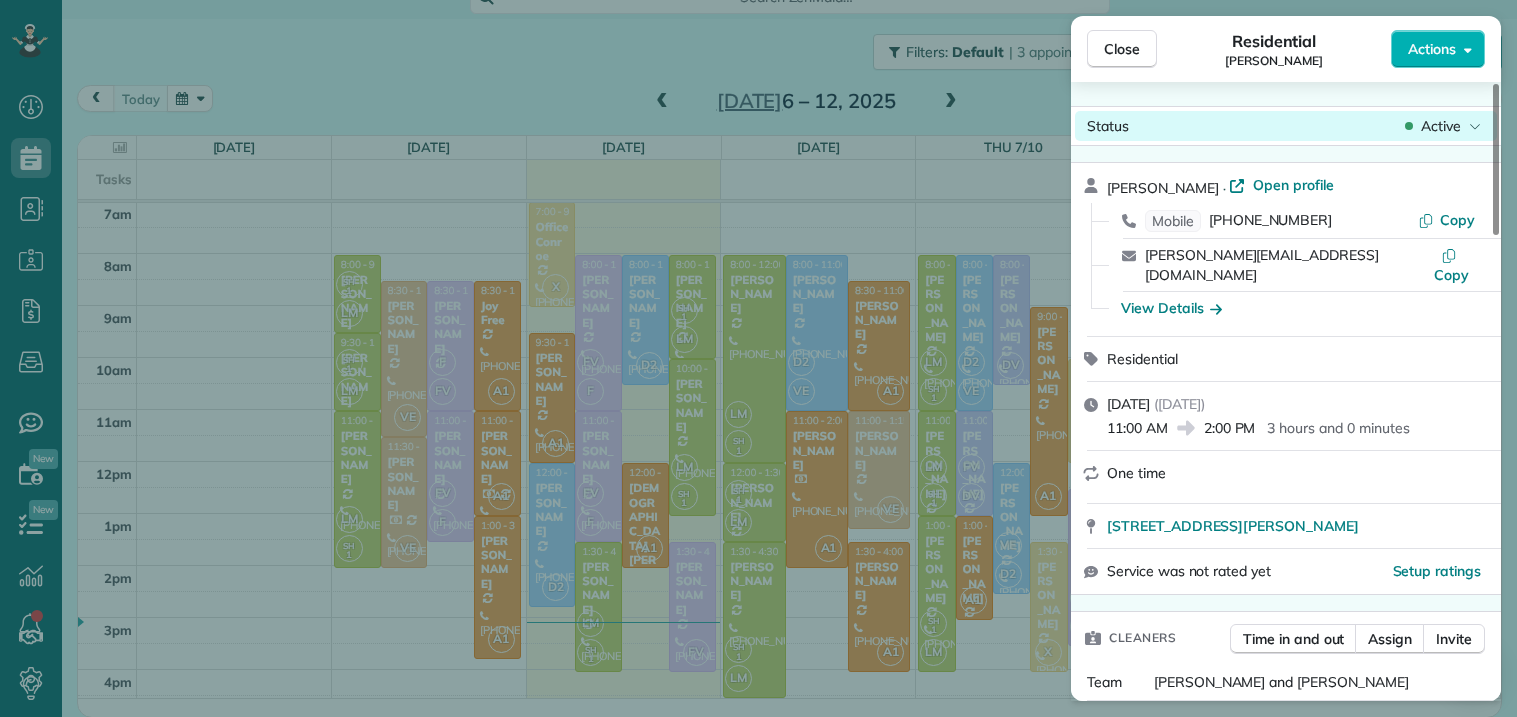 click on "Active" at bounding box center (1441, 126) 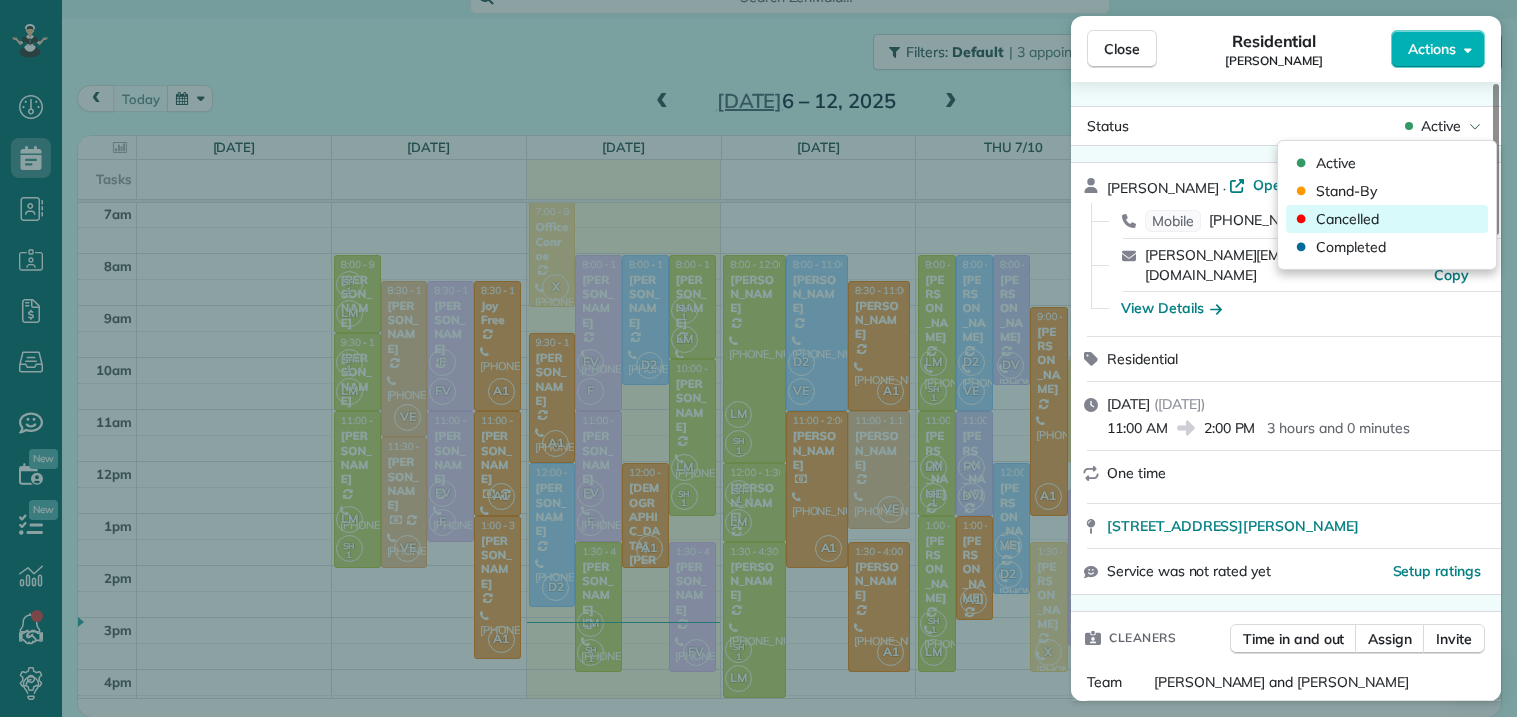 click on "Cancelled" at bounding box center (1347, 219) 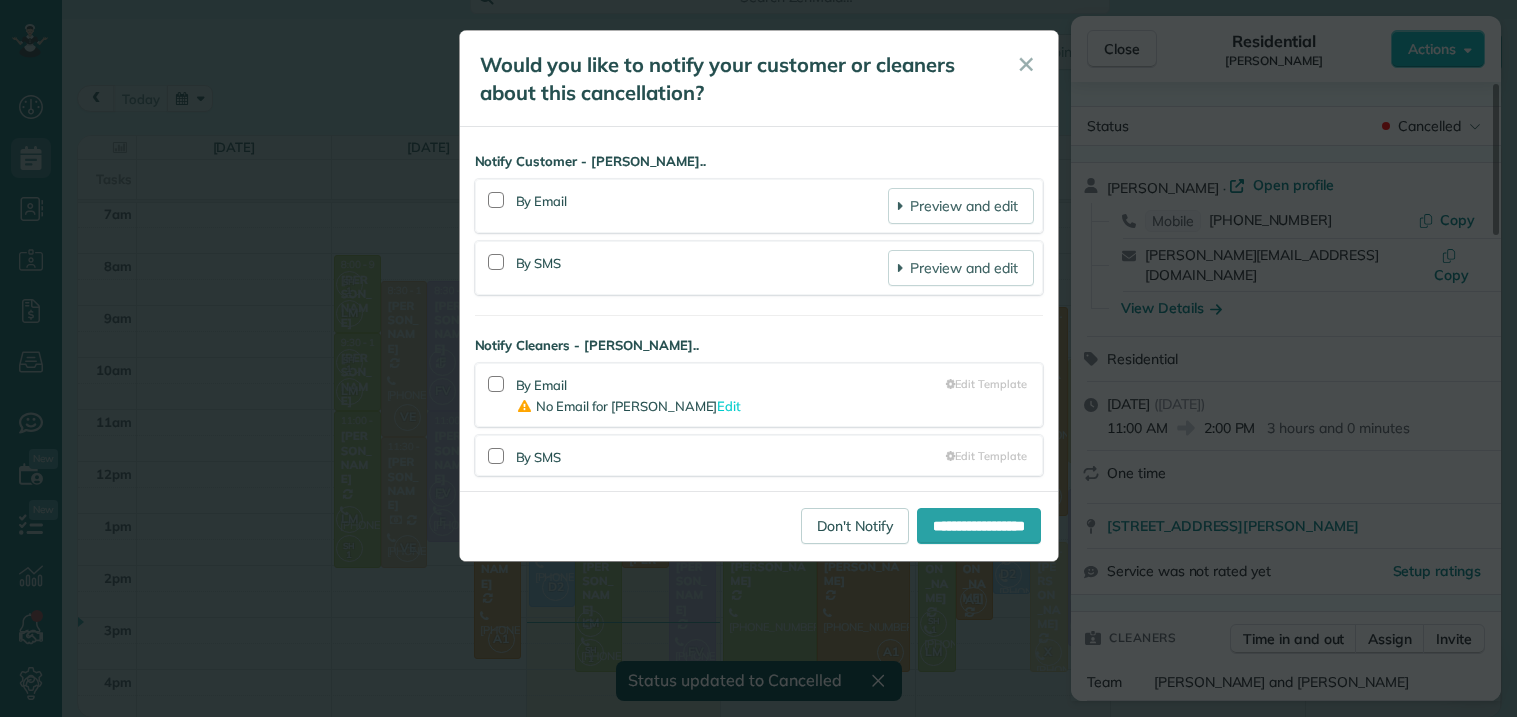 scroll, scrollTop: 23, scrollLeft: 0, axis: vertical 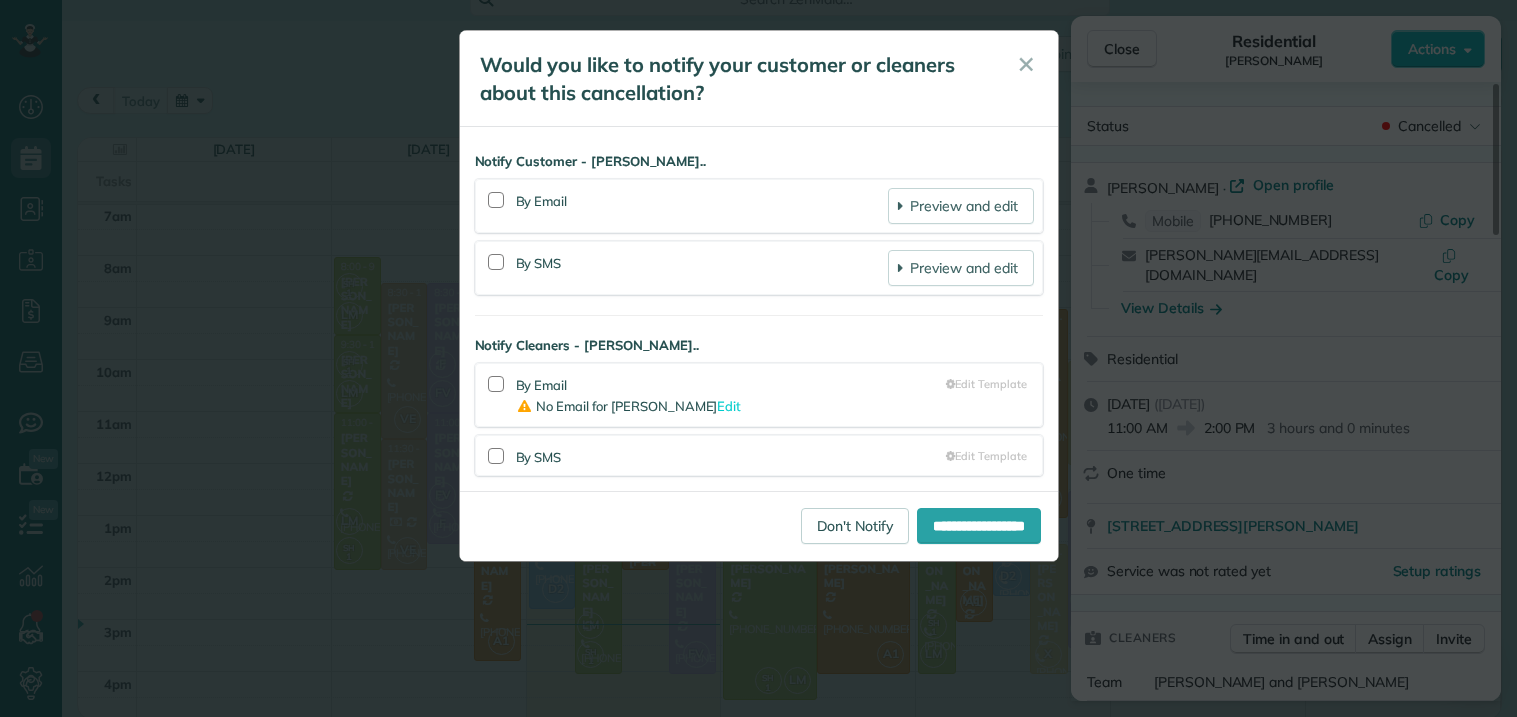 click on "By Email
Preview and edit" at bounding box center (759, 206) 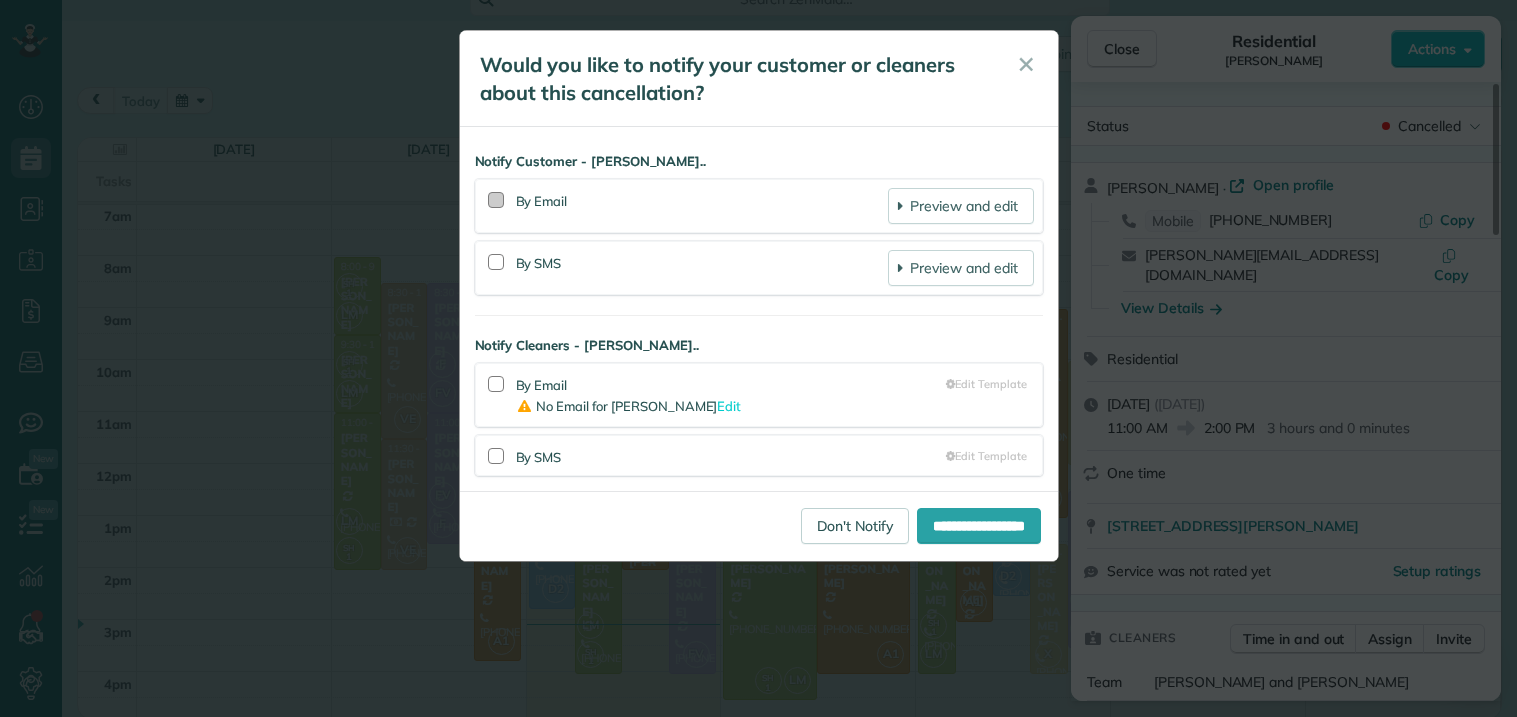 click at bounding box center [496, 200] 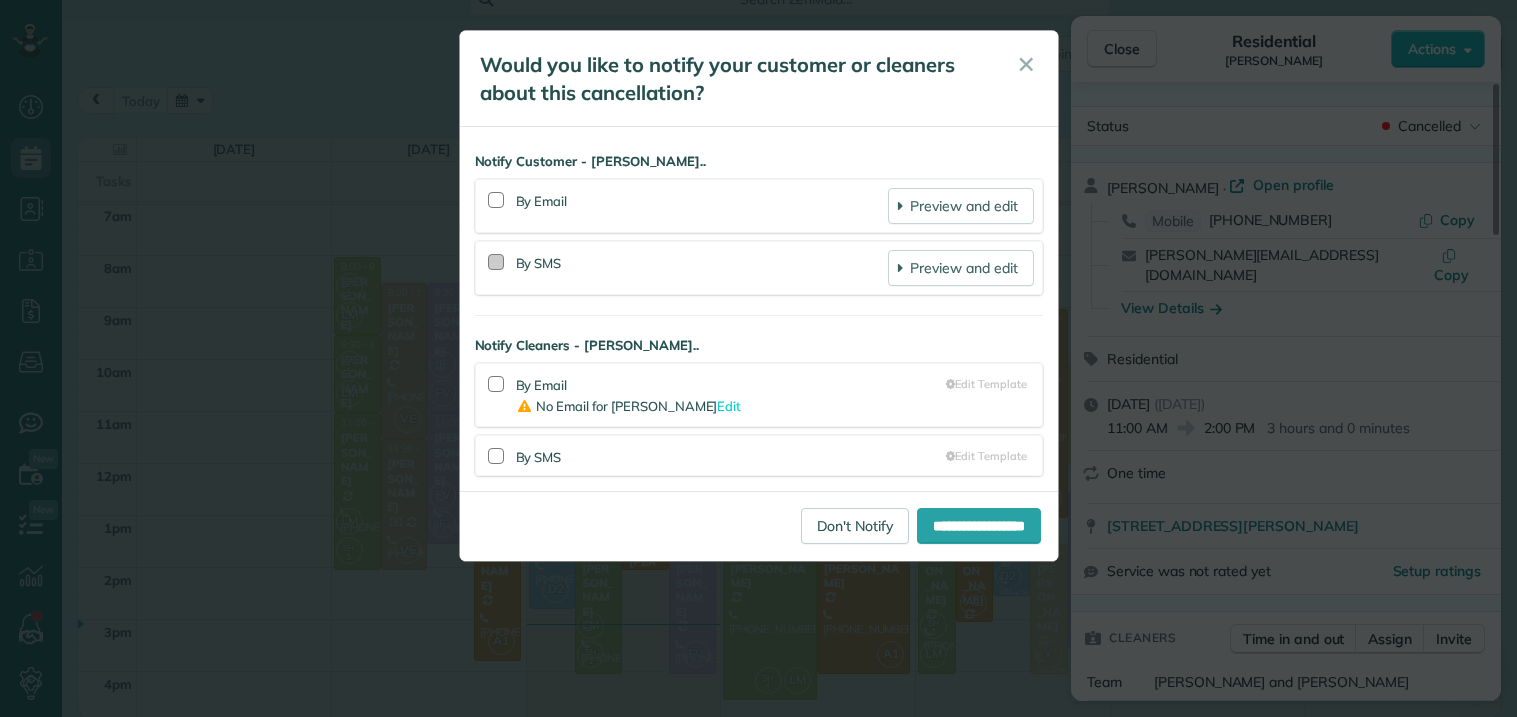 click at bounding box center (496, 262) 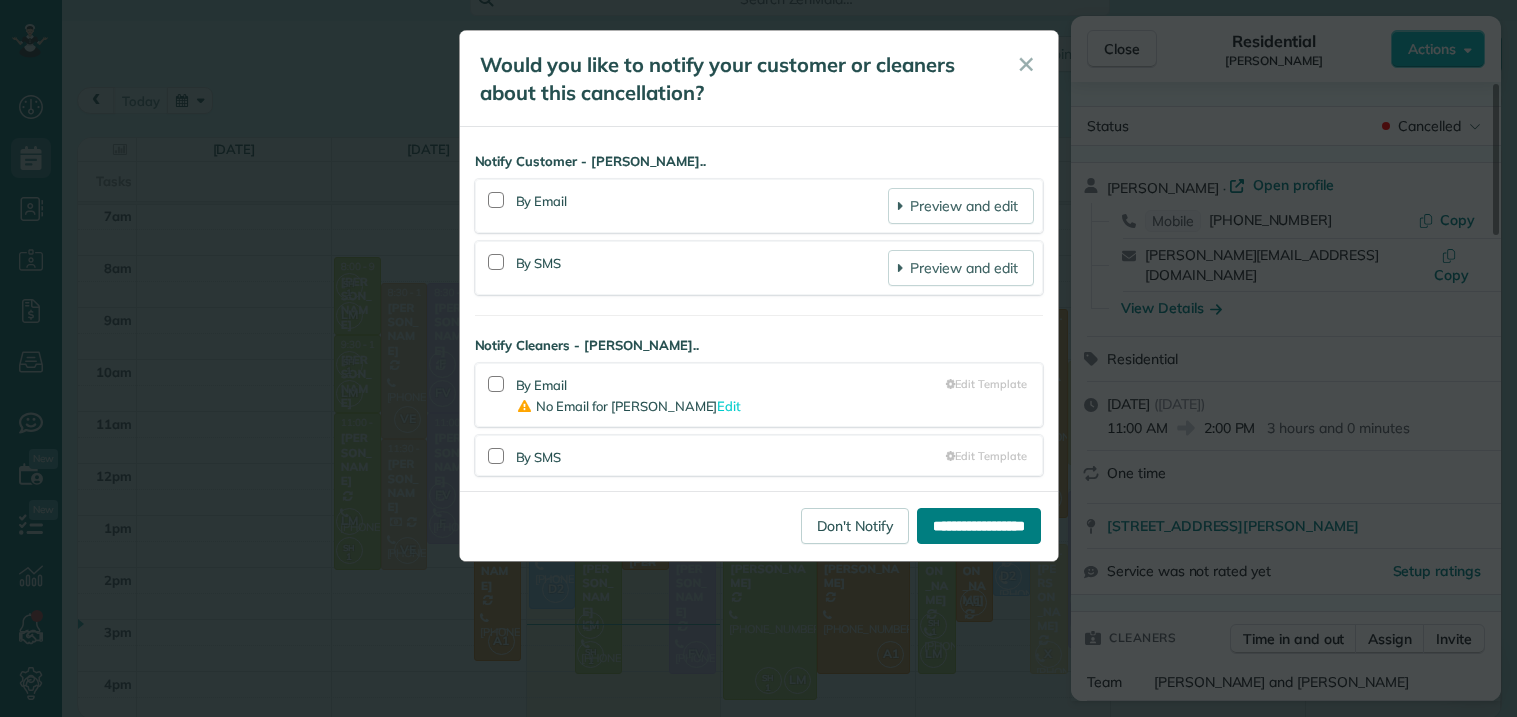 click on "**********" at bounding box center (979, 526) 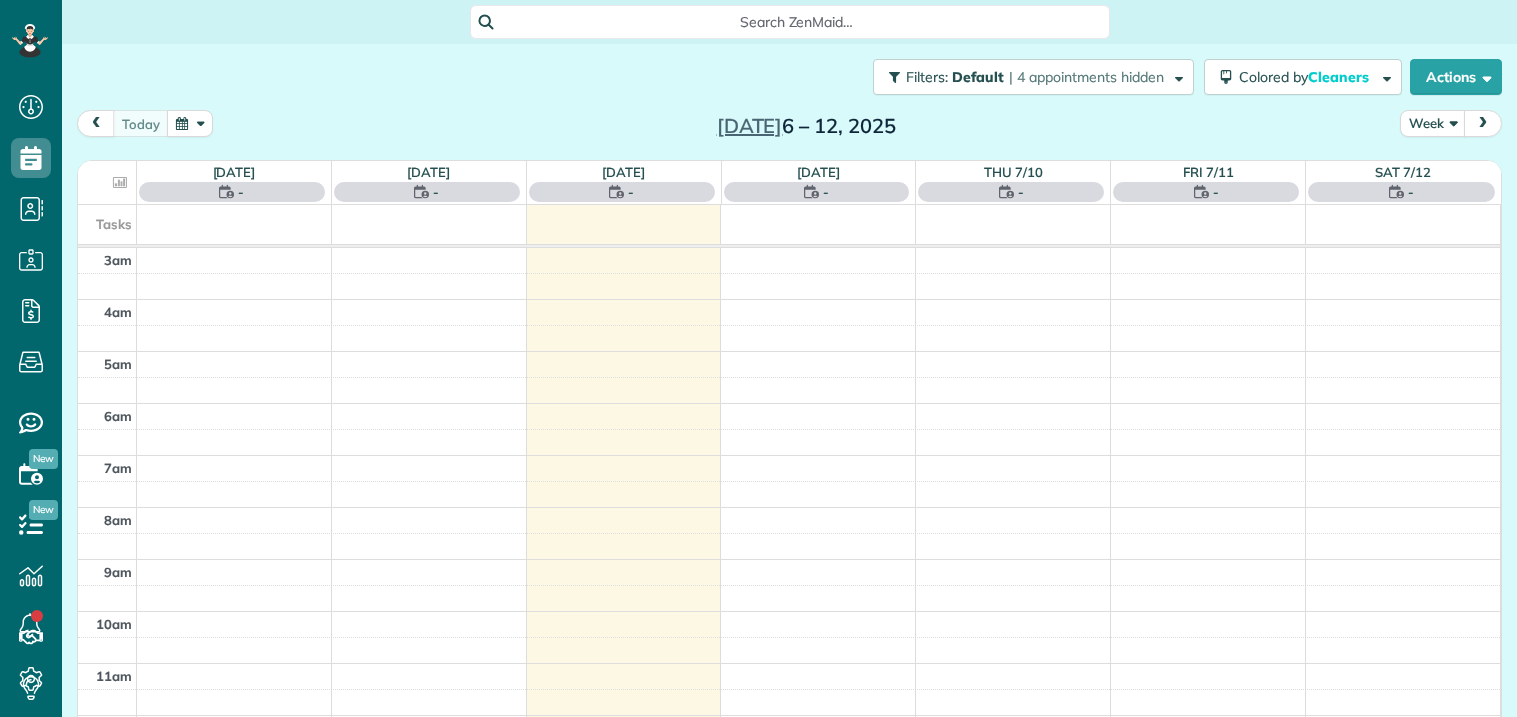 scroll, scrollTop: 0, scrollLeft: 0, axis: both 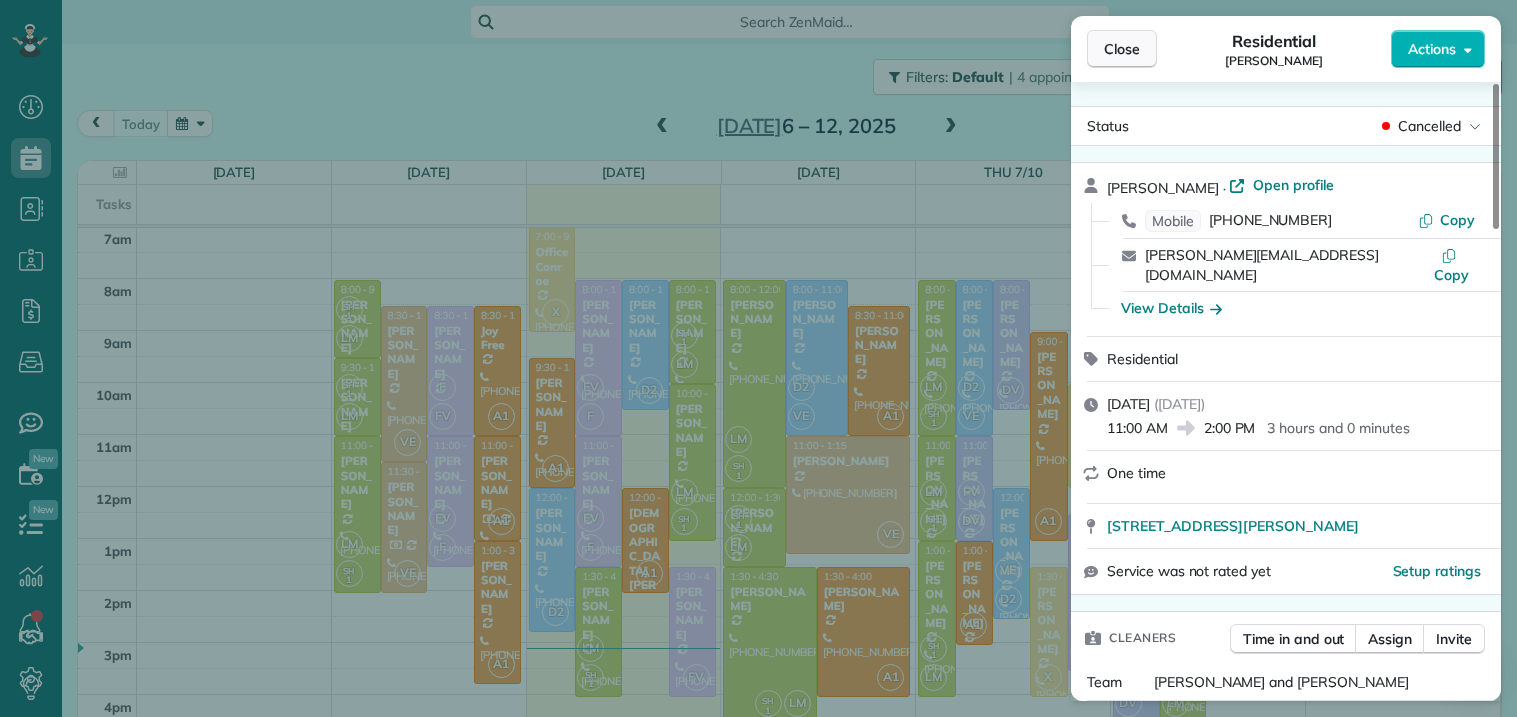 click on "Close" at bounding box center (1122, 49) 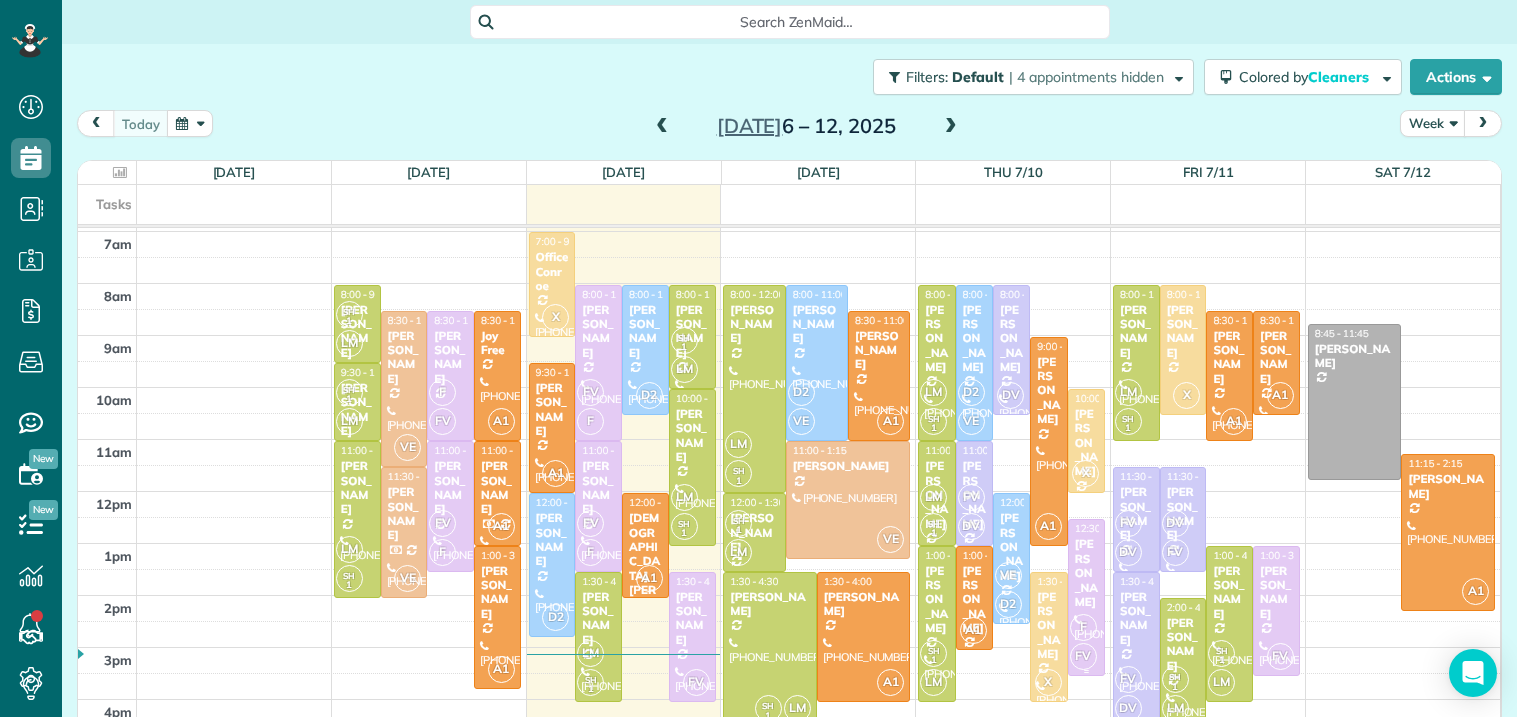 scroll, scrollTop: 202, scrollLeft: 0, axis: vertical 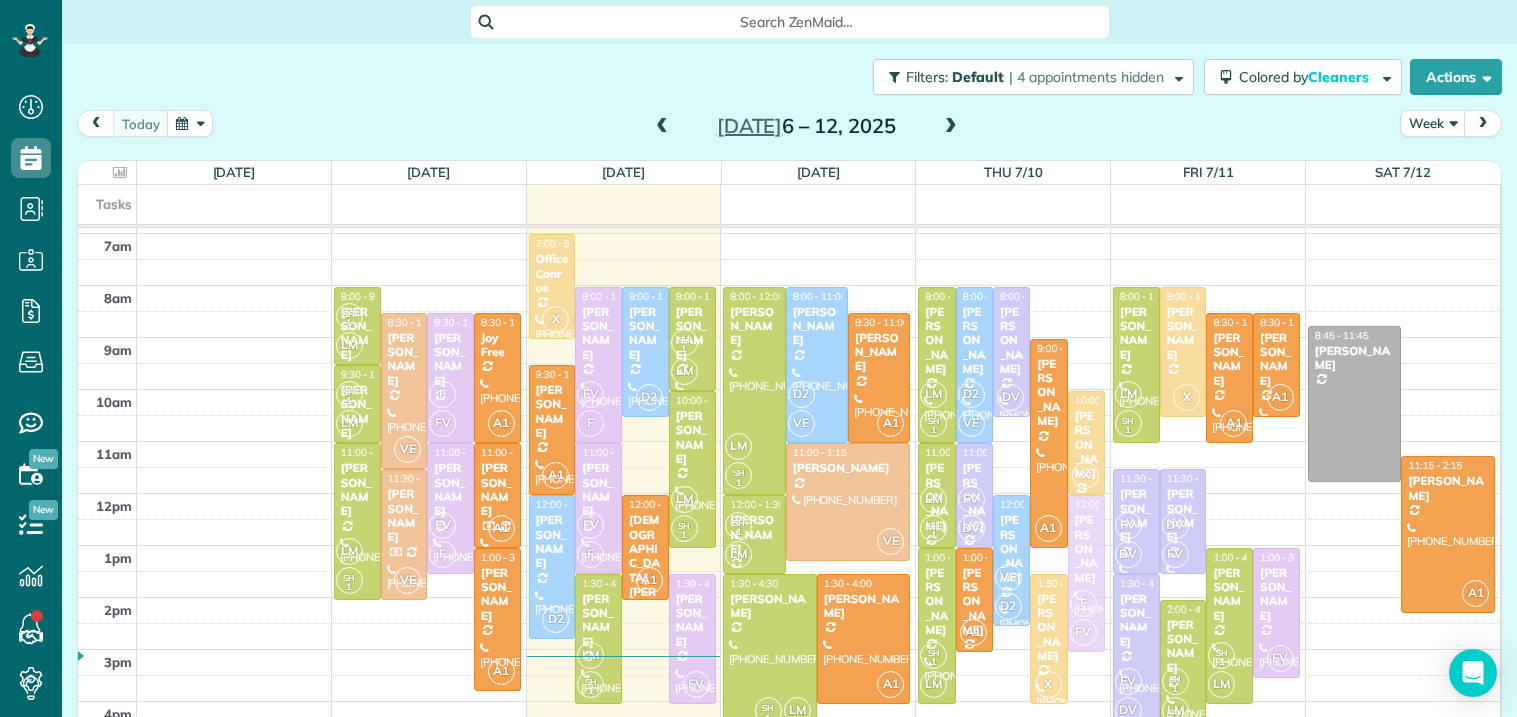 drag, startPoint x: 1081, startPoint y: 608, endPoint x: 1078, endPoint y: 578, distance: 30.149628 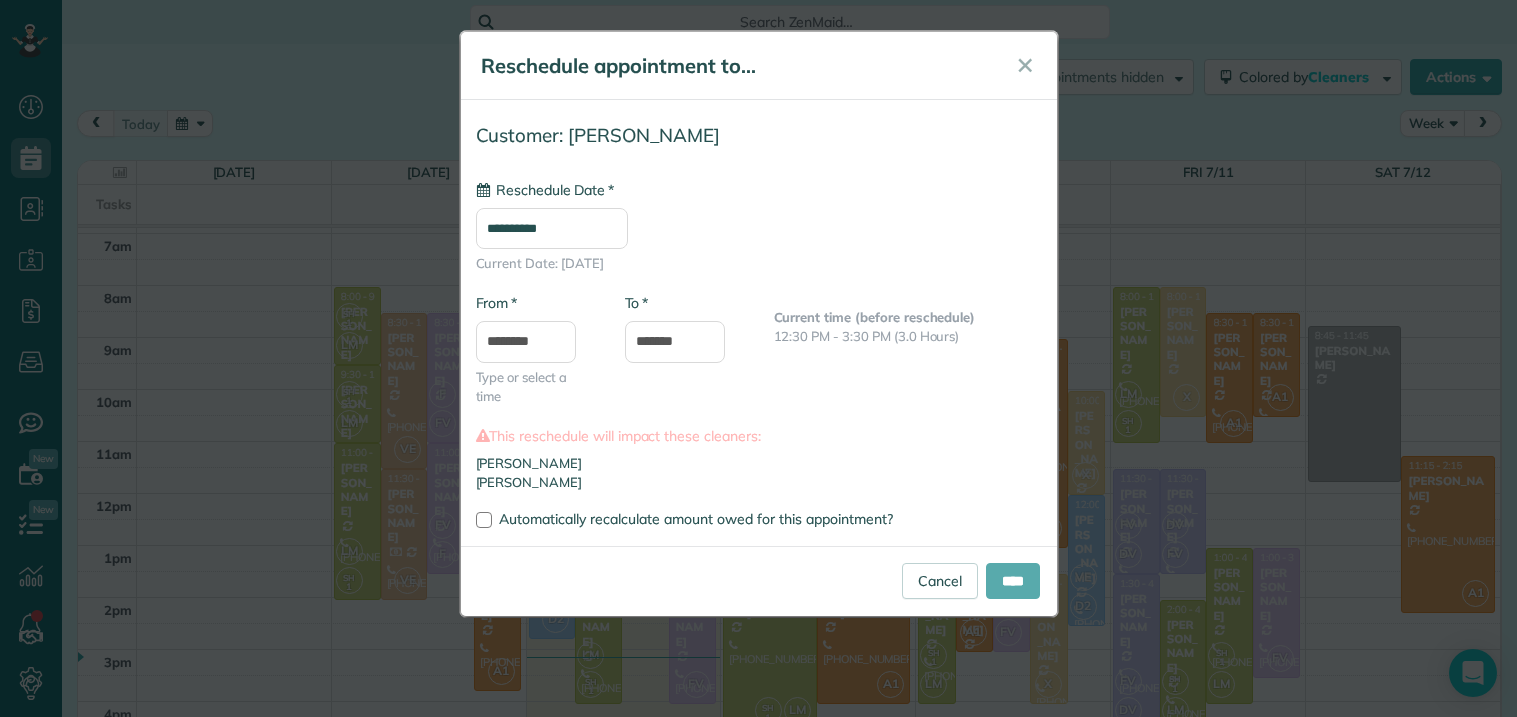 type on "**********" 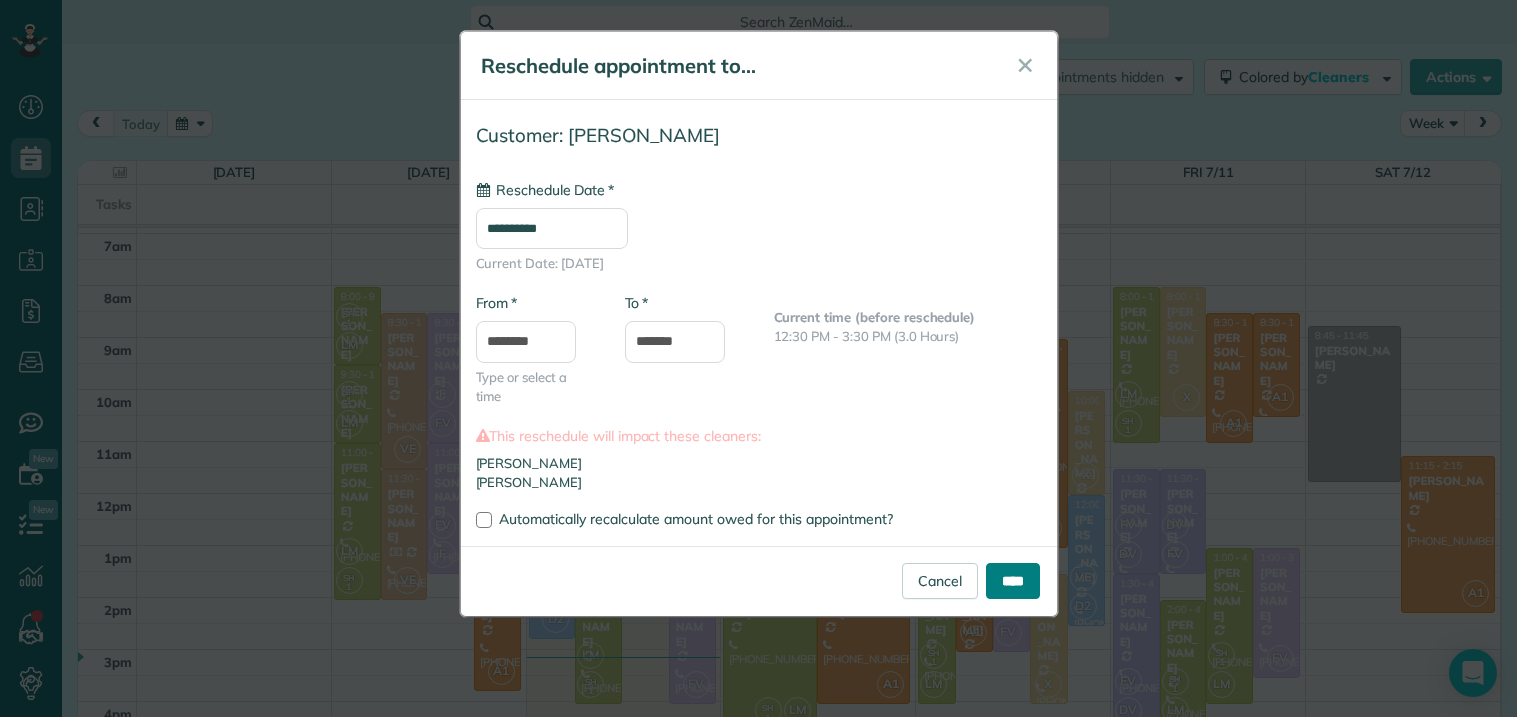 click on "****" at bounding box center [1013, 581] 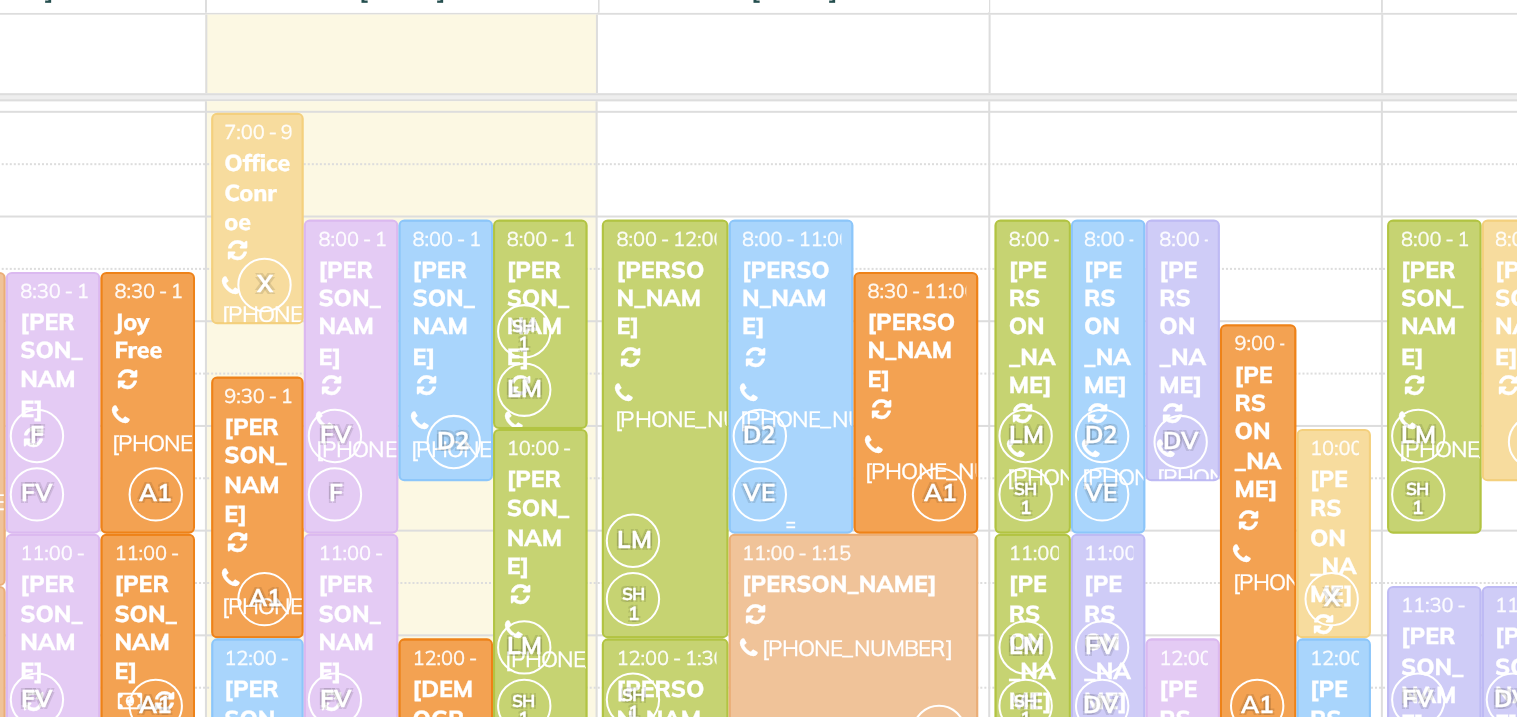 scroll, scrollTop: 25, scrollLeft: 0, axis: vertical 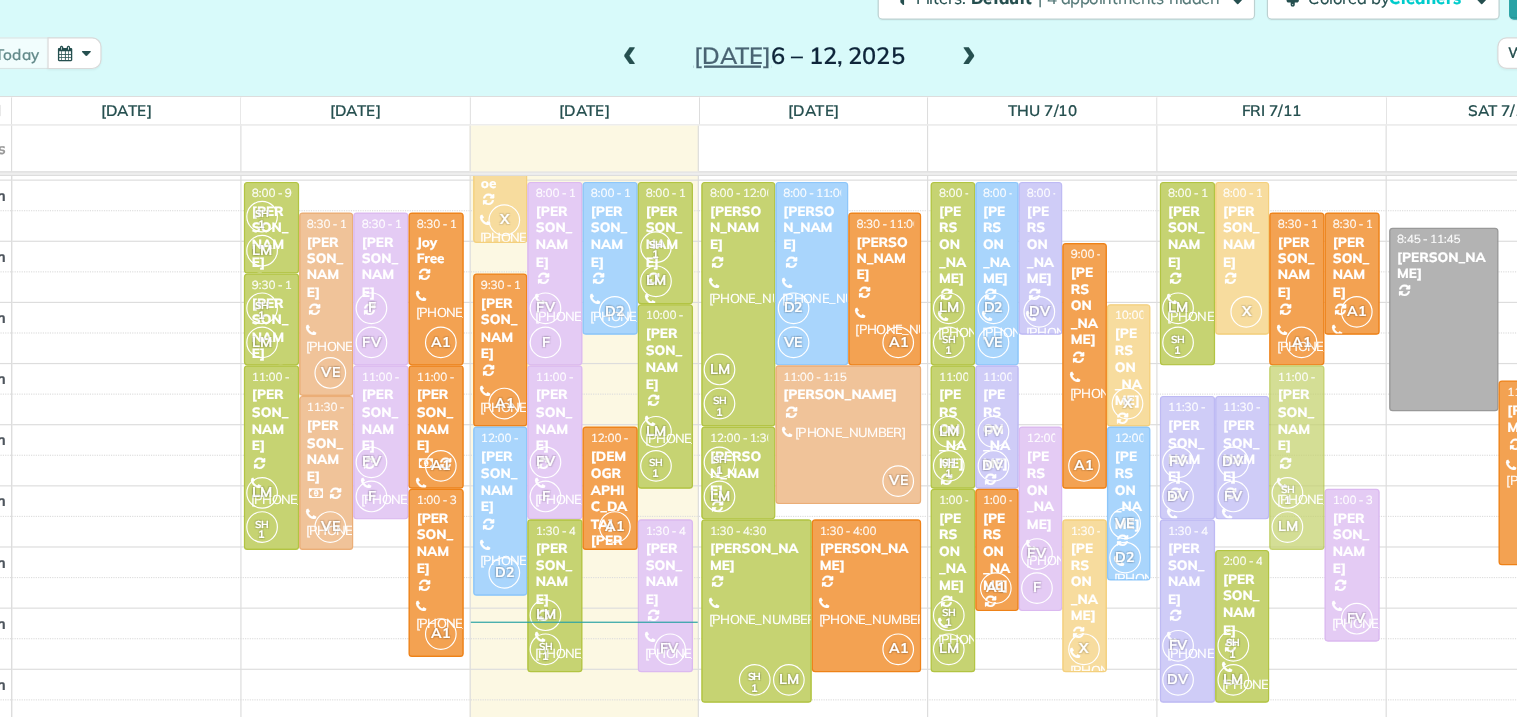 drag, startPoint x: 1235, startPoint y: 540, endPoint x: 1253, endPoint y: 438, distance: 103.57606 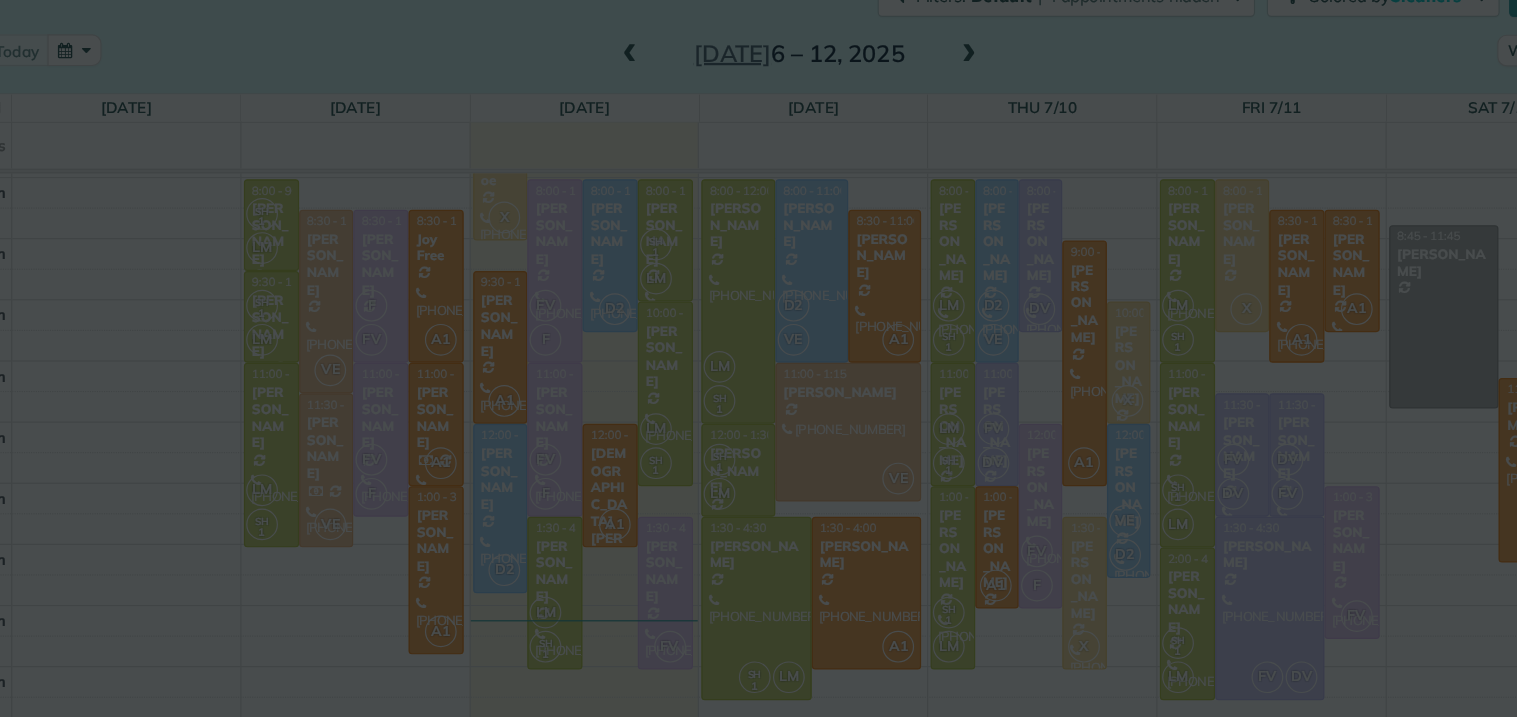 scroll, scrollTop: 23, scrollLeft: 0, axis: vertical 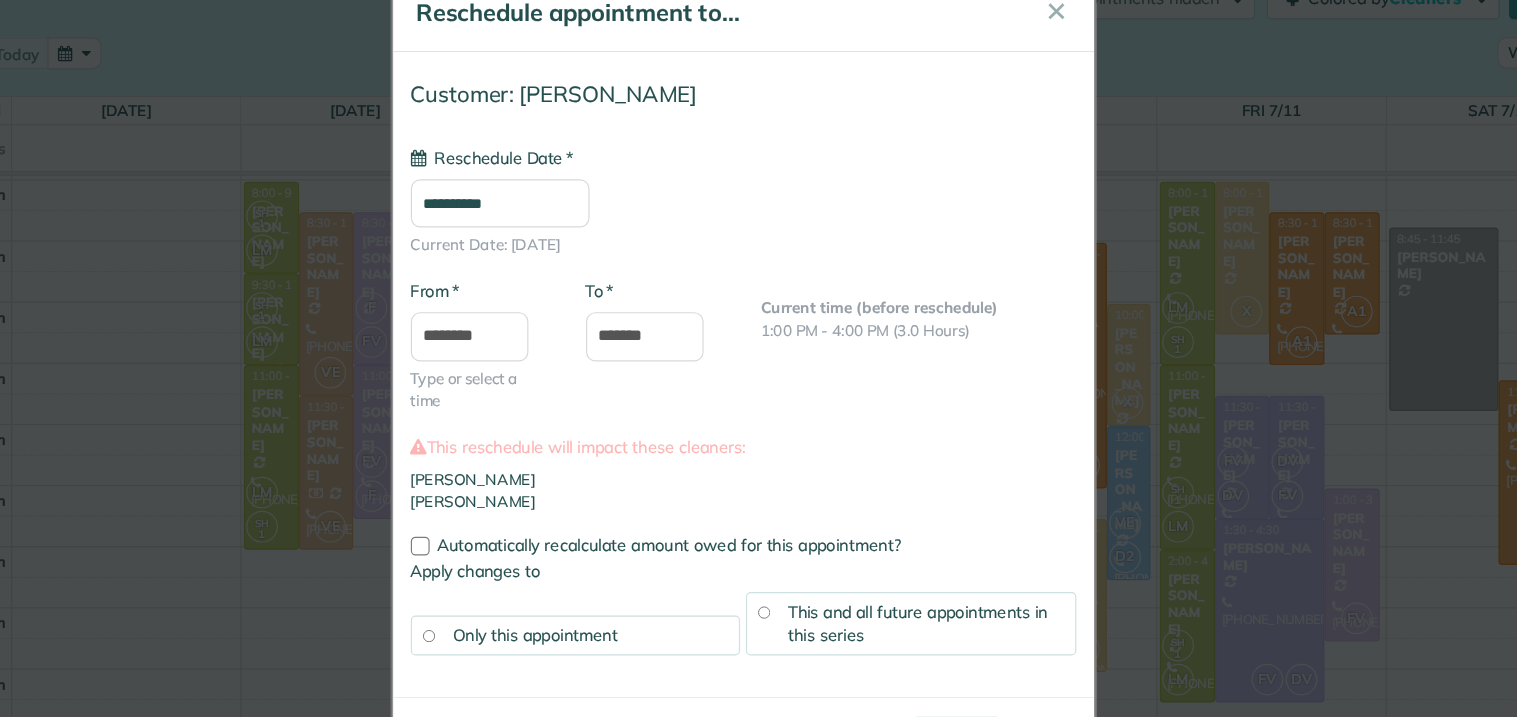 type on "**********" 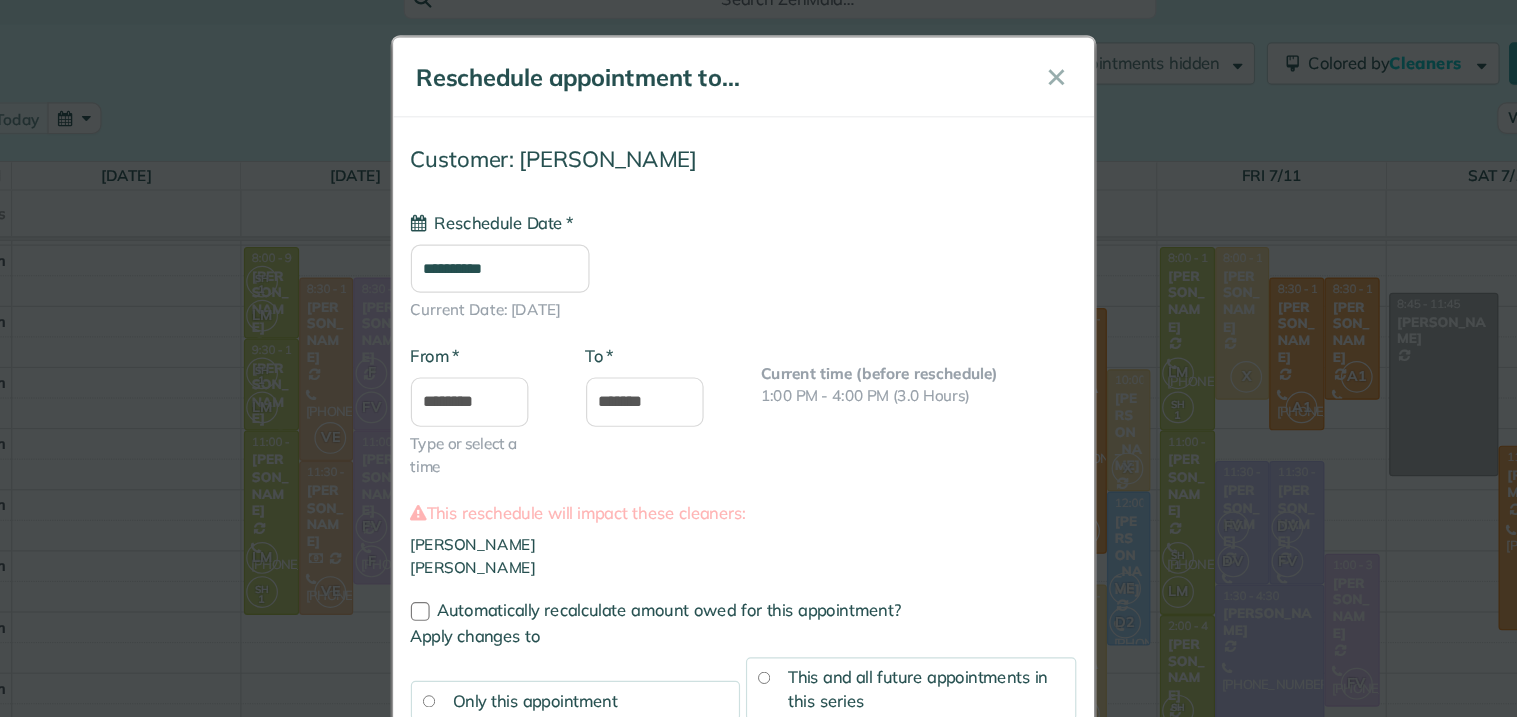 click on "Automatically recalculate amount owed for this appointment?" at bounding box center [759, 519] 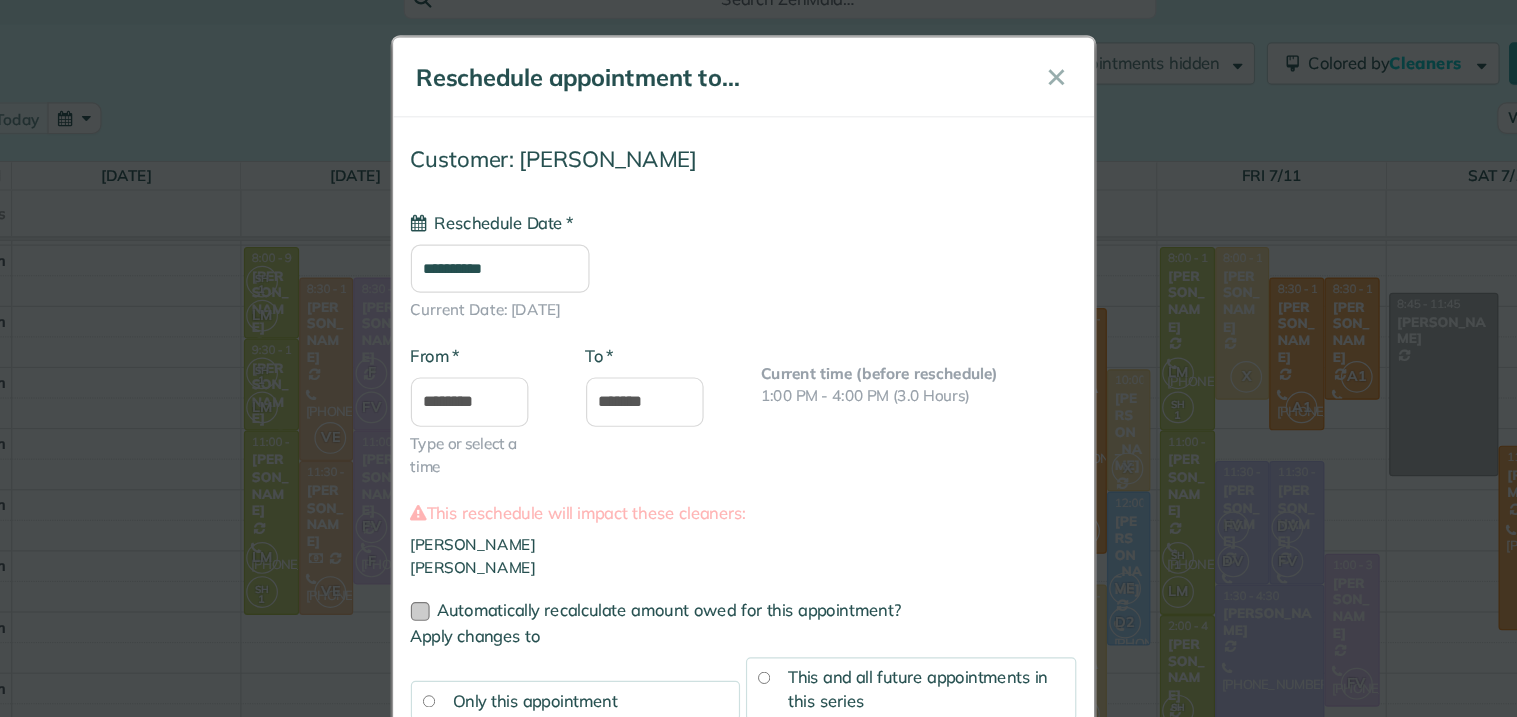scroll, scrollTop: 33, scrollLeft: 0, axis: vertical 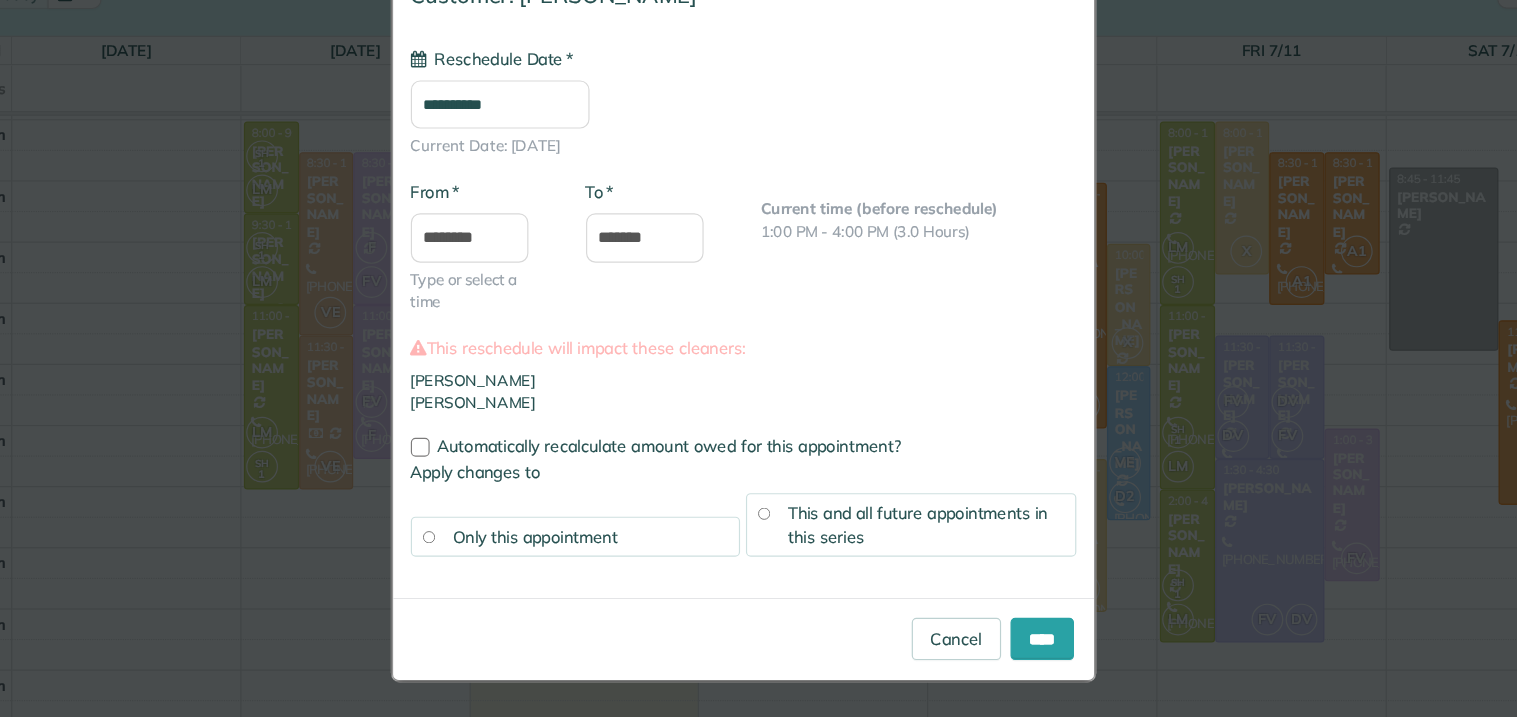 click on "This and all future appointments in this series" at bounding box center [901, 553] 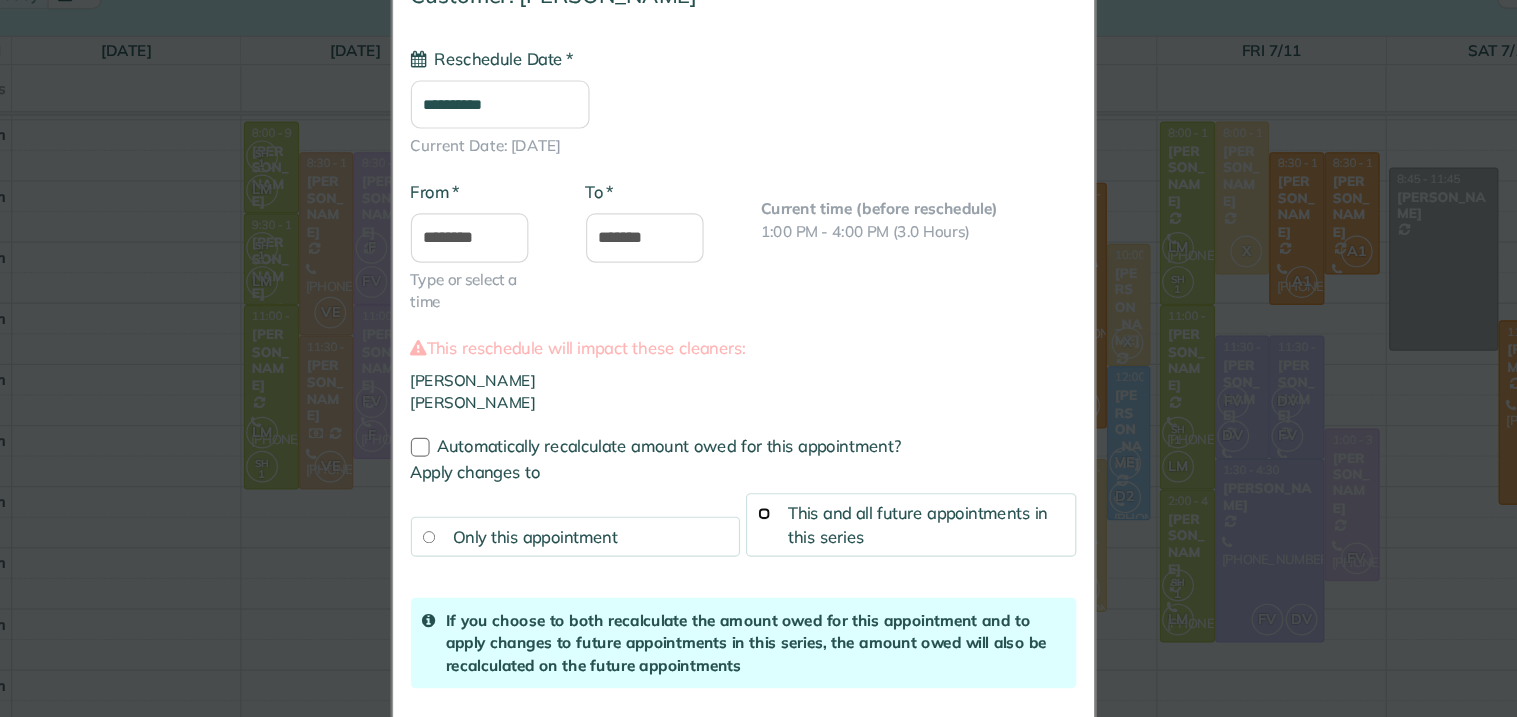 scroll, scrollTop: 139, scrollLeft: 0, axis: vertical 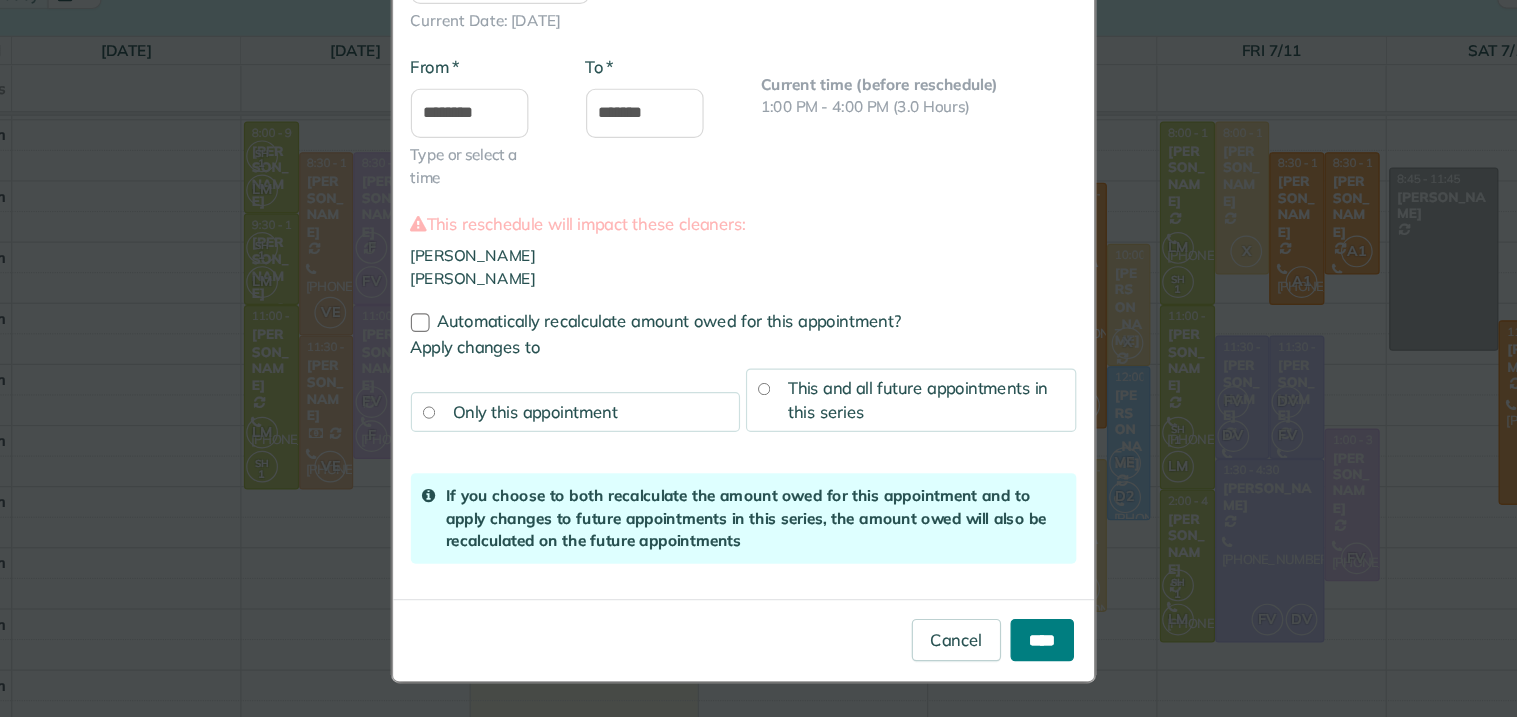 click on "****" at bounding box center (1013, 651) 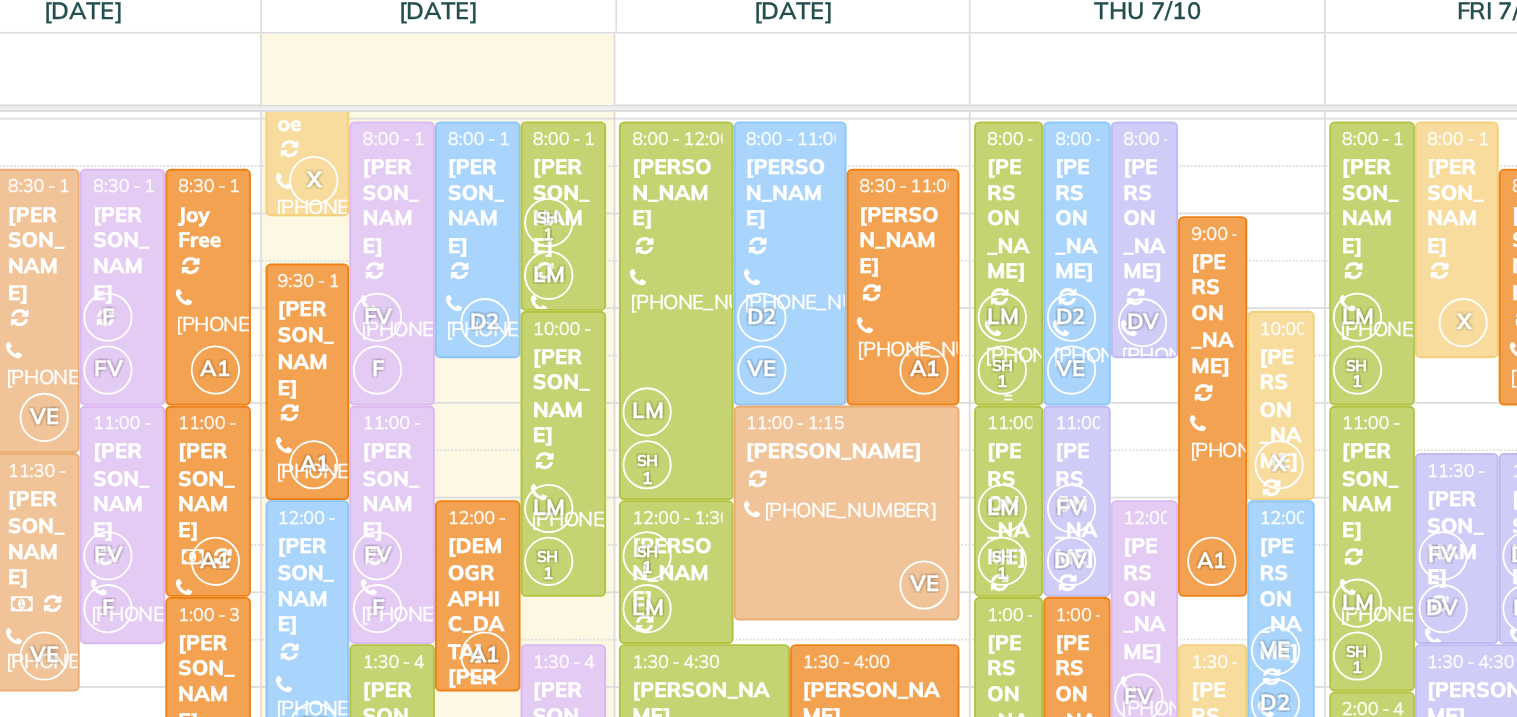 scroll, scrollTop: 25, scrollLeft: 0, axis: vertical 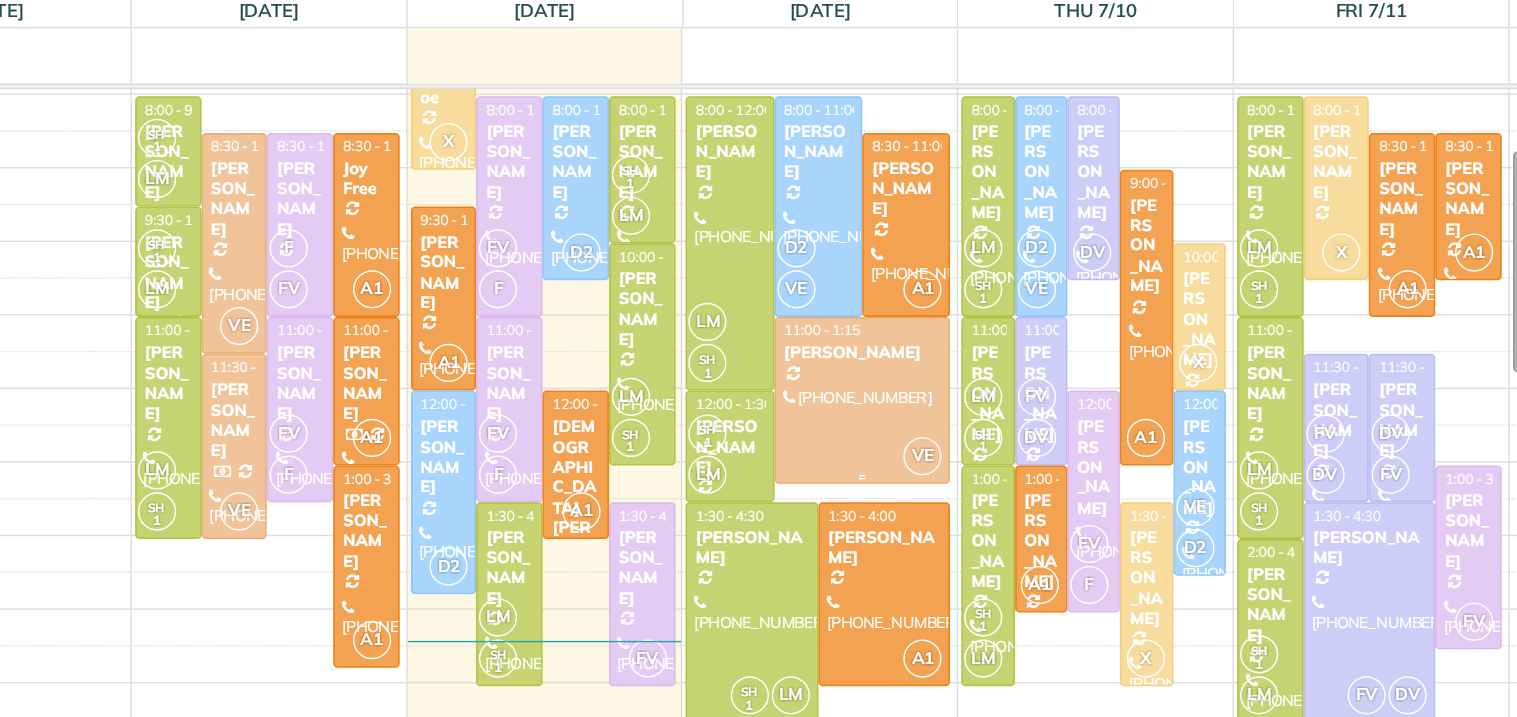 click on "Jerrid Williams" at bounding box center (848, 389) 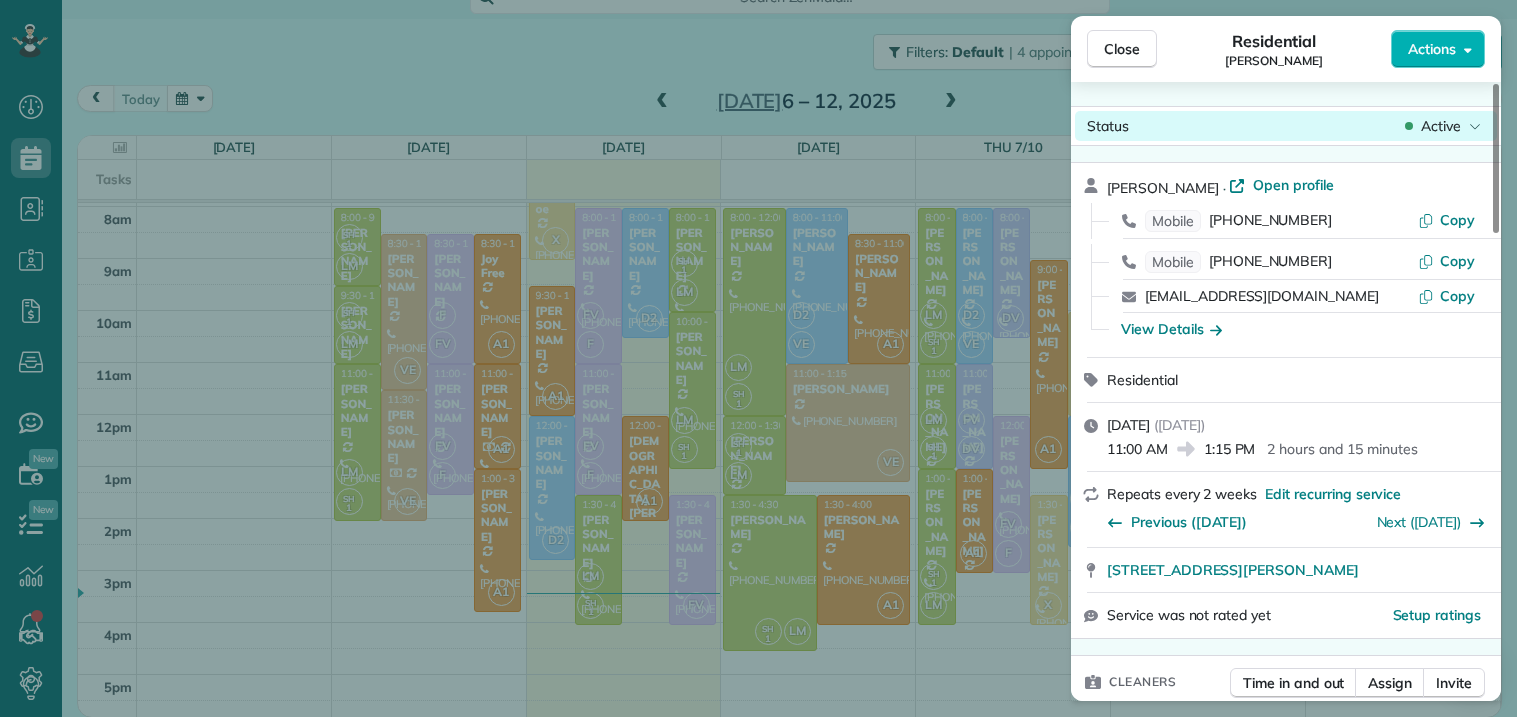 click on "Active" at bounding box center [1441, 126] 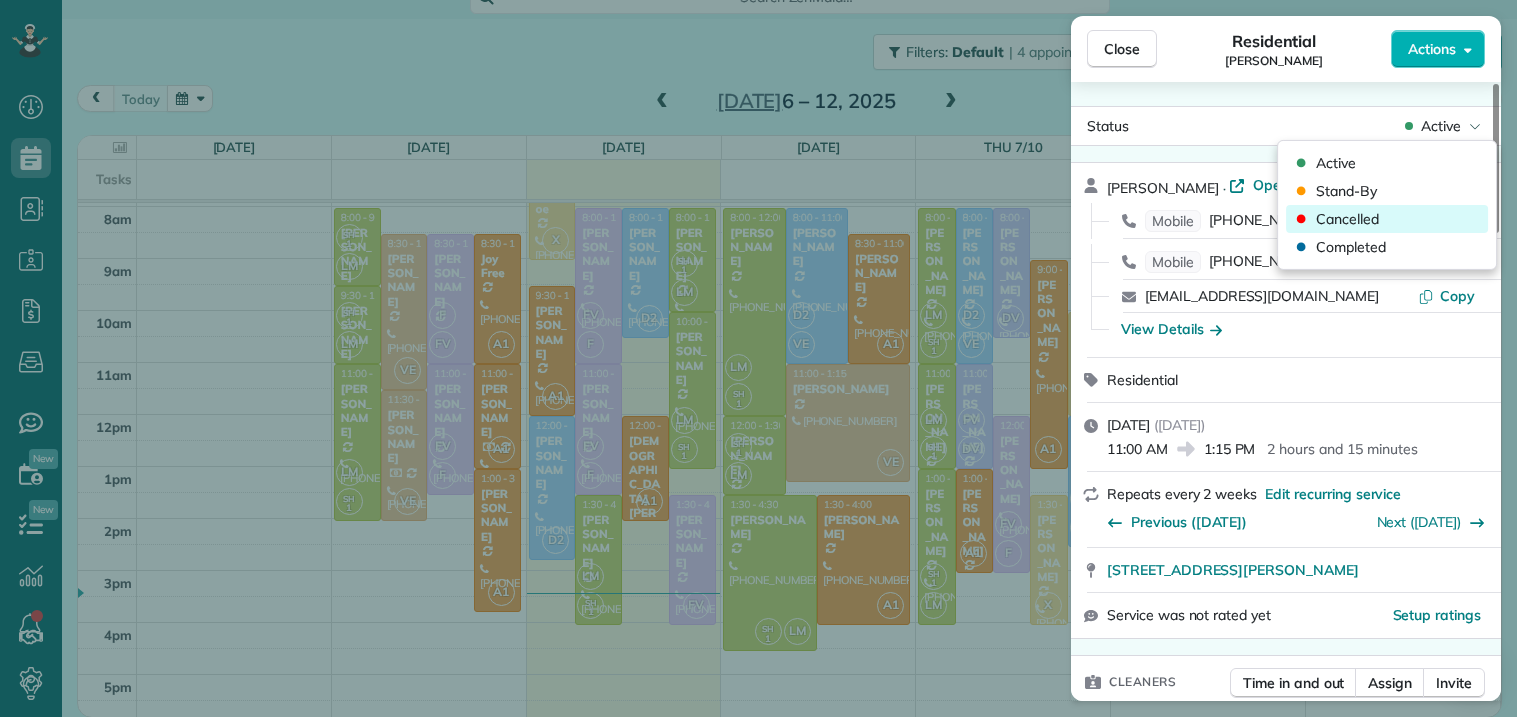 click on "Cancelled" at bounding box center [1387, 219] 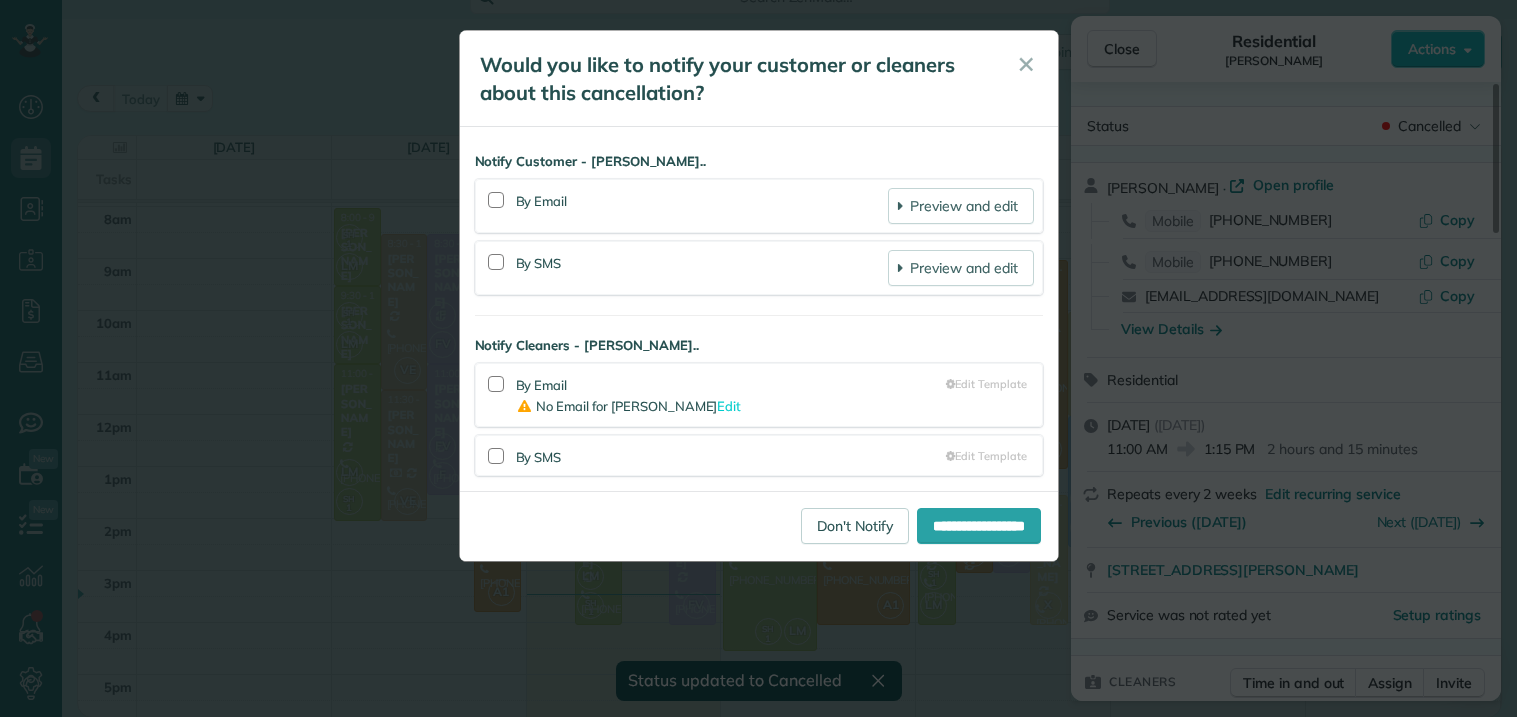 scroll, scrollTop: 23, scrollLeft: 0, axis: vertical 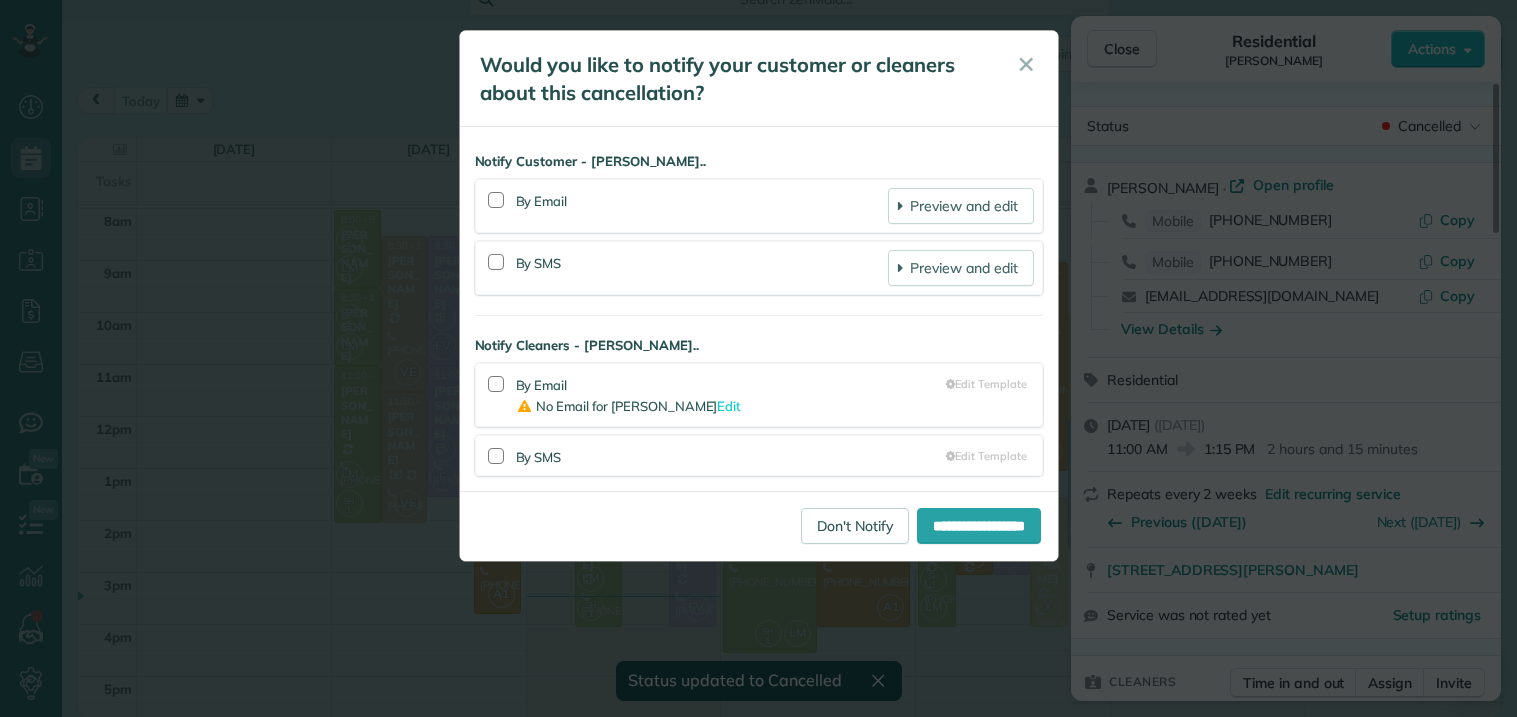 click at bounding box center (496, 201) 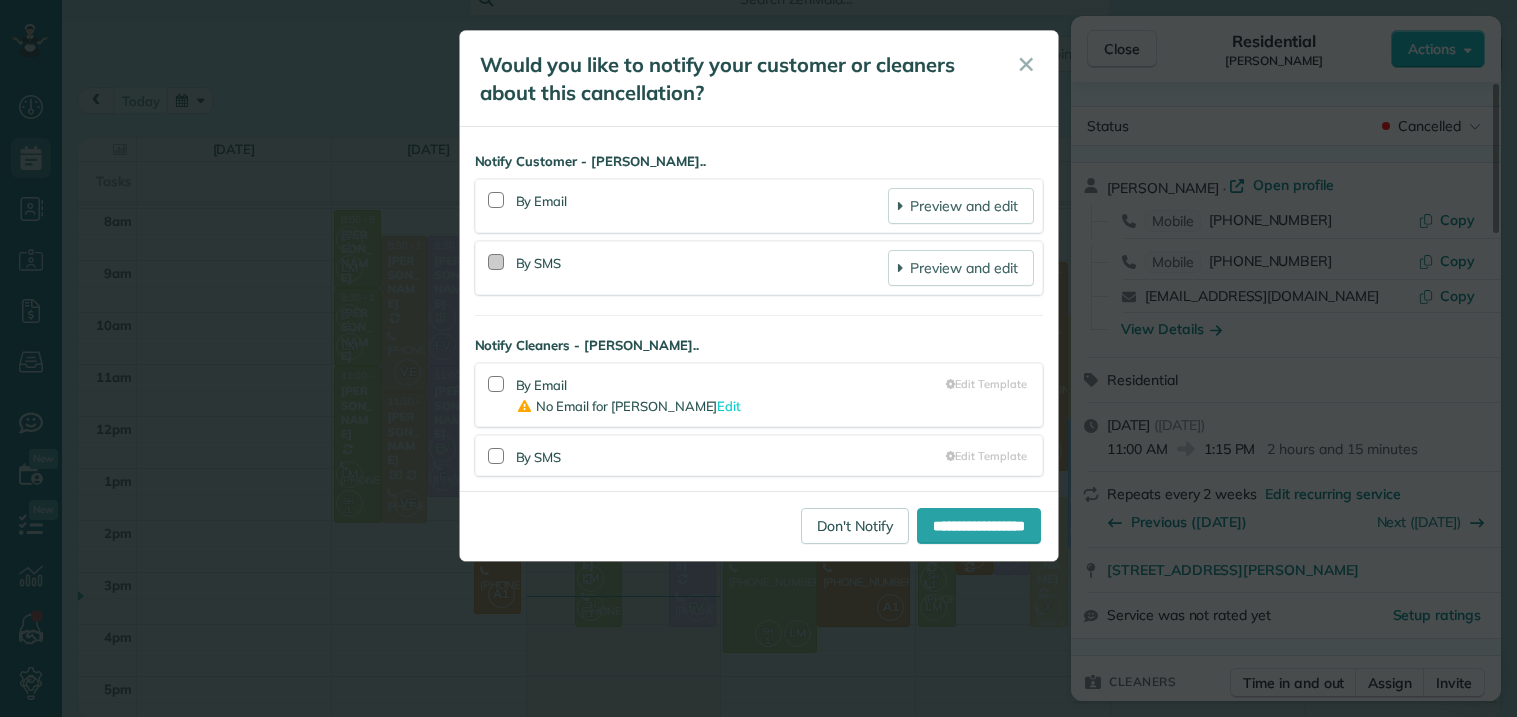 click at bounding box center [496, 262] 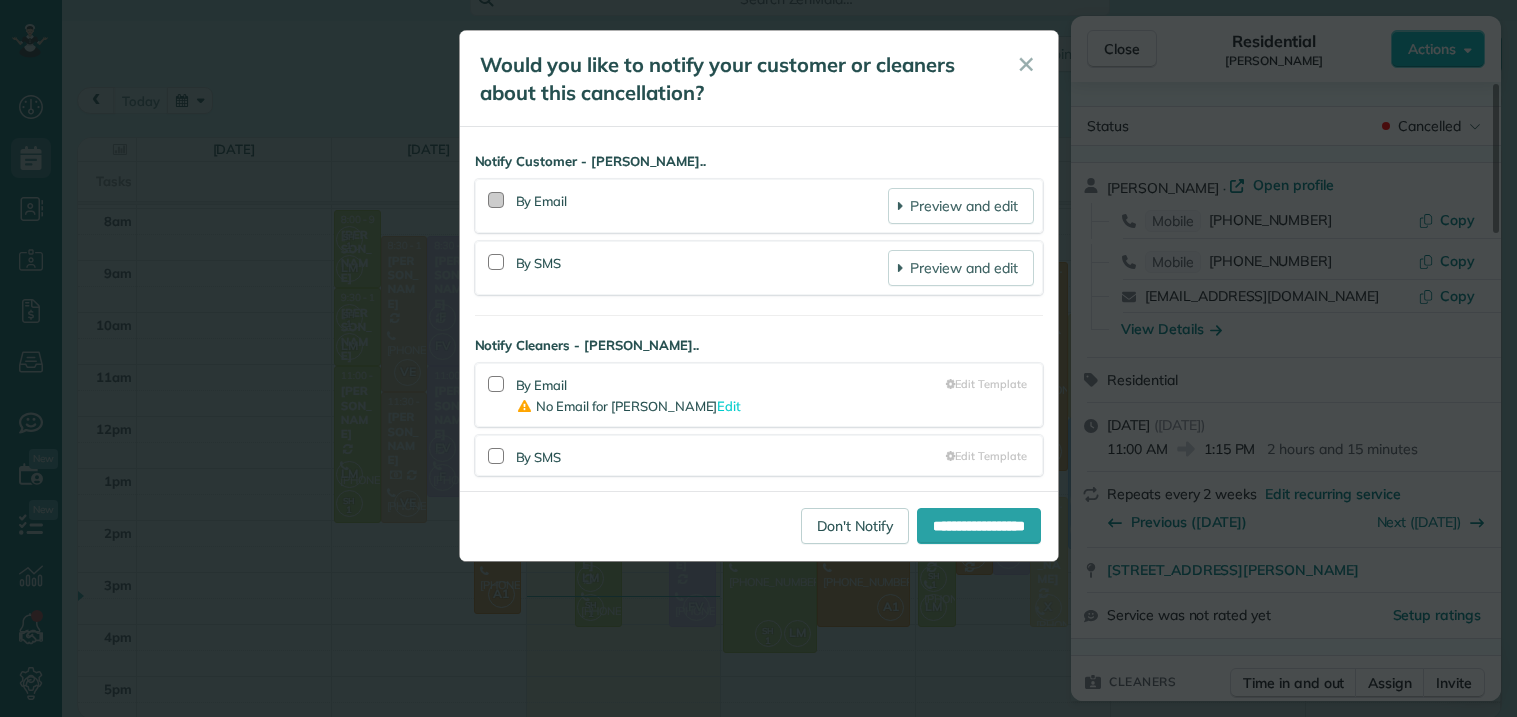 click at bounding box center [496, 200] 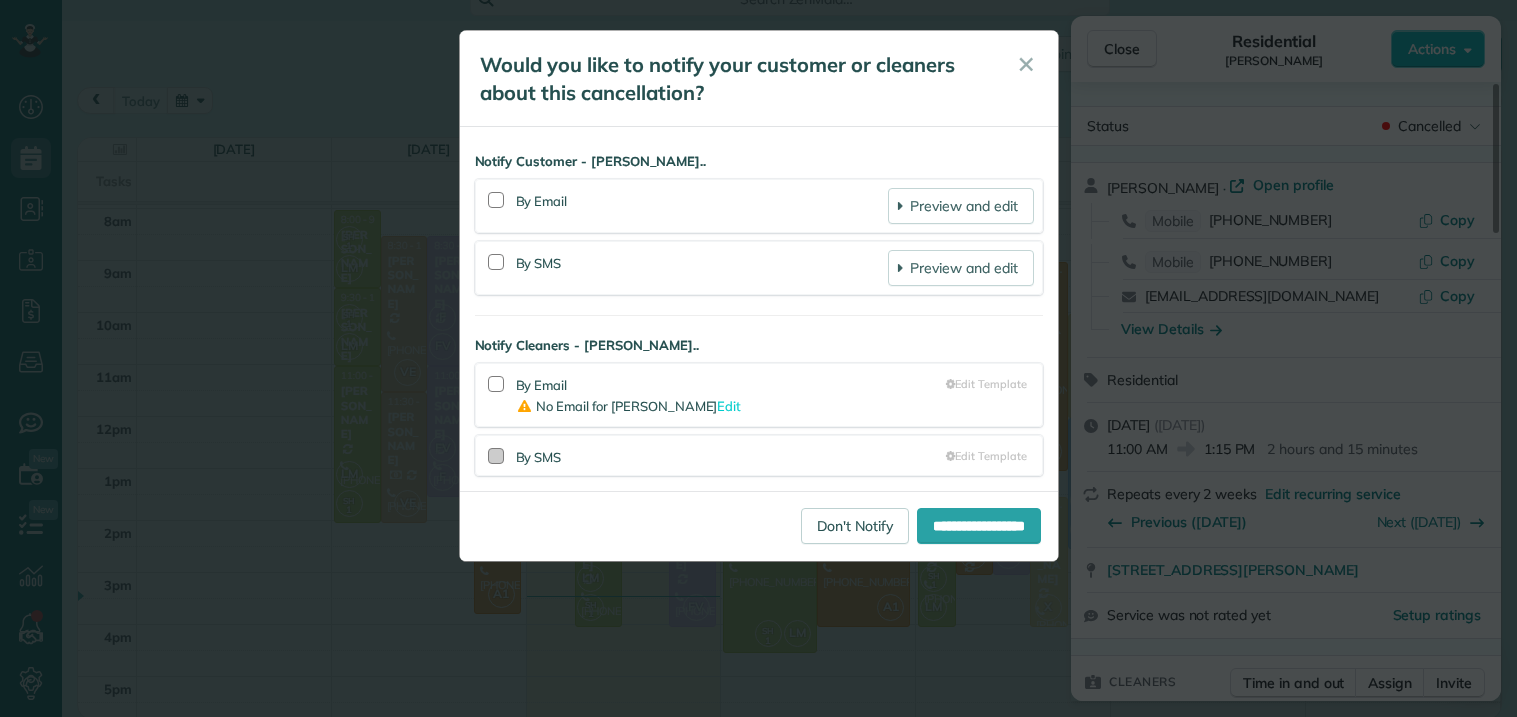click at bounding box center (496, 456) 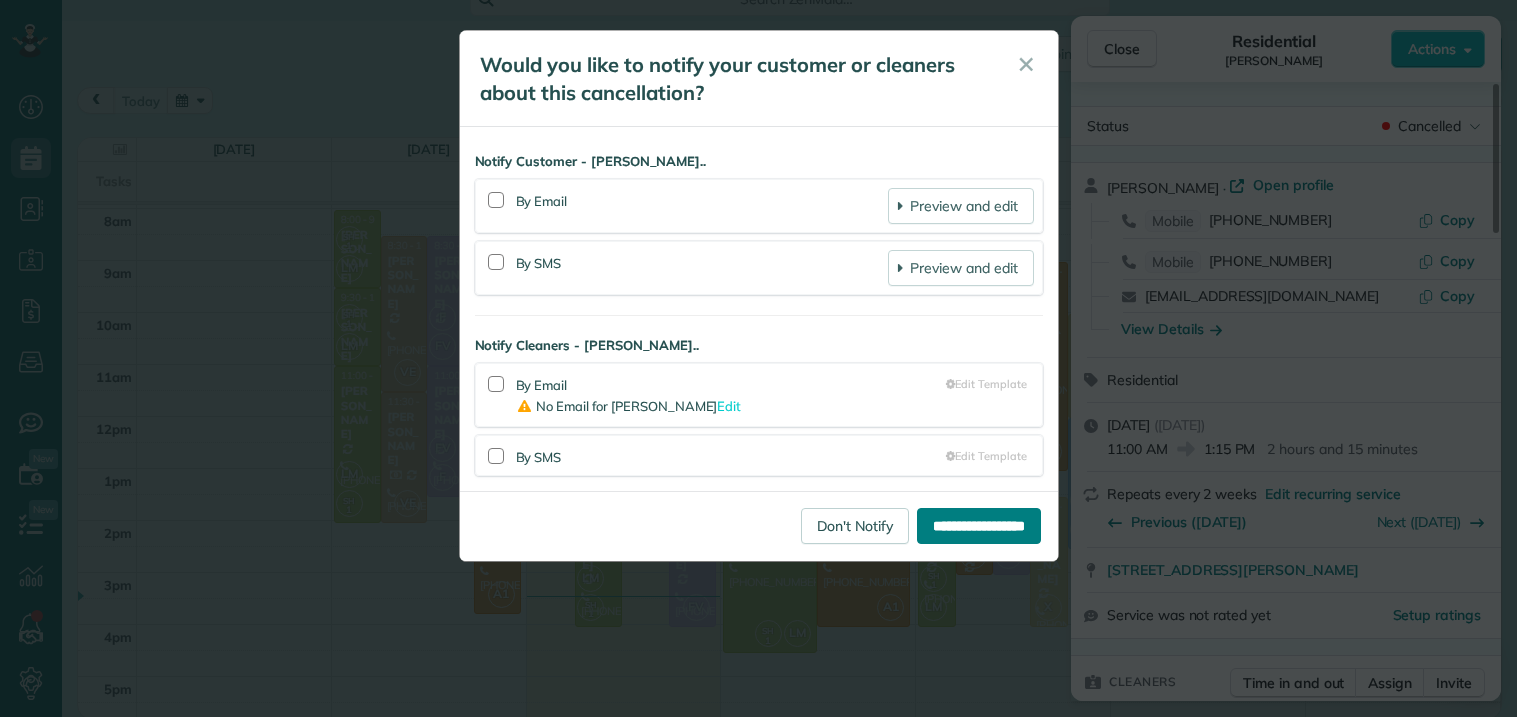click on "**********" at bounding box center (979, 526) 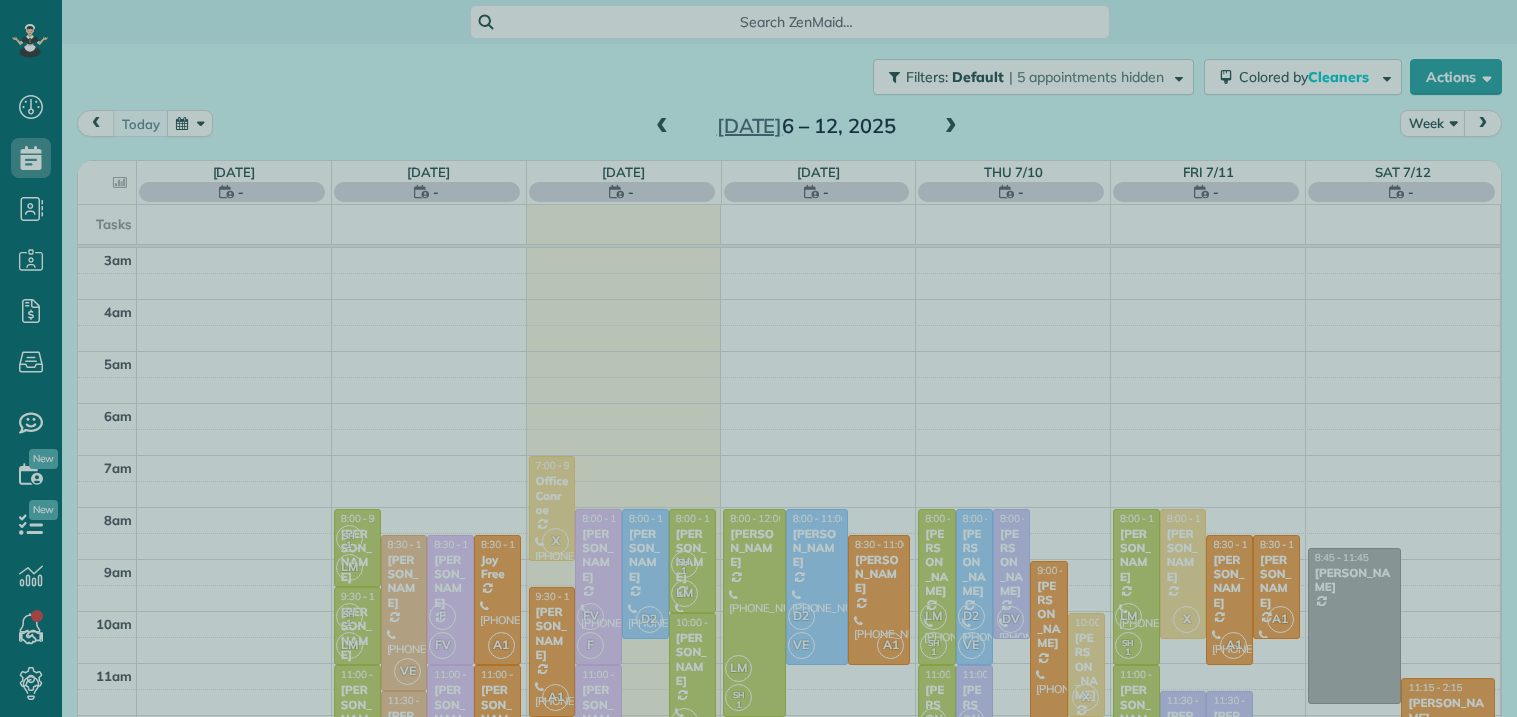 scroll, scrollTop: 0, scrollLeft: 0, axis: both 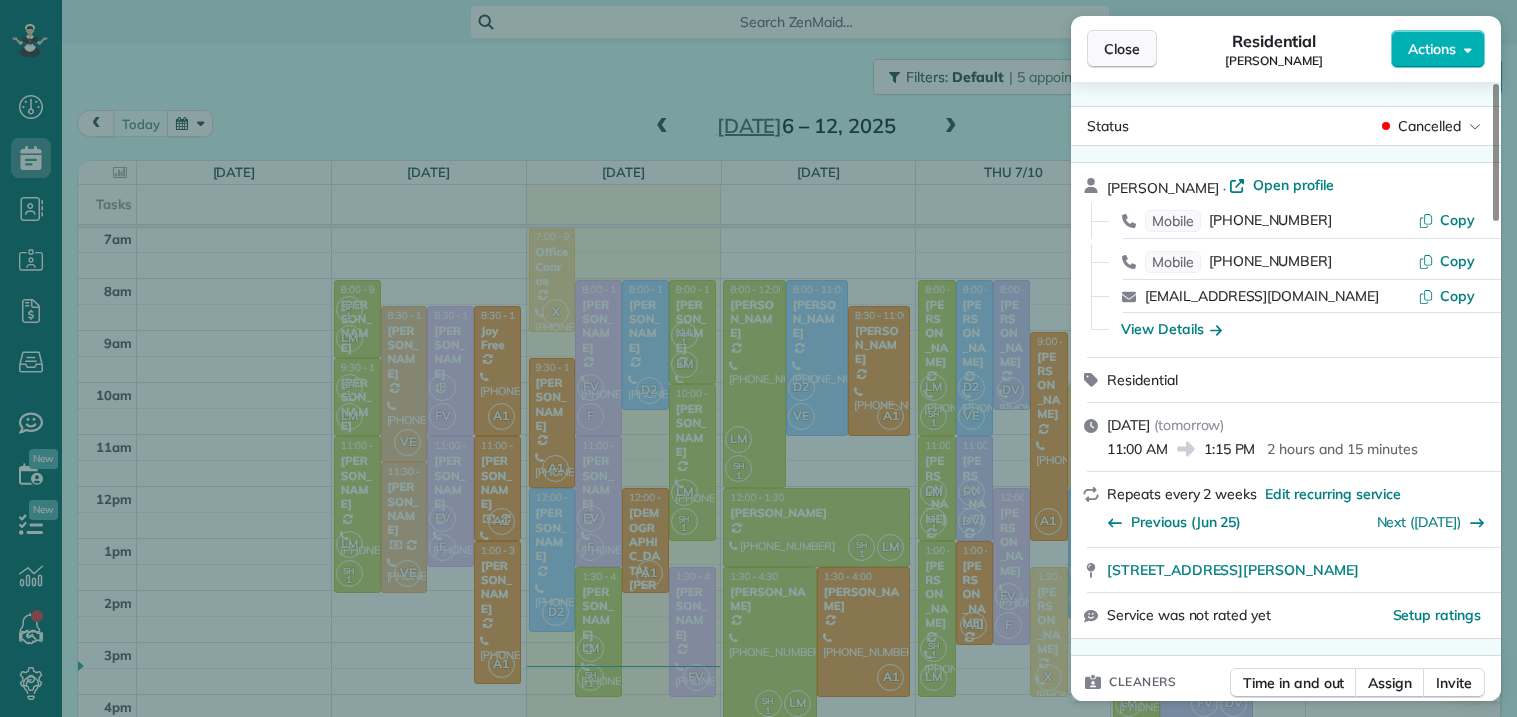 click on "Close" at bounding box center [1122, 49] 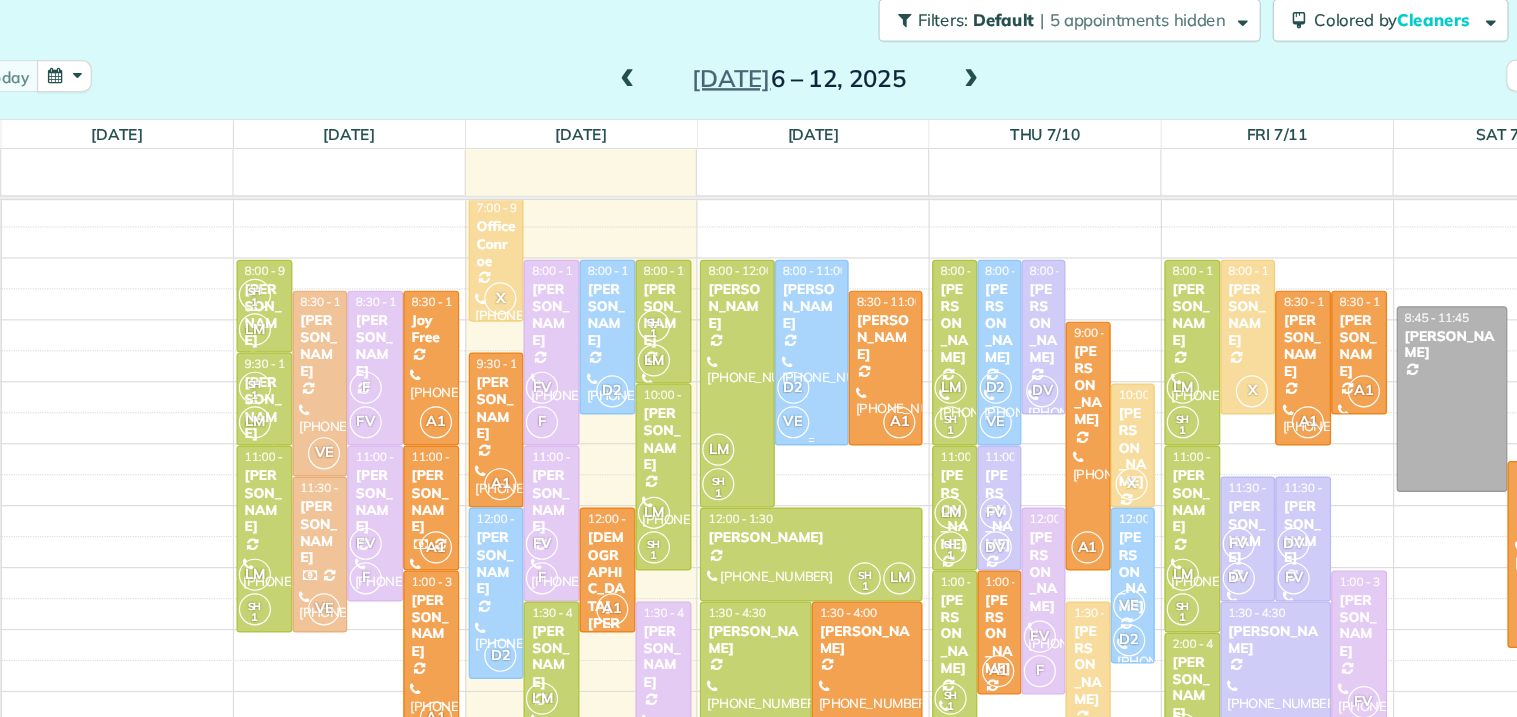 scroll, scrollTop: 218, scrollLeft: 0, axis: vertical 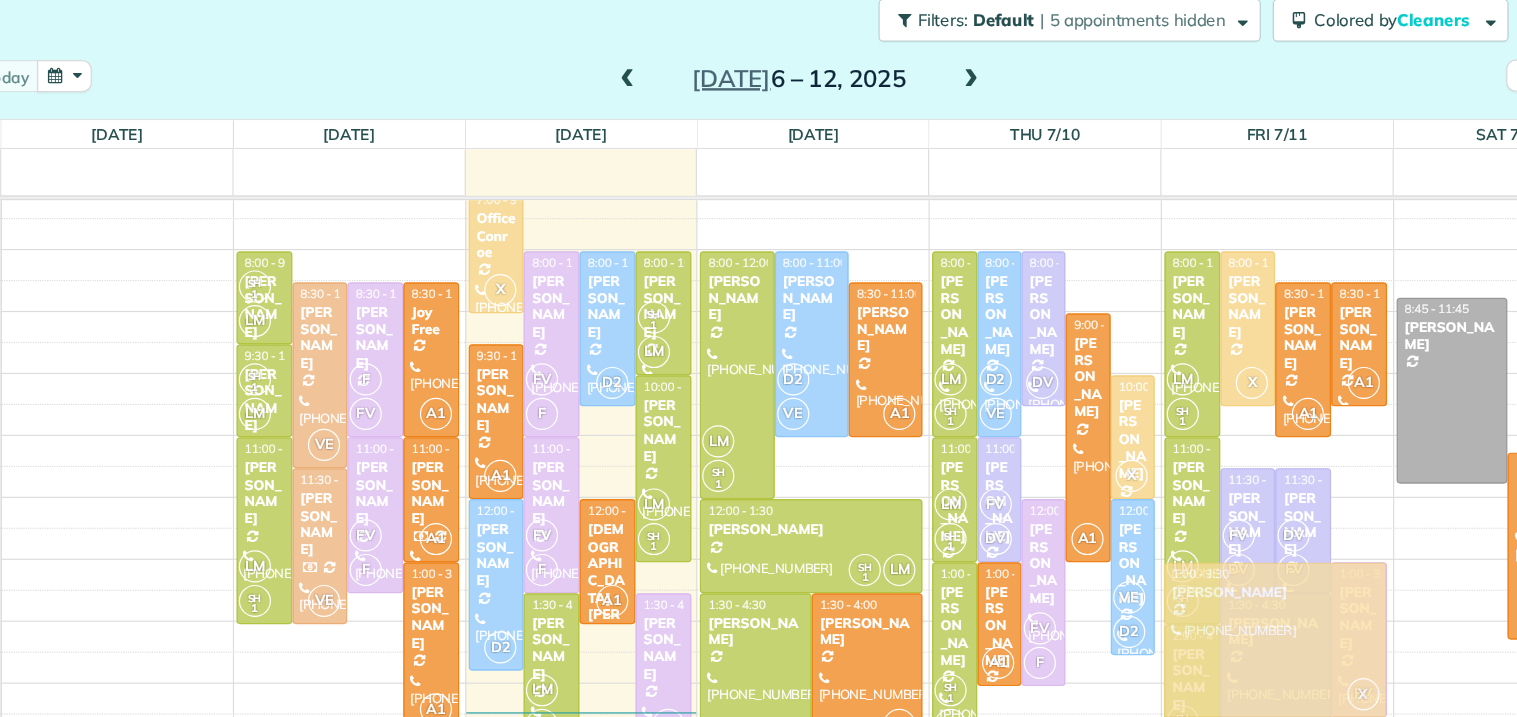 drag, startPoint x: 1043, startPoint y: 583, endPoint x: 1164, endPoint y: 563, distance: 122.641754 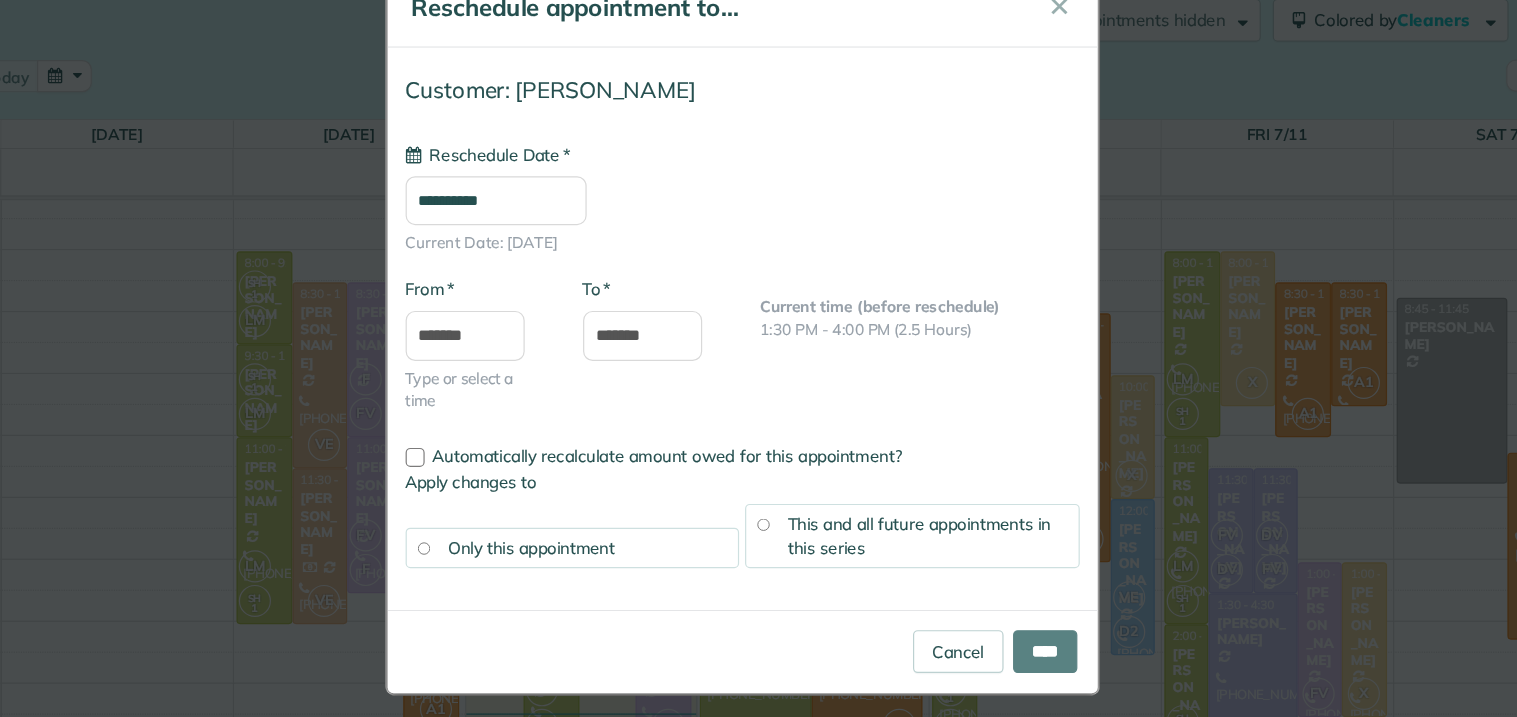 type on "**********" 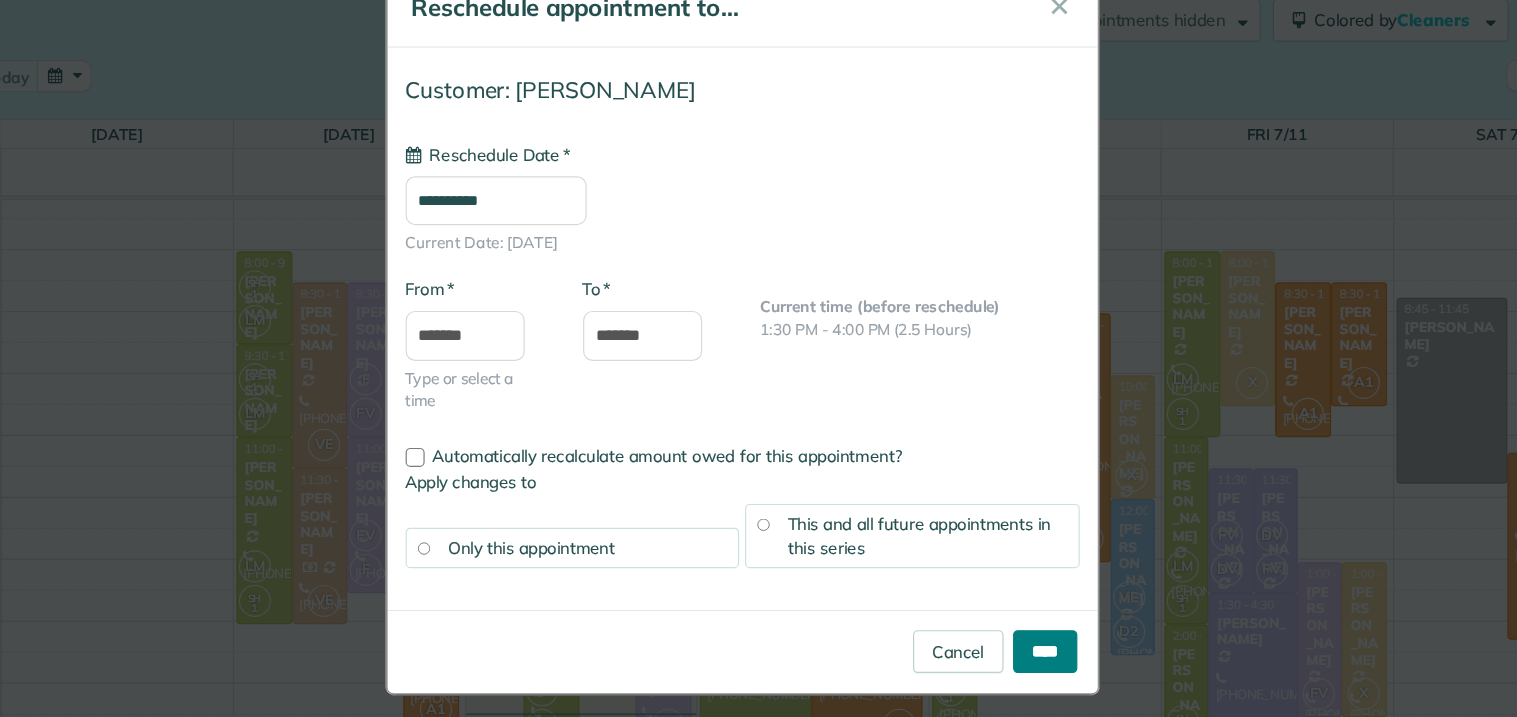 click on "****" at bounding box center [1013, 607] 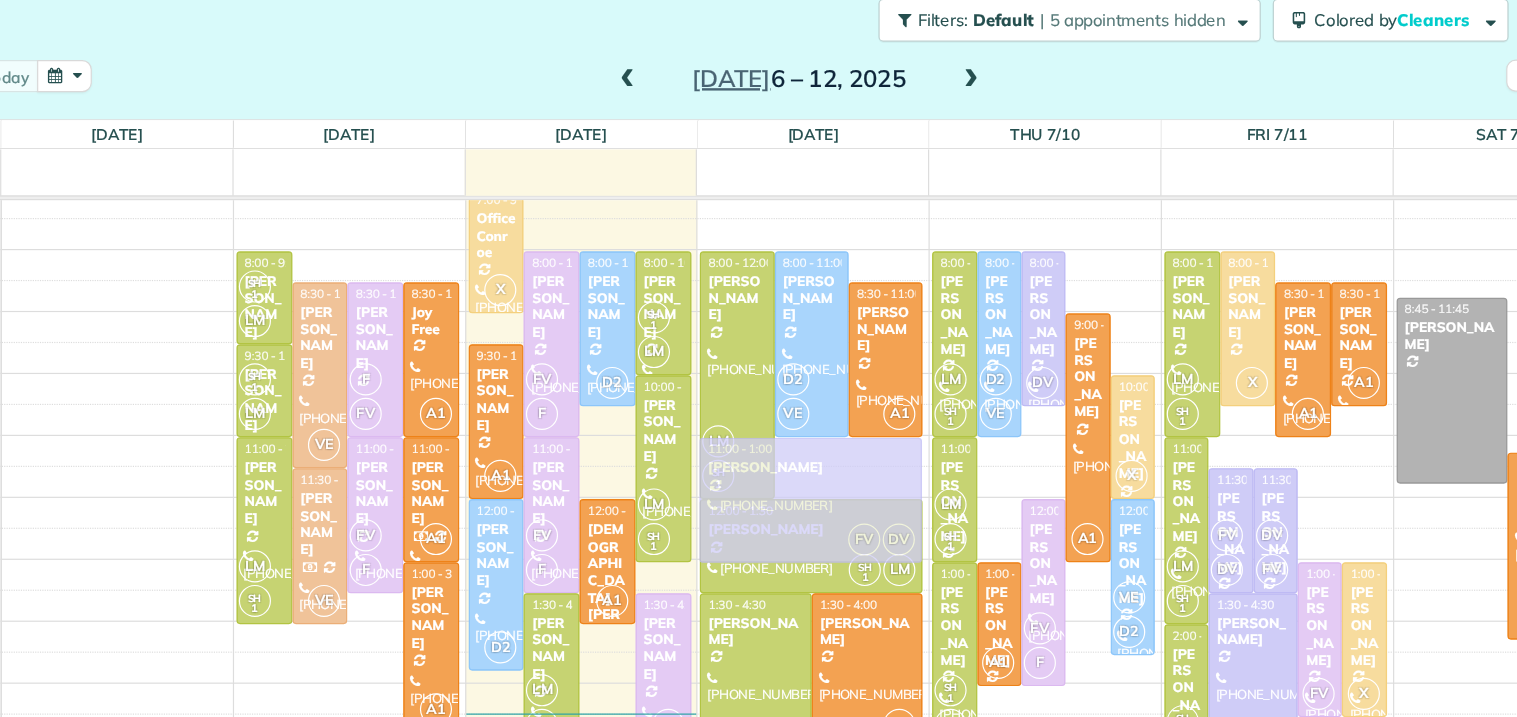 drag, startPoint x: 973, startPoint y: 448, endPoint x: 880, endPoint y: 451, distance: 93.04838 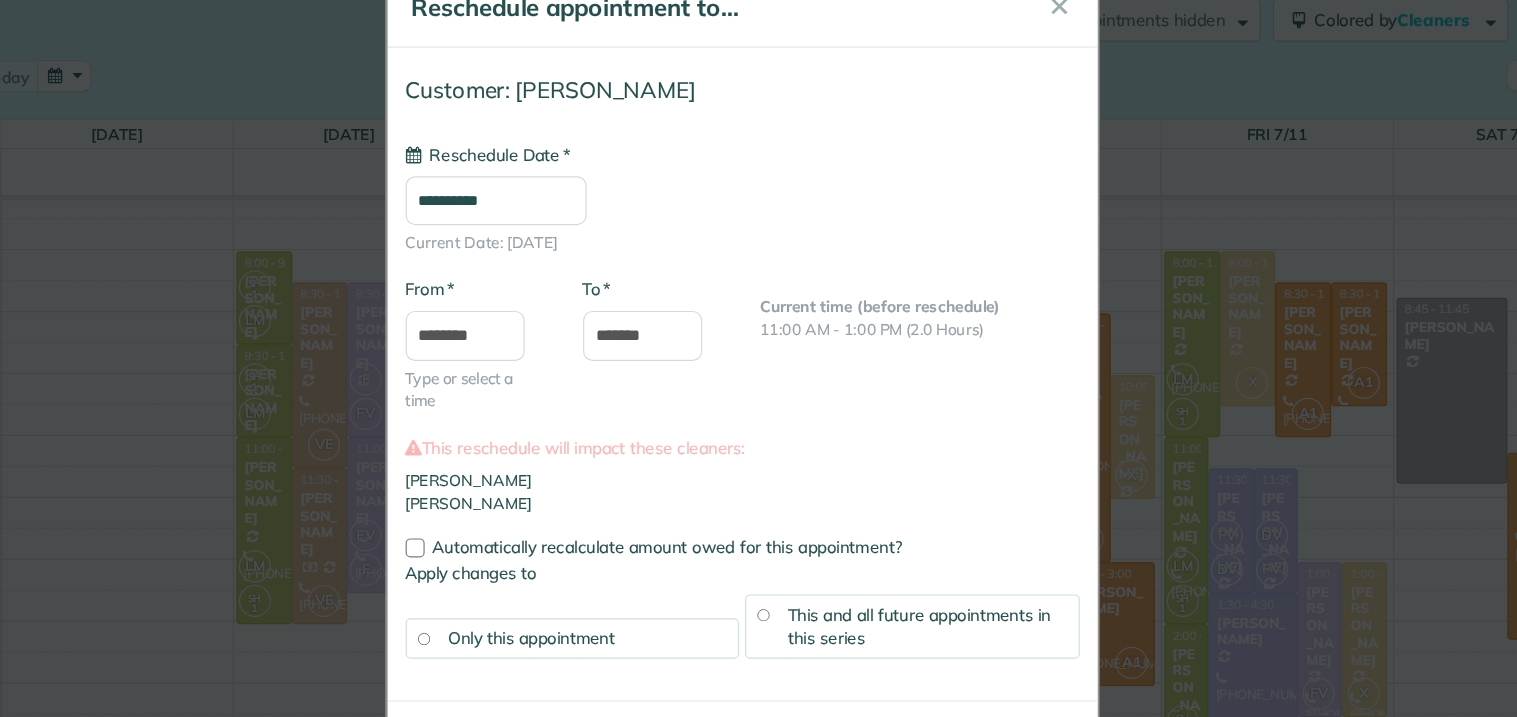 type on "**********" 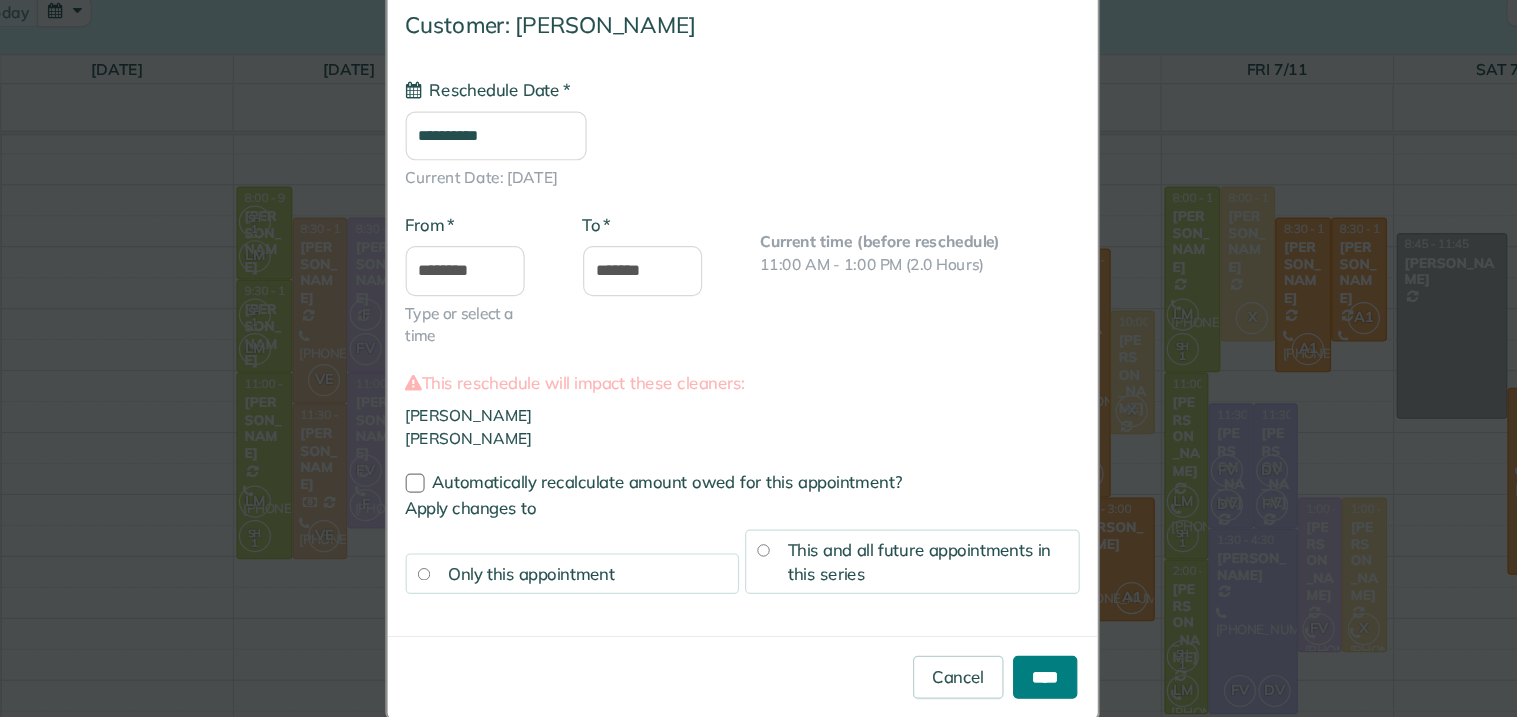 click on "****" at bounding box center [1013, 683] 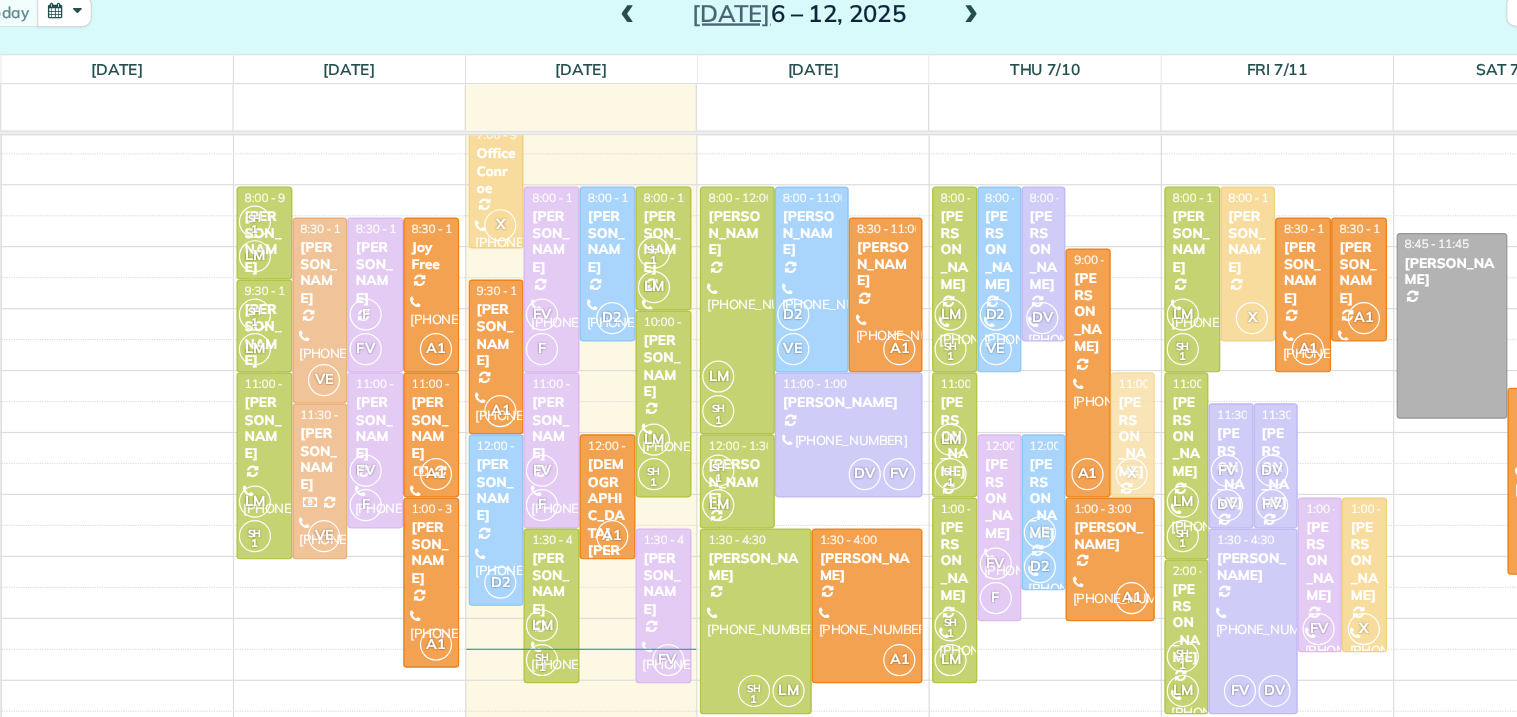 drag, startPoint x: 1079, startPoint y: 434, endPoint x: 1092, endPoint y: 483, distance: 50.695168 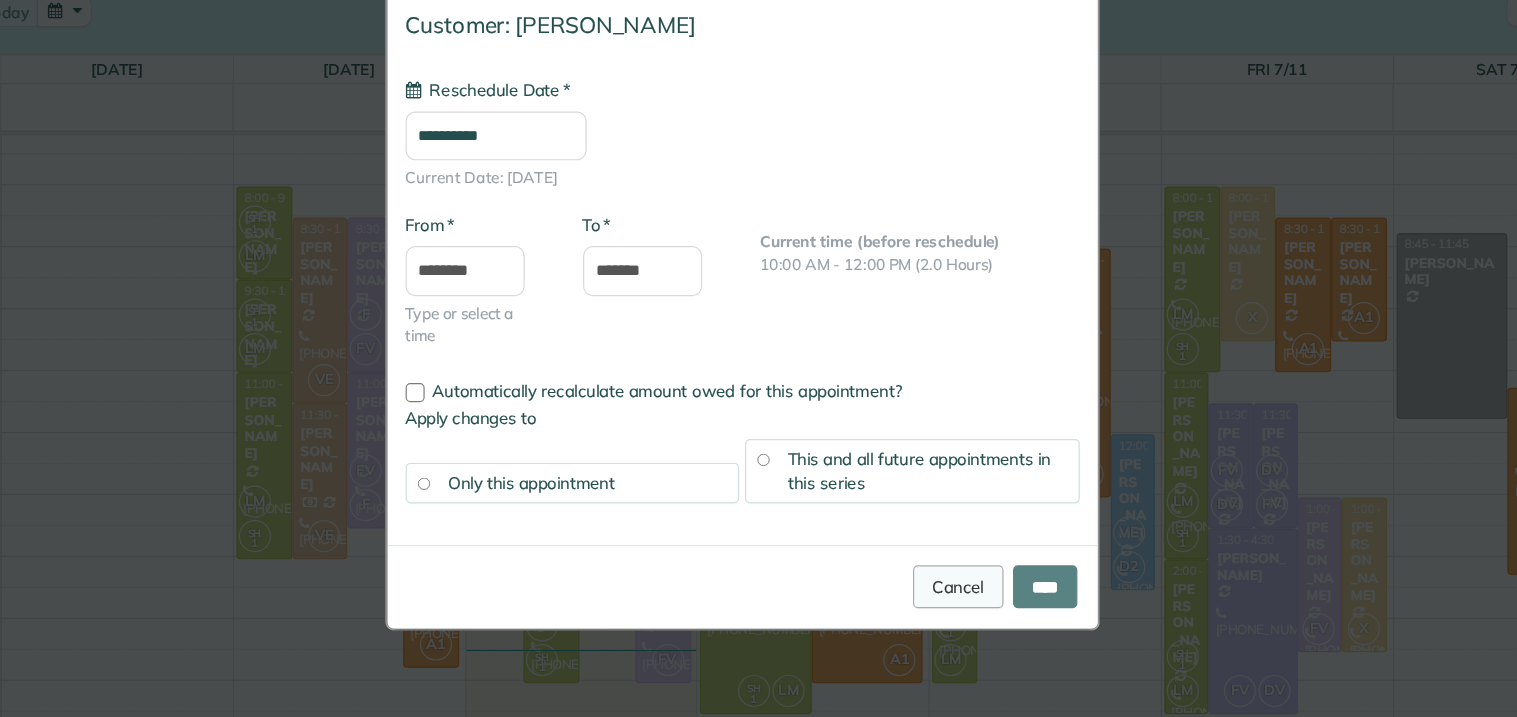 type on "**********" 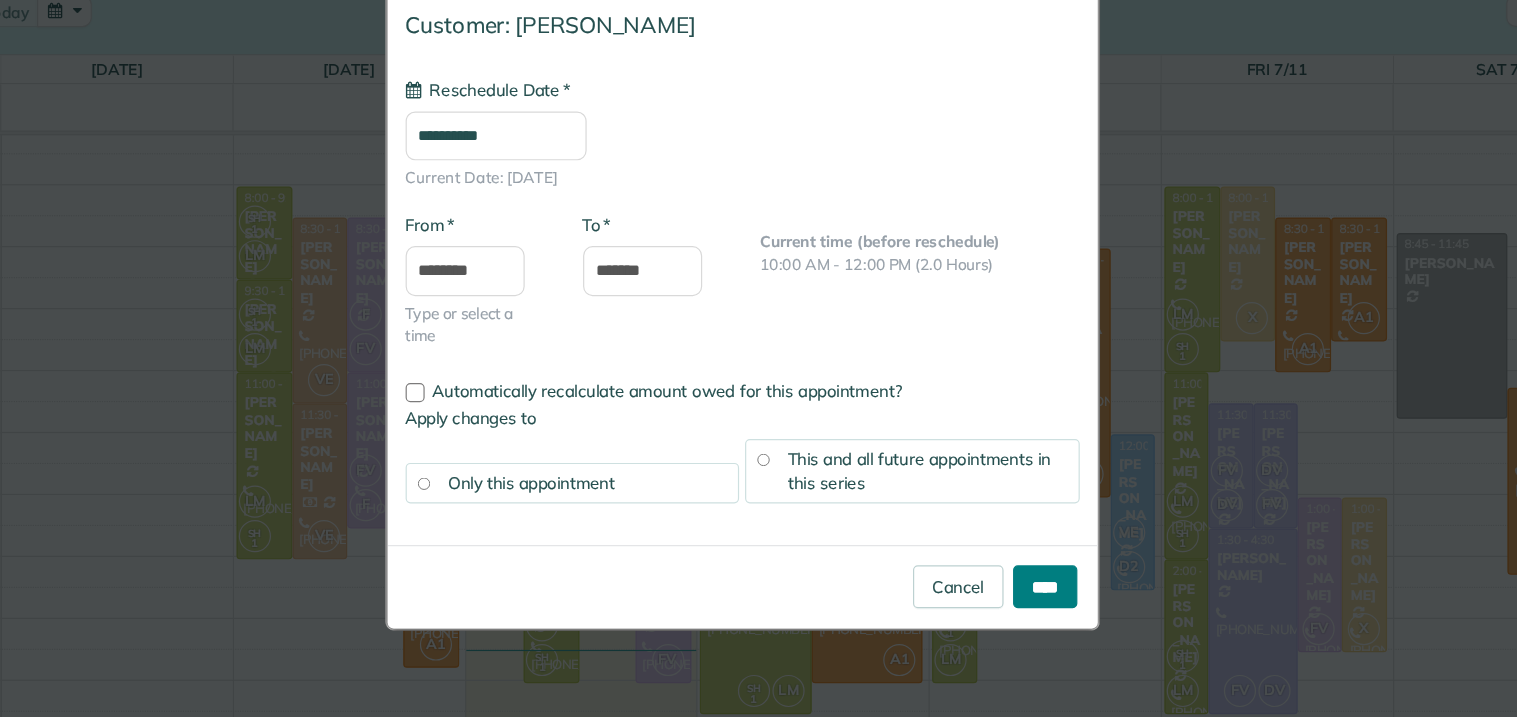 click on "****" at bounding box center (1013, 607) 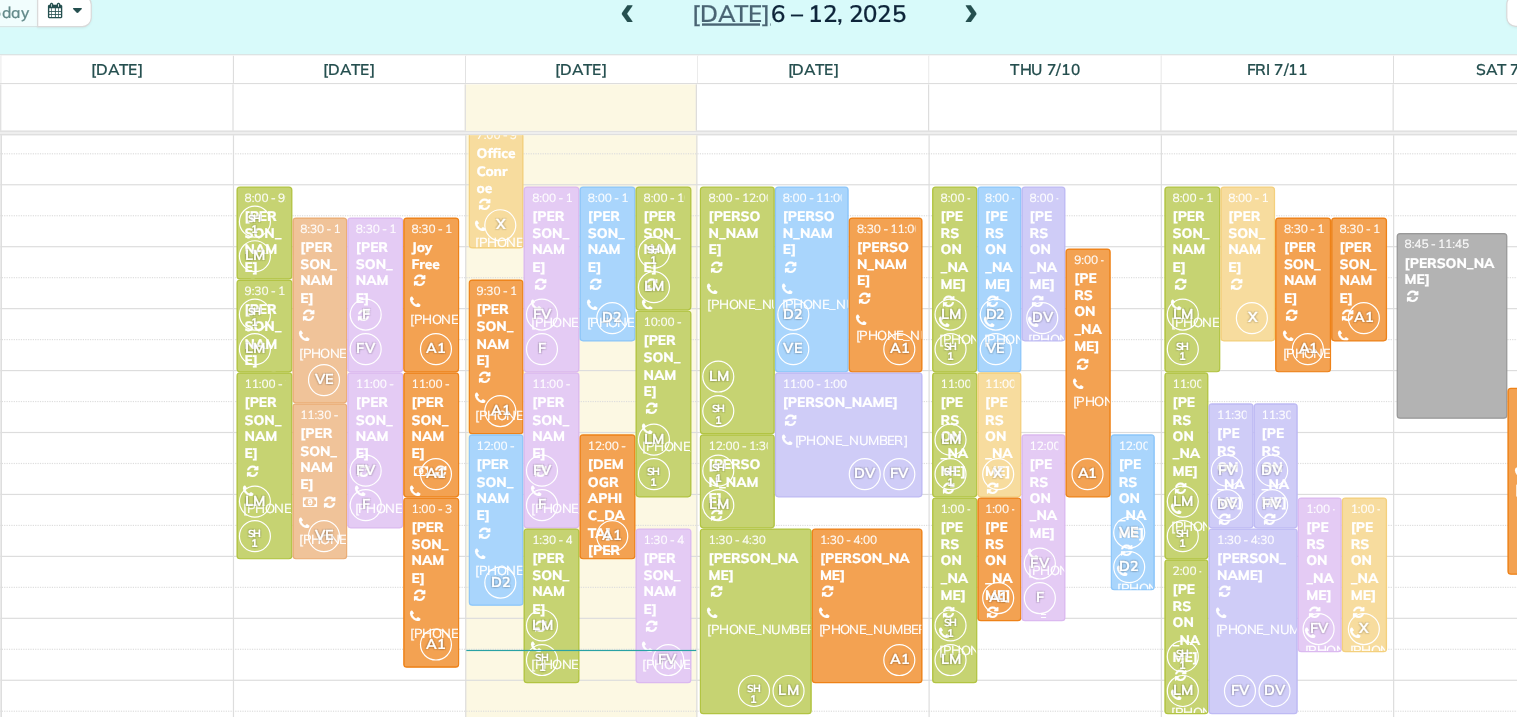 click on "[PERSON_NAME]" at bounding box center (1011, 533) 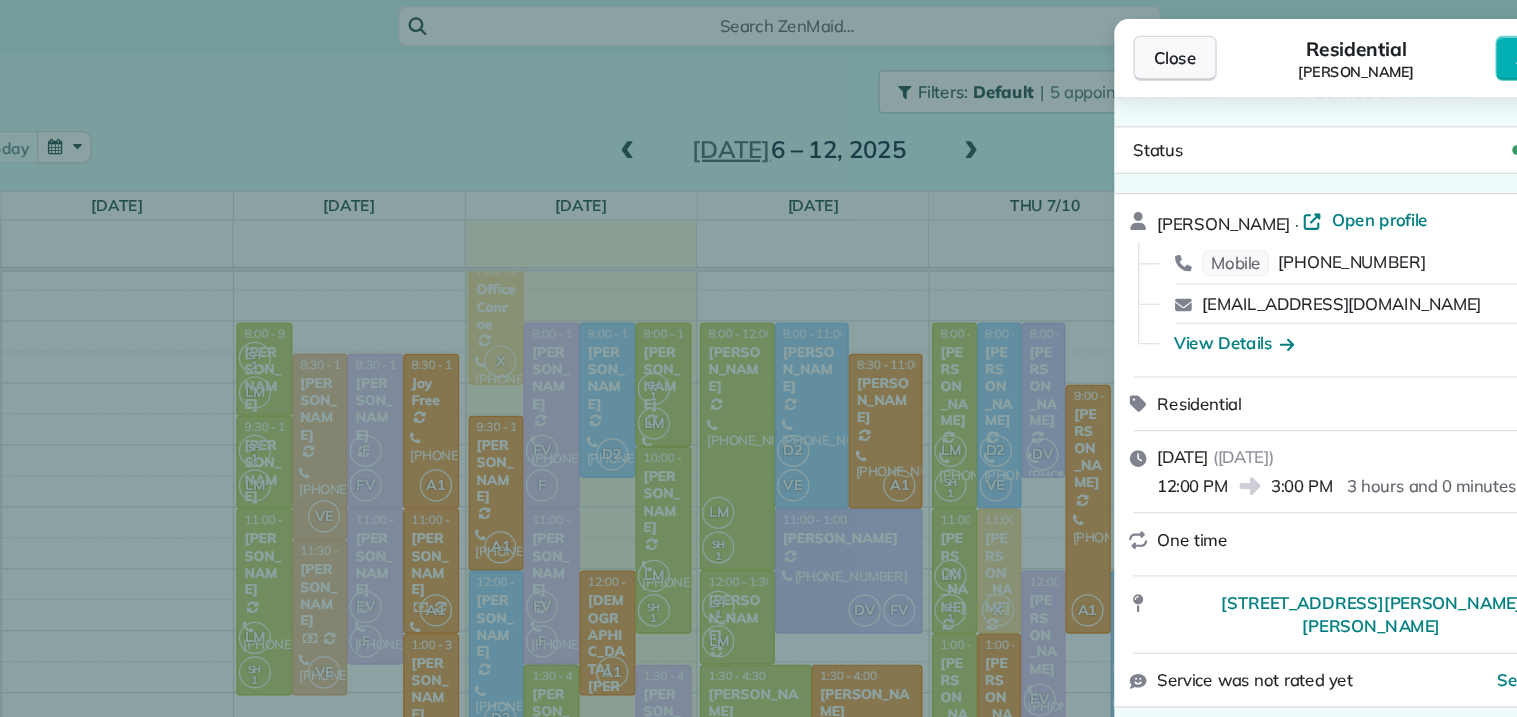 click on "Close" at bounding box center (1122, 49) 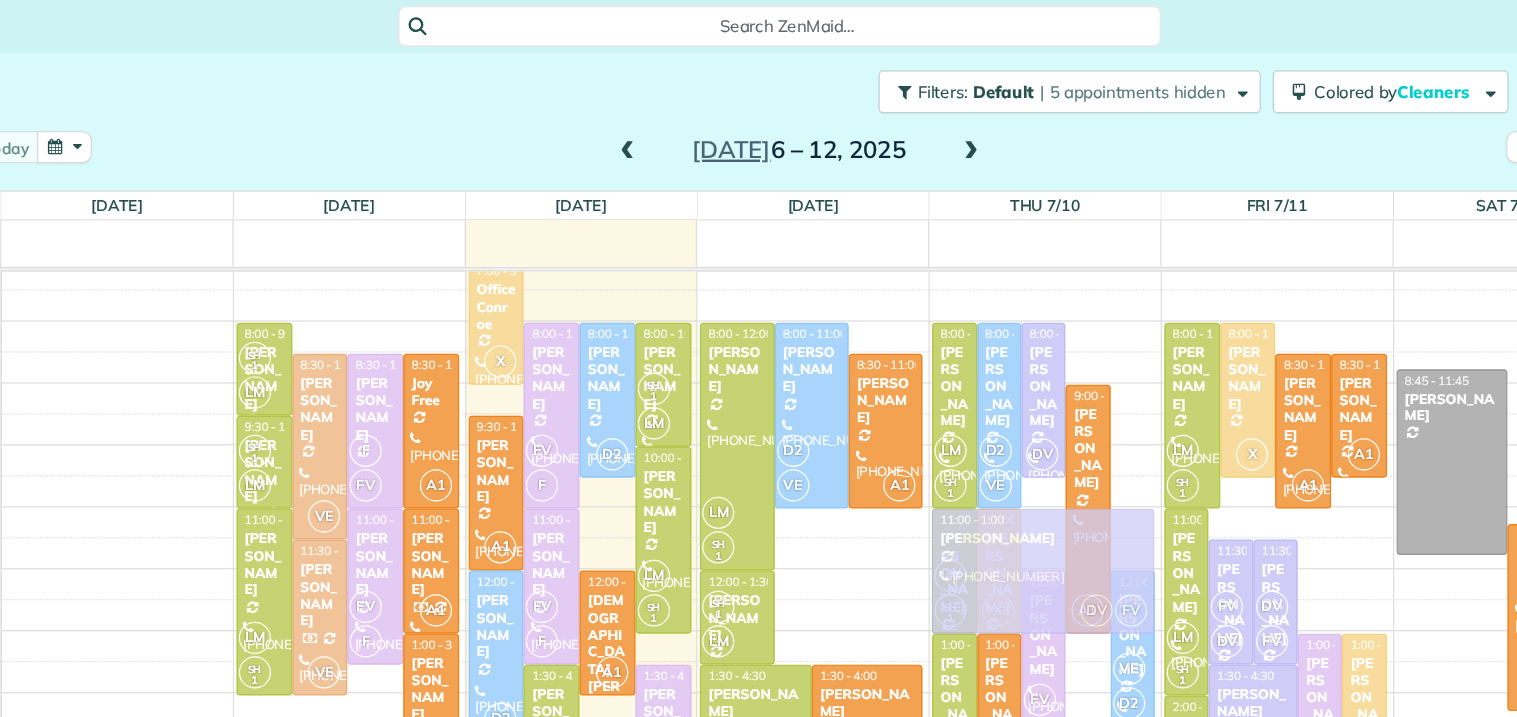 drag, startPoint x: 894, startPoint y: 456, endPoint x: 1019, endPoint y: 457, distance: 125.004 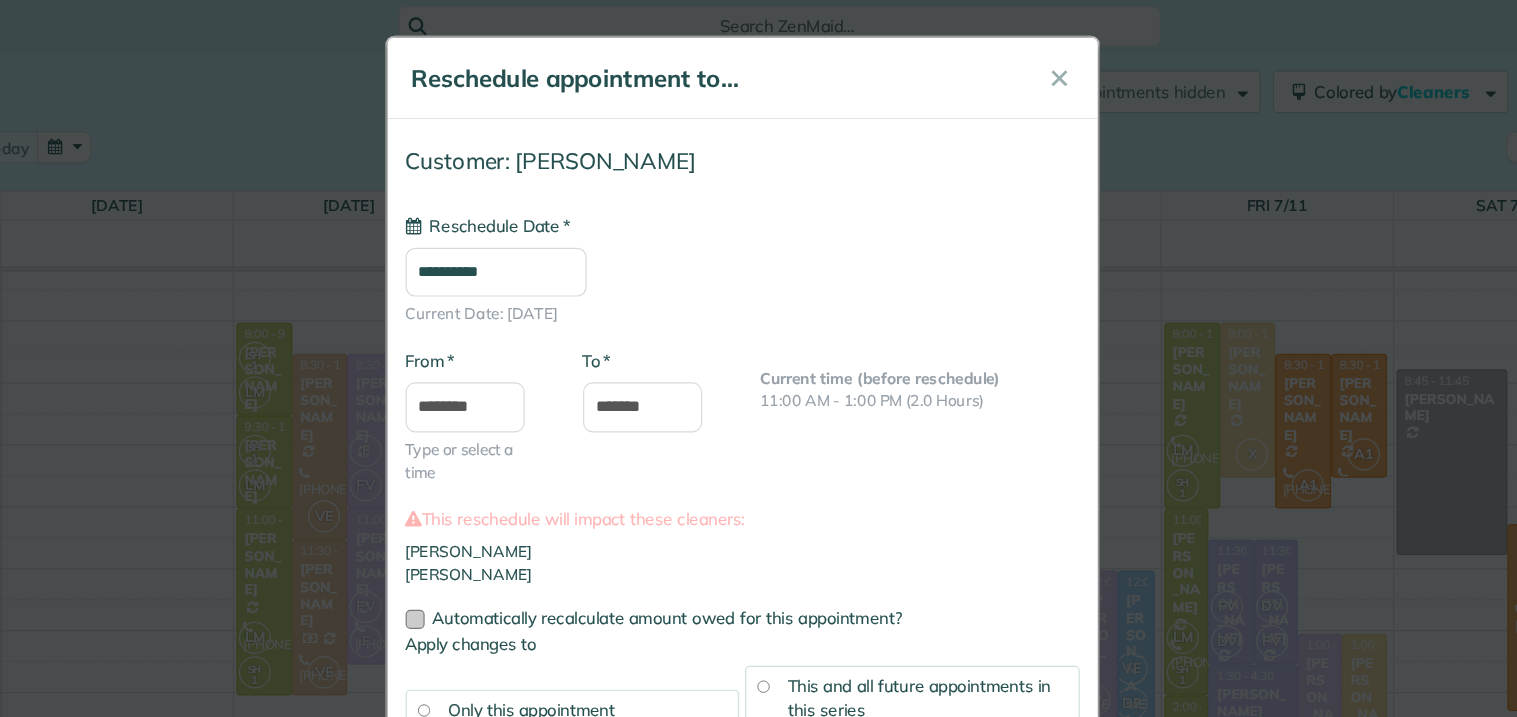 type on "**********" 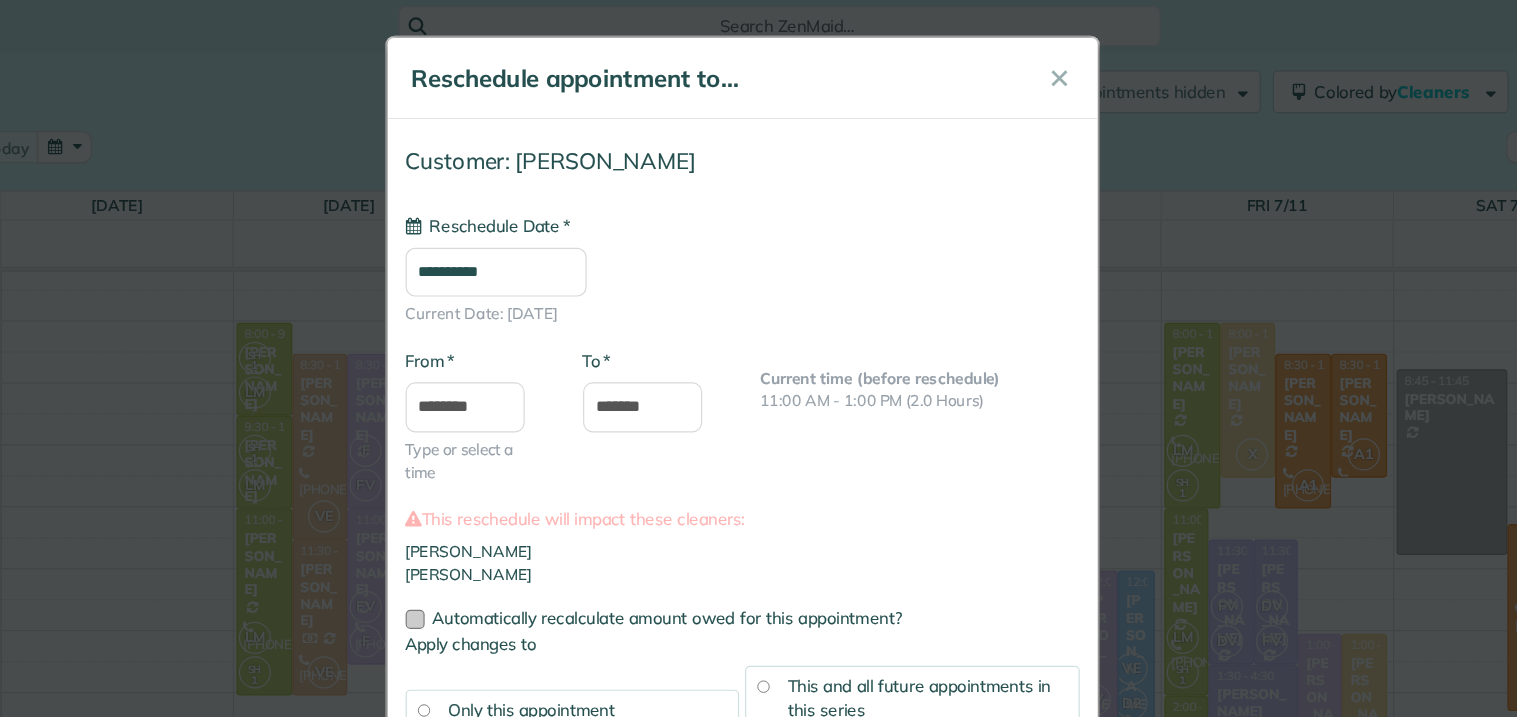 scroll, scrollTop: 33, scrollLeft: 0, axis: vertical 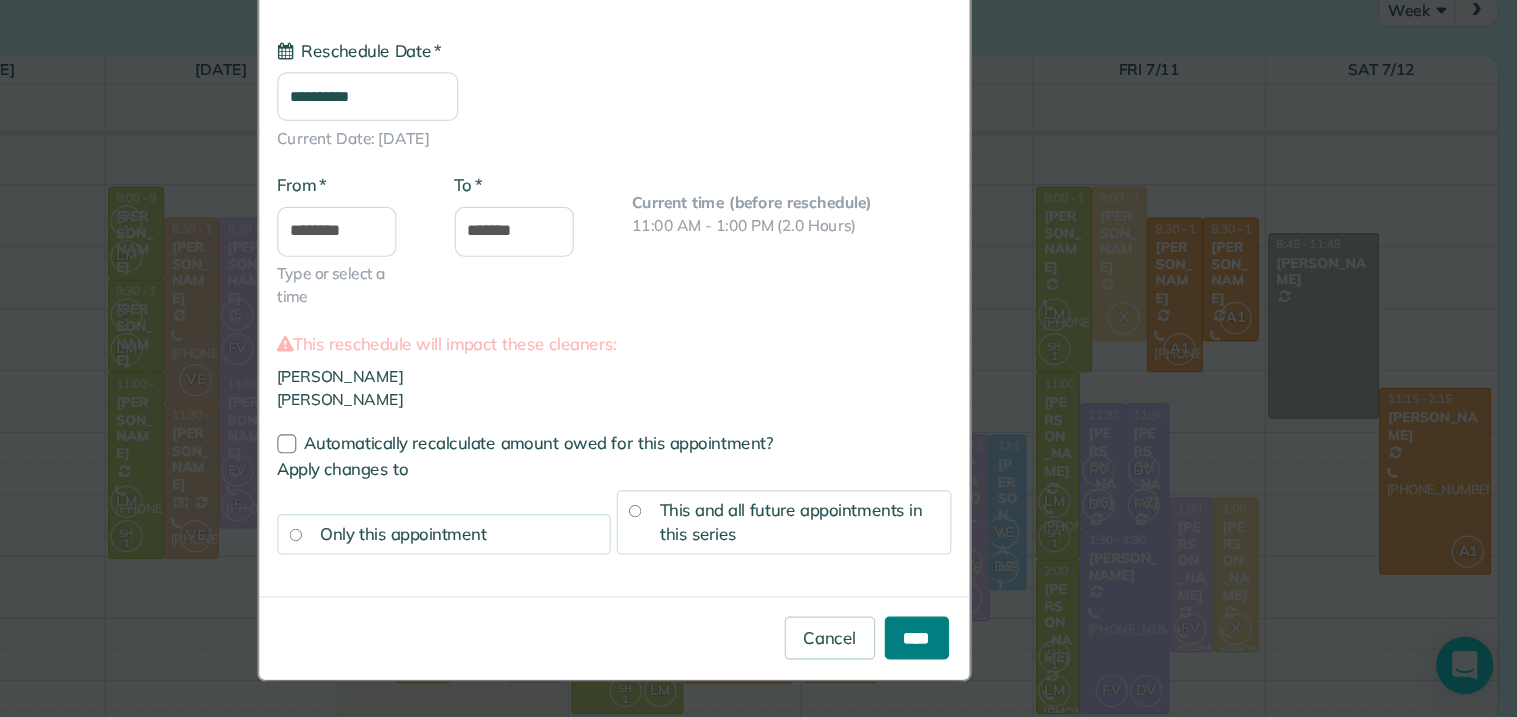 click on "****" at bounding box center (1013, 650) 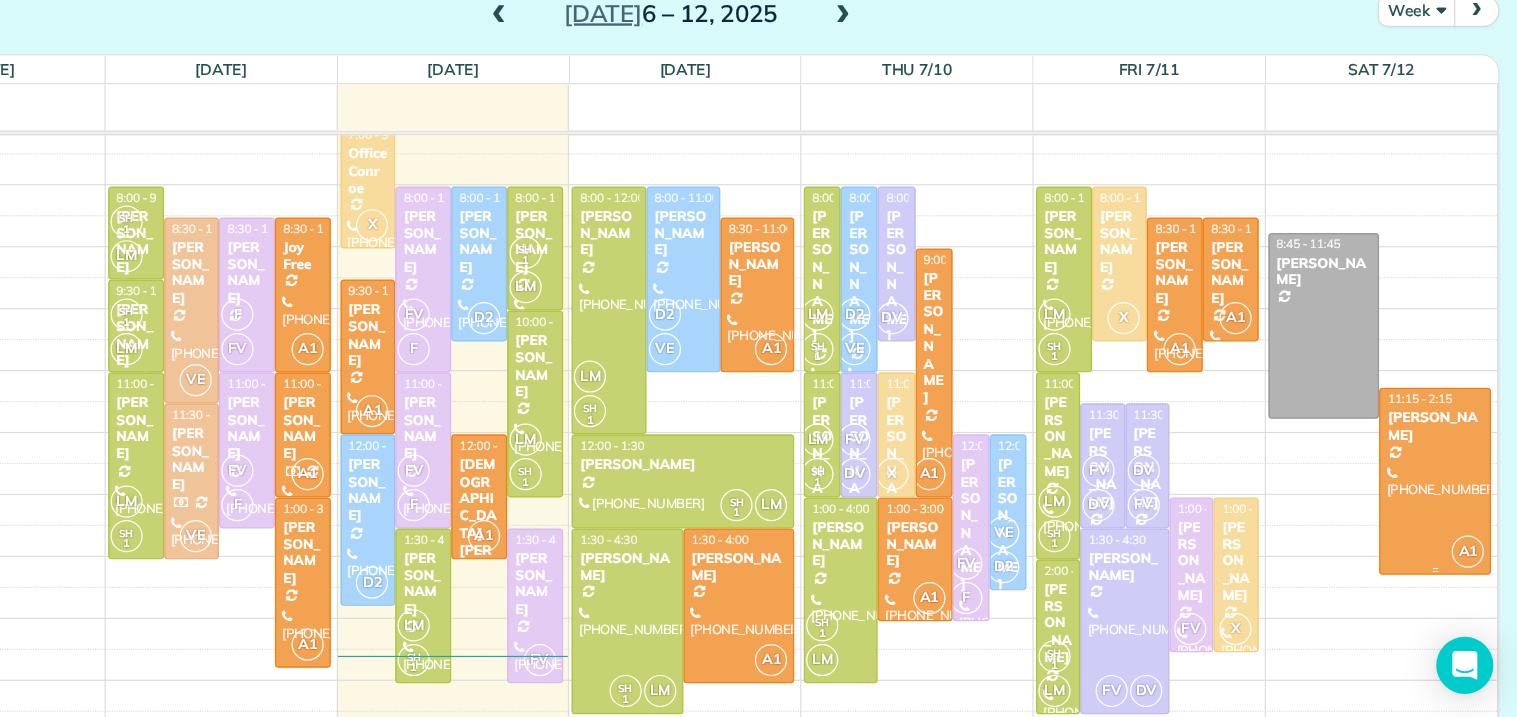 click at bounding box center [1448, 518] 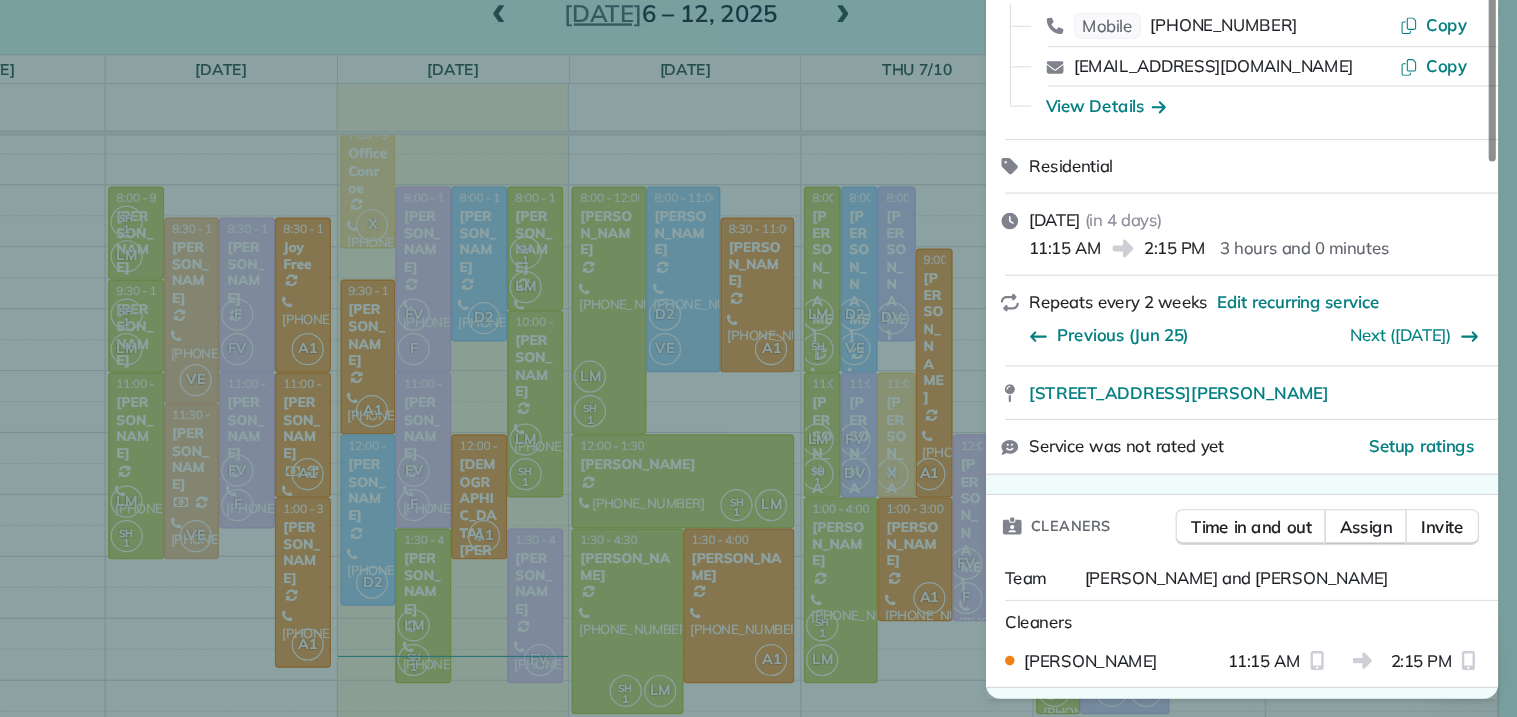 scroll, scrollTop: 0, scrollLeft: 0, axis: both 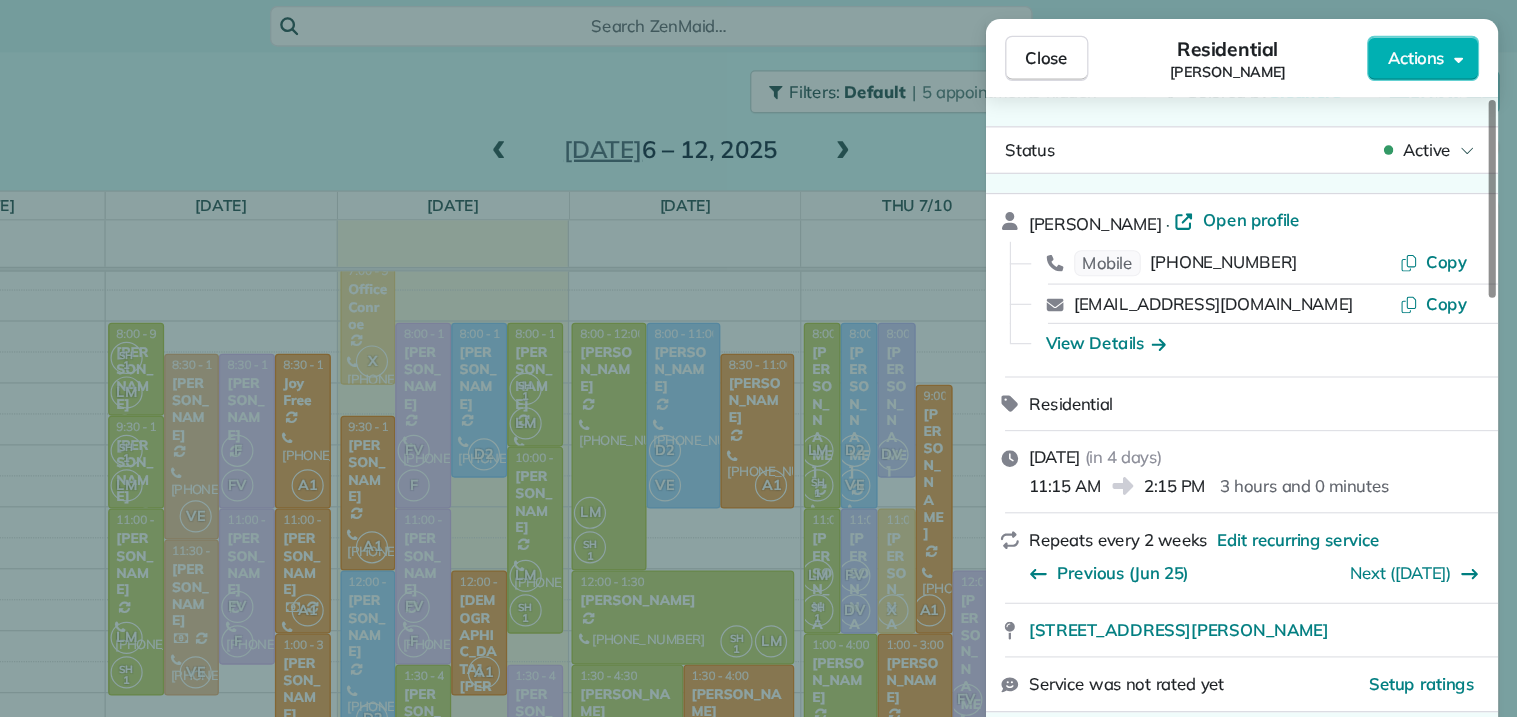 click on "Actions" at bounding box center [1438, 49] 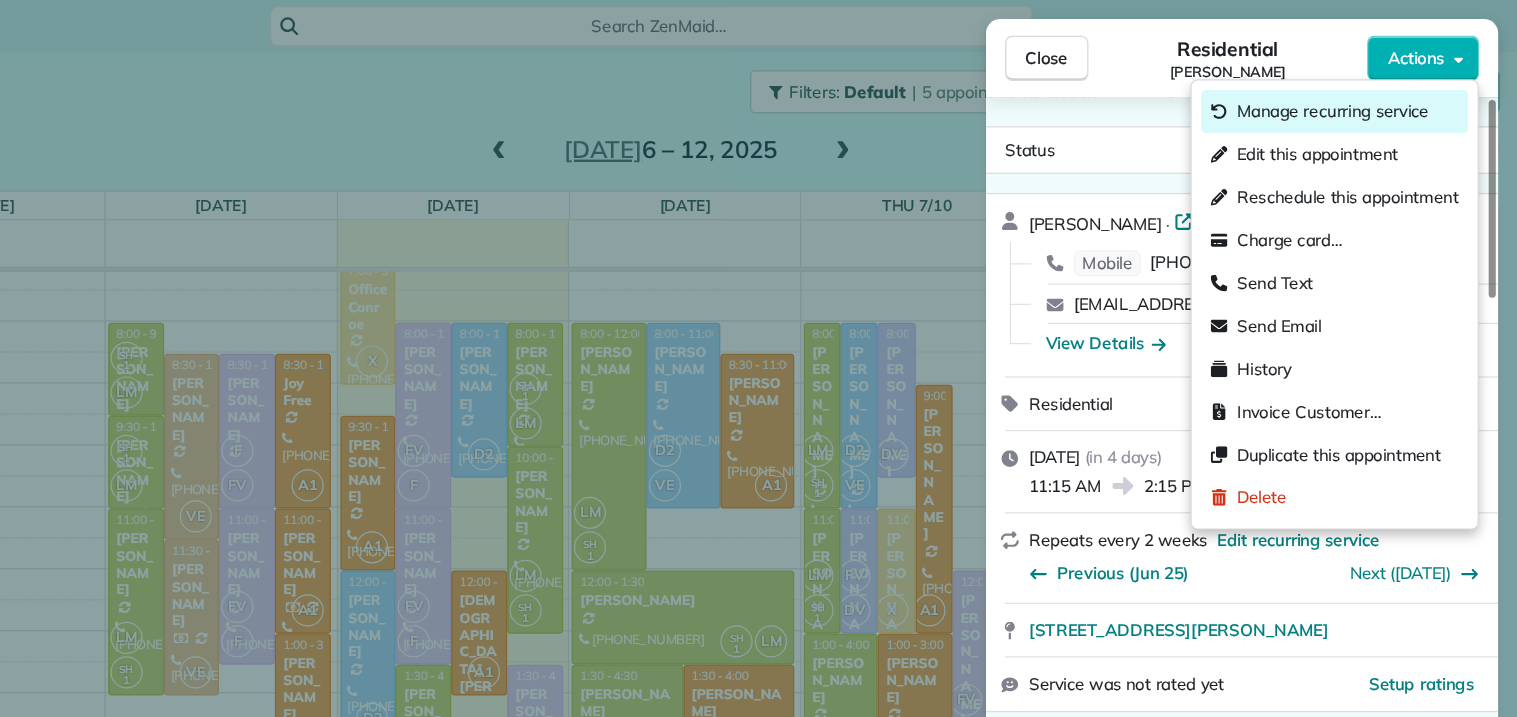 click on "Manage recurring service" at bounding box center [1364, 94] 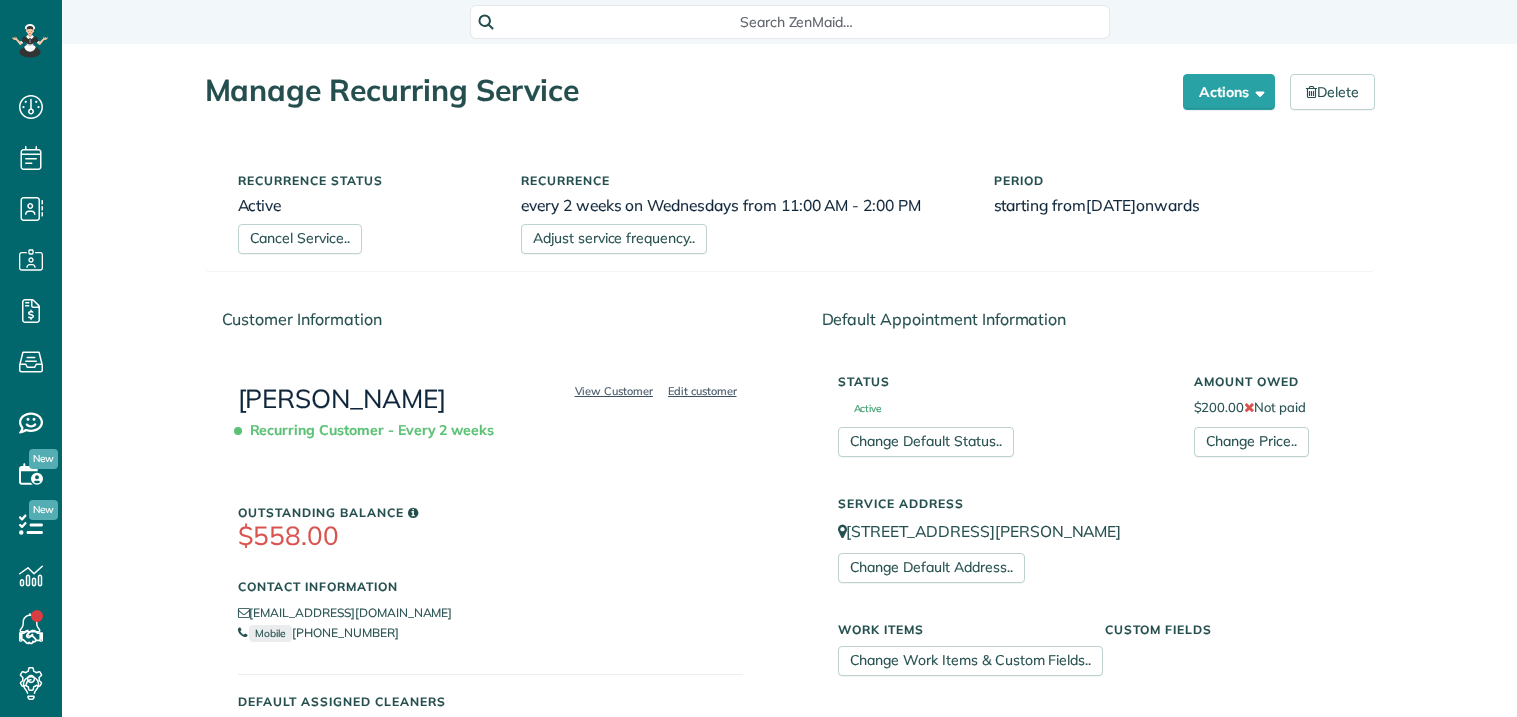 scroll, scrollTop: 0, scrollLeft: 0, axis: both 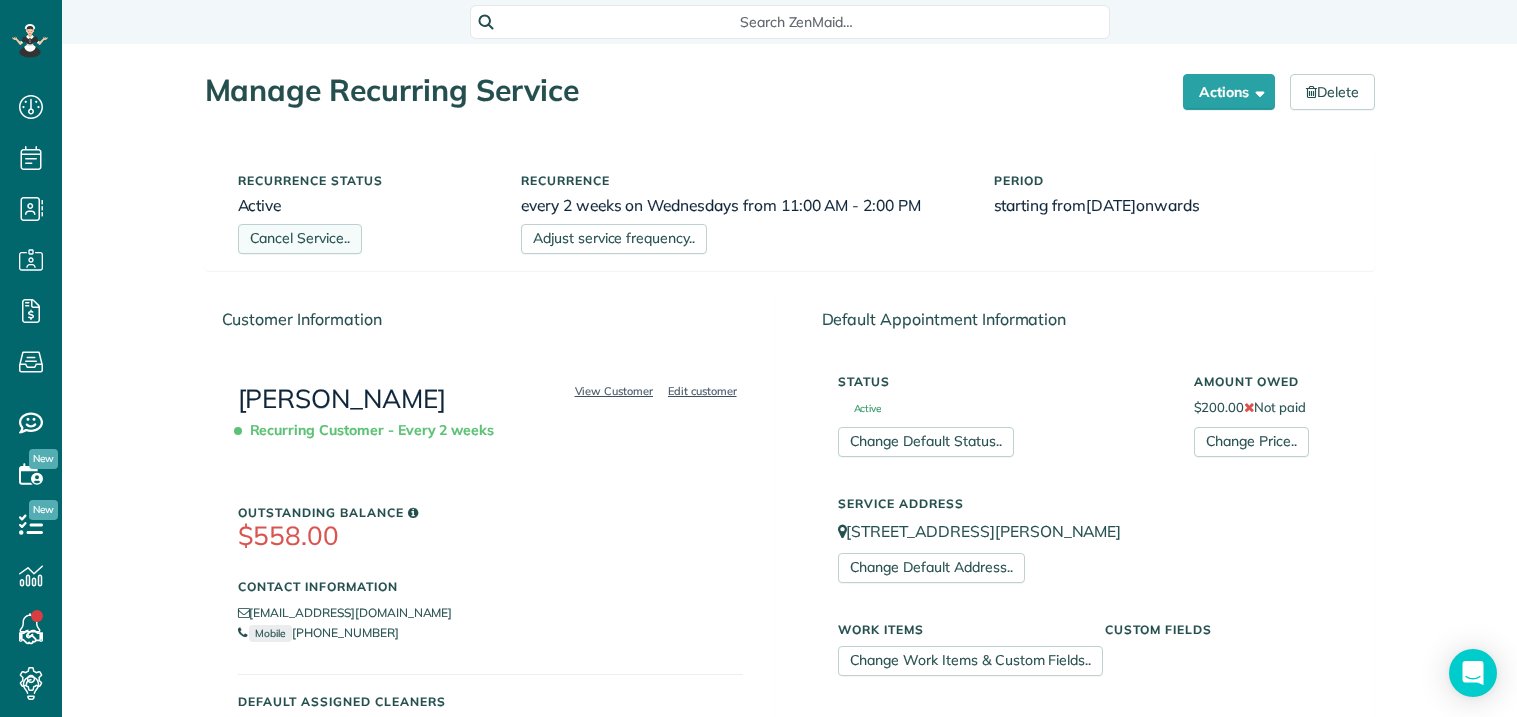 click on "Cancel Service.." at bounding box center (300, 239) 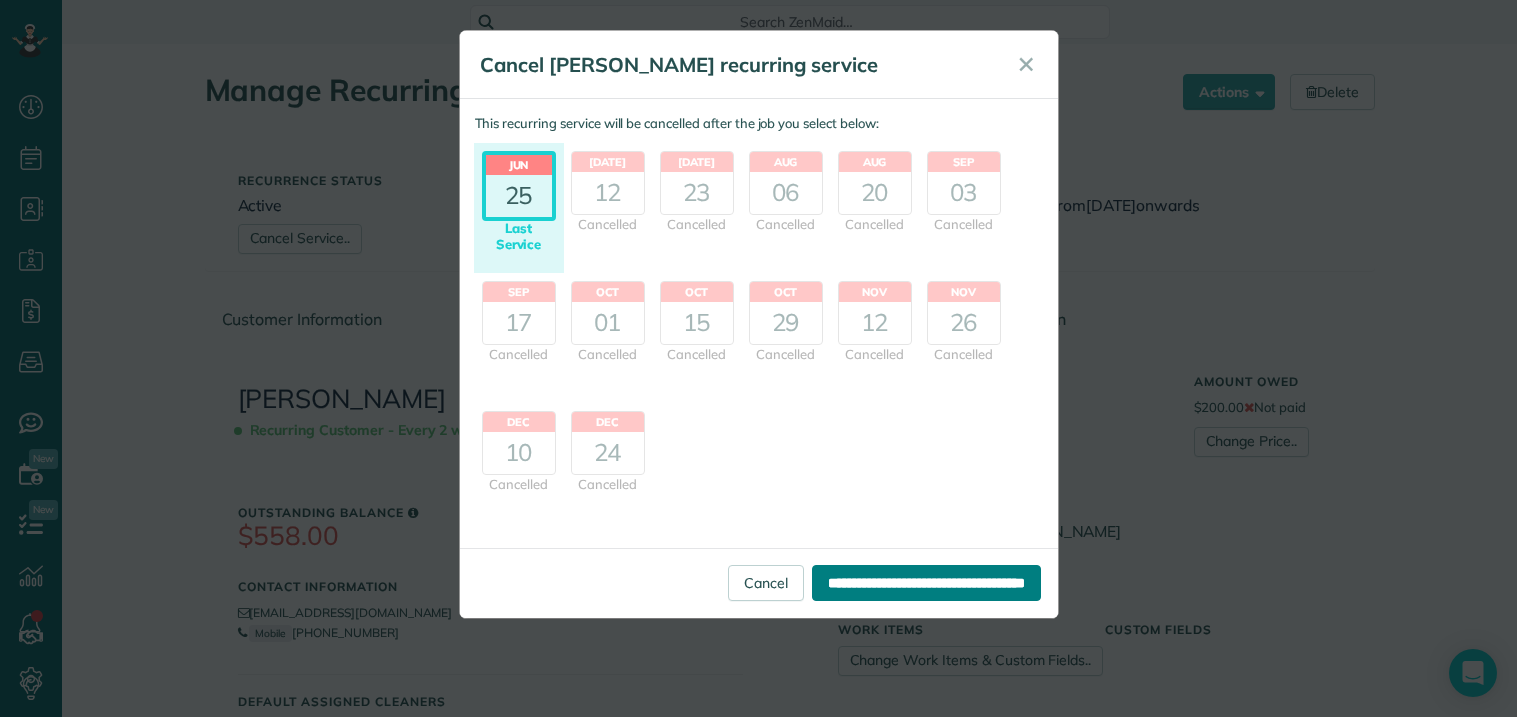 click on "**********" at bounding box center [926, 583] 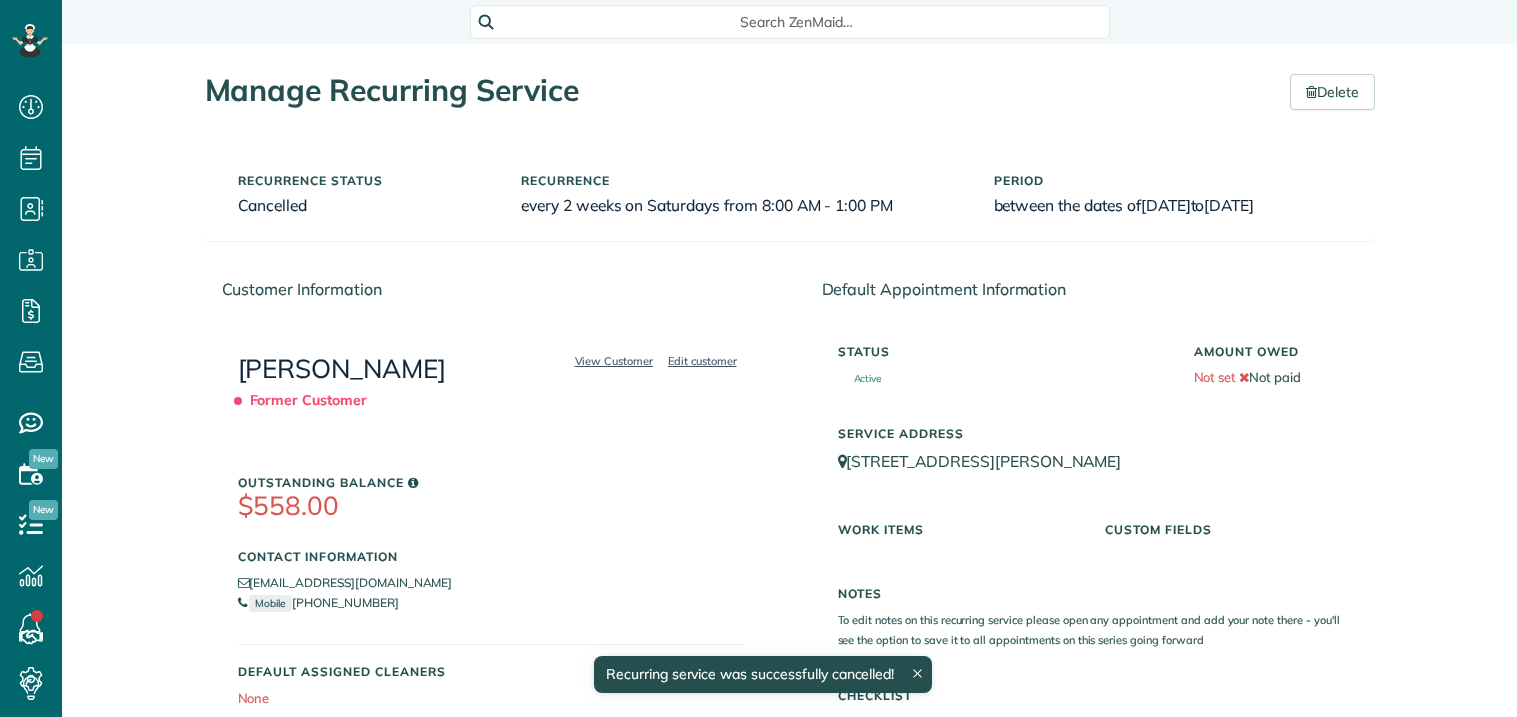 scroll, scrollTop: 0, scrollLeft: 0, axis: both 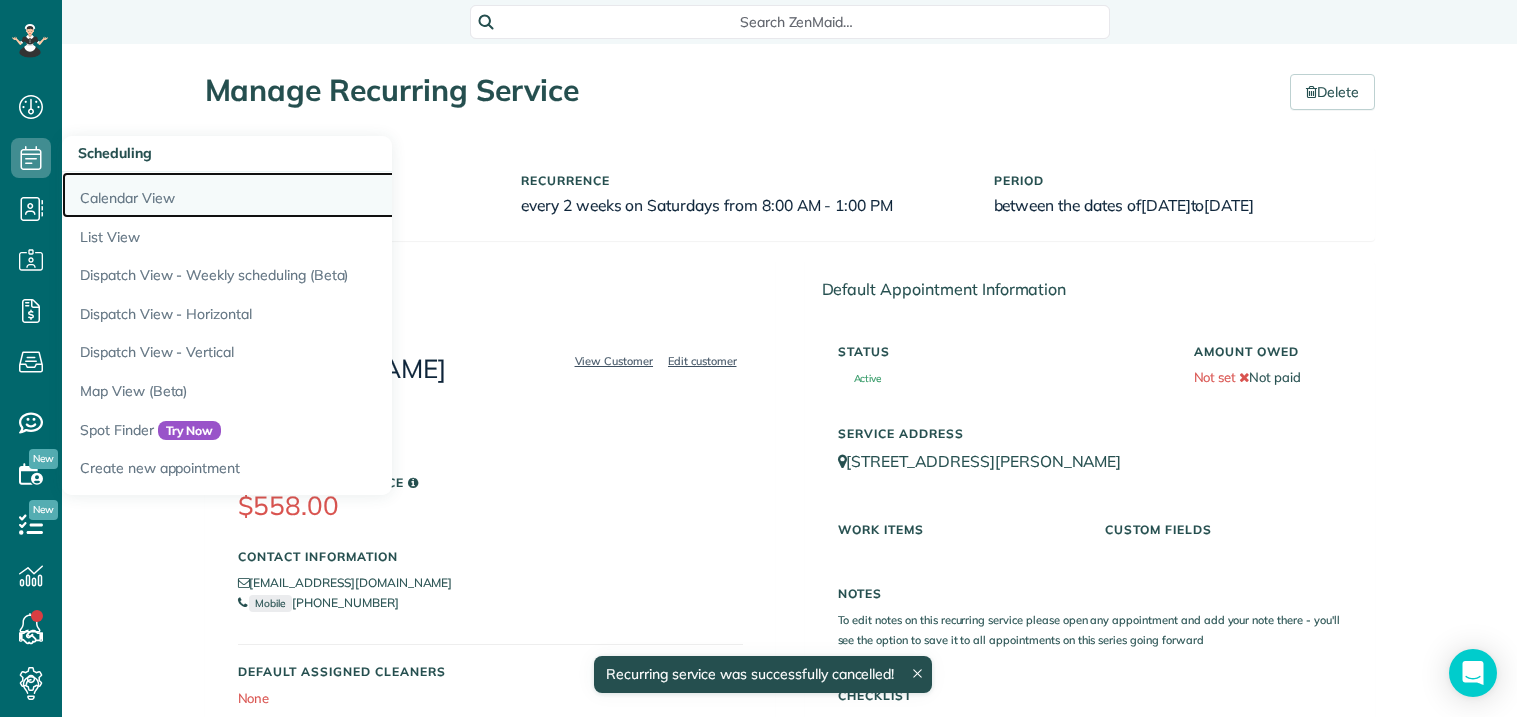 click on "Calendar View" at bounding box center [312, 195] 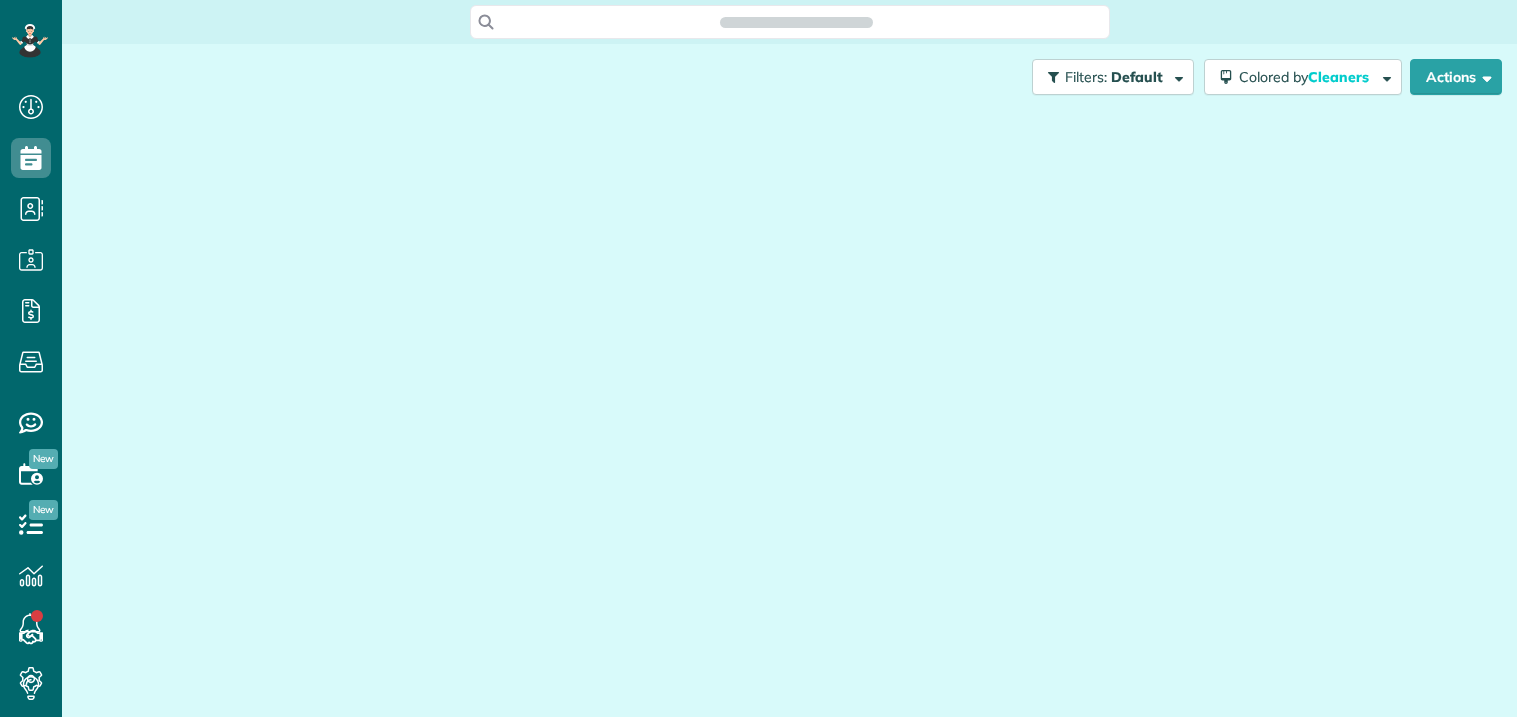 scroll, scrollTop: 0, scrollLeft: 0, axis: both 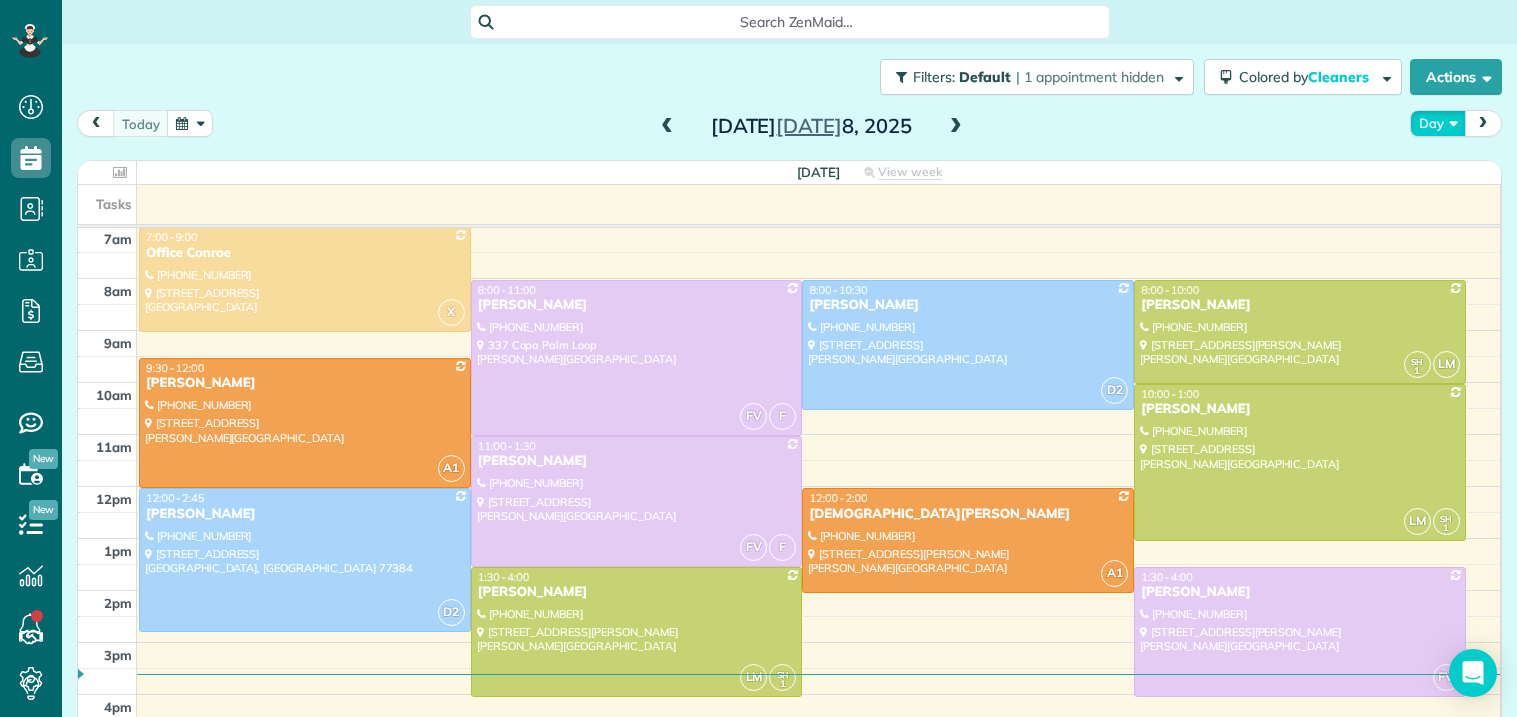 click on "Day" at bounding box center [1438, 123] 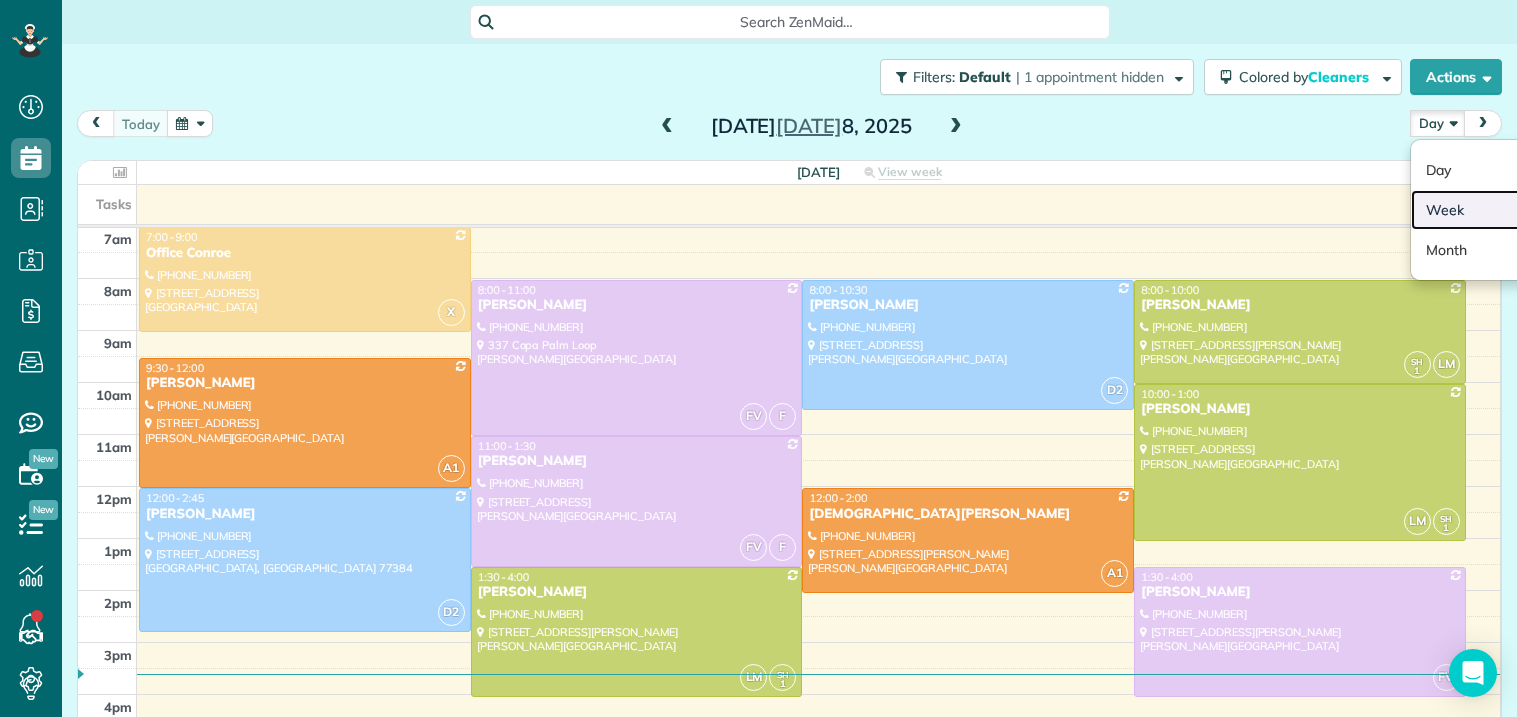 click on "Week" at bounding box center [1490, 210] 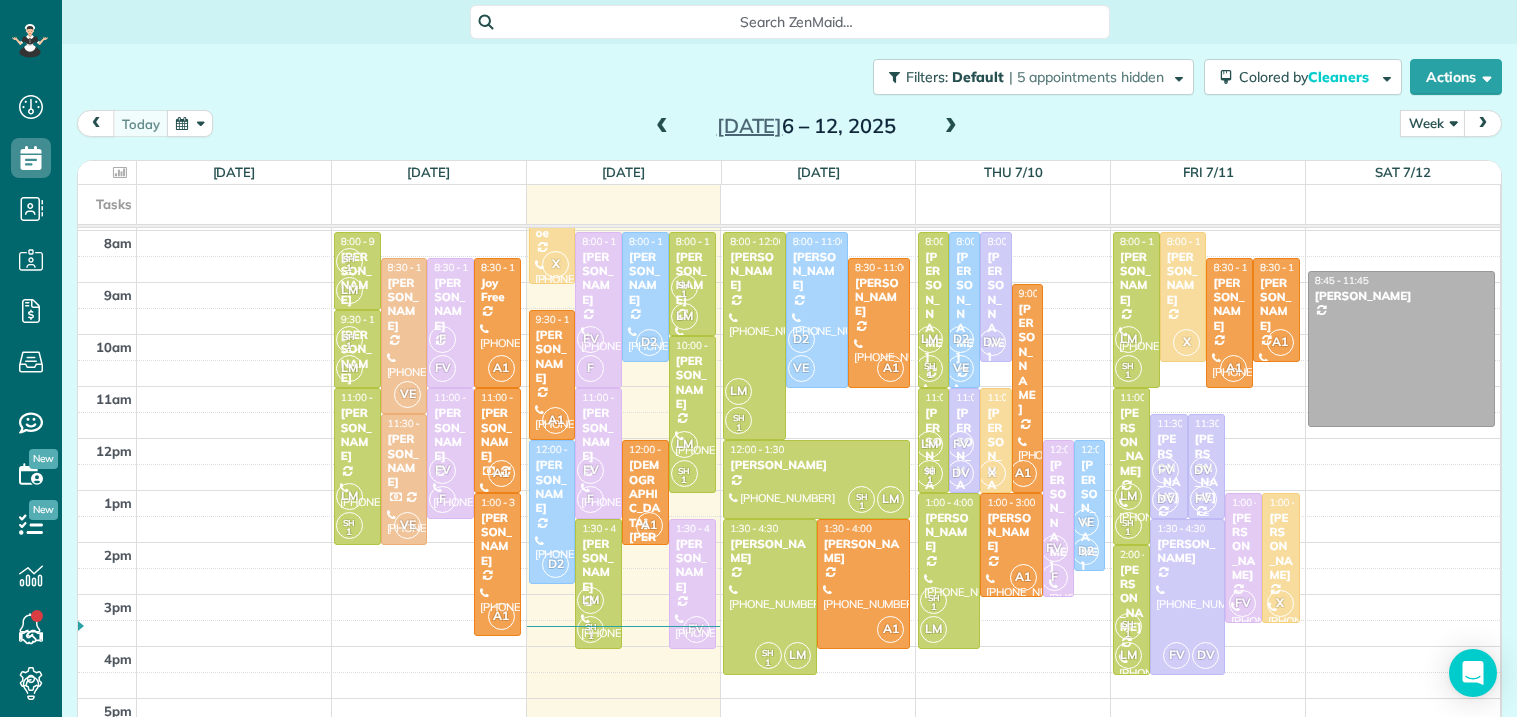 scroll, scrollTop: 286, scrollLeft: 0, axis: vertical 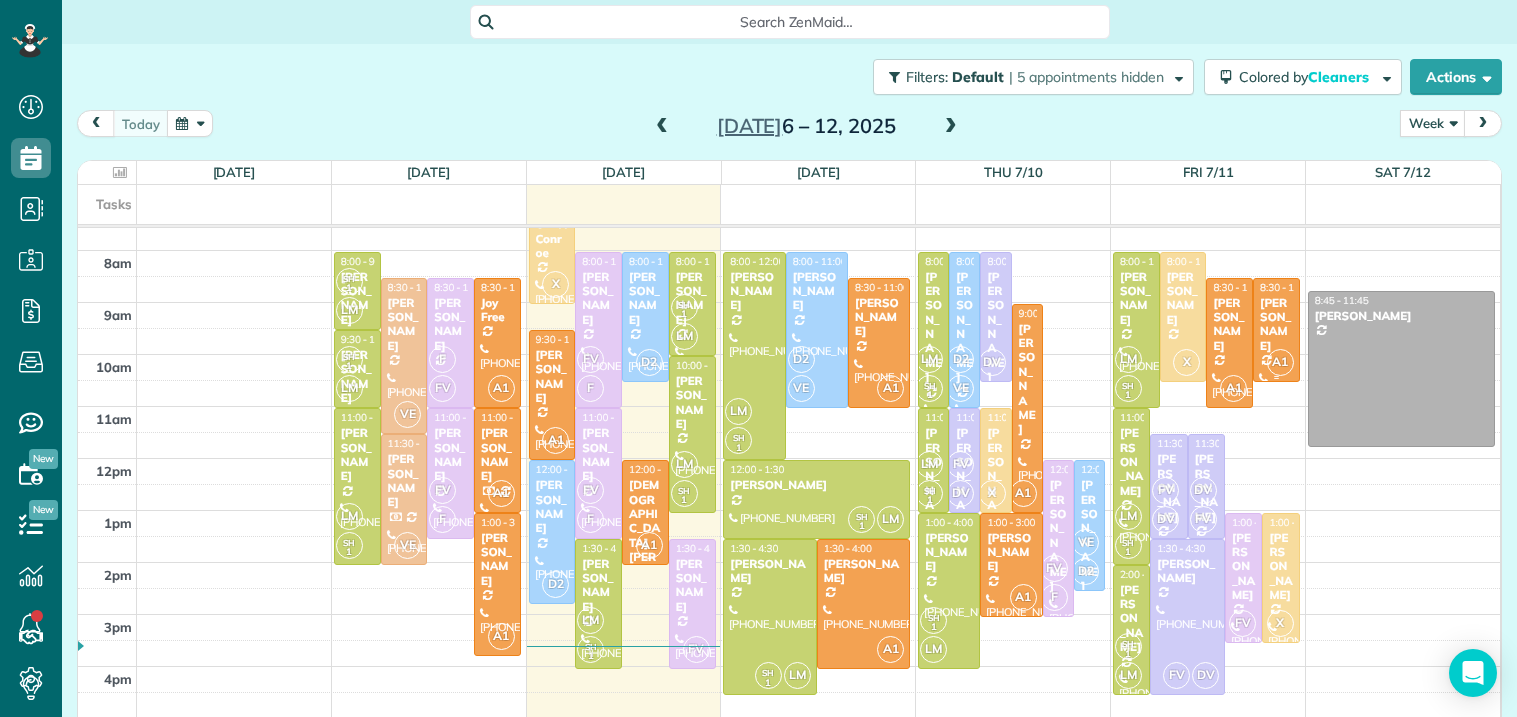 click on "A1" at bounding box center [1280, 362] 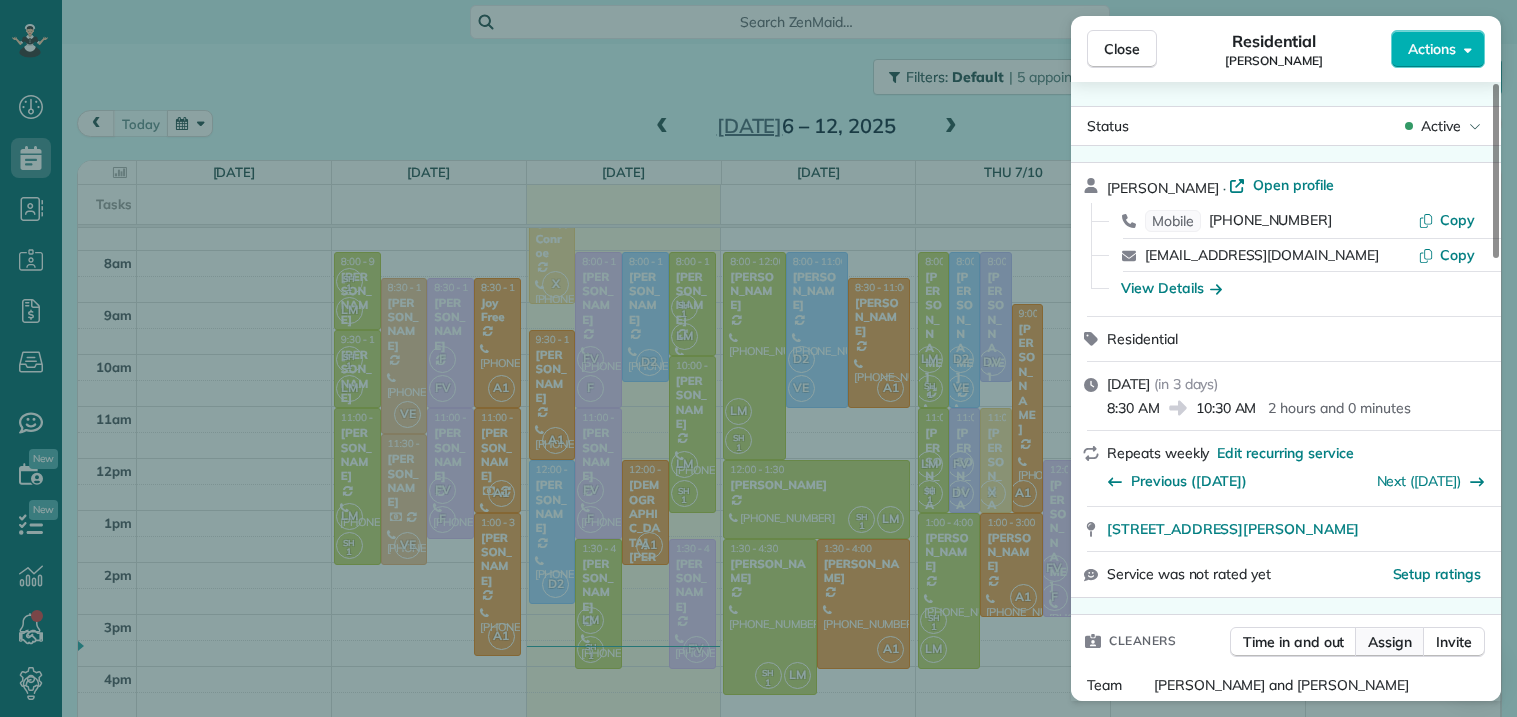 click on "Assign" at bounding box center [1390, 642] 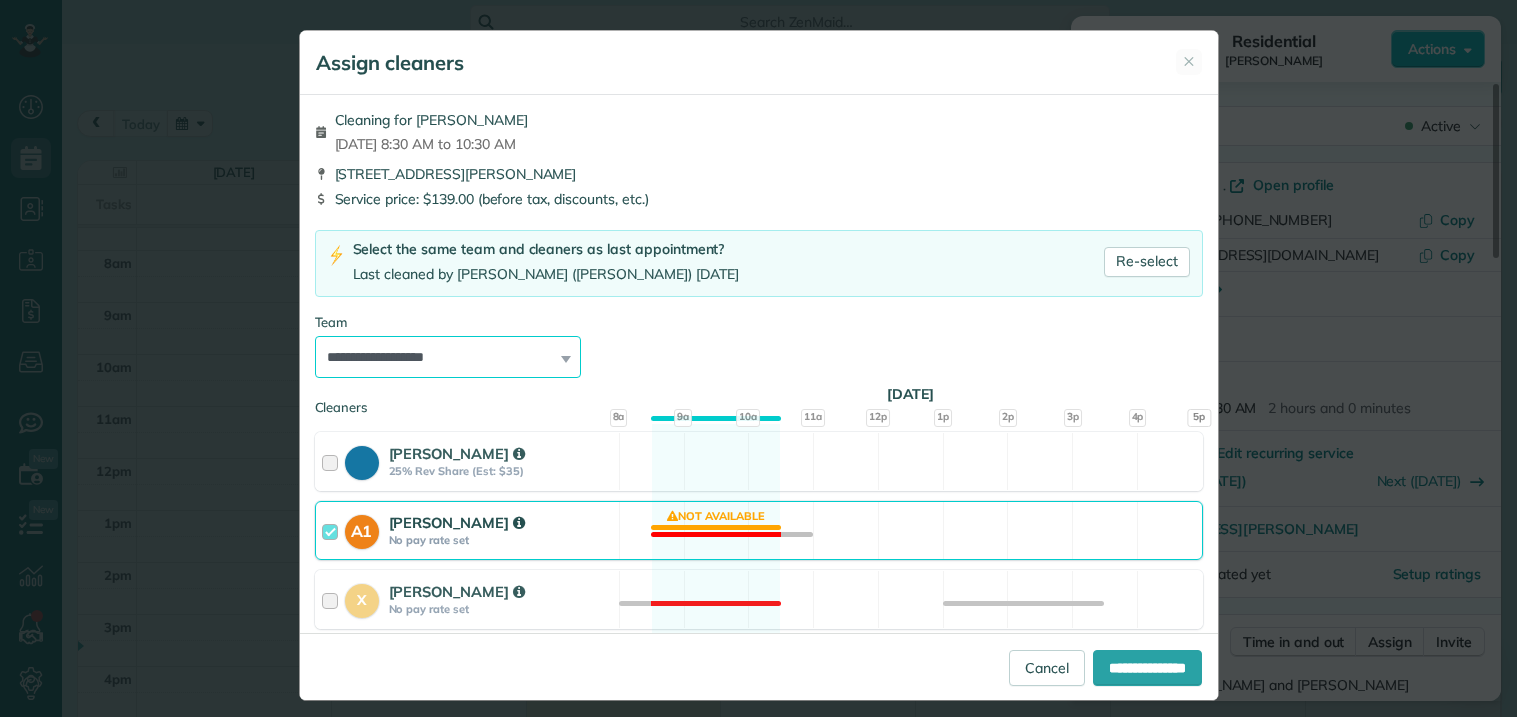 click on "**********" at bounding box center (448, 357) 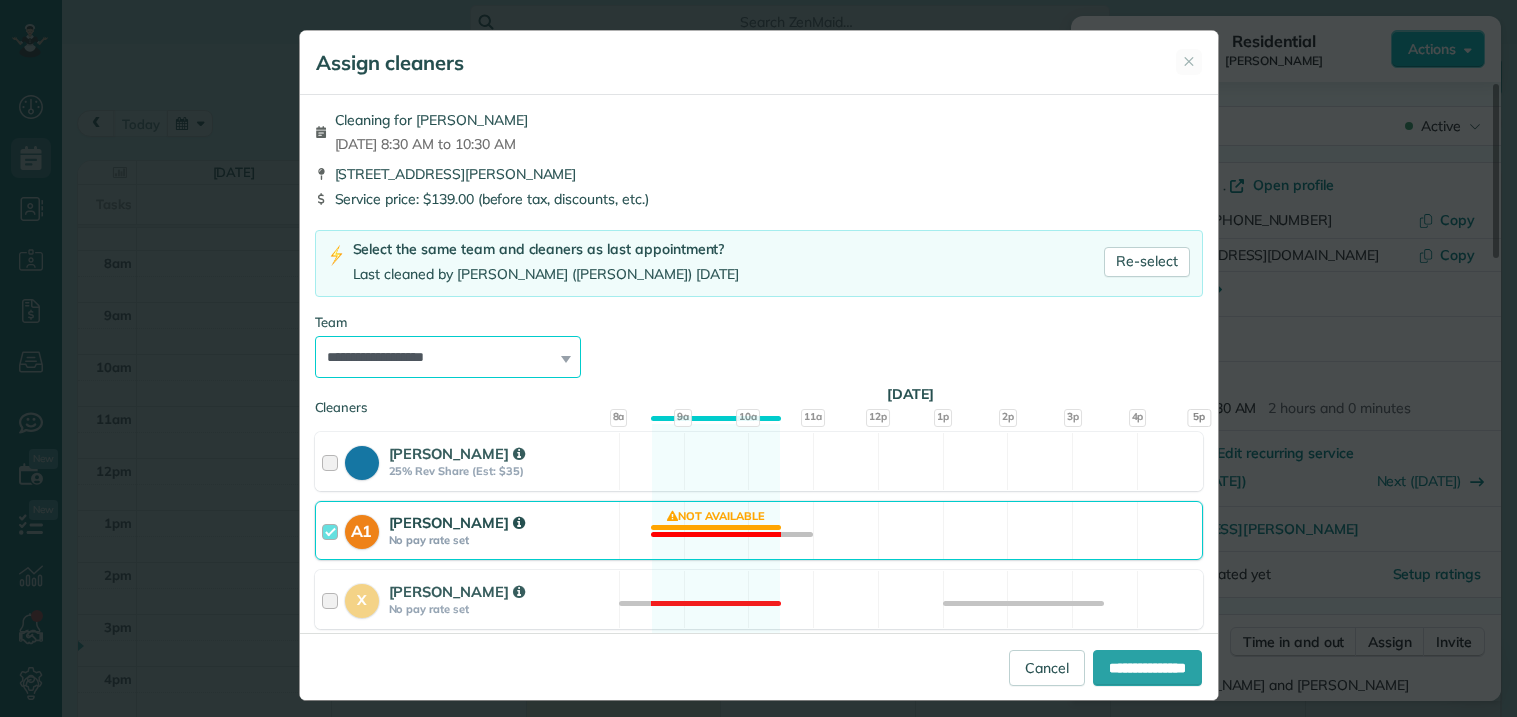 select on "*****" 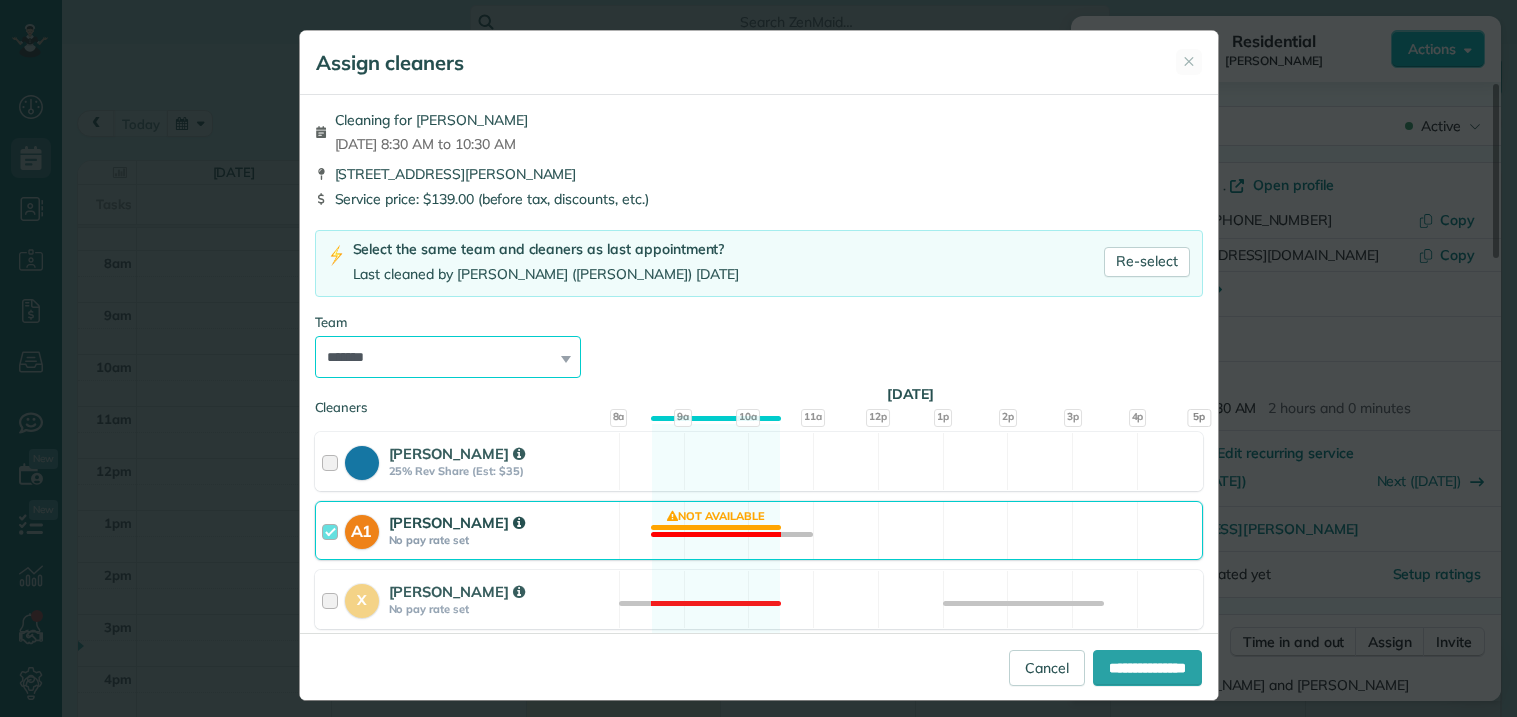 click on "**********" at bounding box center (448, 357) 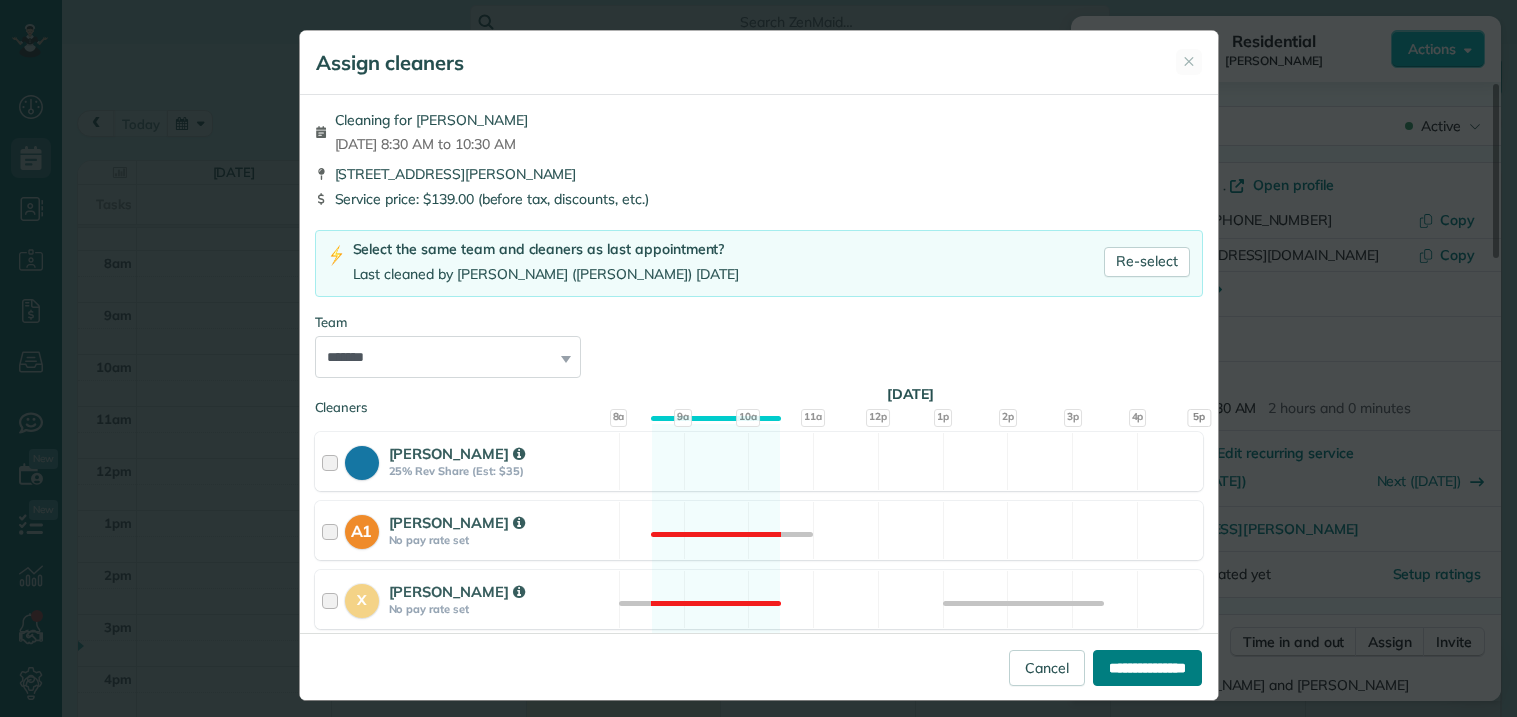 click on "**********" at bounding box center (1147, 668) 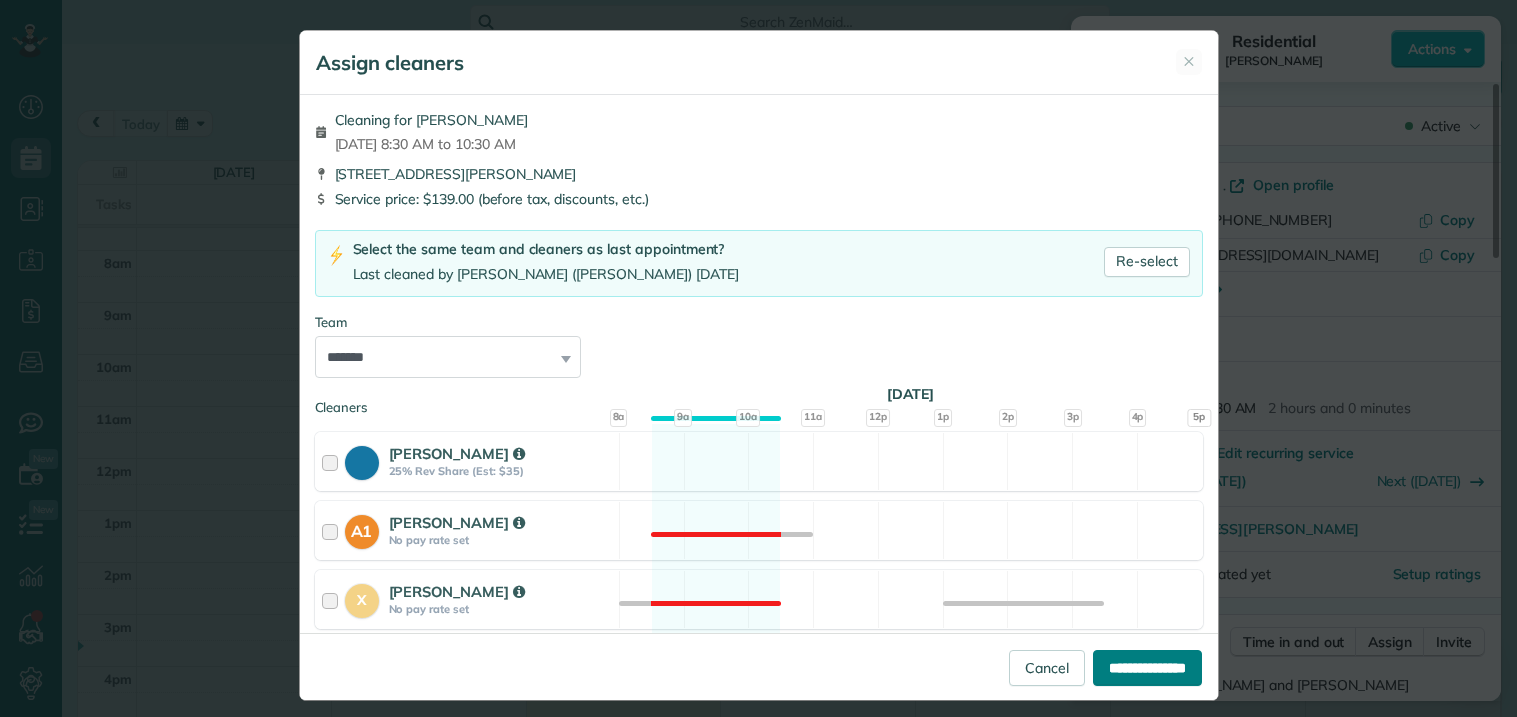 type on "**********" 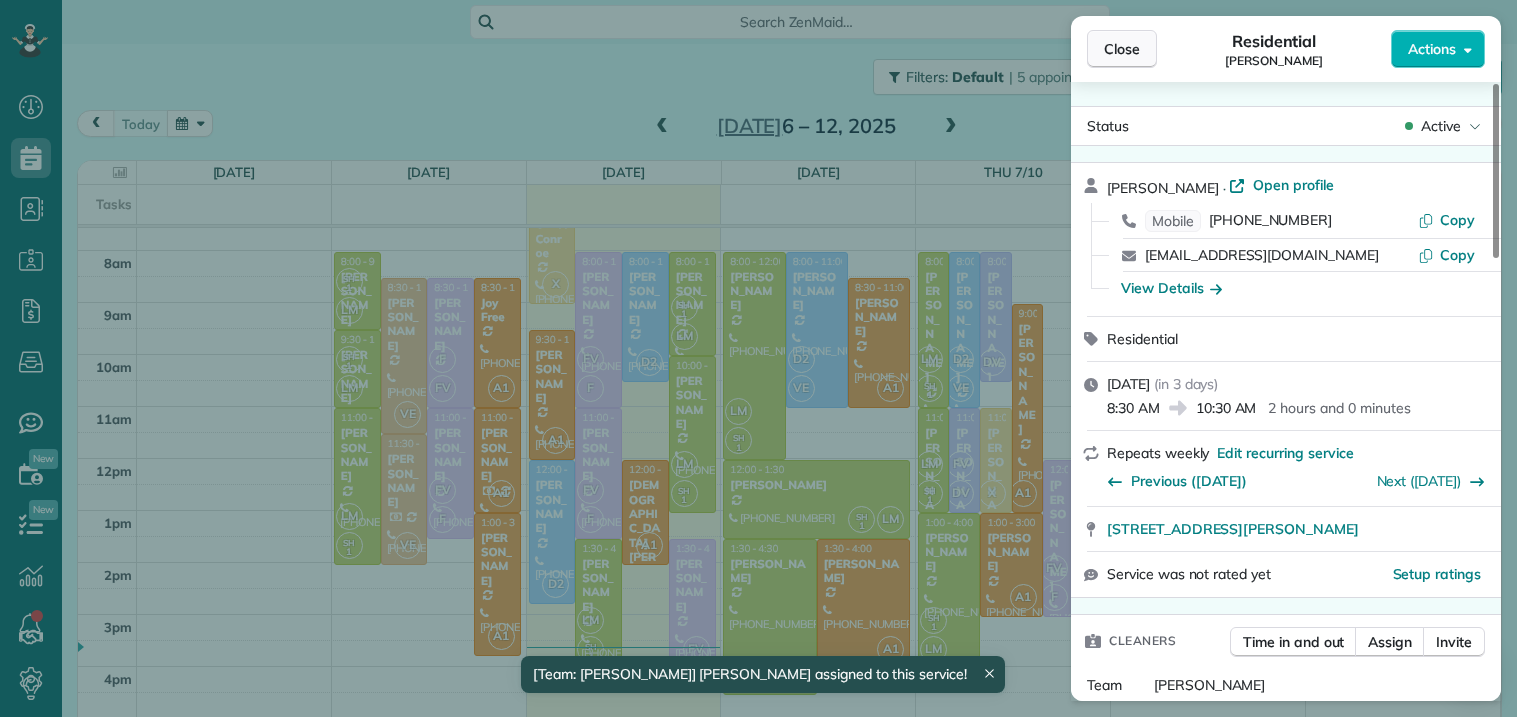 click on "Close" at bounding box center (1122, 49) 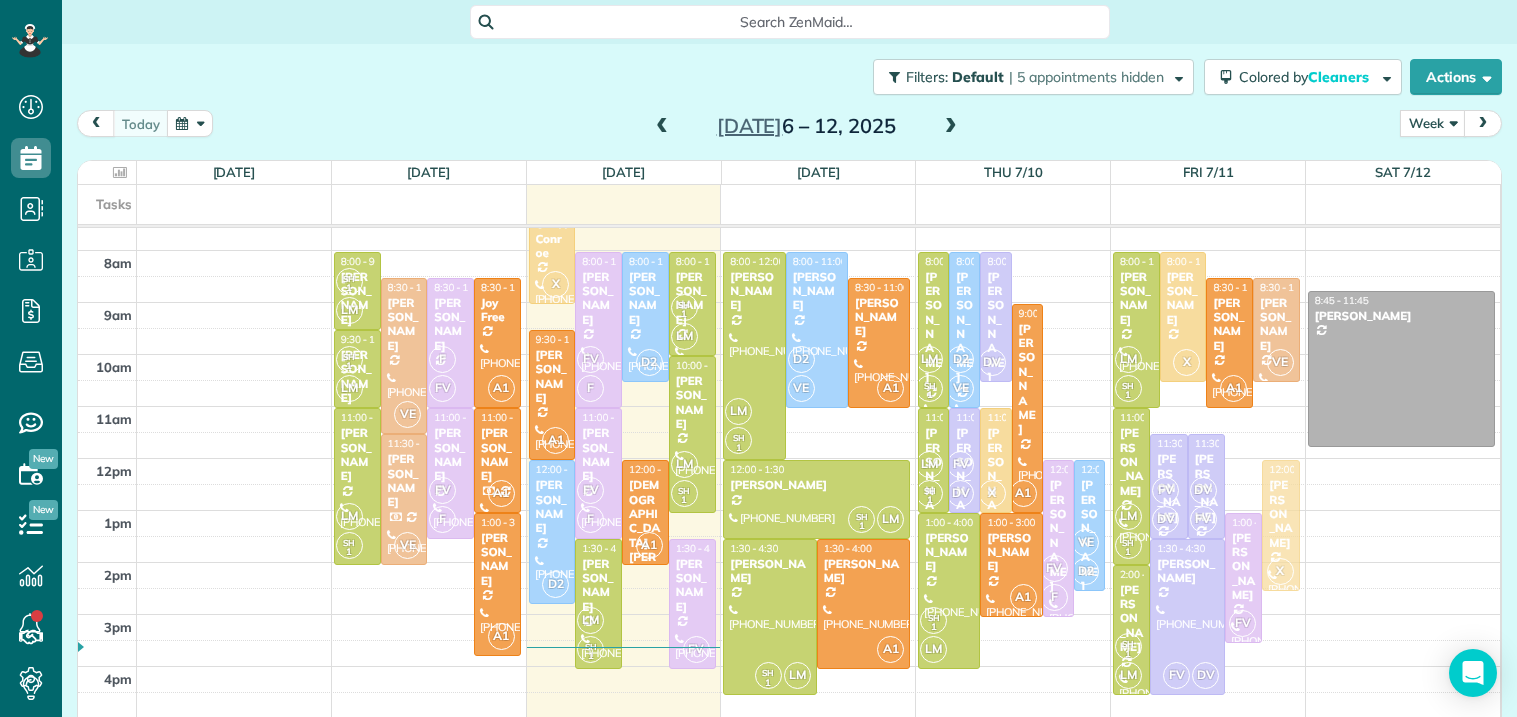 drag, startPoint x: 1277, startPoint y: 566, endPoint x: 1281, endPoint y: 513, distance: 53.15073 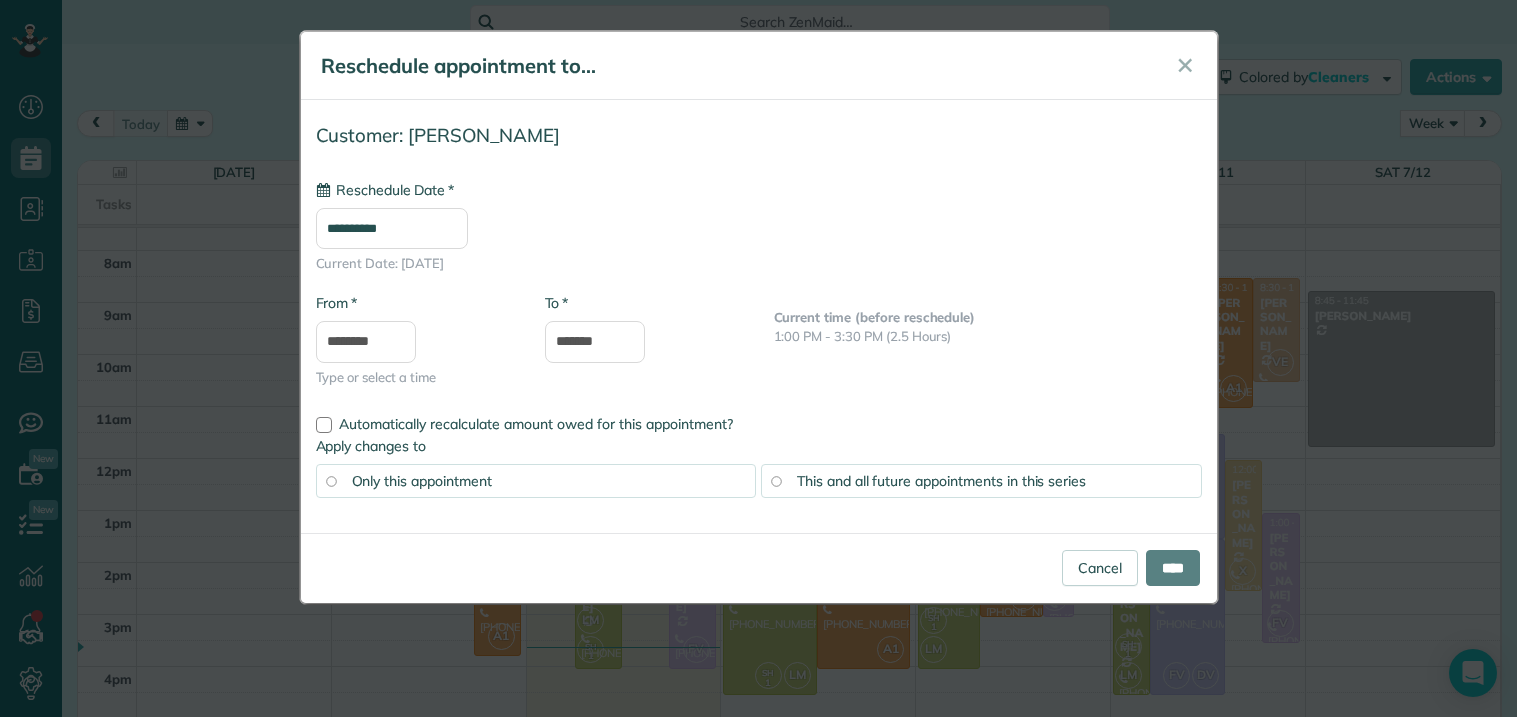 type on "**********" 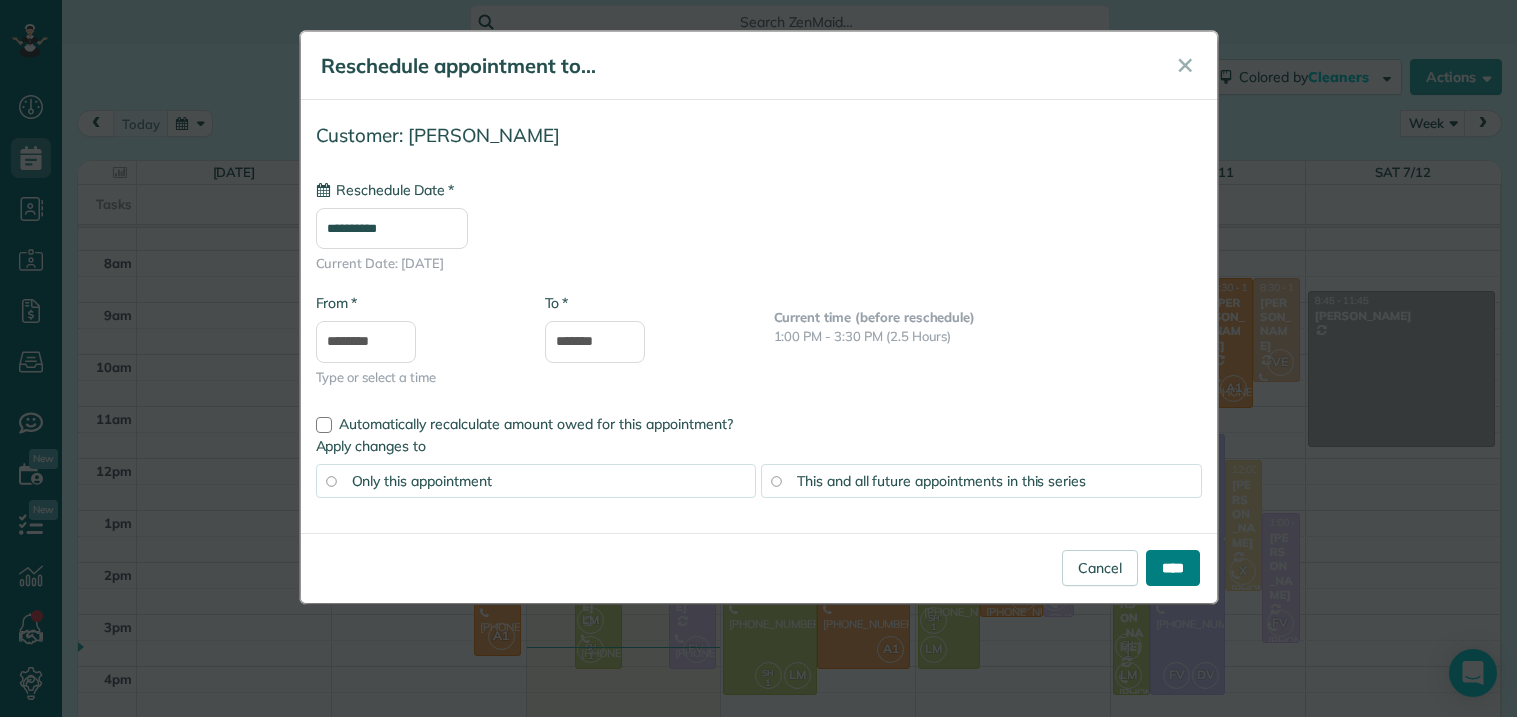 click on "****" at bounding box center [1173, 568] 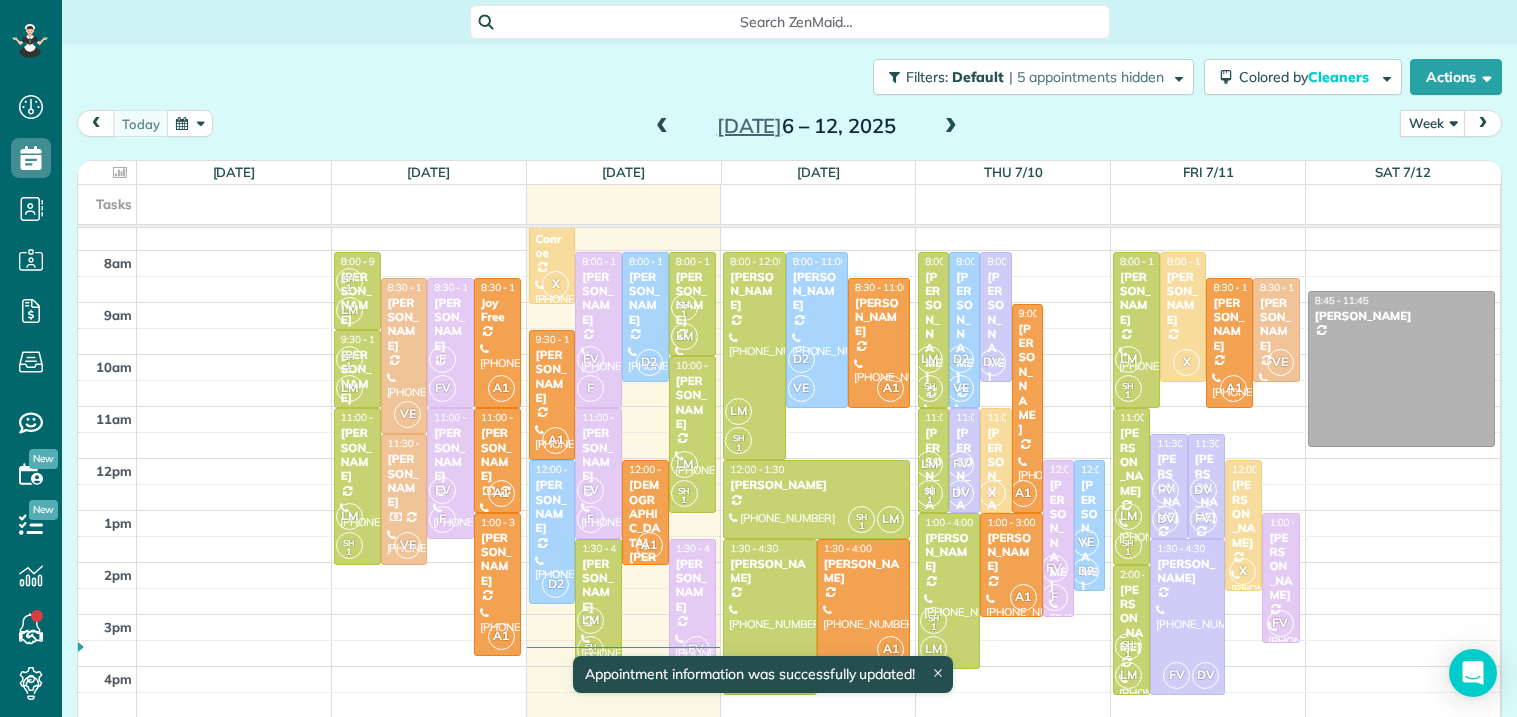 click on "[PERSON_NAME]" at bounding box center [1243, 514] 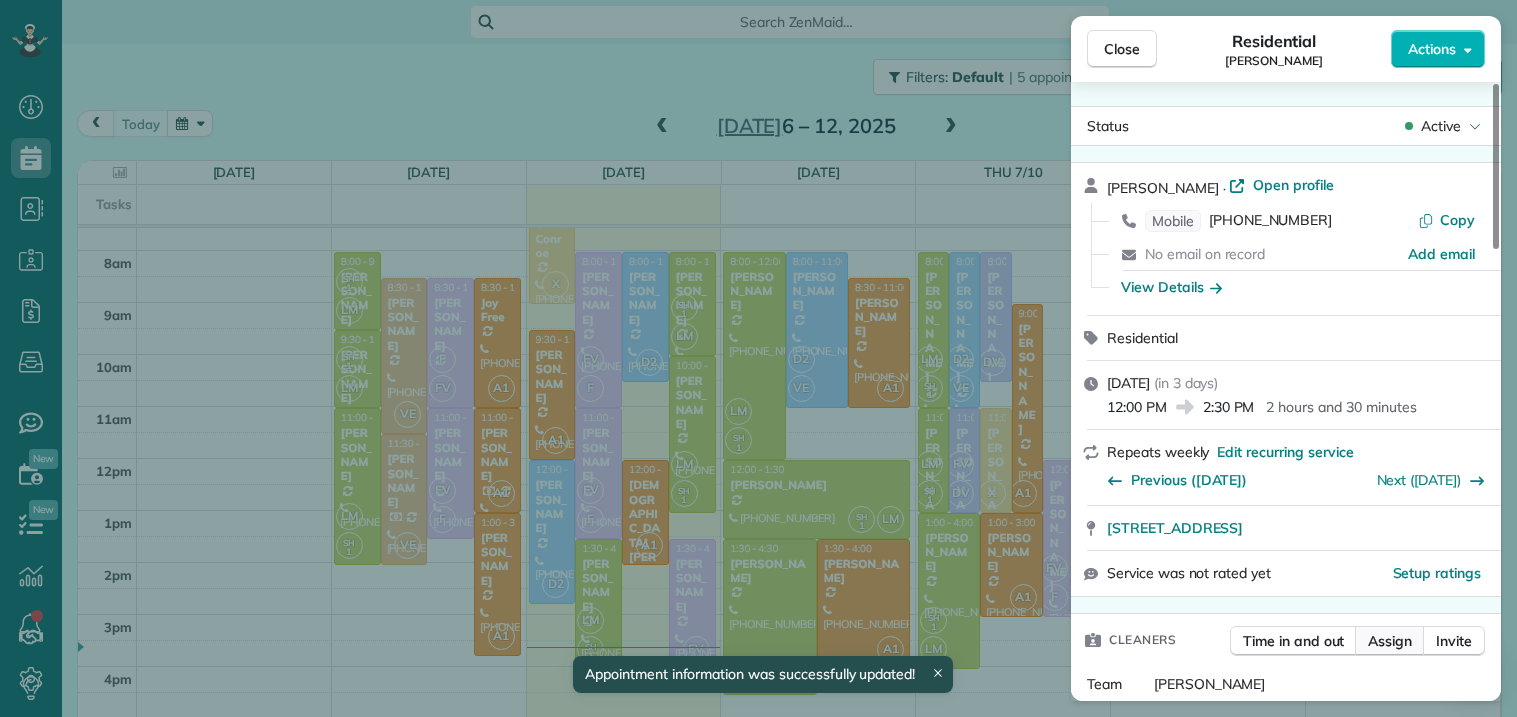 click on "Assign" at bounding box center (1390, 641) 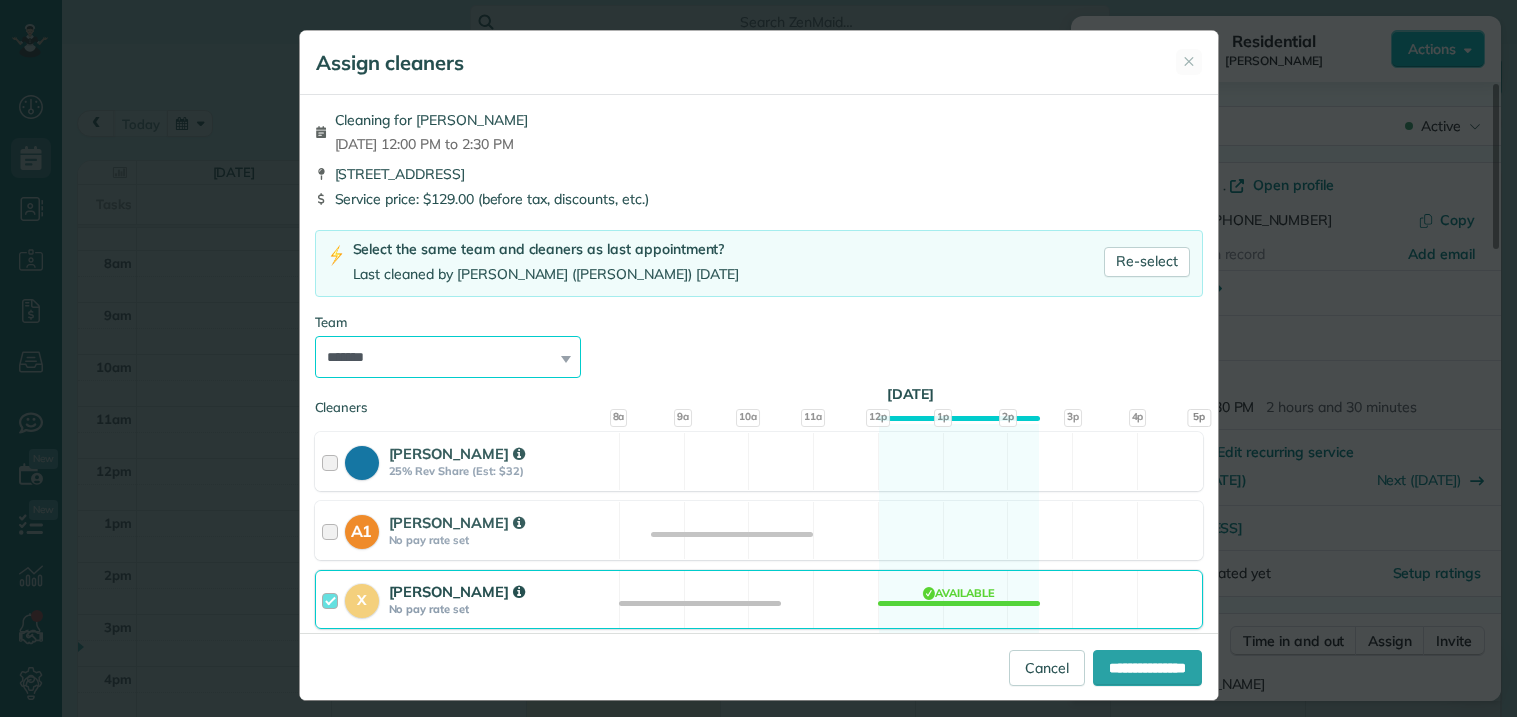 click on "**********" at bounding box center [448, 357] 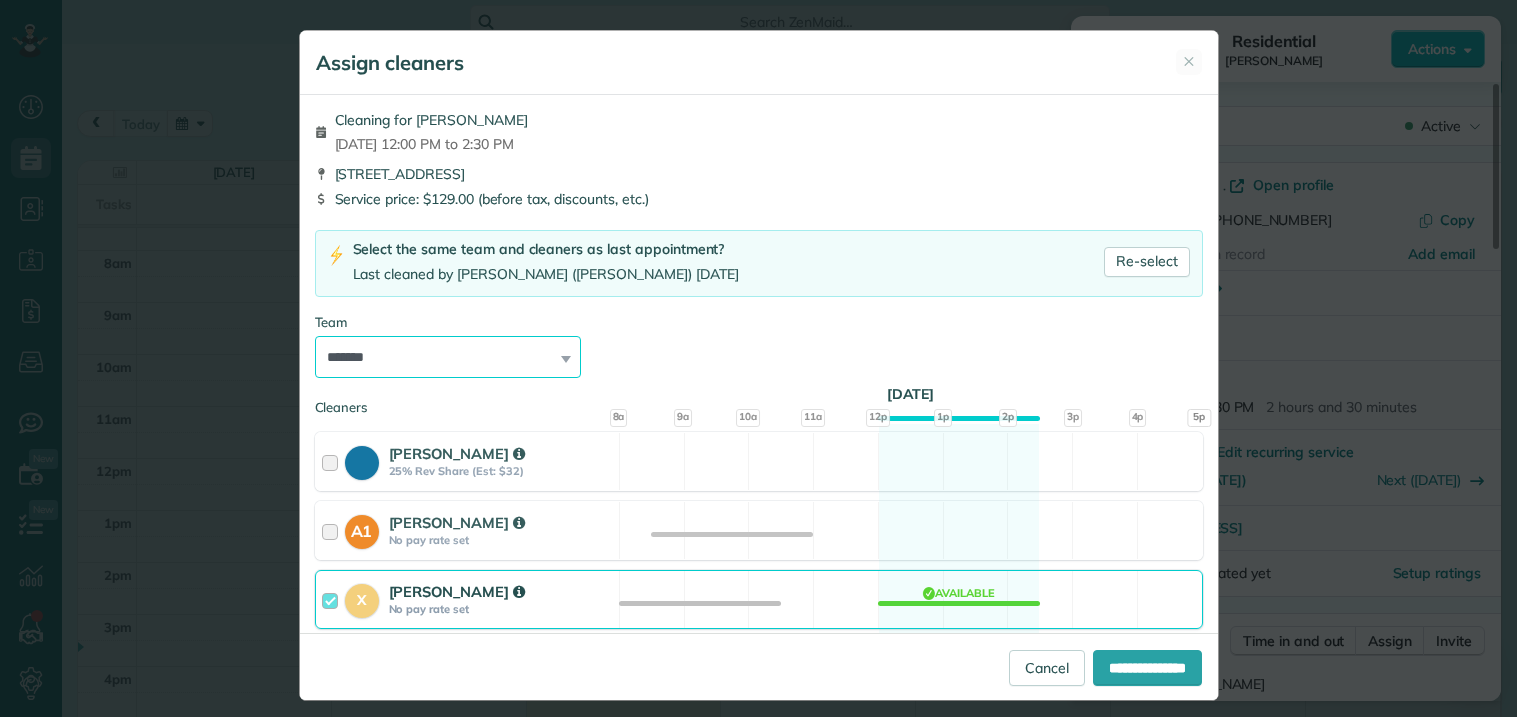 select on "*****" 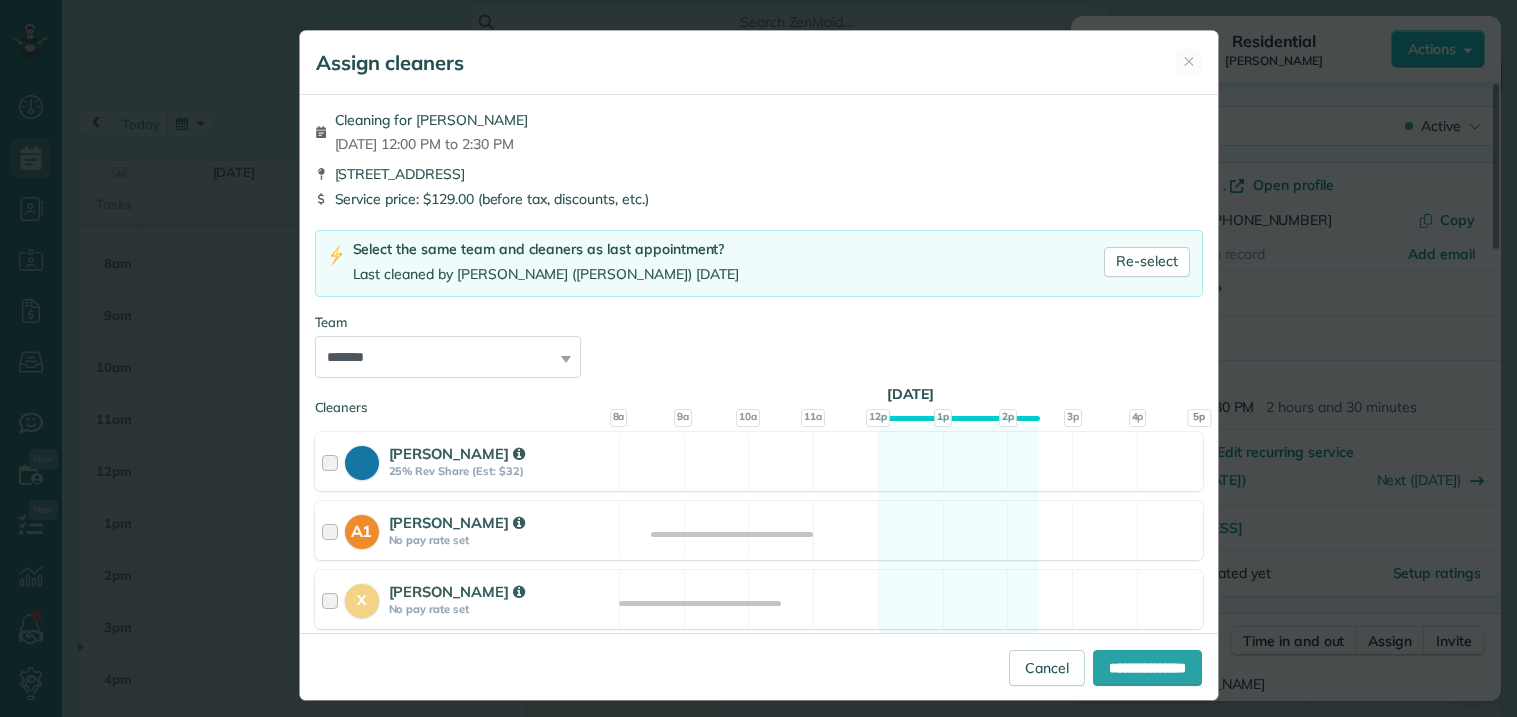 click on "**********" at bounding box center [759, 666] 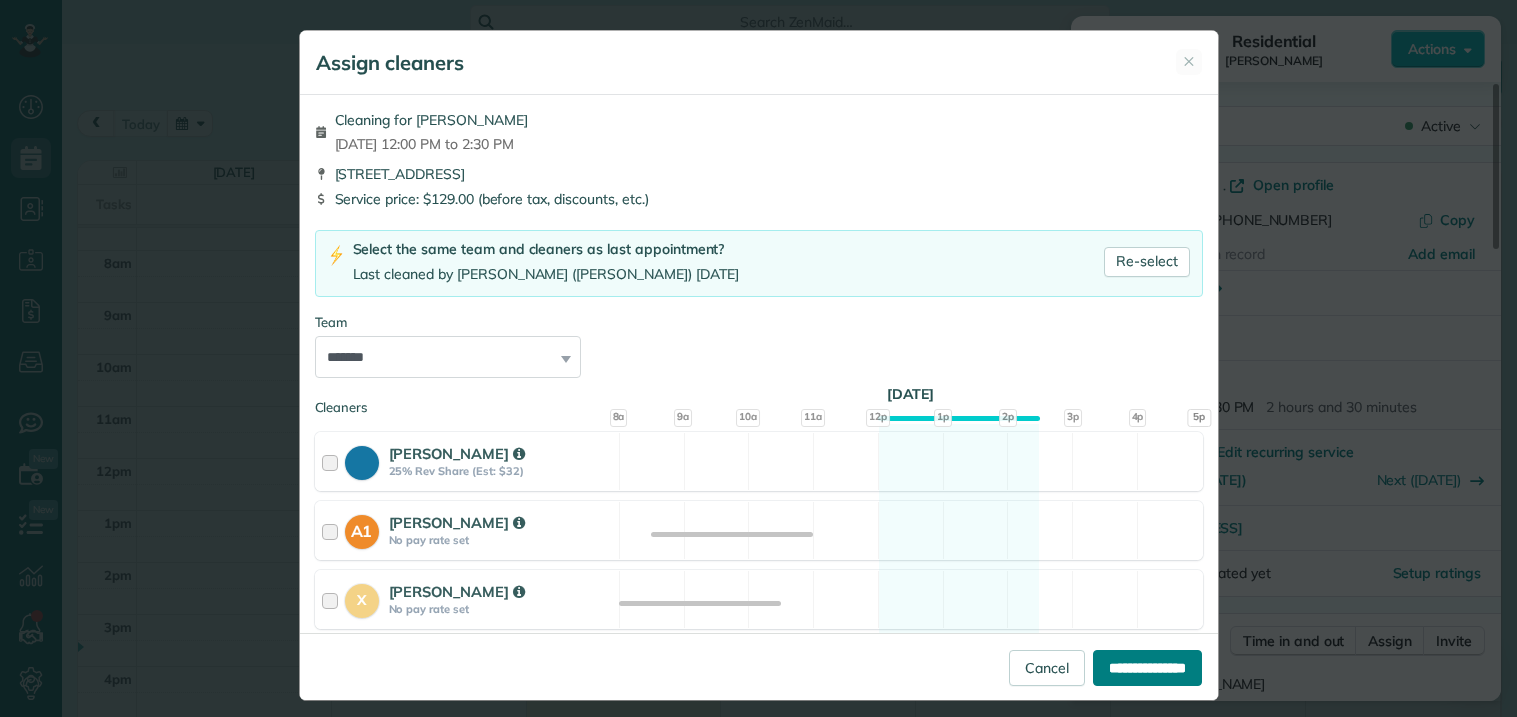 click on "**********" at bounding box center [1147, 668] 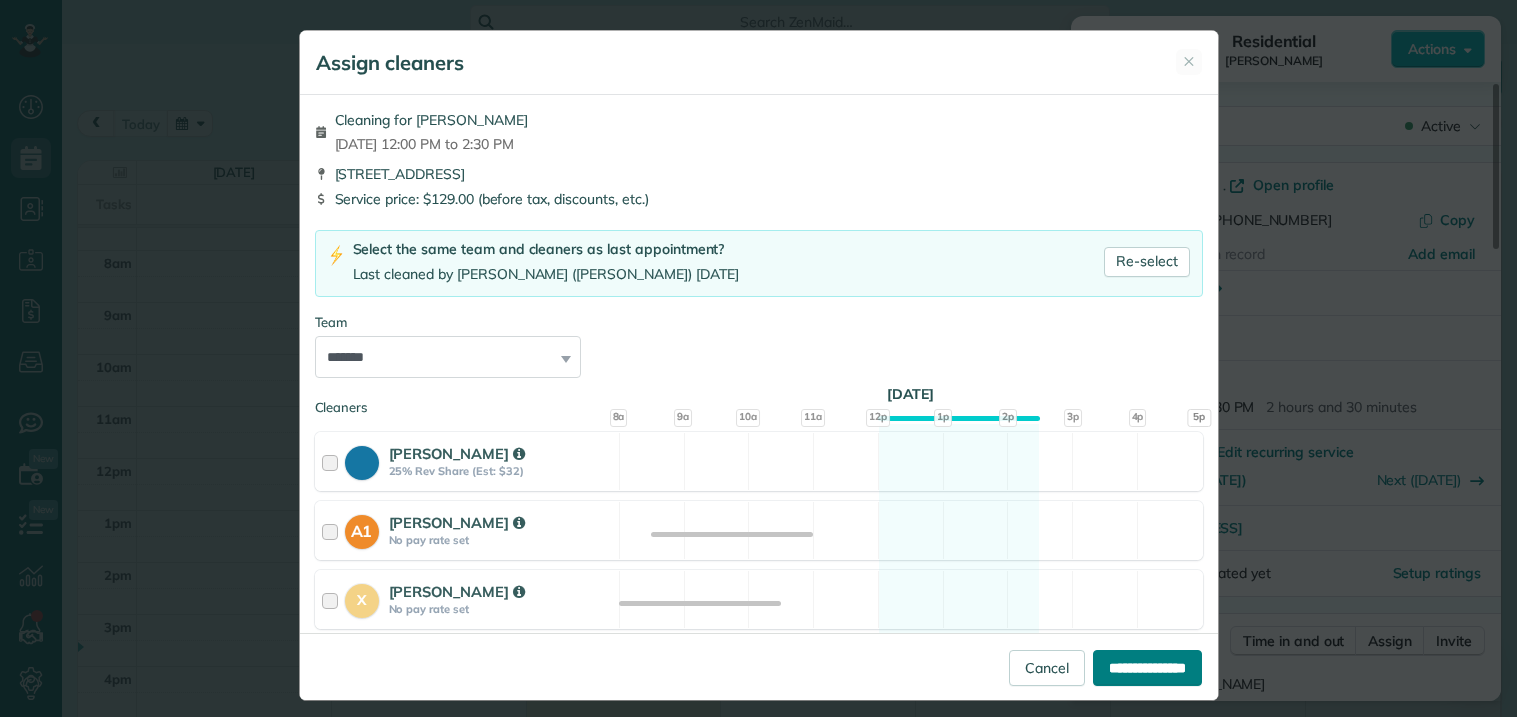 type on "**********" 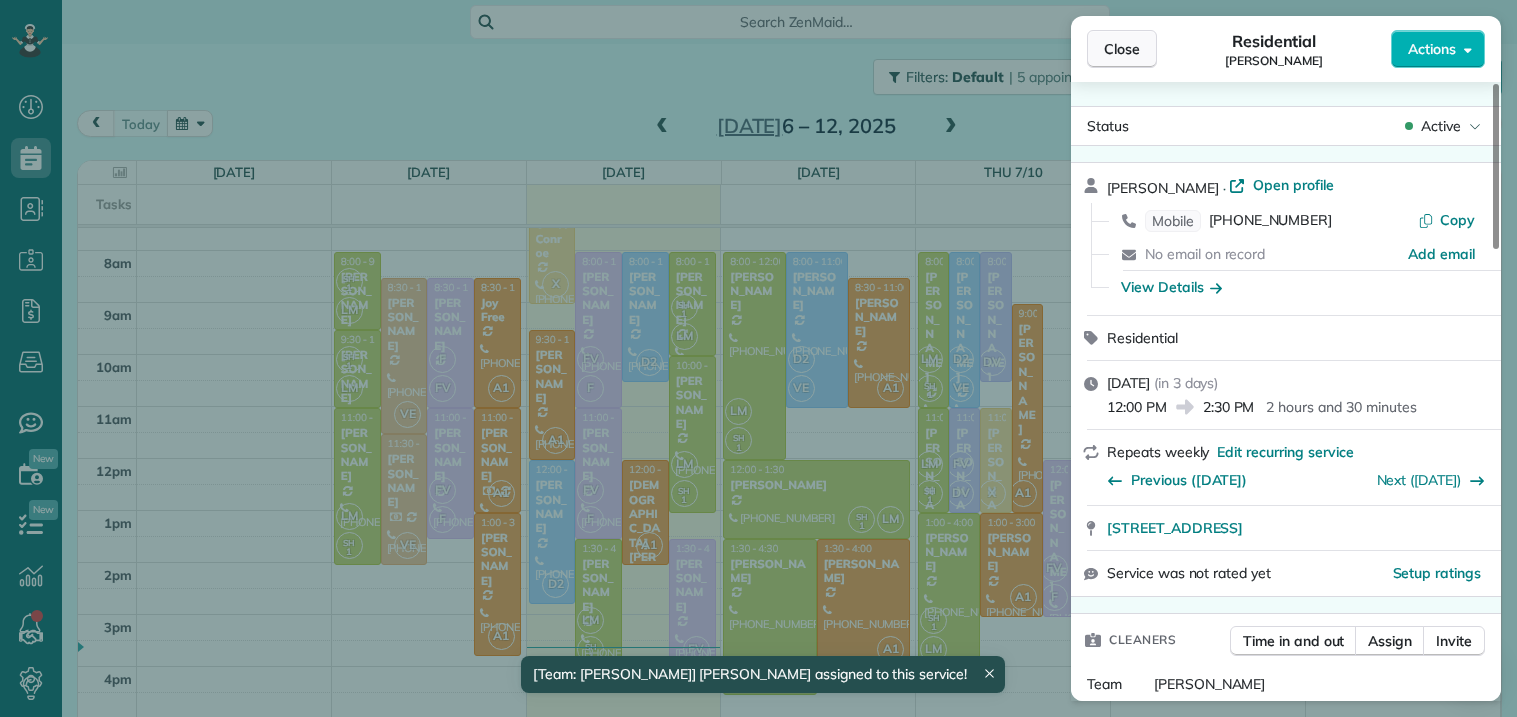 click on "Close" at bounding box center (1122, 49) 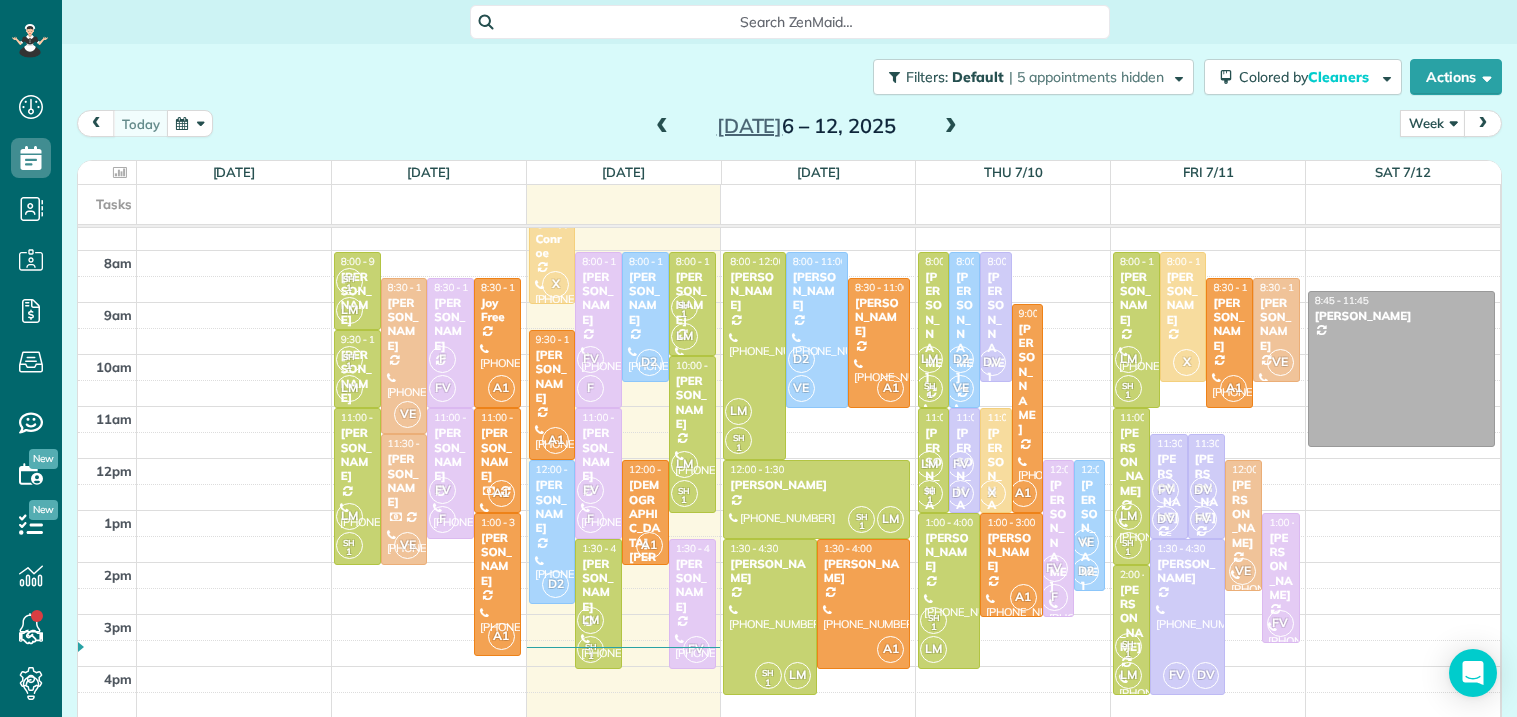 click on "FV" at bounding box center (1165, 490) 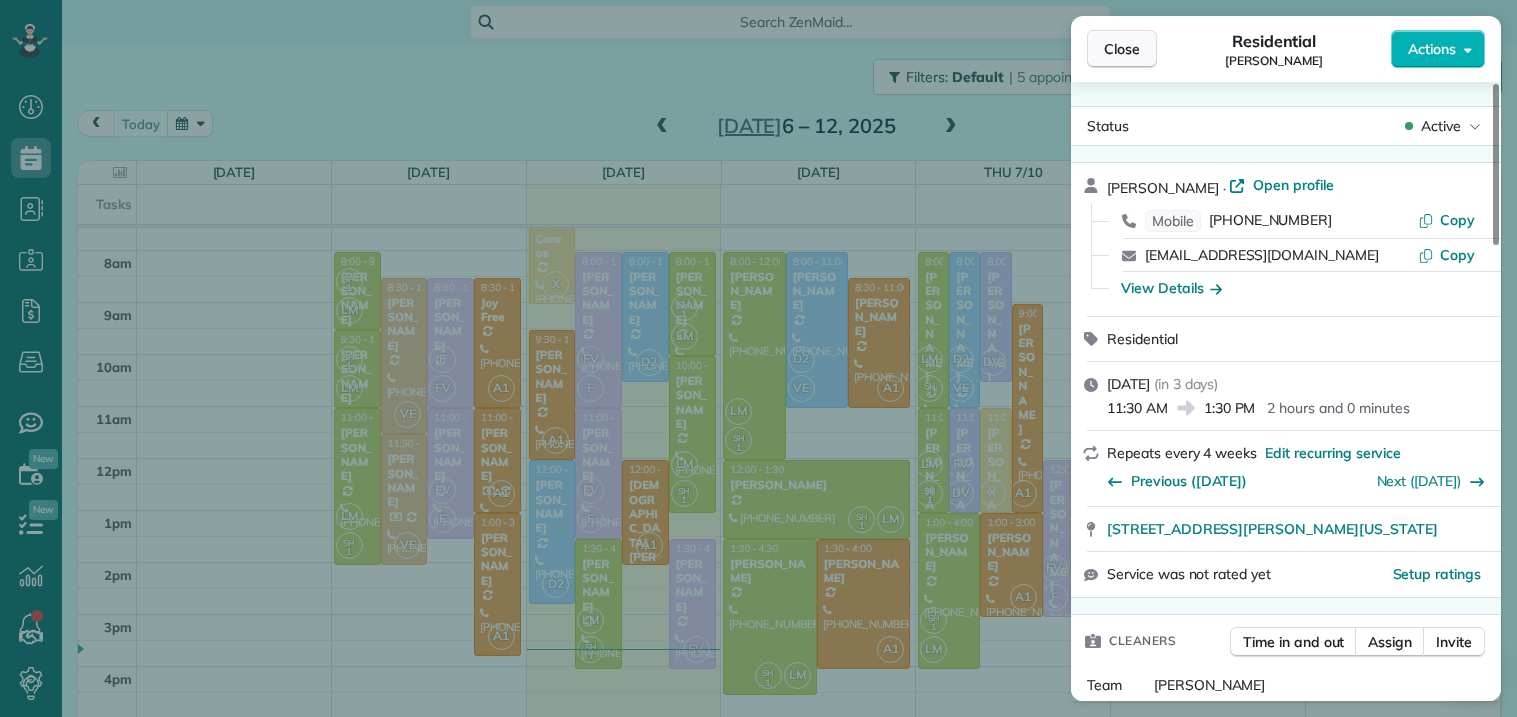 click on "Close" at bounding box center [1122, 49] 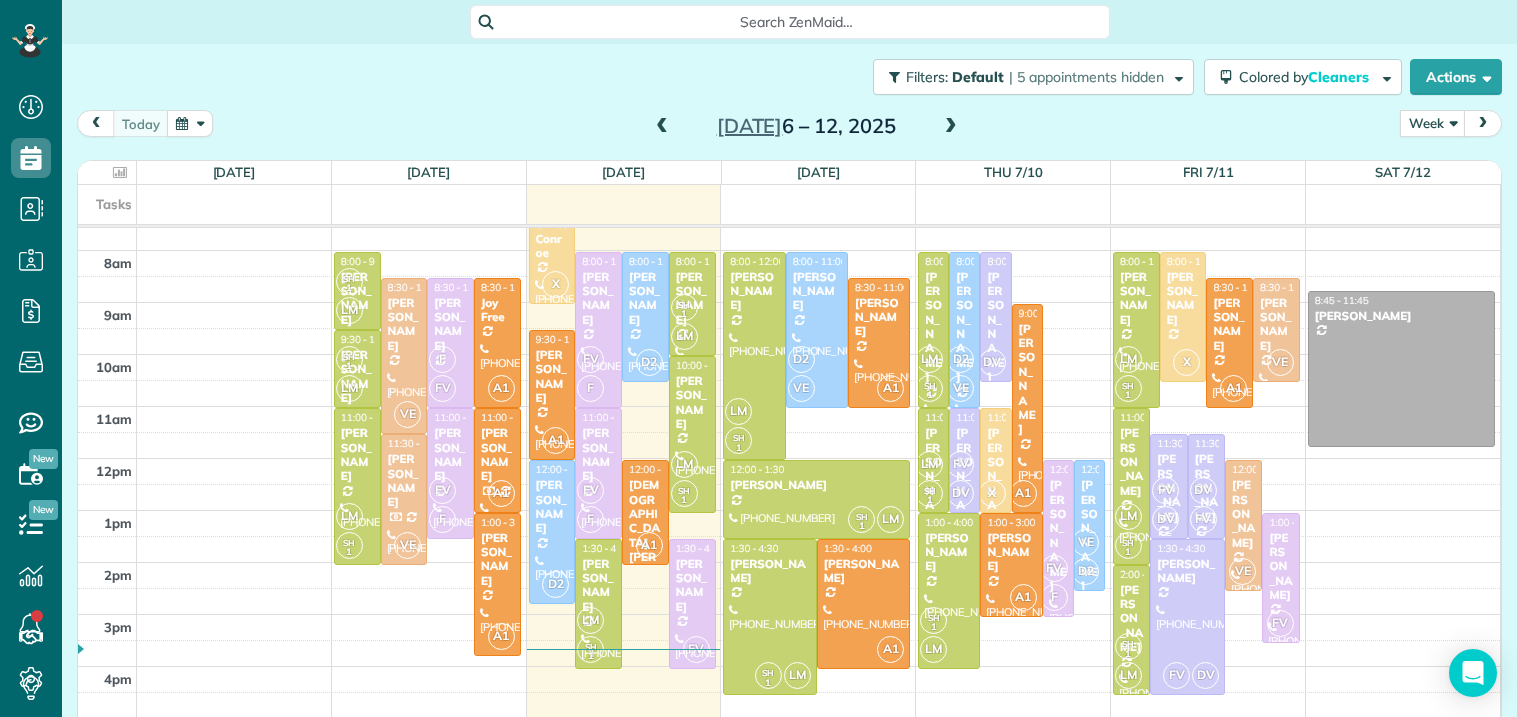 click on "FV" at bounding box center (1165, 490) 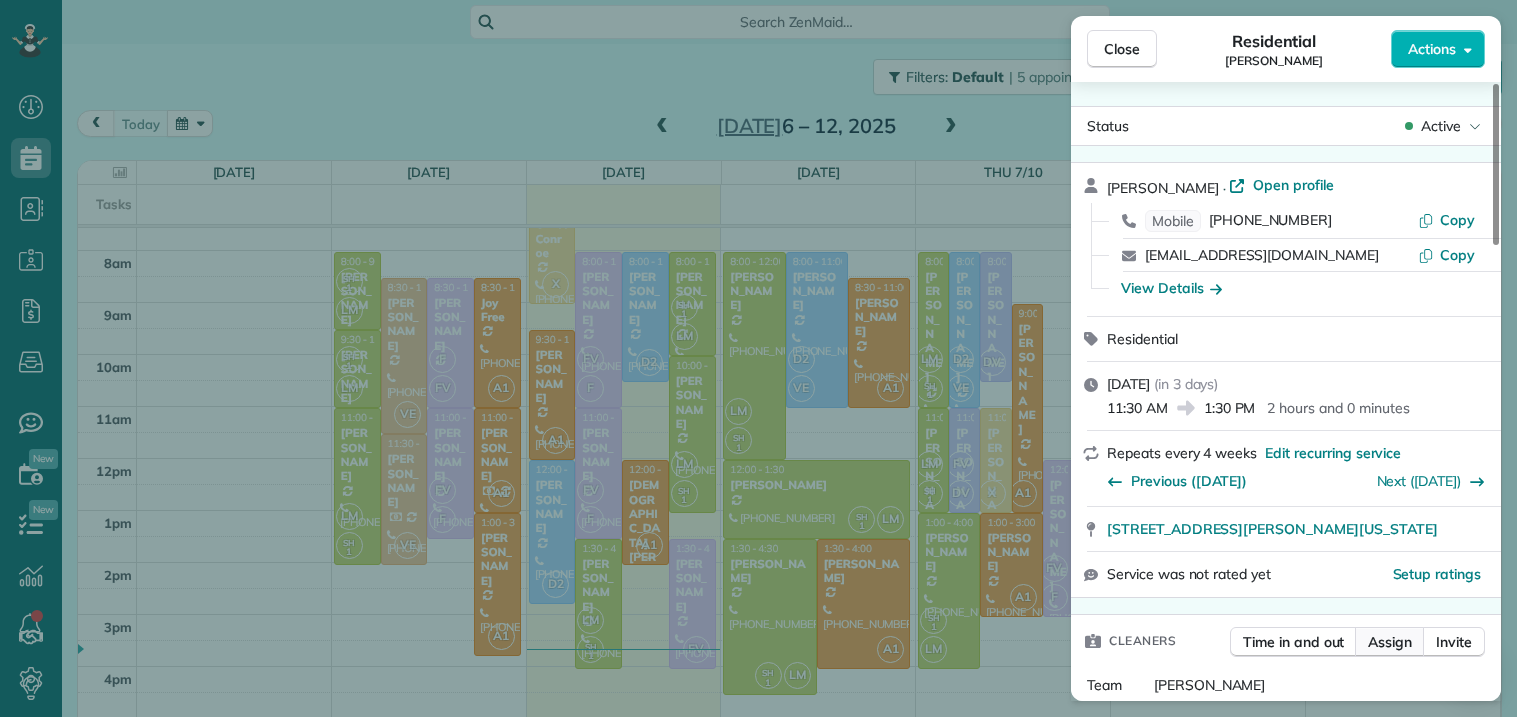 click on "Assign" at bounding box center (1390, 642) 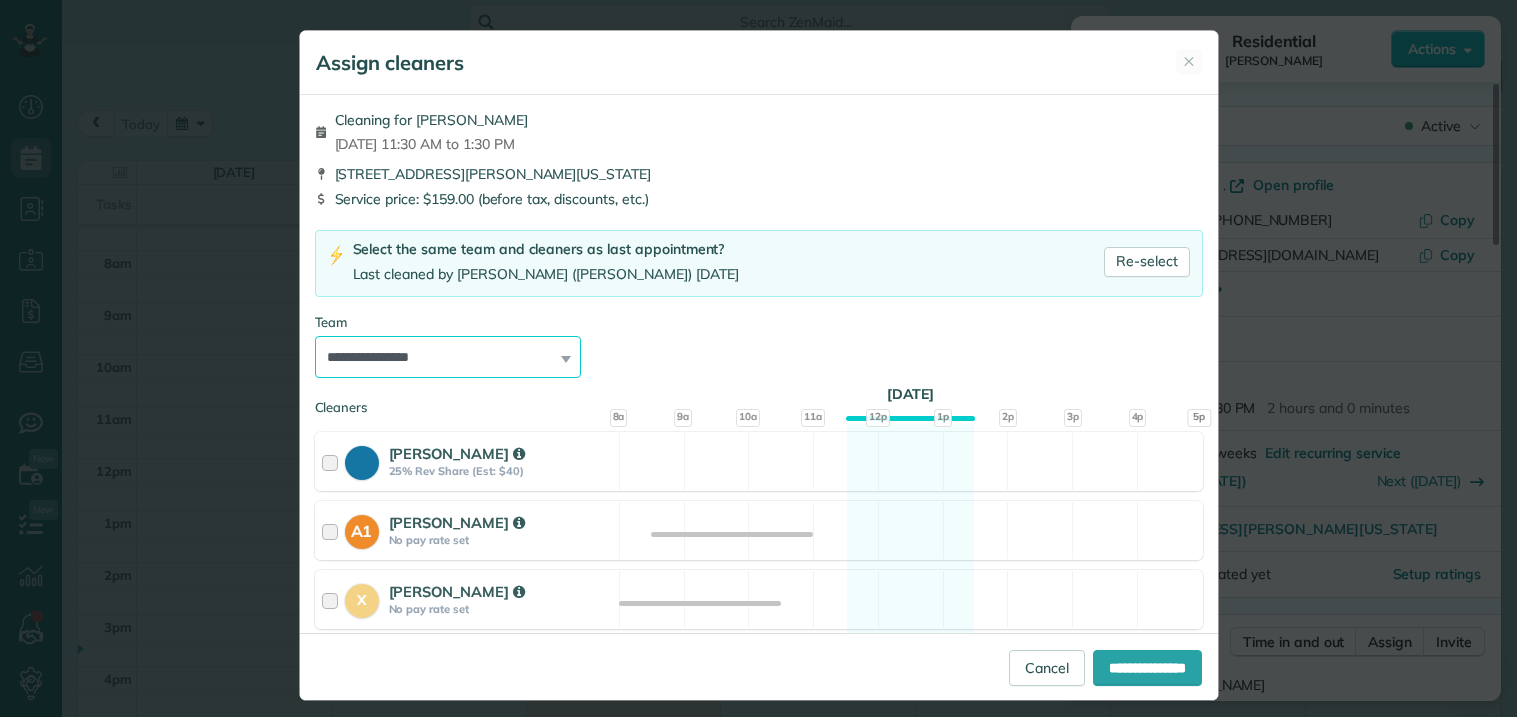 click on "**********" at bounding box center [448, 357] 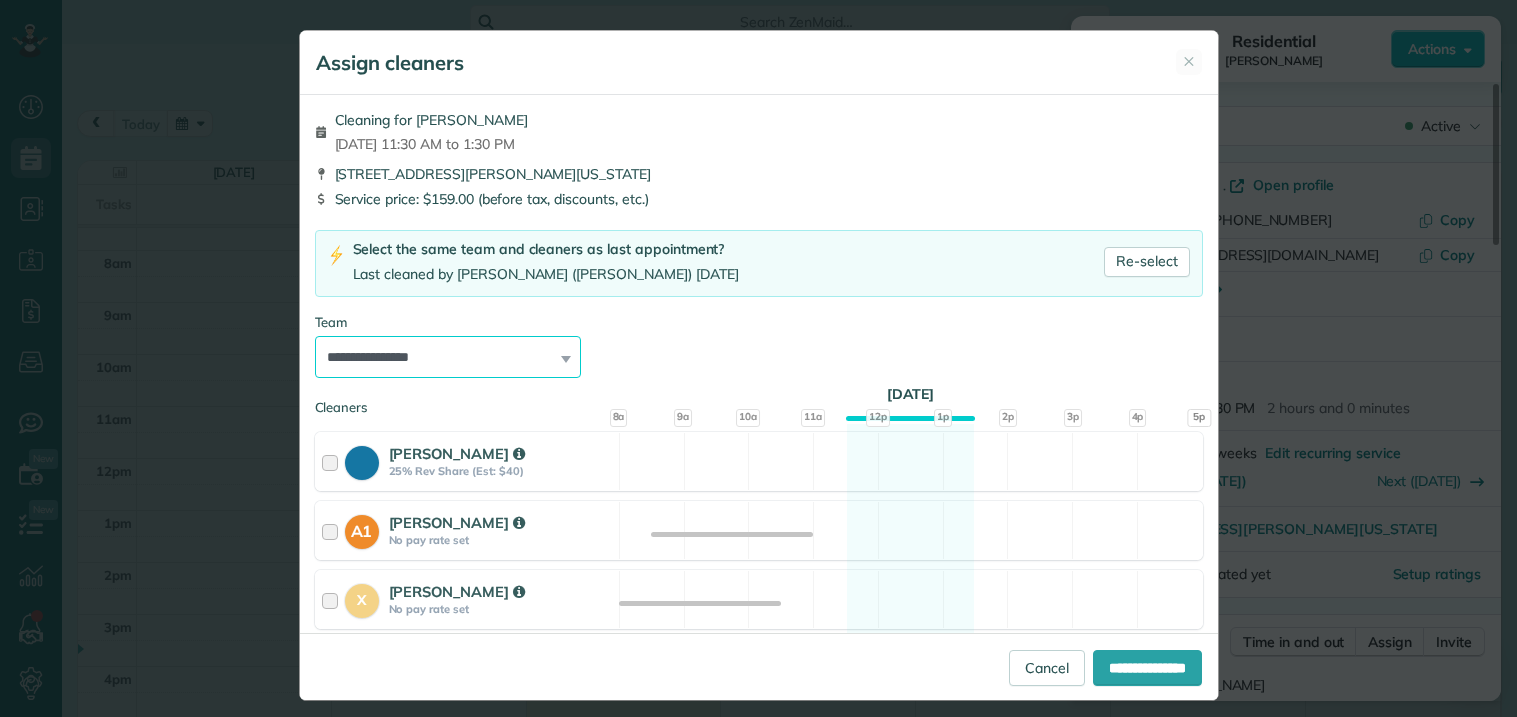 select on "*****" 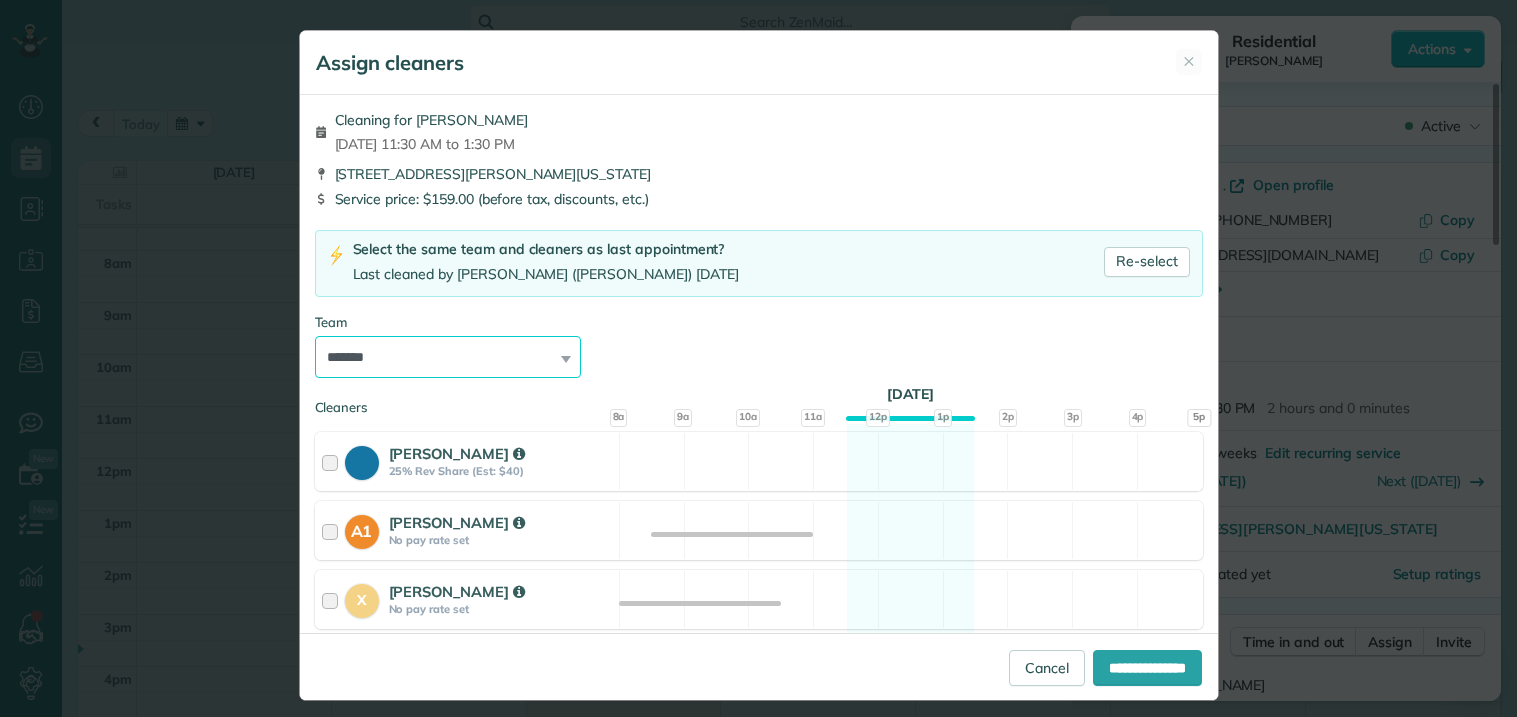 click on "**********" at bounding box center [448, 357] 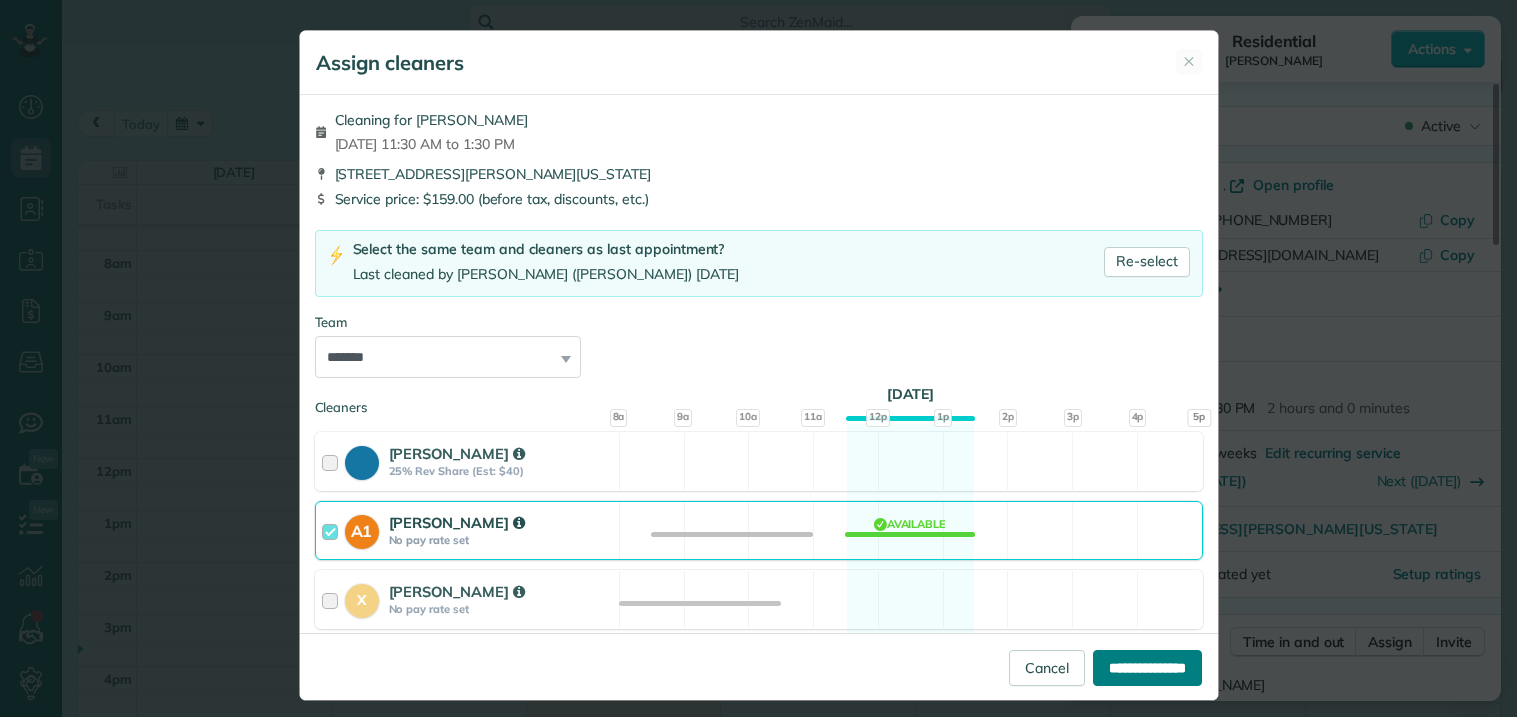 click on "**********" at bounding box center (1147, 668) 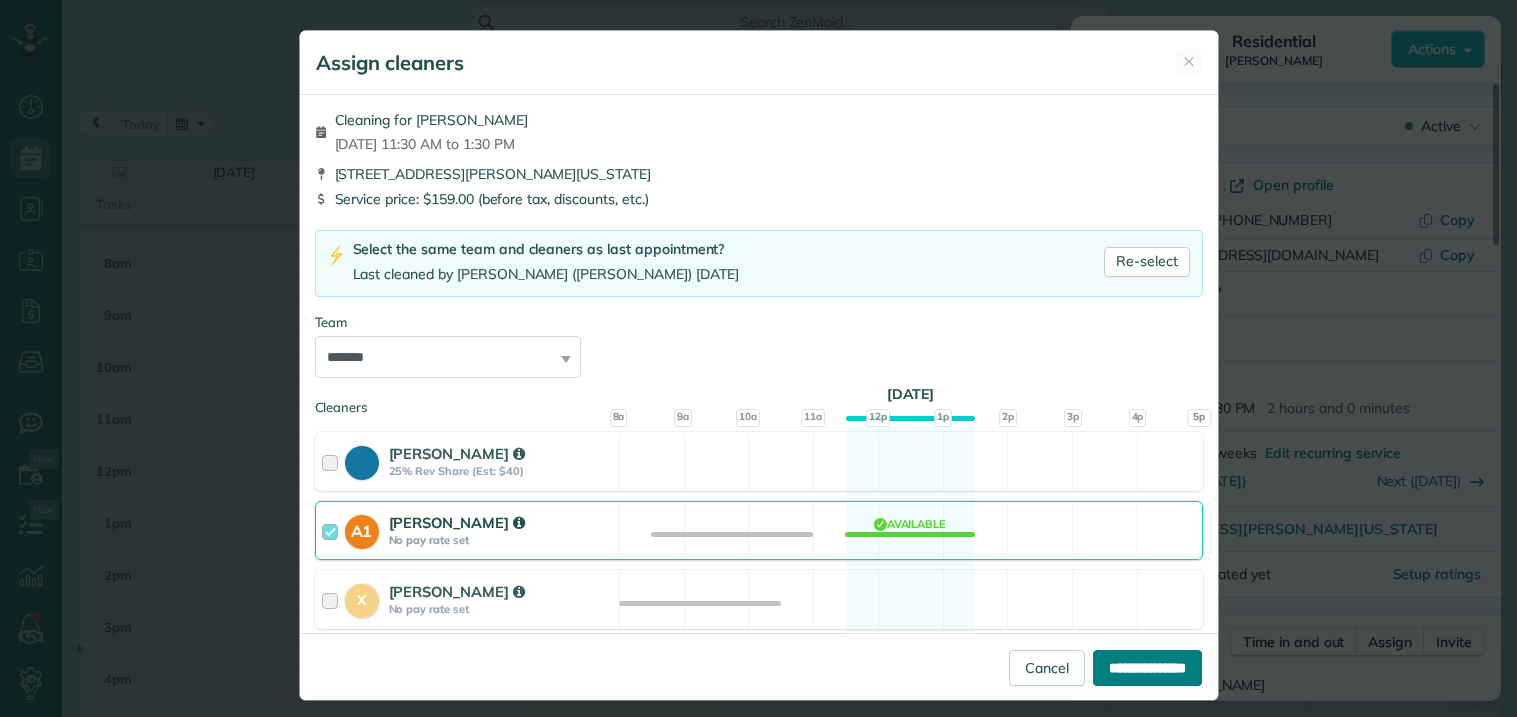 type on "**********" 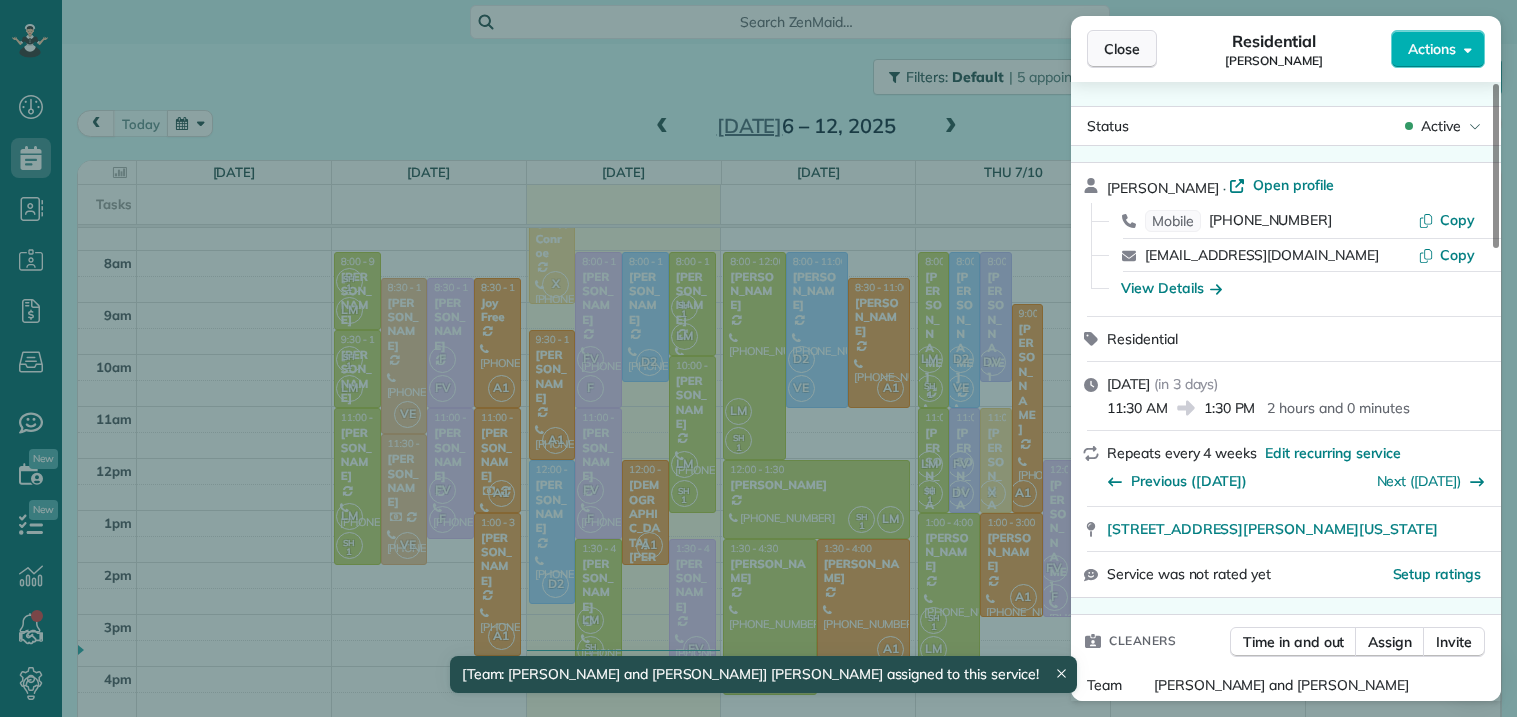 click on "Close" at bounding box center (1122, 49) 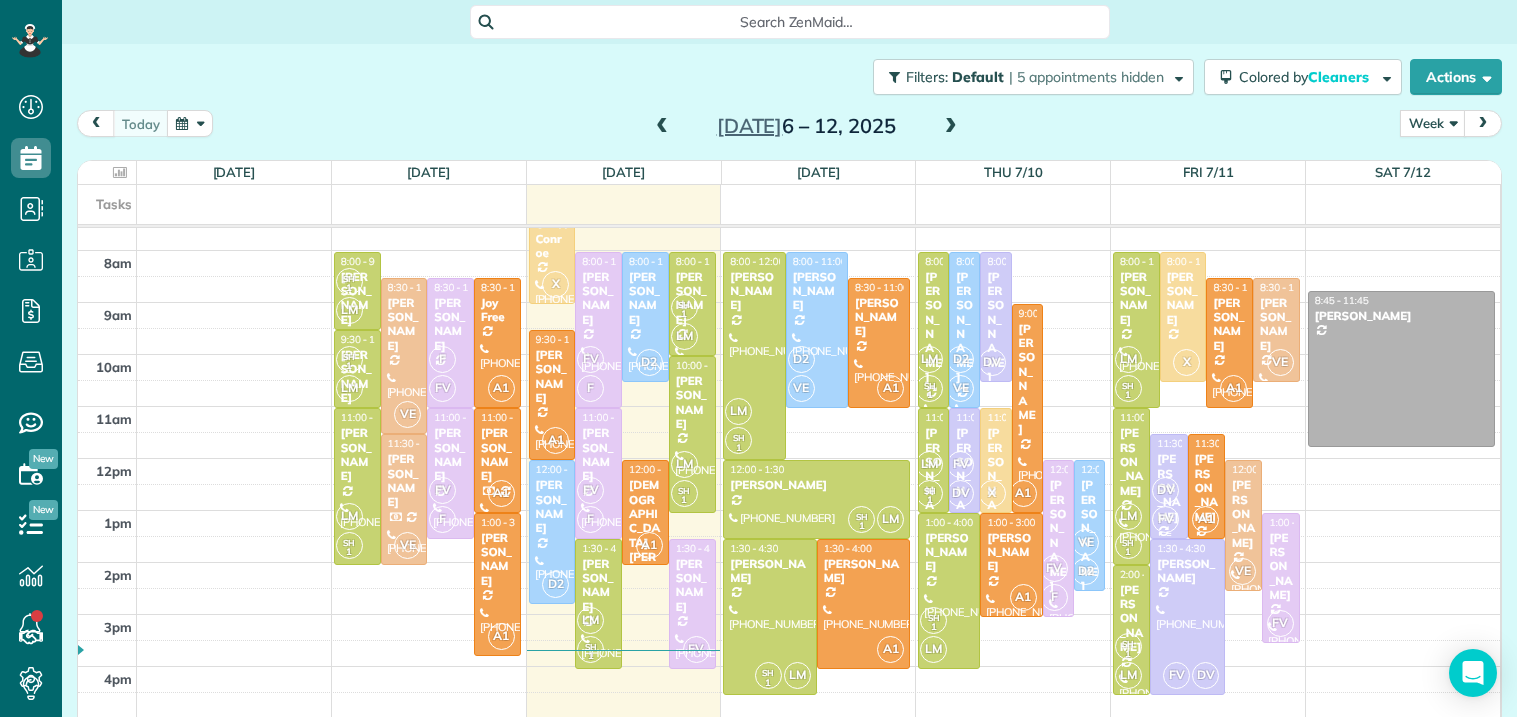 scroll, scrollTop: 258, scrollLeft: 0, axis: vertical 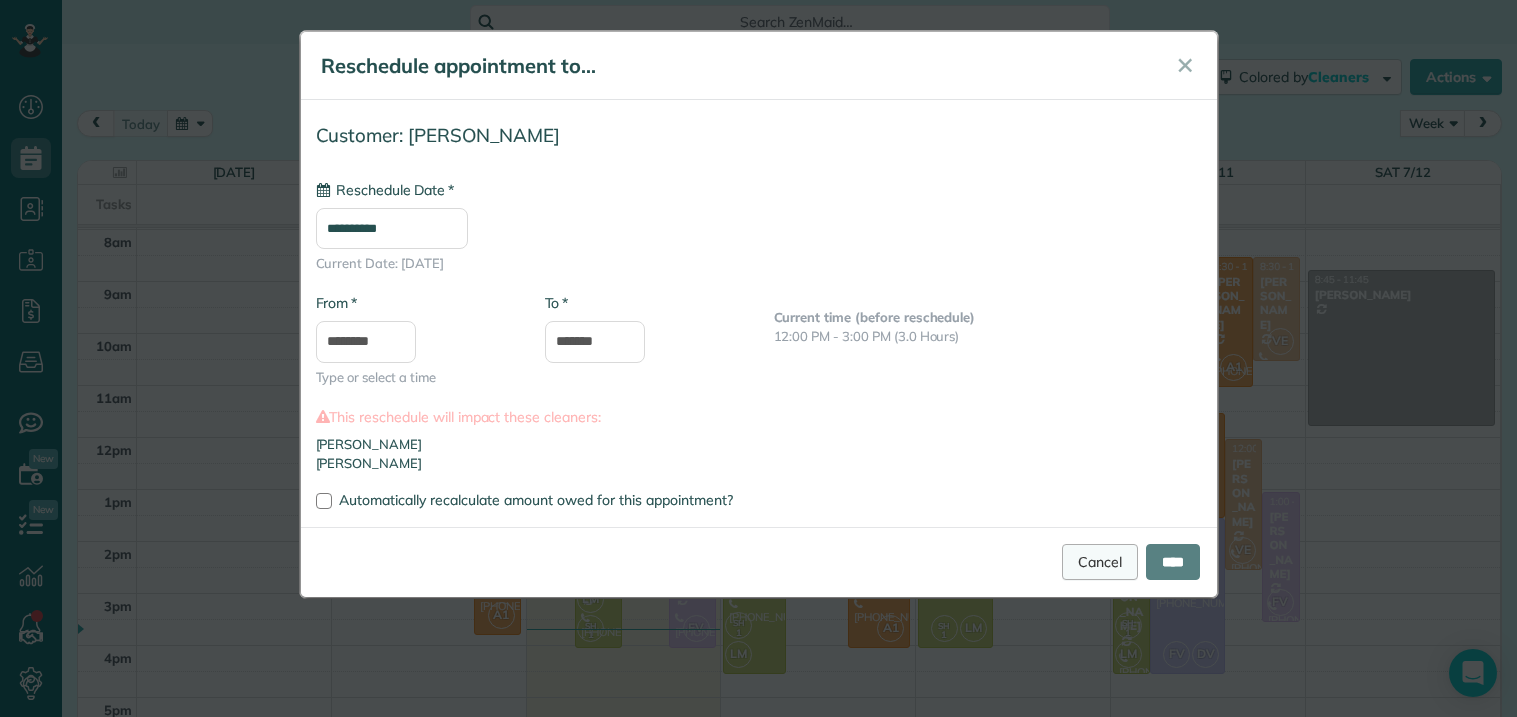 type on "**********" 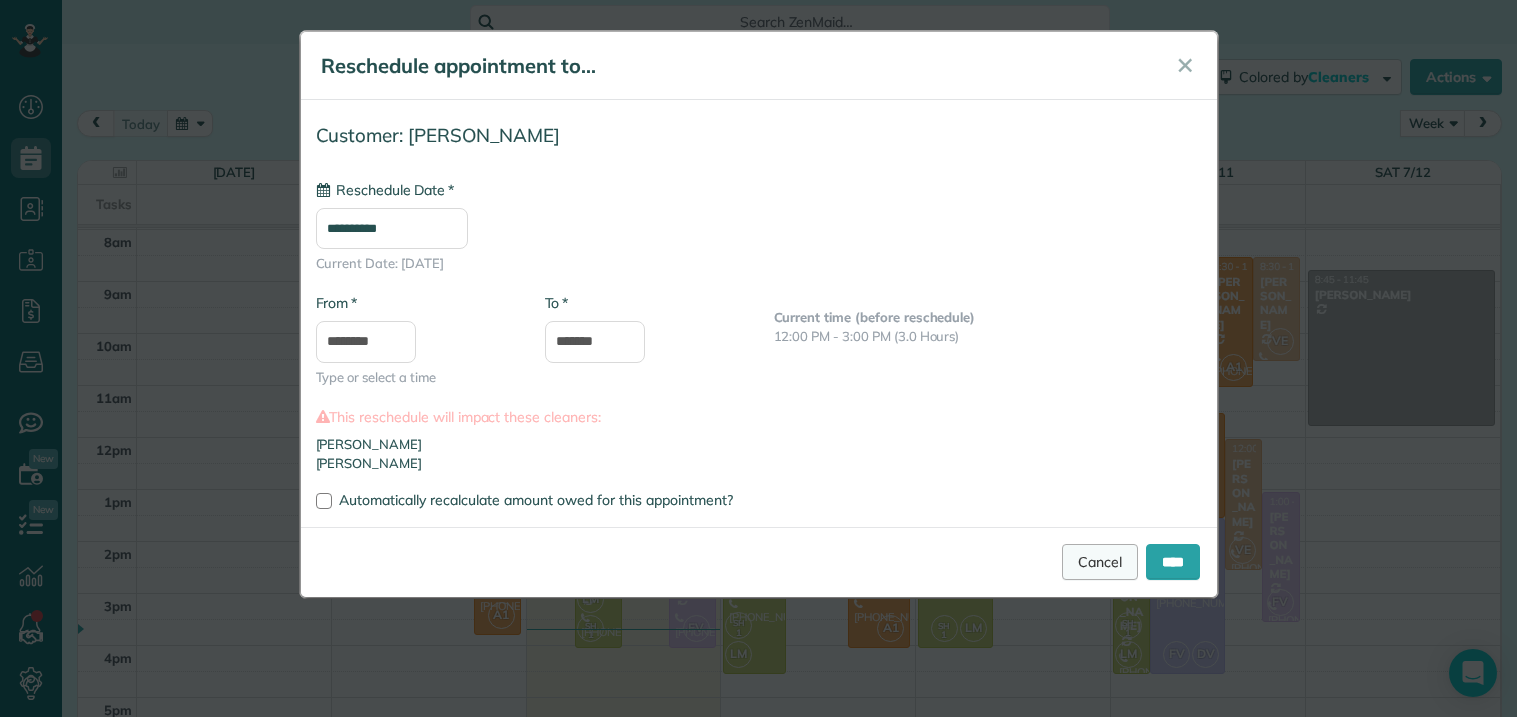 click on "Cancel" at bounding box center [1100, 562] 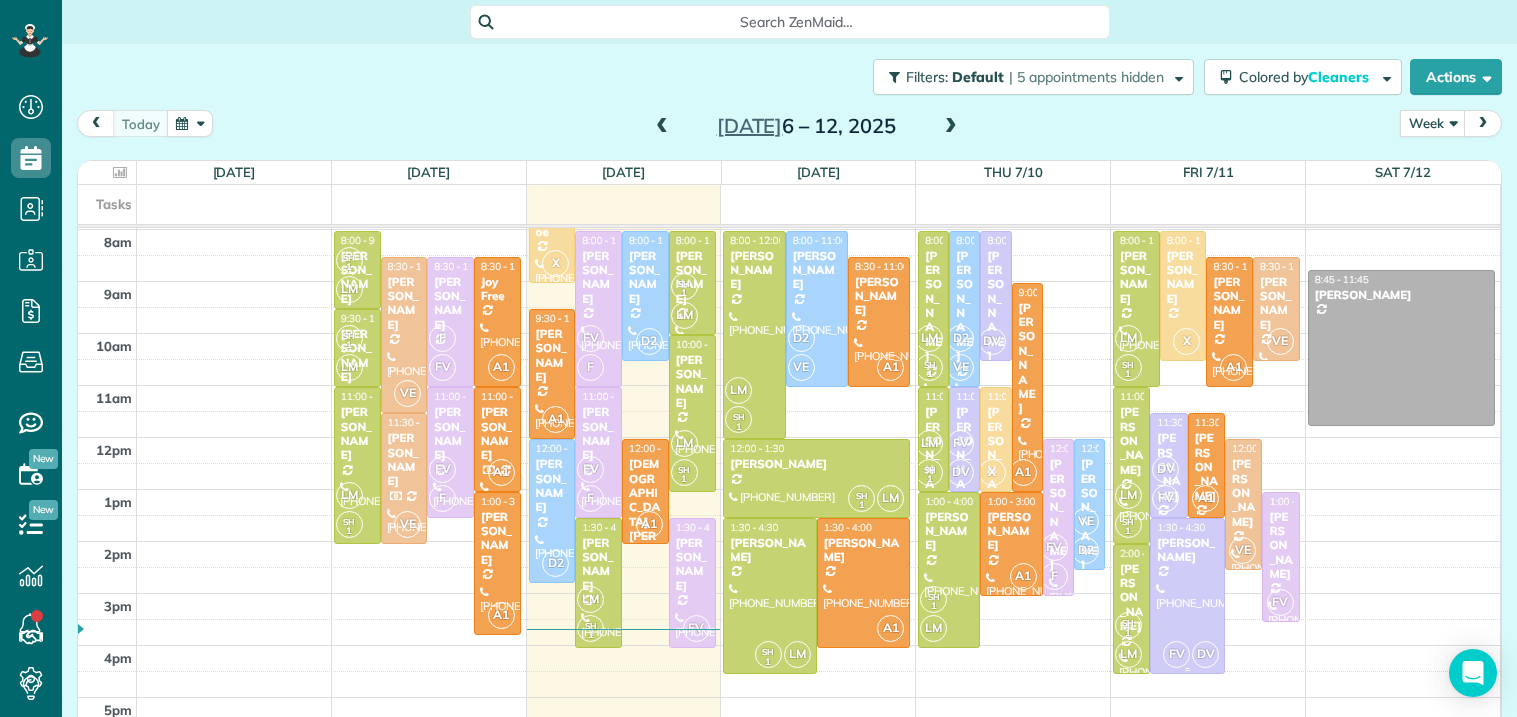 click at bounding box center [1187, 596] 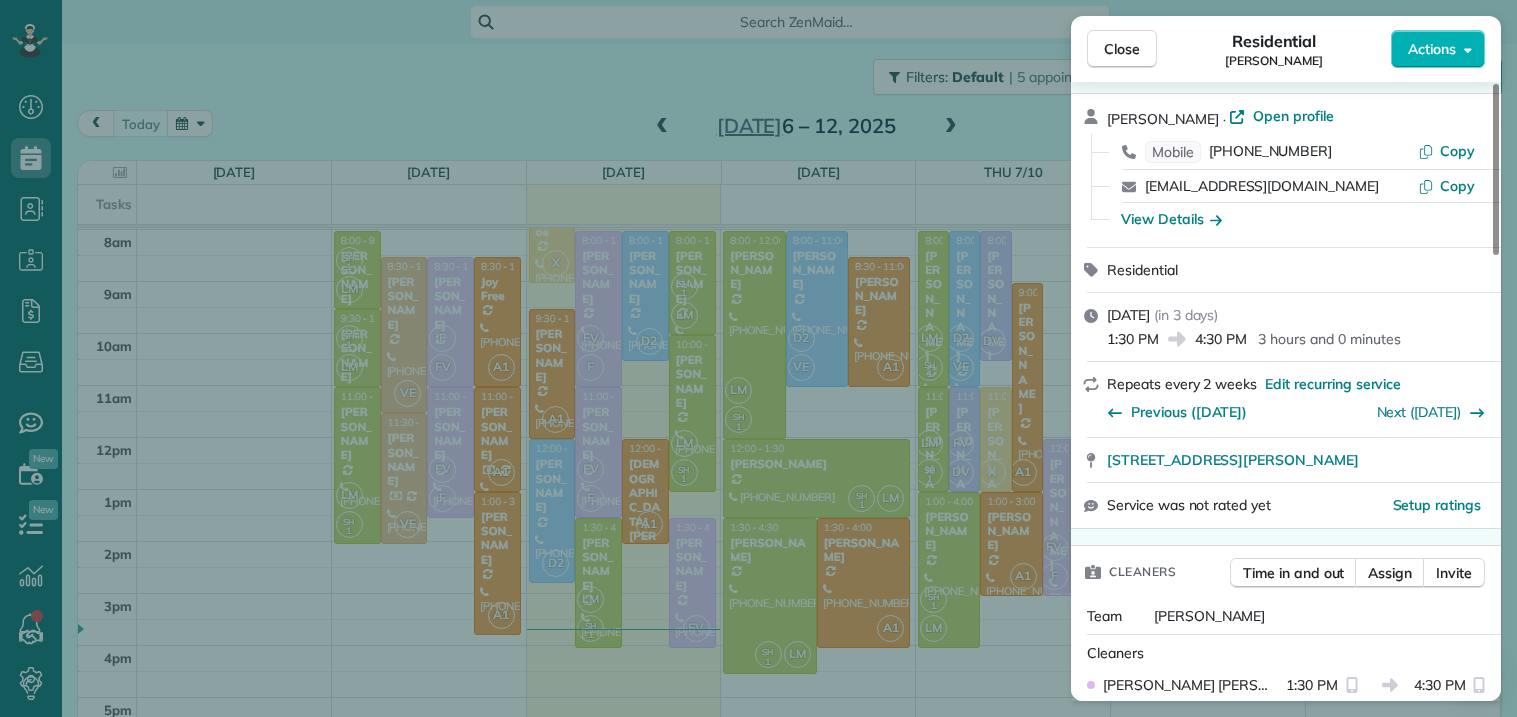 scroll, scrollTop: 88, scrollLeft: 0, axis: vertical 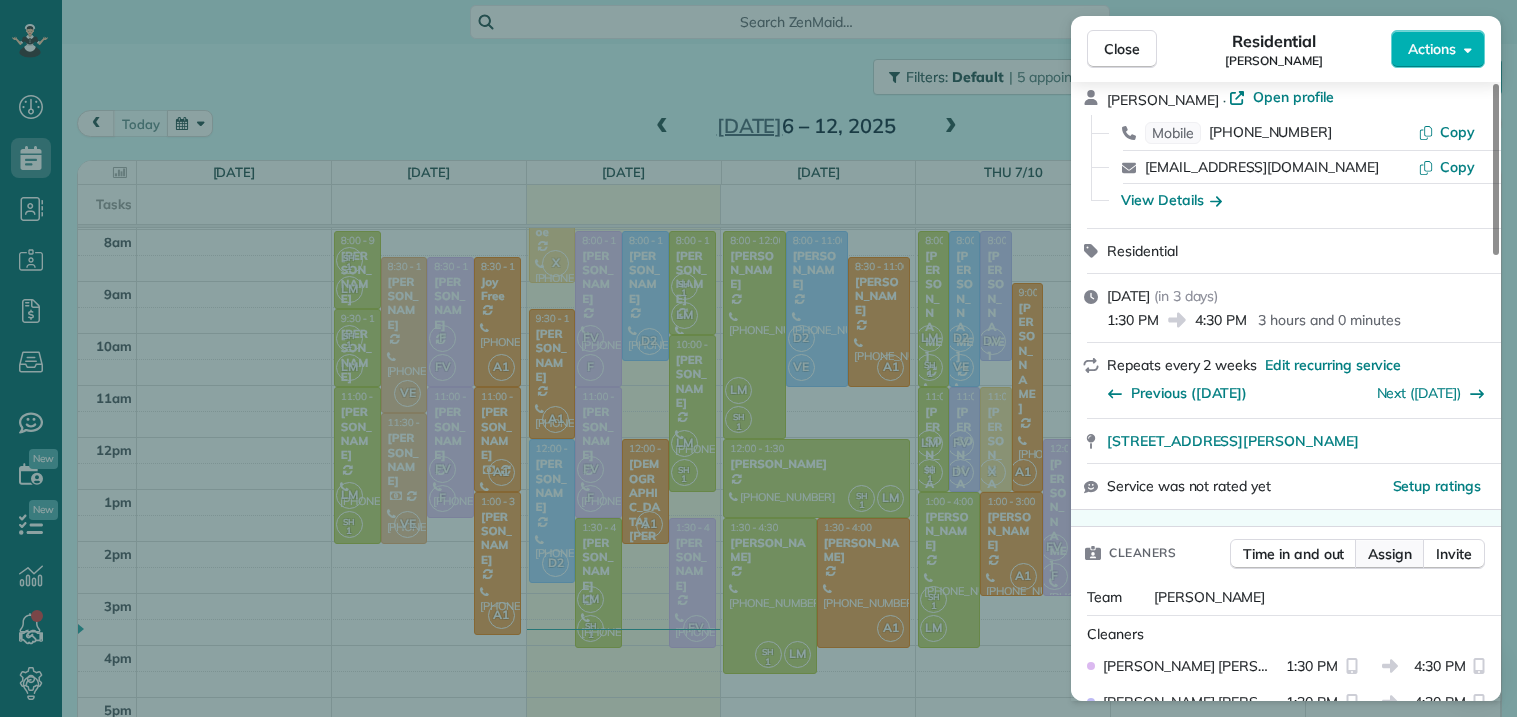 click on "Assign" at bounding box center [1390, 554] 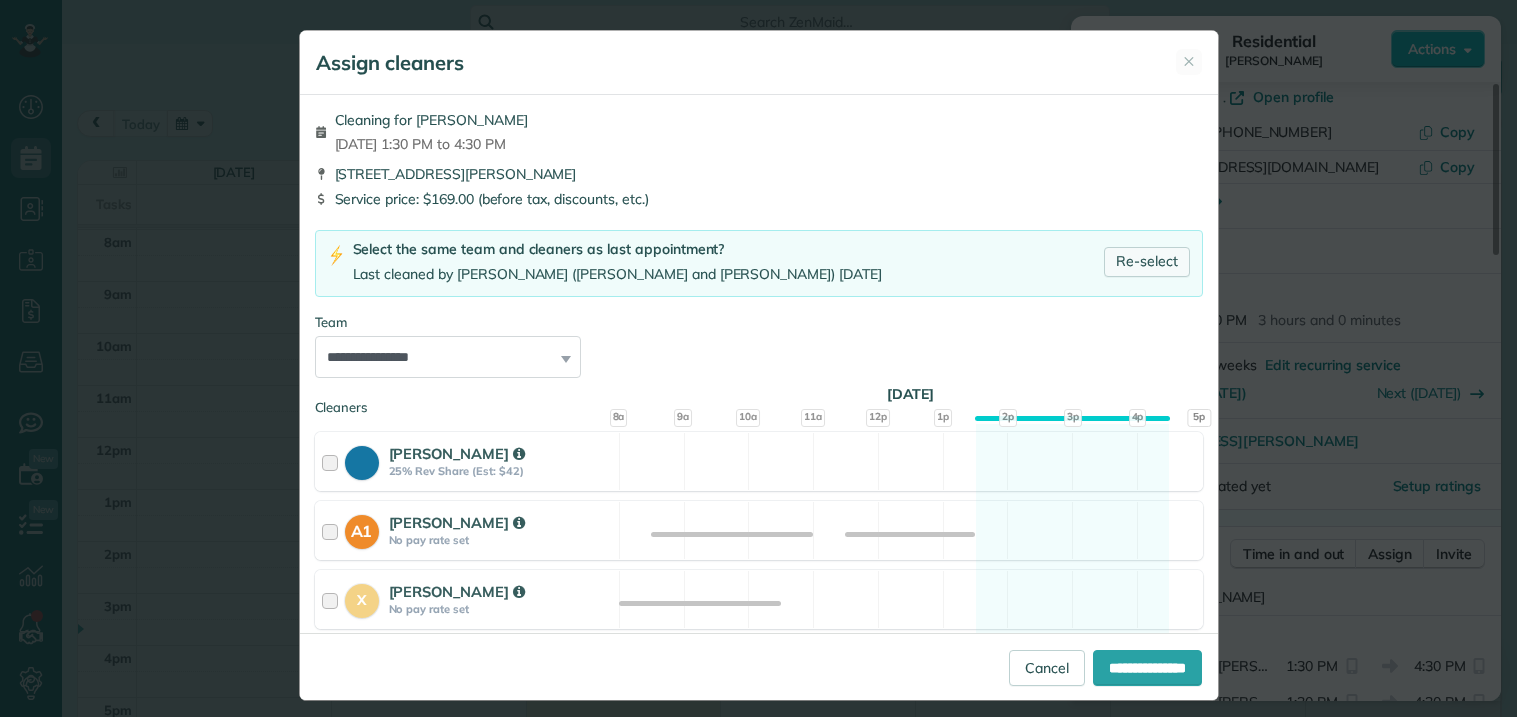 click on "Re-select" at bounding box center [1147, 262] 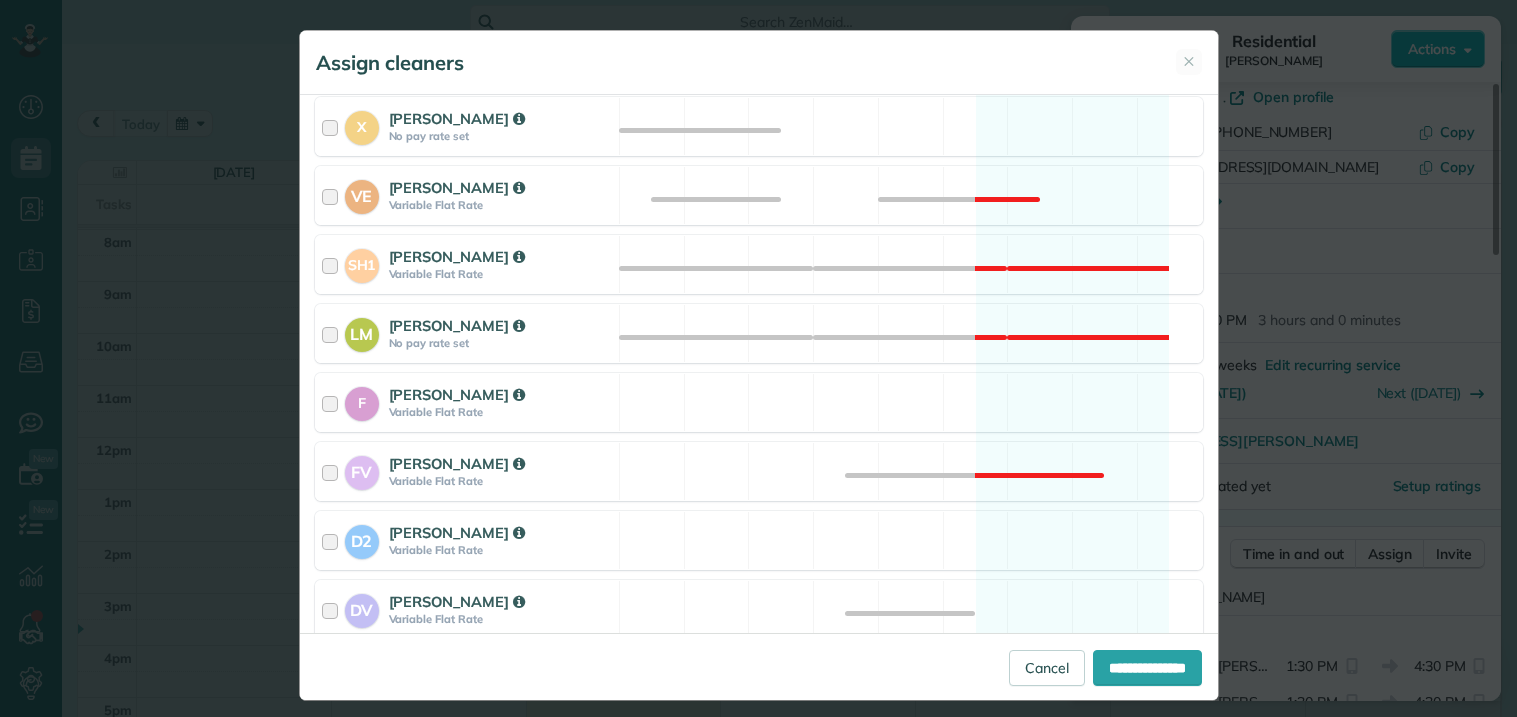 scroll, scrollTop: 485, scrollLeft: 0, axis: vertical 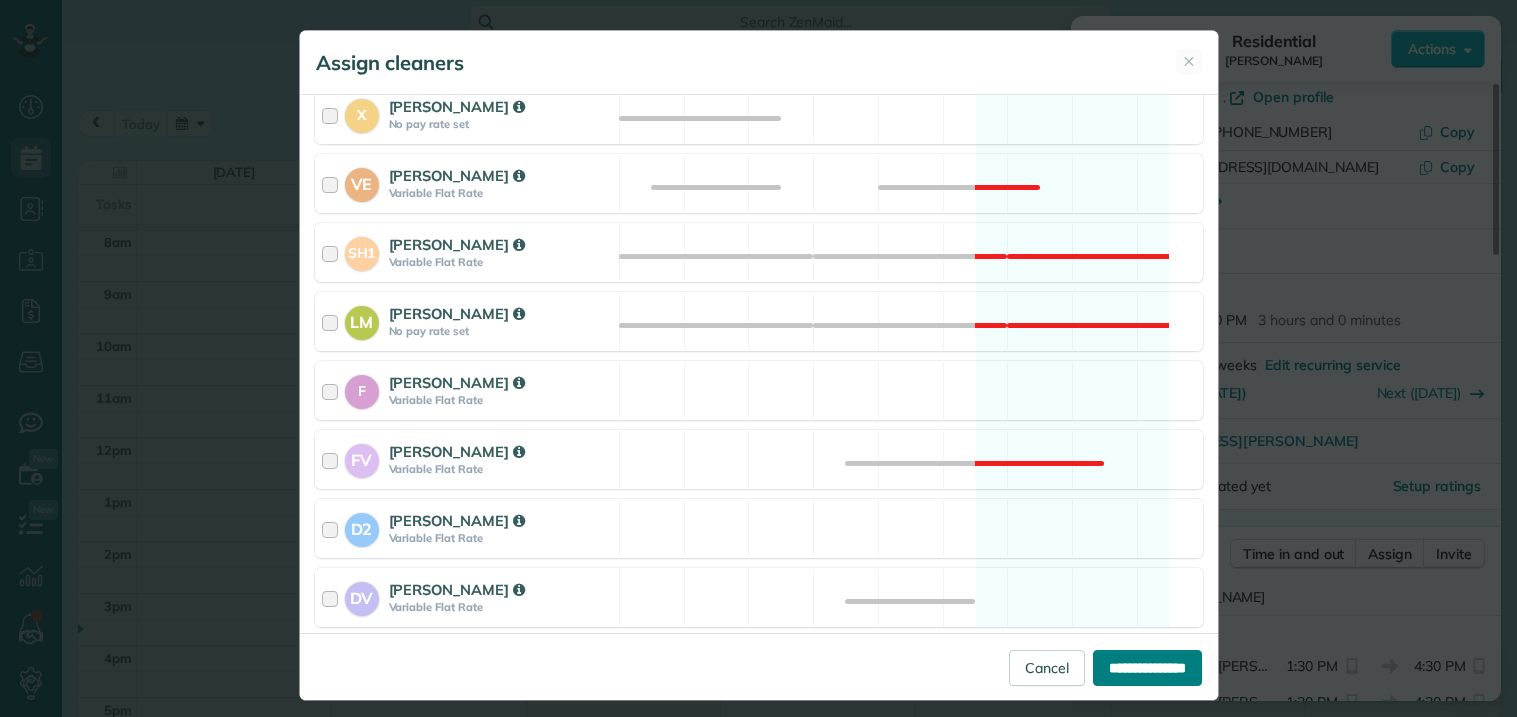 click on "**********" at bounding box center (1147, 668) 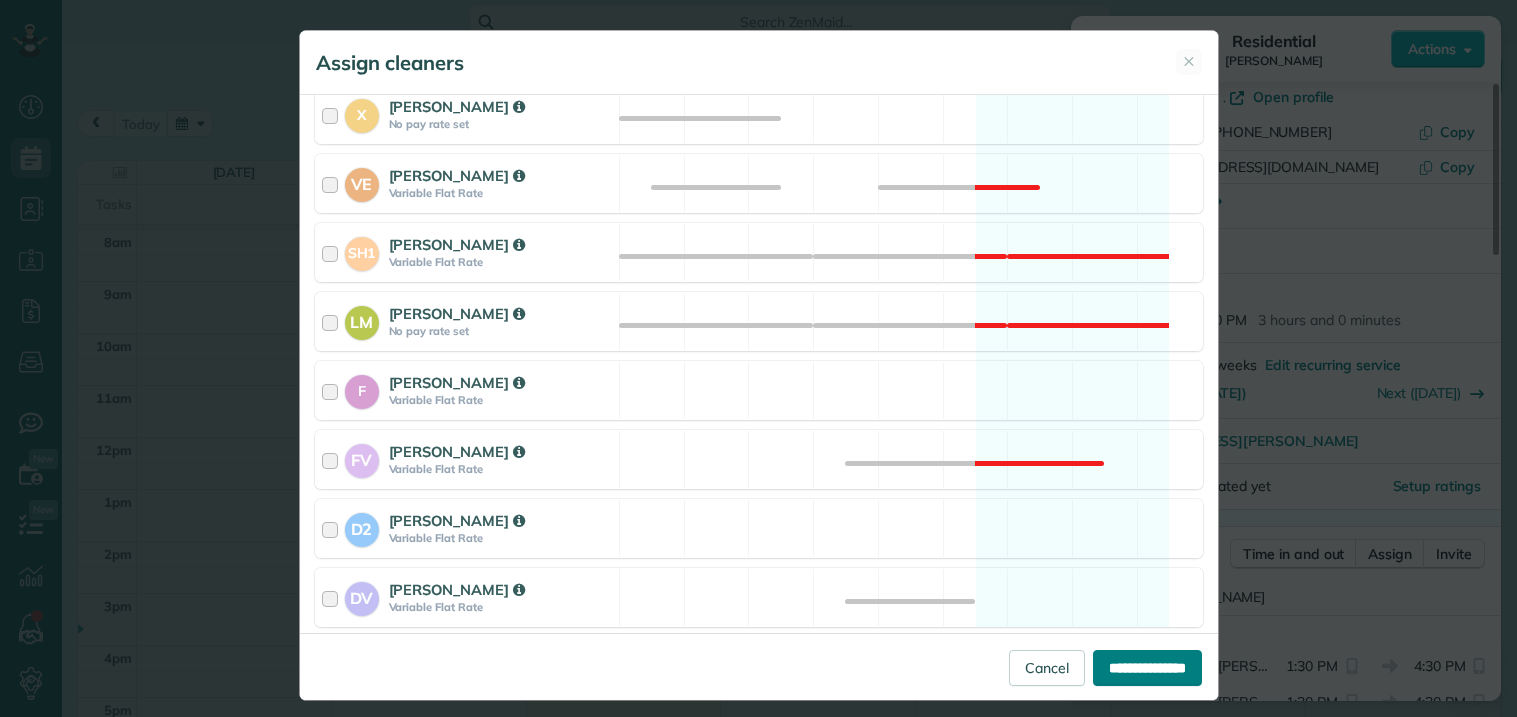type on "**********" 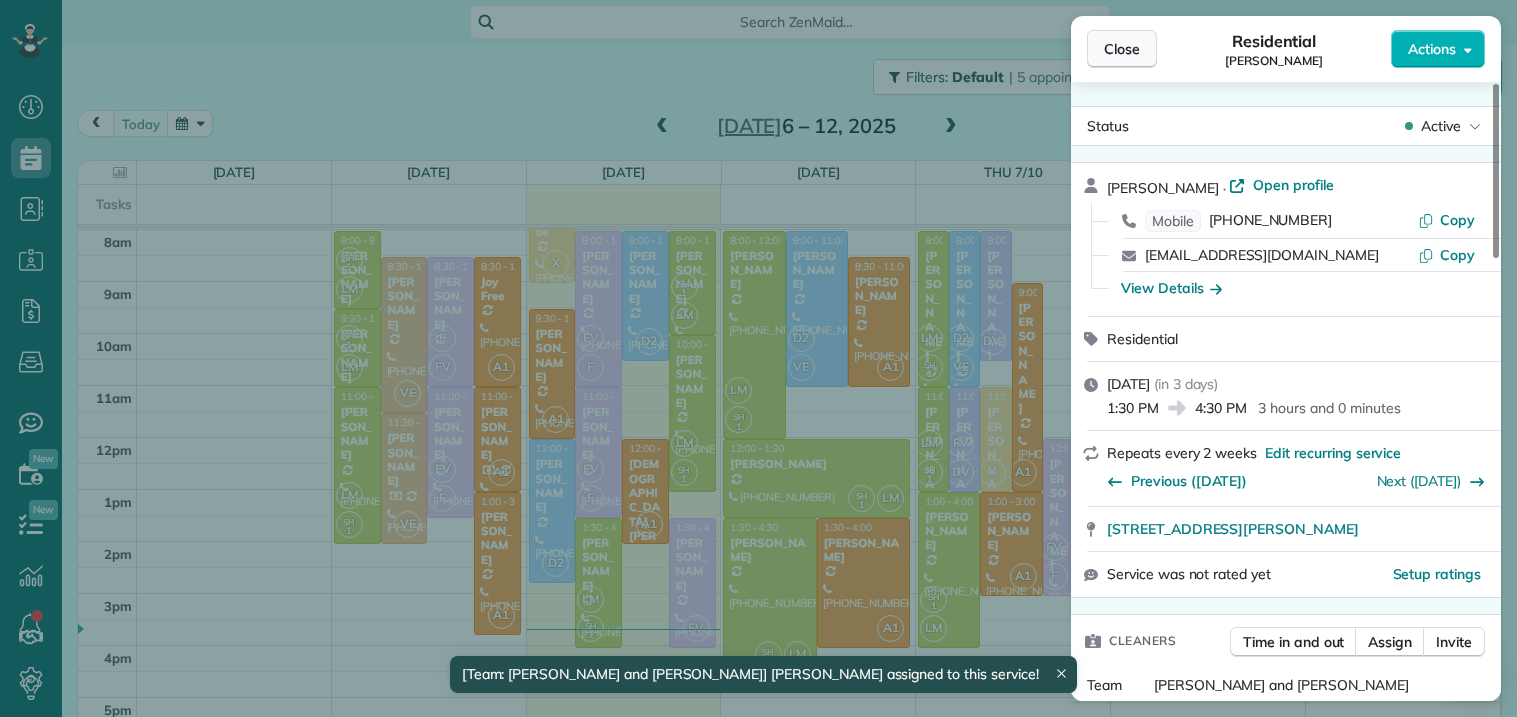 click on "Close" at bounding box center (1122, 49) 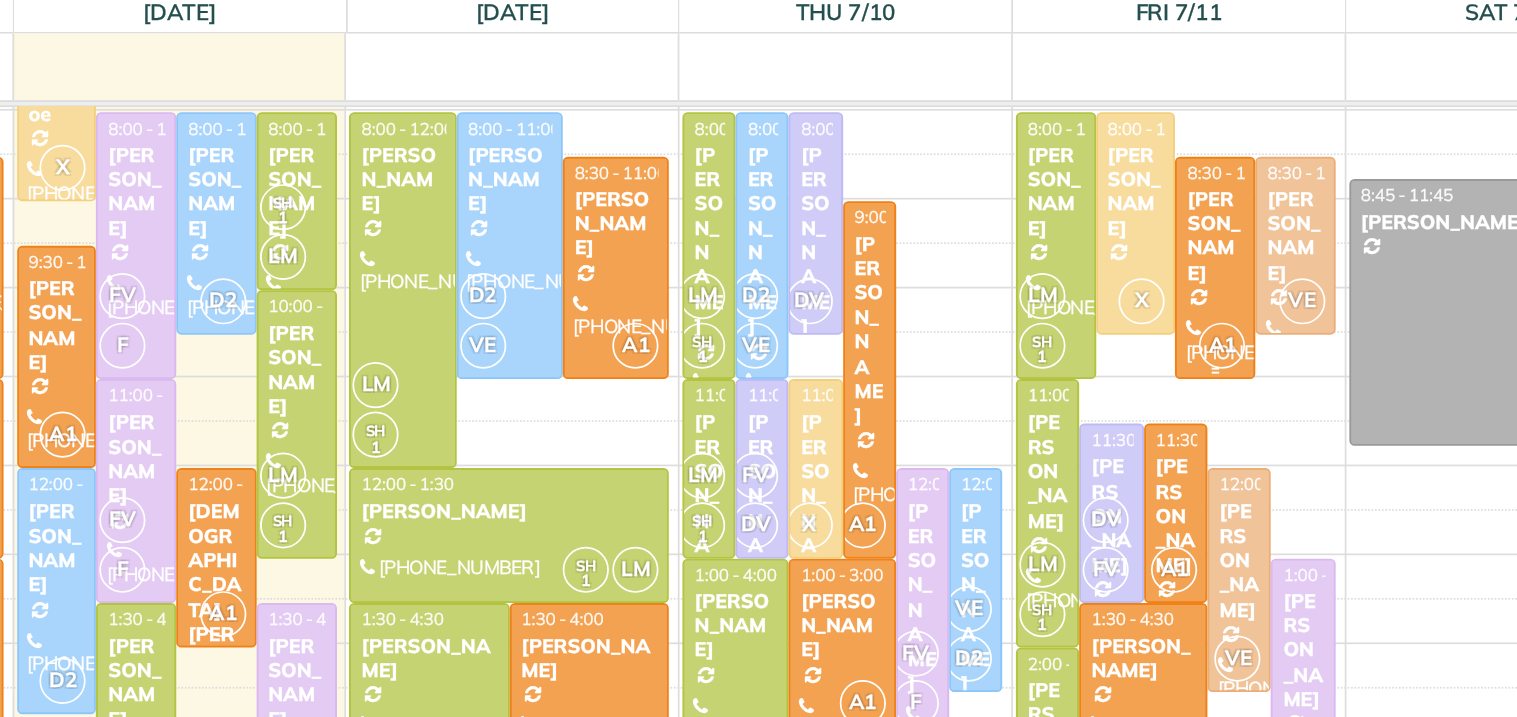 scroll, scrollTop: 25, scrollLeft: 0, axis: vertical 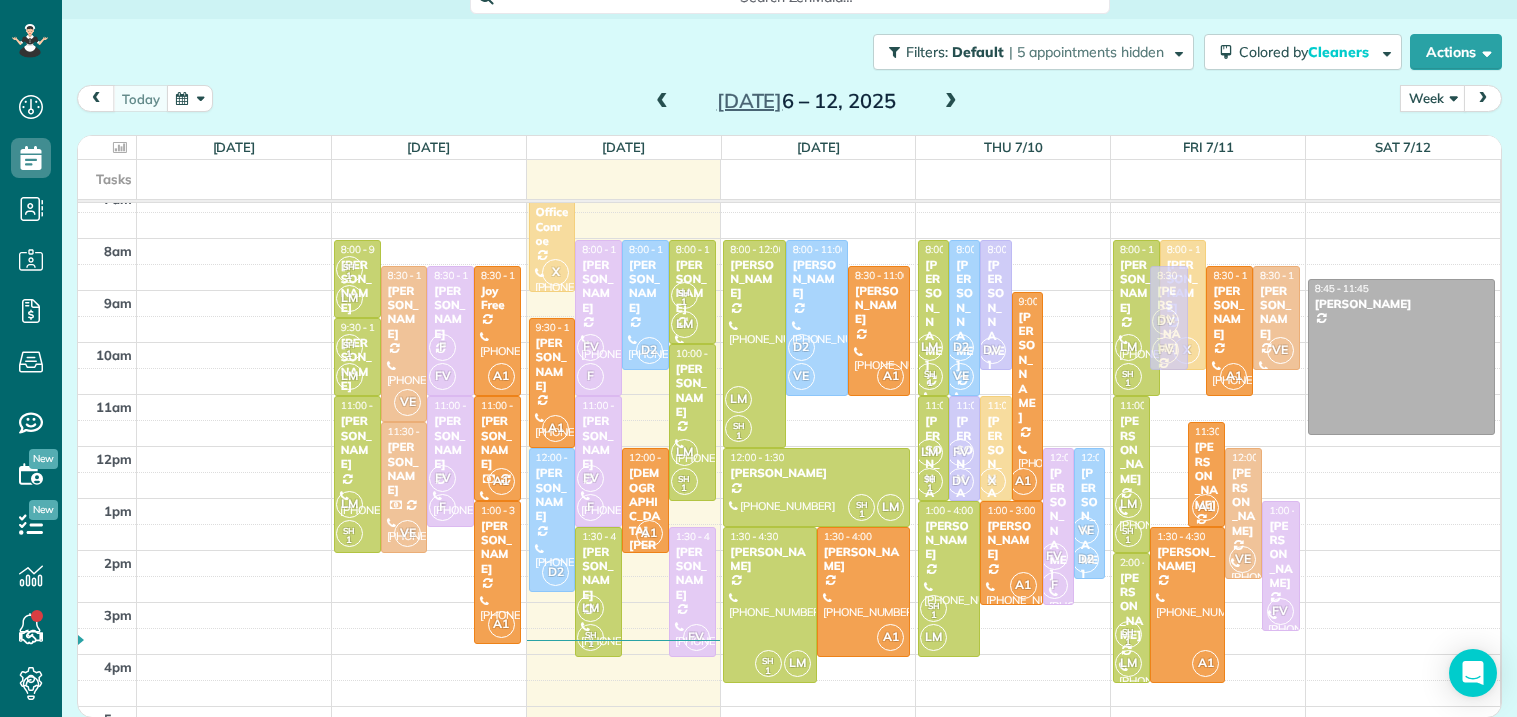 drag, startPoint x: 1174, startPoint y: 486, endPoint x: 1167, endPoint y: 327, distance: 159.154 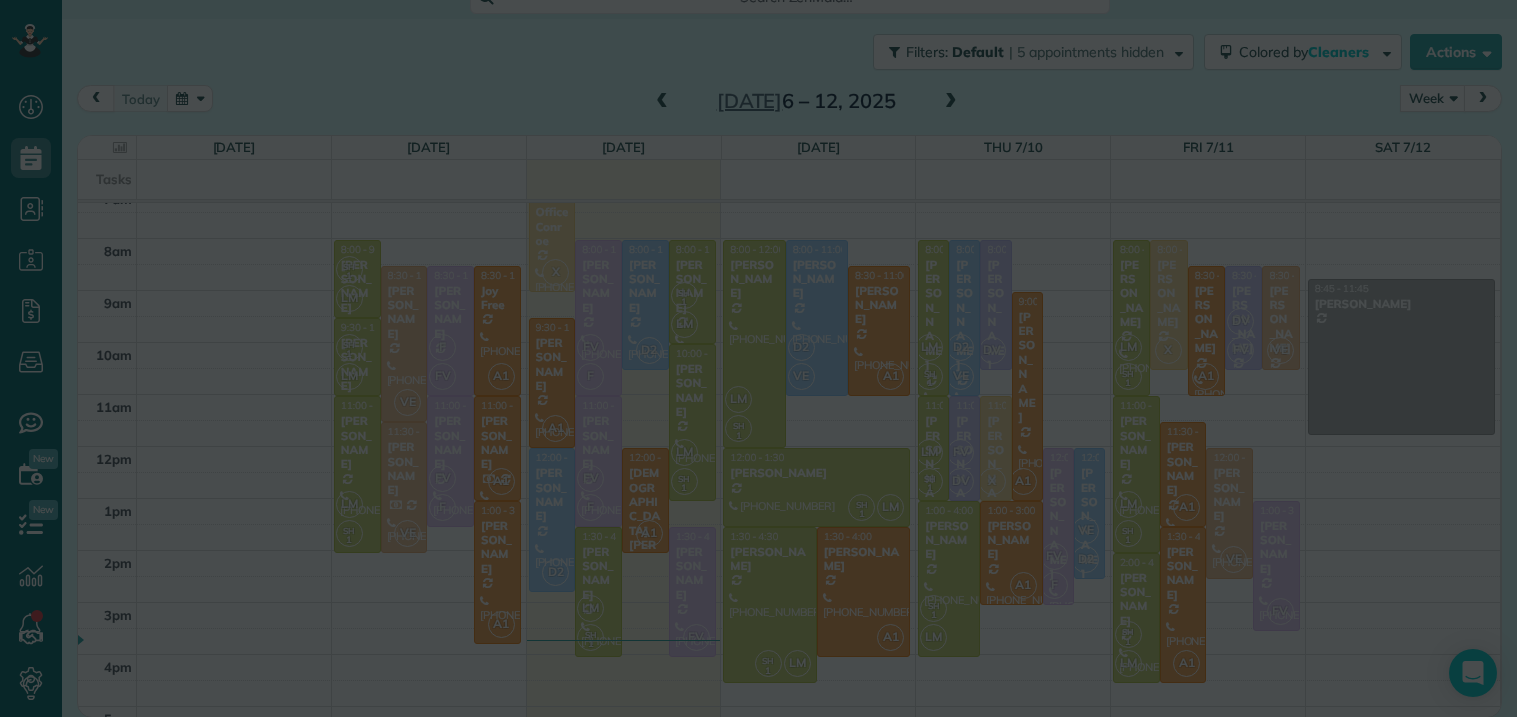 scroll, scrollTop: 23, scrollLeft: 0, axis: vertical 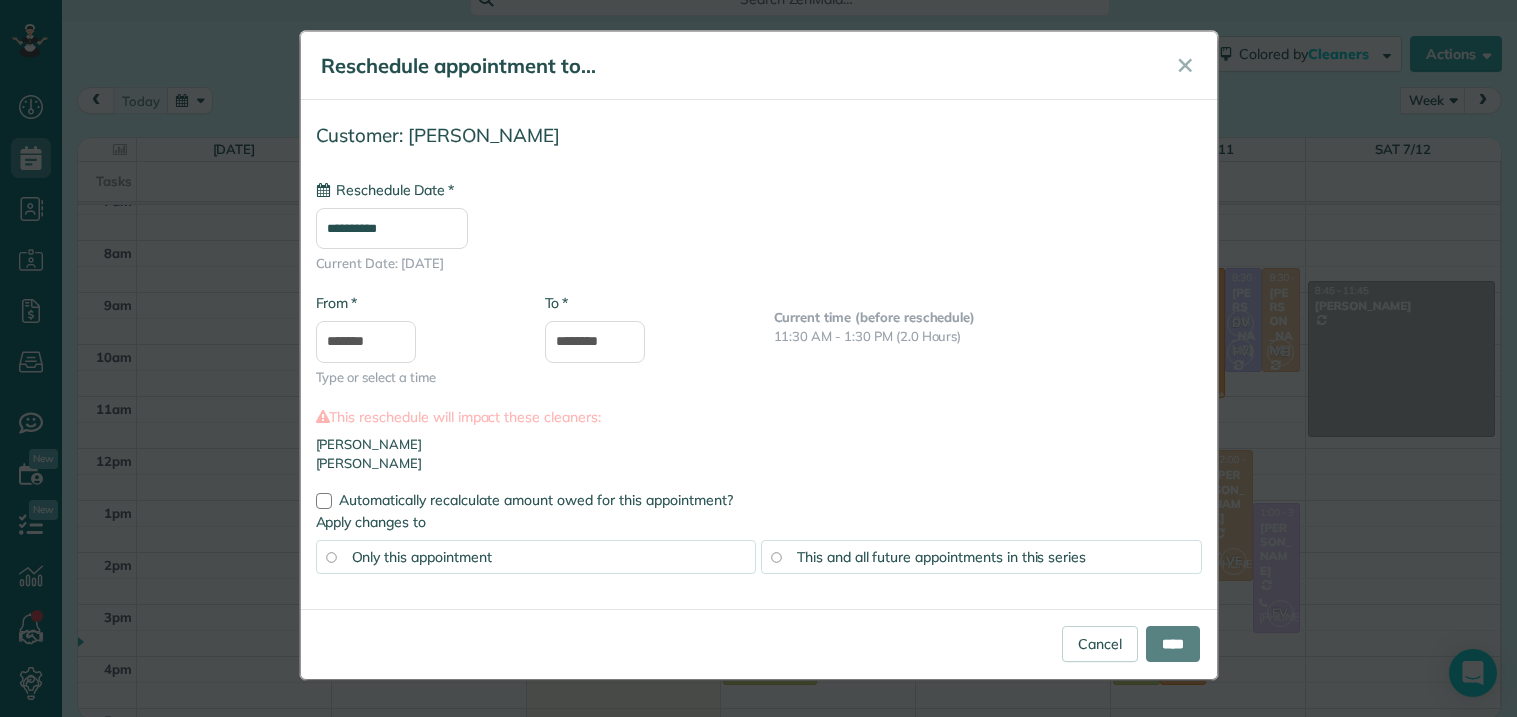 type on "**********" 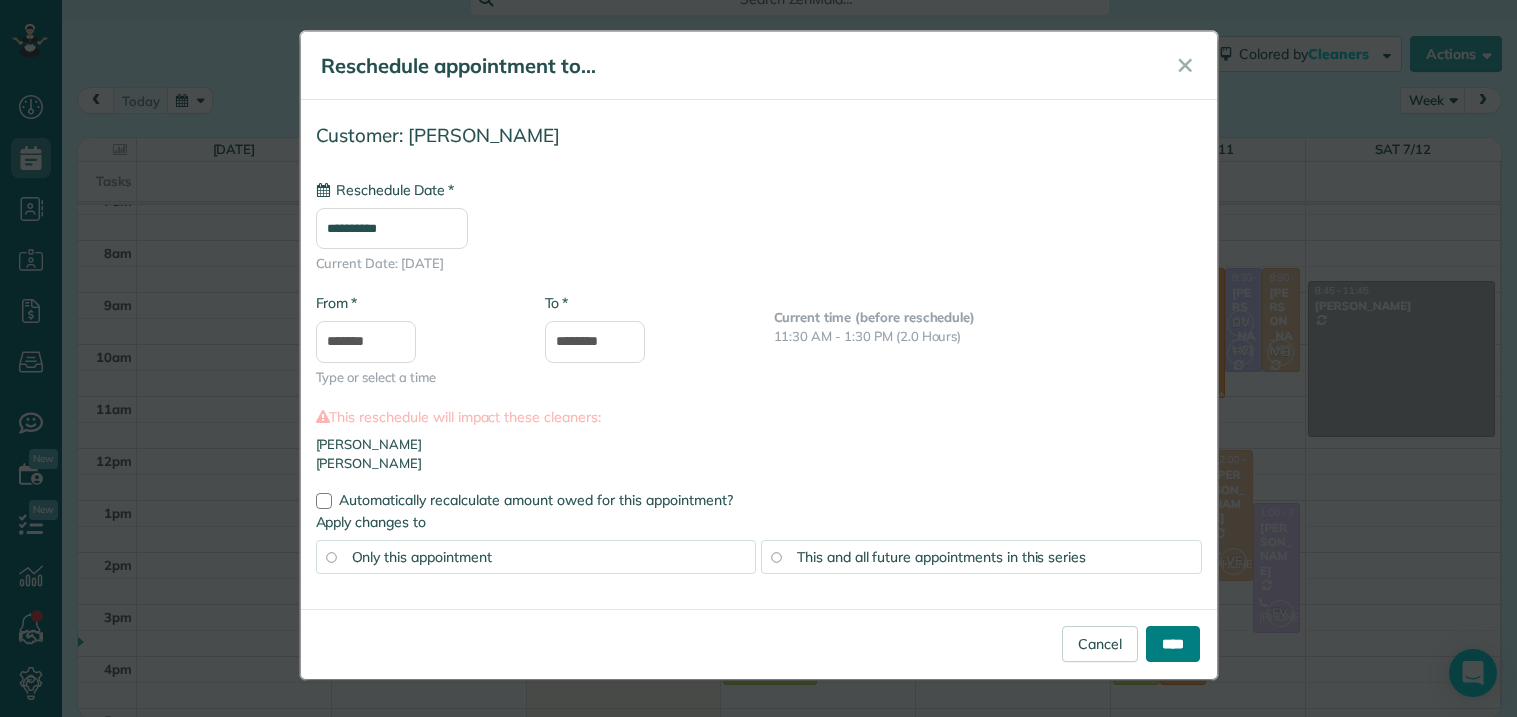 click on "****" at bounding box center [1173, 644] 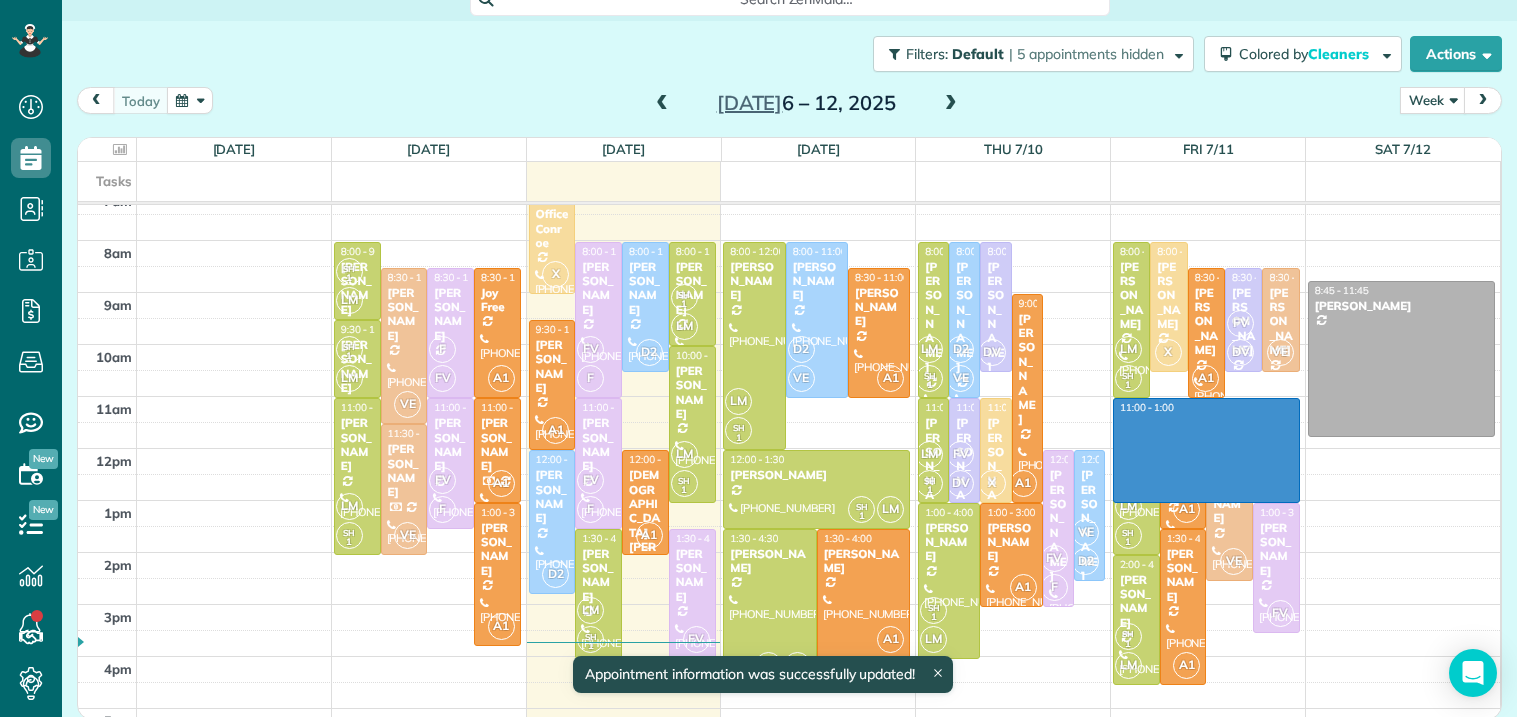 drag, startPoint x: 1272, startPoint y: 406, endPoint x: 1265, endPoint y: 498, distance: 92.26592 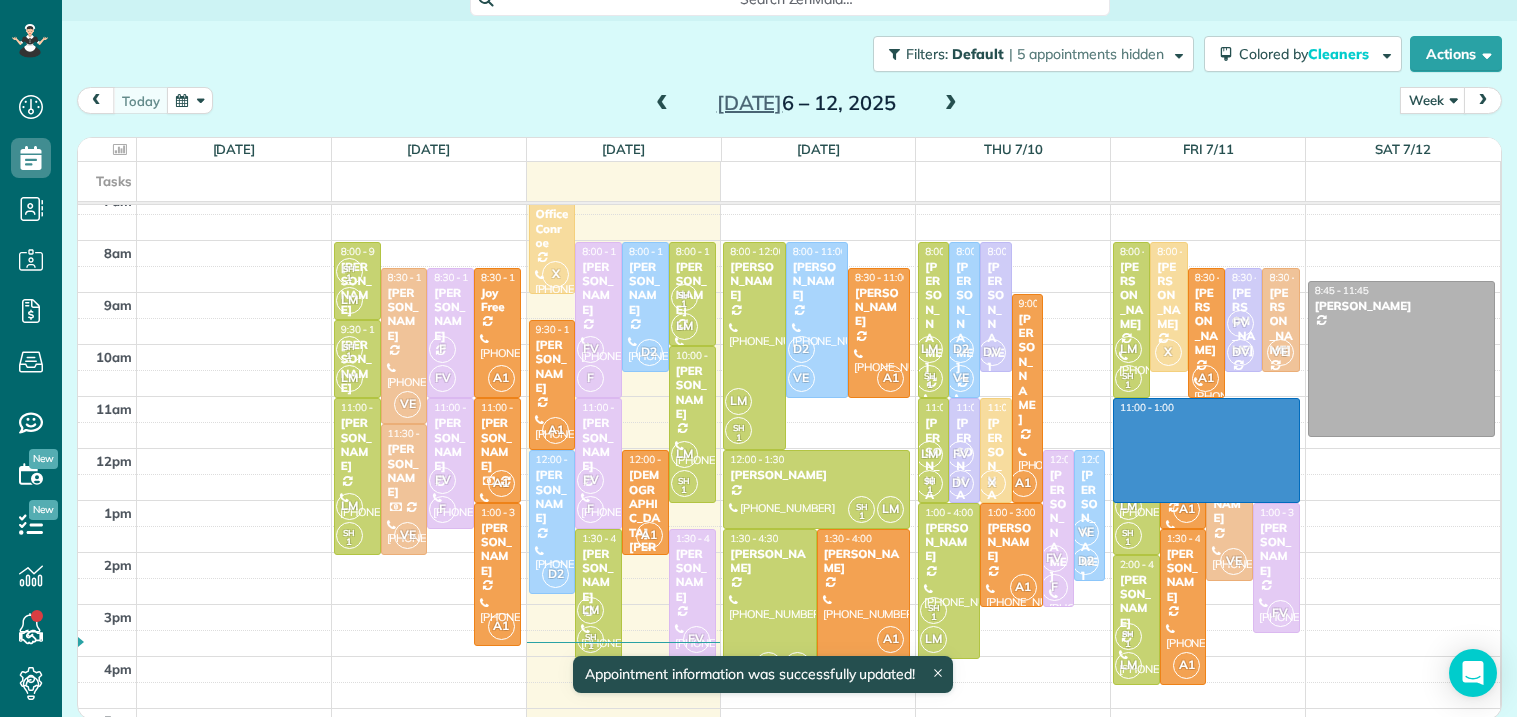 click on "3am 4am 5am 6am 7am 8am 9am 10am 11am 12pm 1pm 2pm 3pm 4pm 5pm SH 1 LM 8:00 - 9:30 [PERSON_NAME] [PHONE_NUMBER] [STREET_ADDRESS] [PERSON_NAME][GEOGRAPHIC_DATA] VE 8:30 - 11:30 [PERSON_NAME] [PHONE_NUMBER] [STREET_ADDRESS][PERSON_NAME] F FV 8:30 - 11:00 [PERSON_NAME] [STREET_ADDRESS][PERSON_NAME] A1 8:30 - 11:00 Joy Free [PHONE_NUMBER] [STREET_ADDRESS][PERSON_NAME] SH 1 LM 9:30 - 11:00 [PERSON_NAME] [PHONE_NUMBER] [STREET_ADDRESS][PERSON_NAME] LM SH 1 11:00 - 2:00 [PERSON_NAME] [PHONE_NUMBER] [STREET_ADDRESS][PERSON_NAME] FV F 11:00 - 1:30 [PERSON_NAME] [PHONE_NUMBER] [STREET_ADDRESS][PERSON_NAME] A1 11:00 - 1:00 [PERSON_NAME] [PHONE_NUMBER] [STREET_ADDRESS][PERSON_NAME] VE 11:30 - 2:00 [PERSON_NAME] [PHONE_NUMBER] [STREET_ADDRESS][PERSON_NAME][PERSON_NAME] A1 1:00 - 3:45 [PERSON_NAME] [PHONE_NUMBER] [STREET_ADDRESS][PERSON_NAME] X 7:00 - 9:00 Office Conroe [PHONE_NUMBER] [STREET_ADDRESS] FV F" at bounding box center (789, 370) 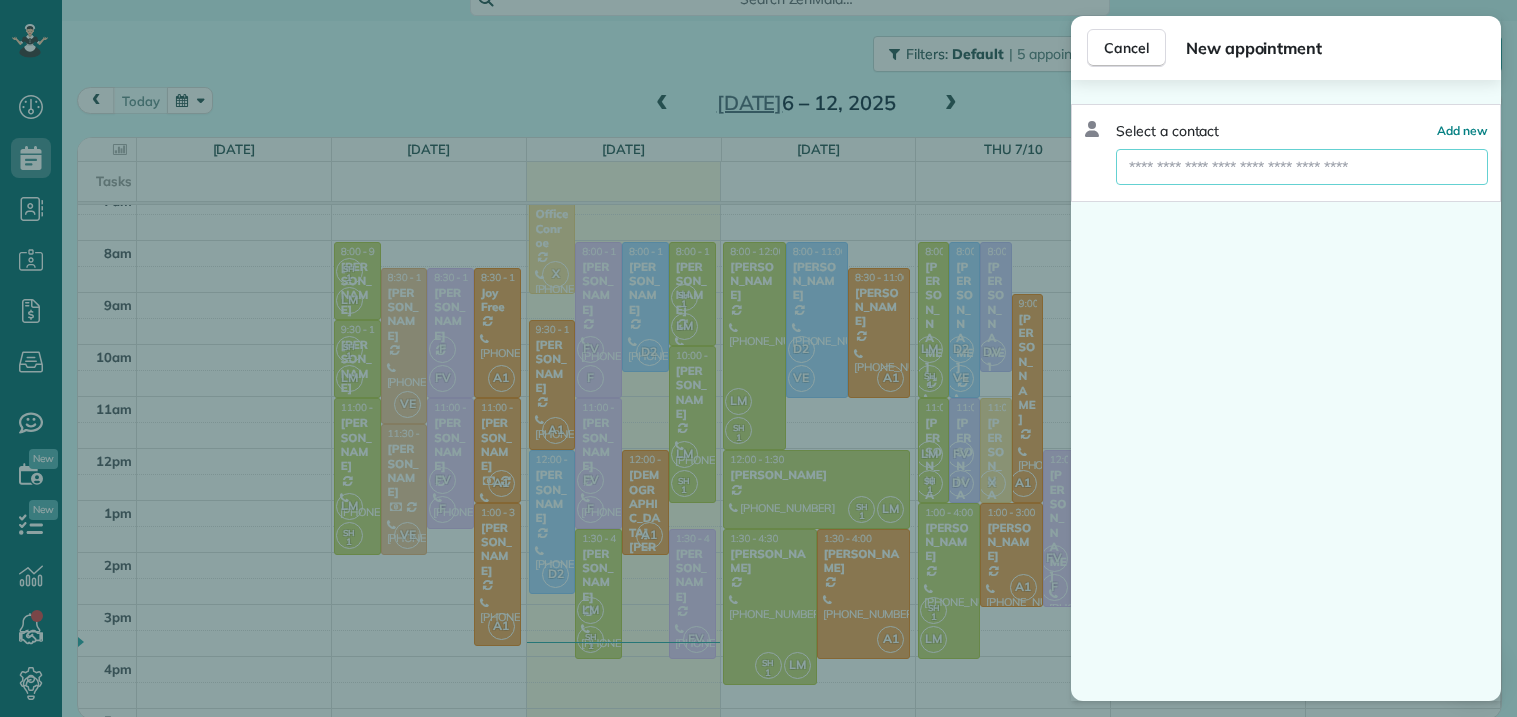 click at bounding box center [1302, 167] 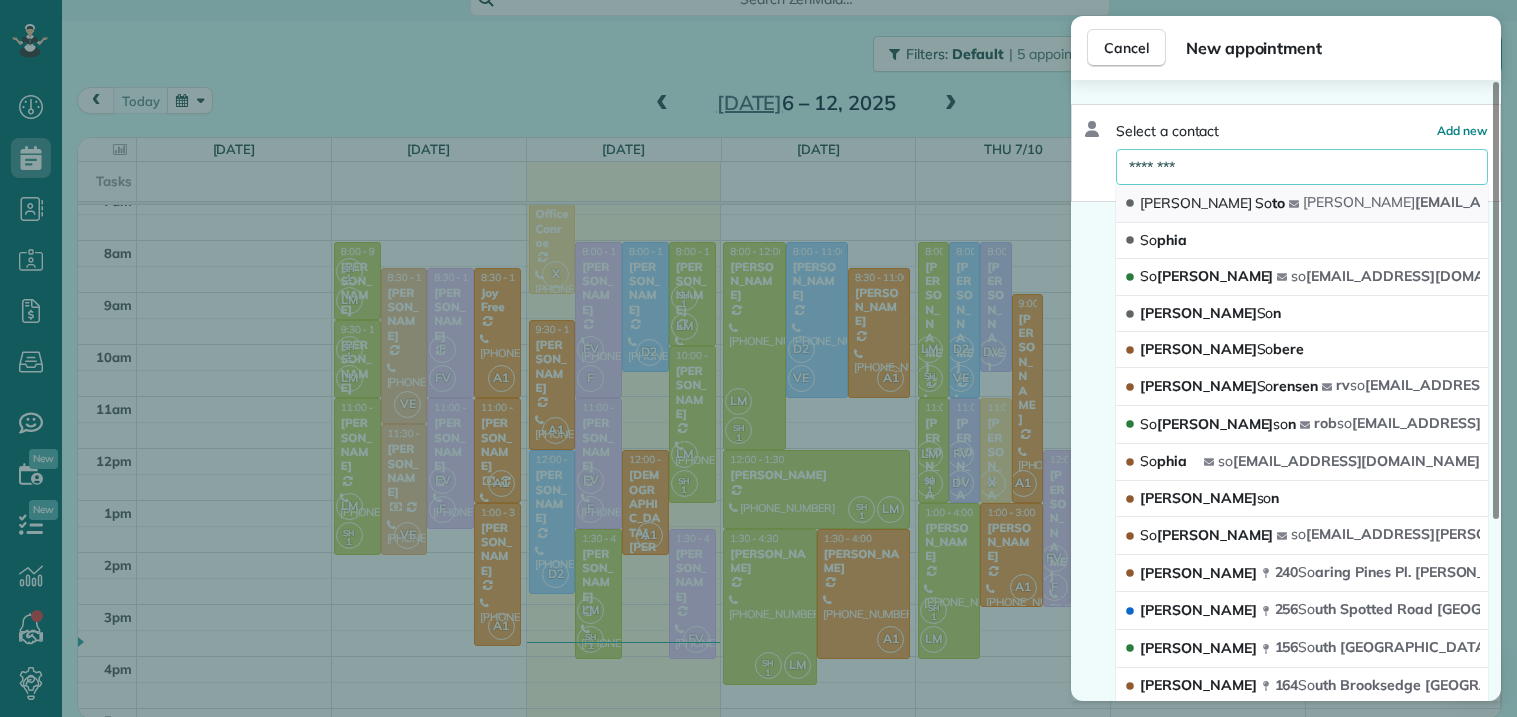 type on "********" 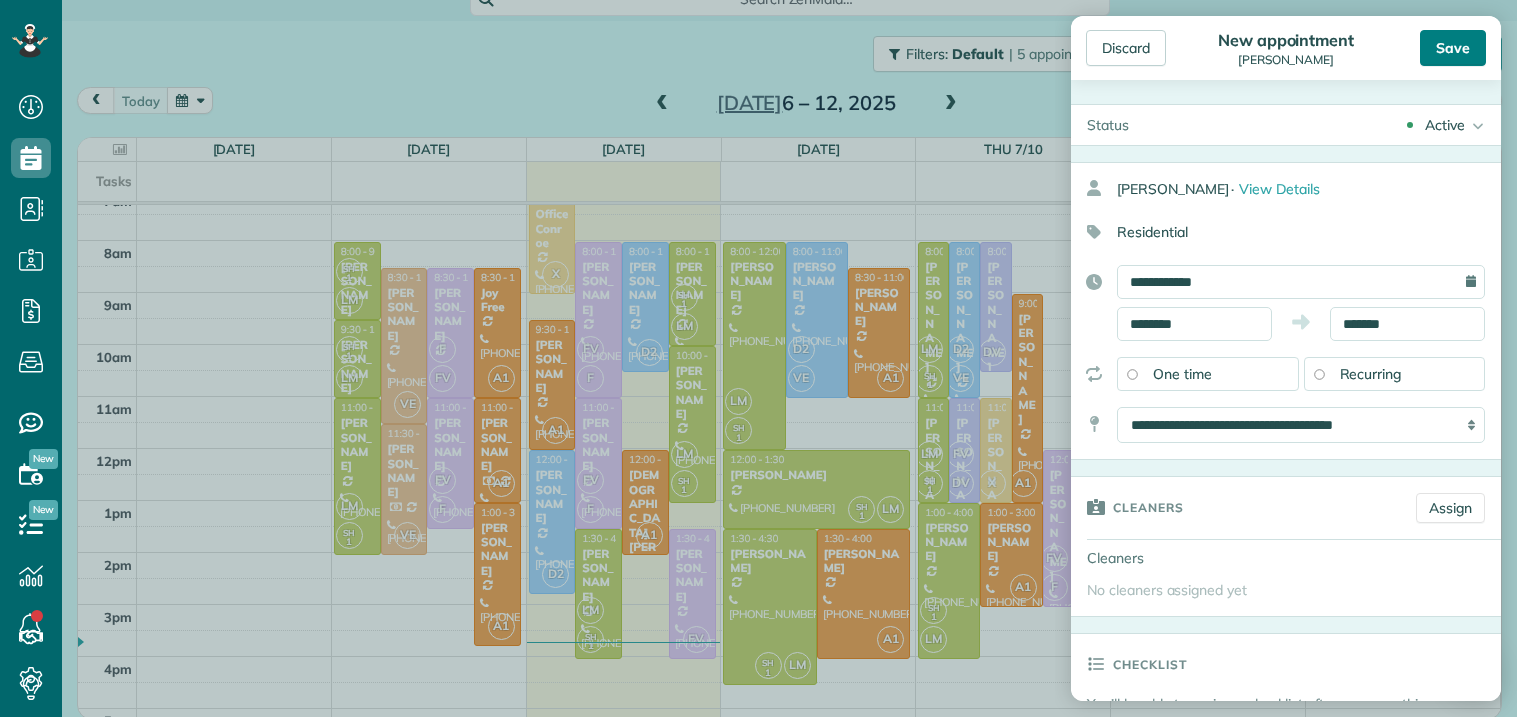 click on "Save" at bounding box center [1453, 48] 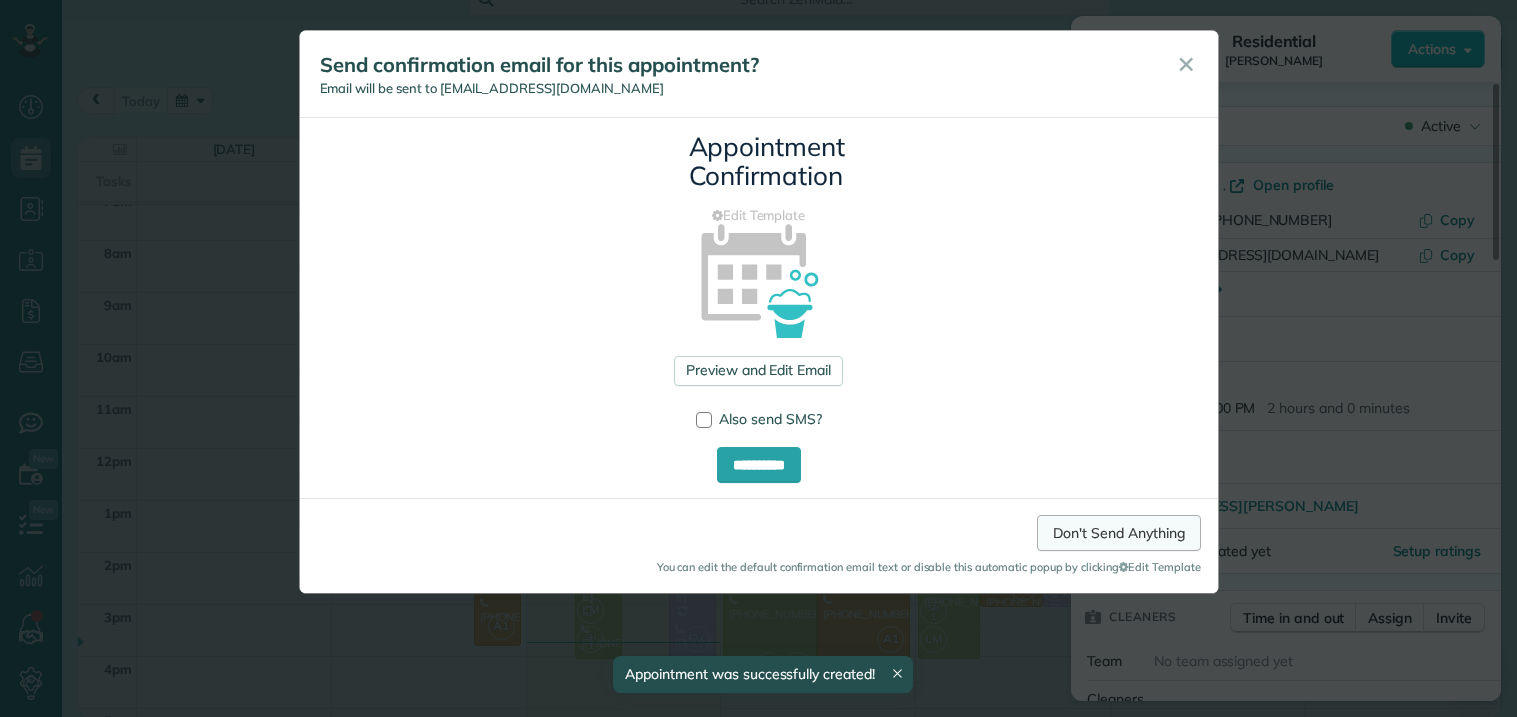 click on "Don't Send Anything" at bounding box center (1118, 533) 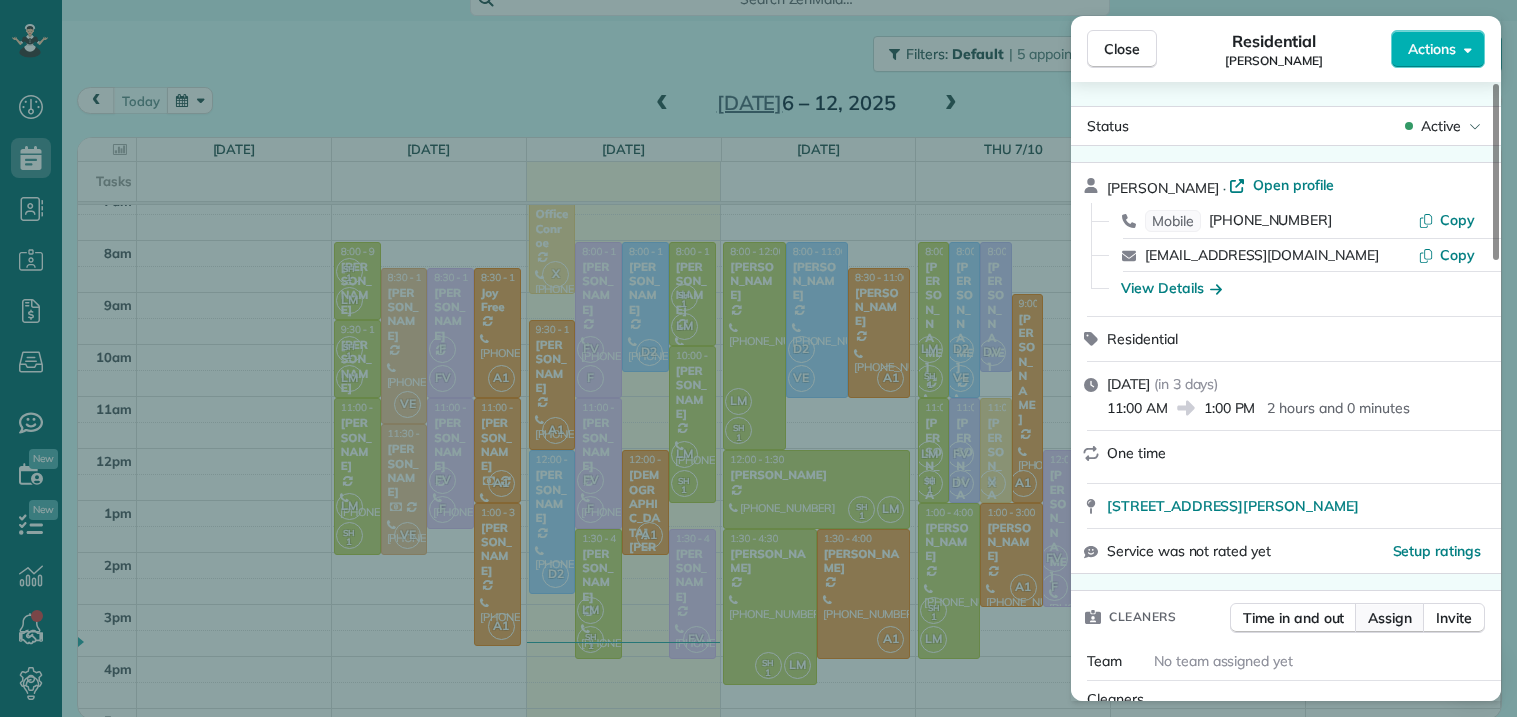 click on "Assign" at bounding box center (1390, 618) 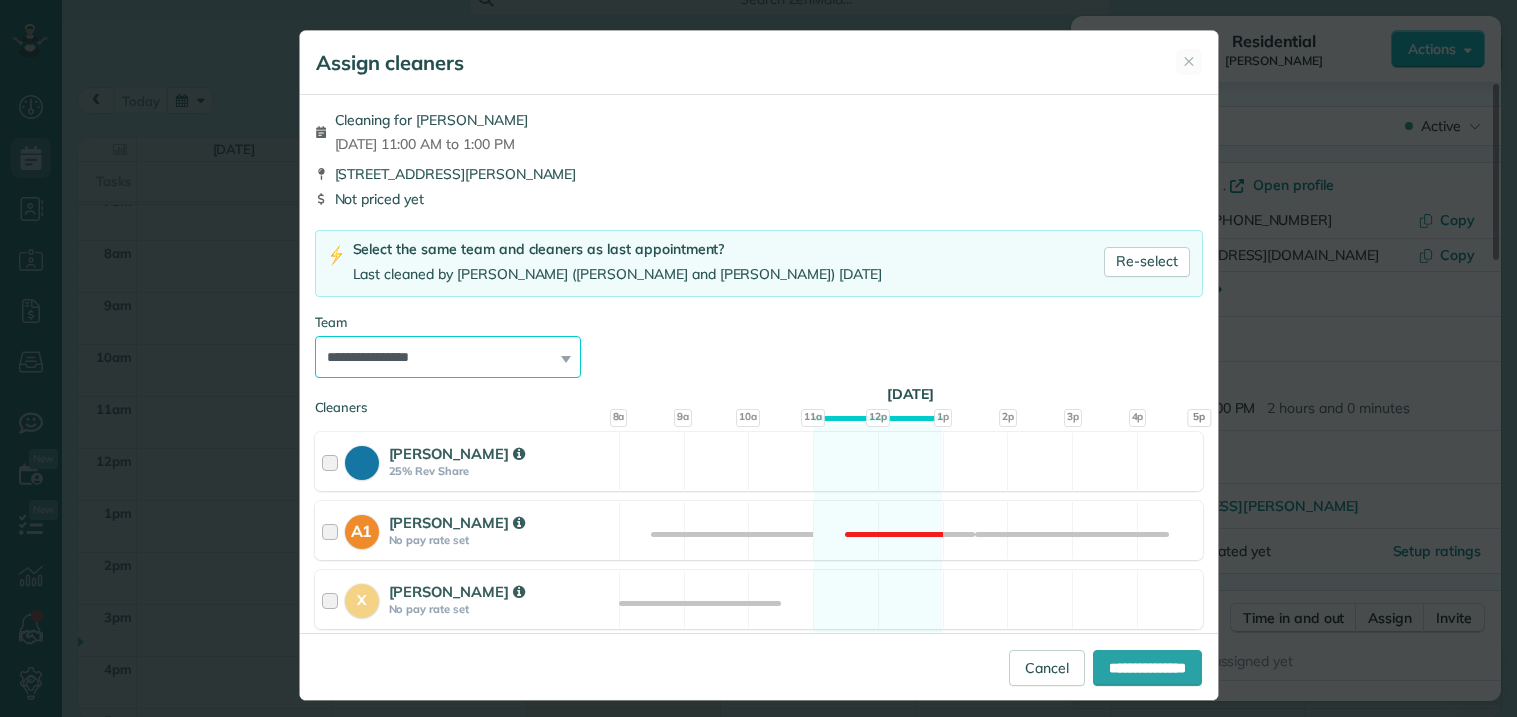 click on "**********" at bounding box center (448, 357) 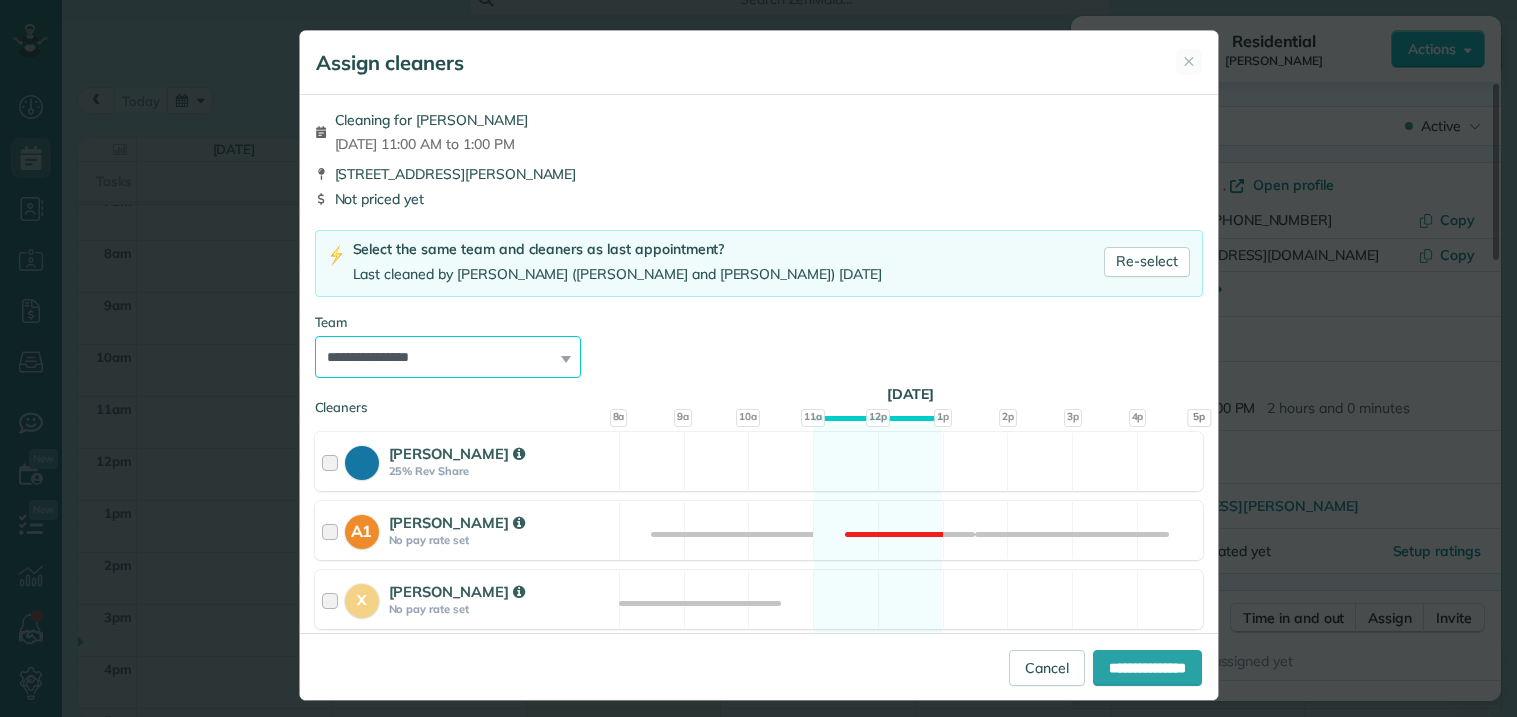 select on "*****" 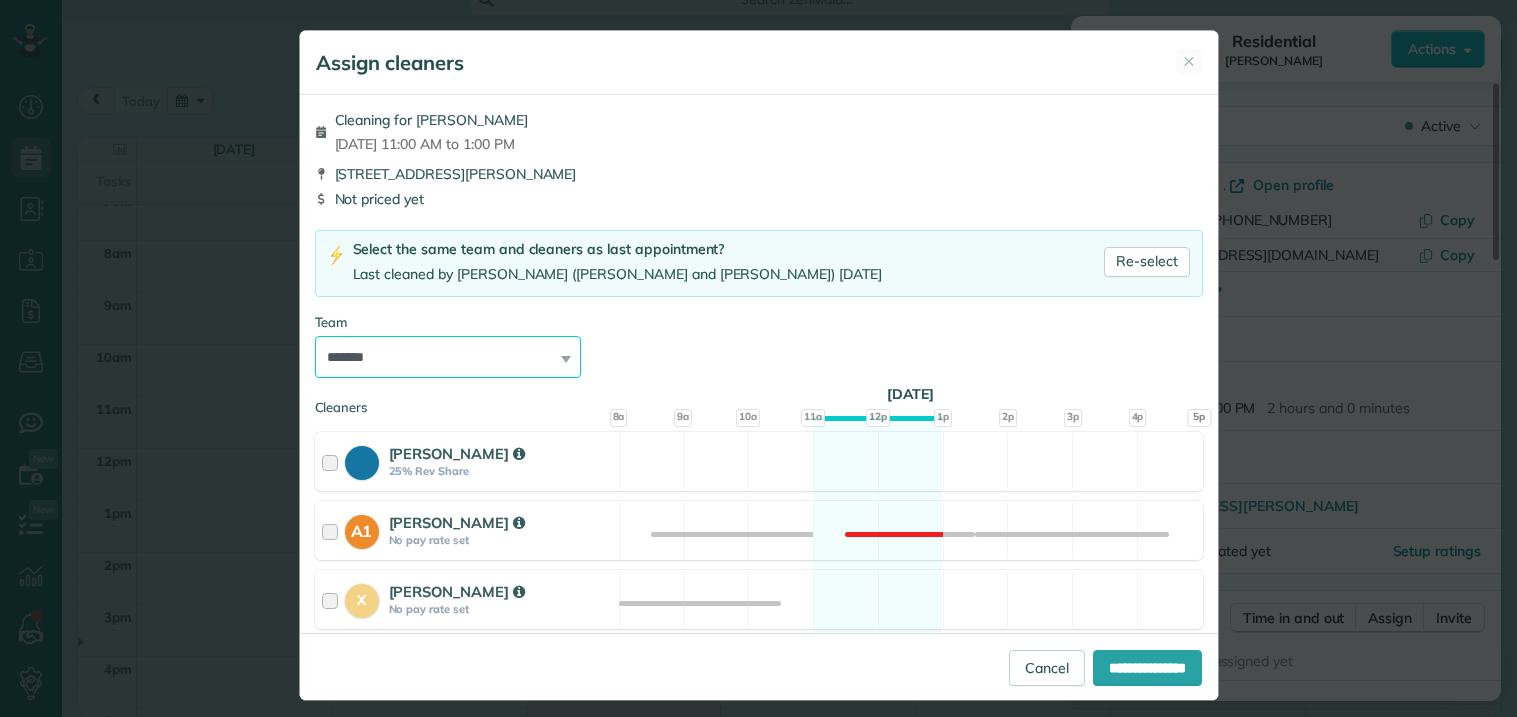 click on "**********" at bounding box center (448, 357) 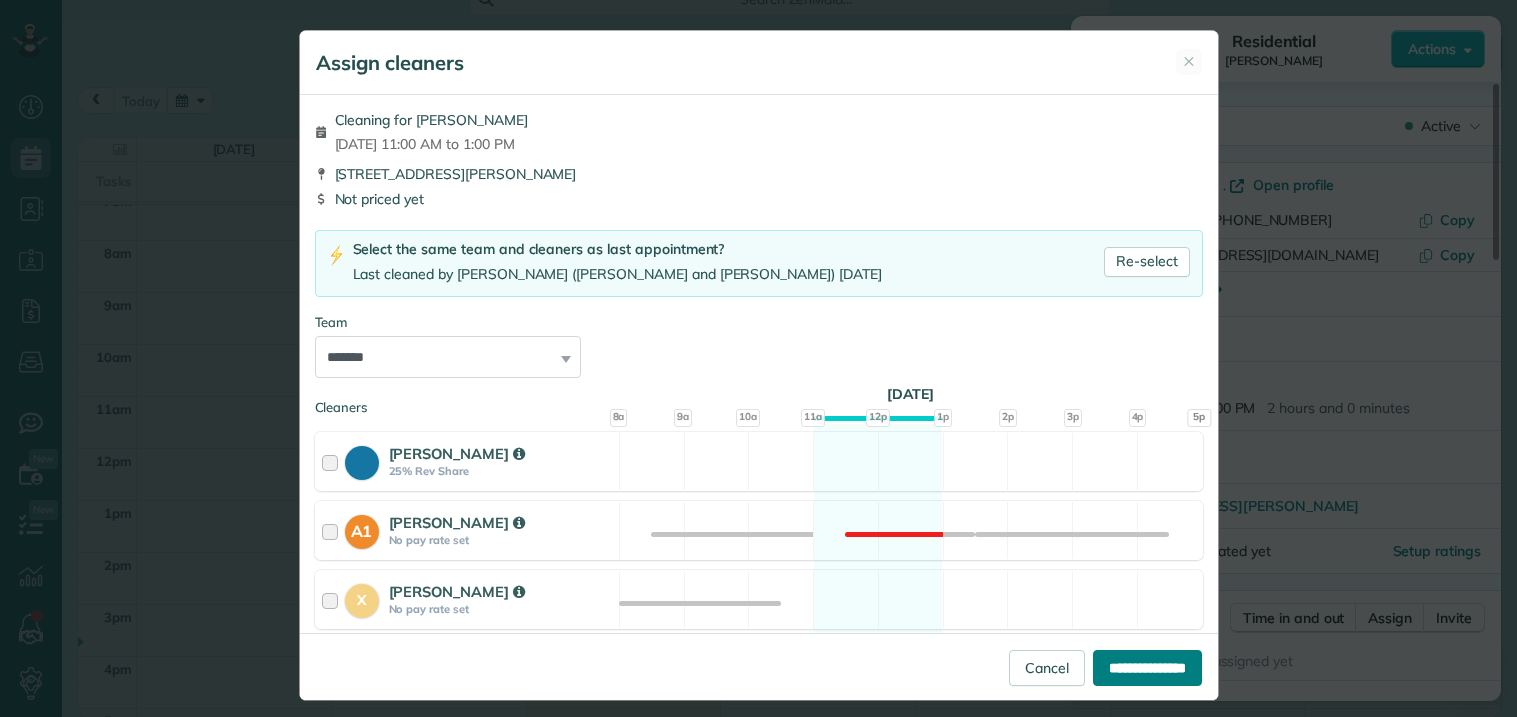 click on "**********" at bounding box center [1147, 668] 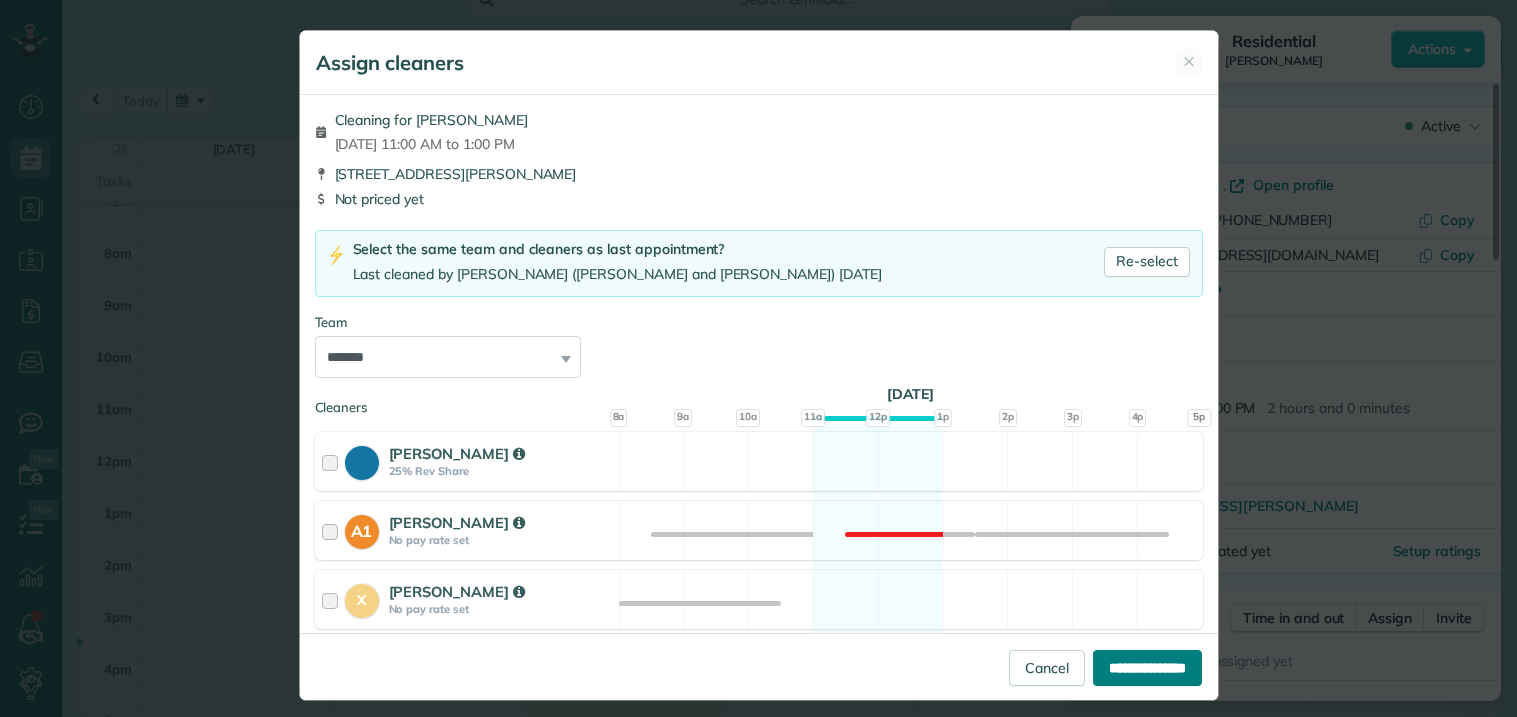 type on "**********" 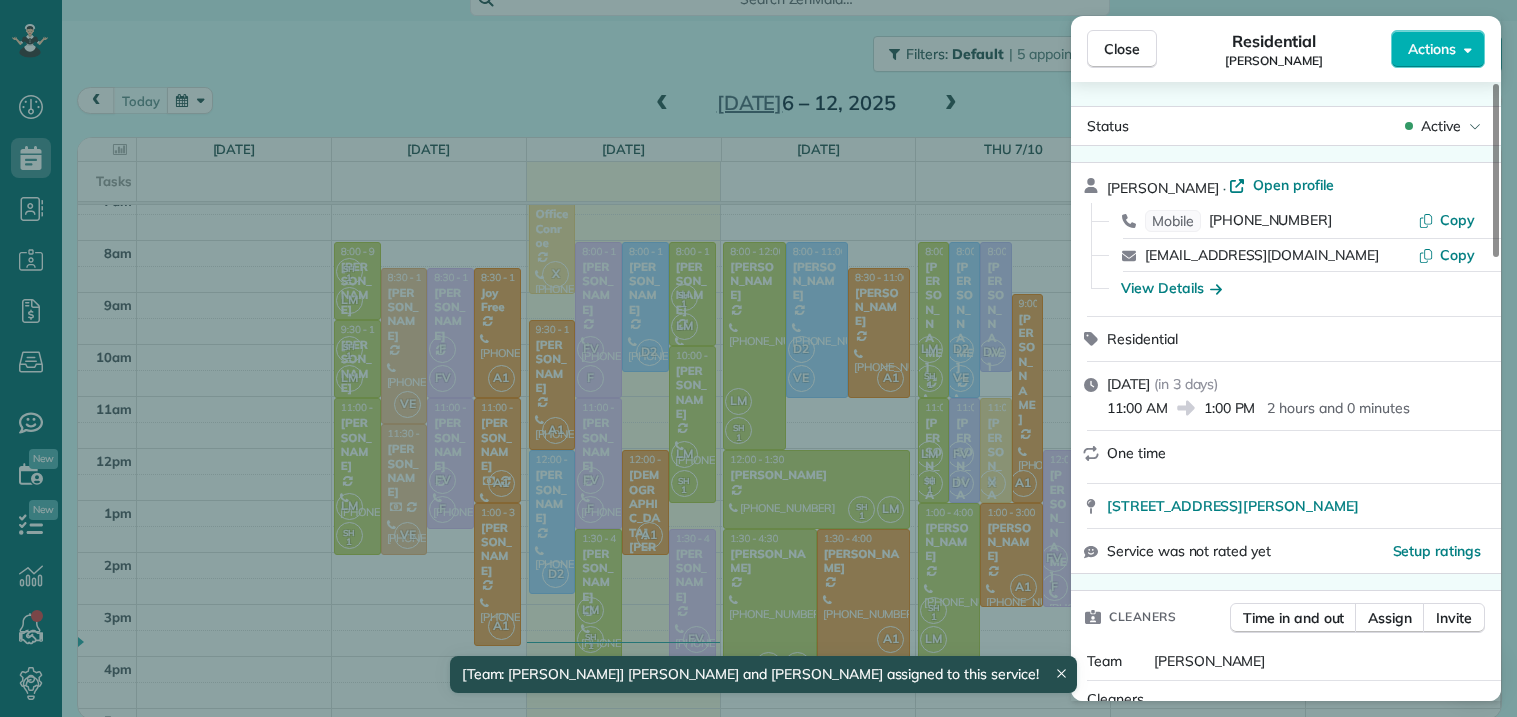 click on "Close" at bounding box center [1122, 49] 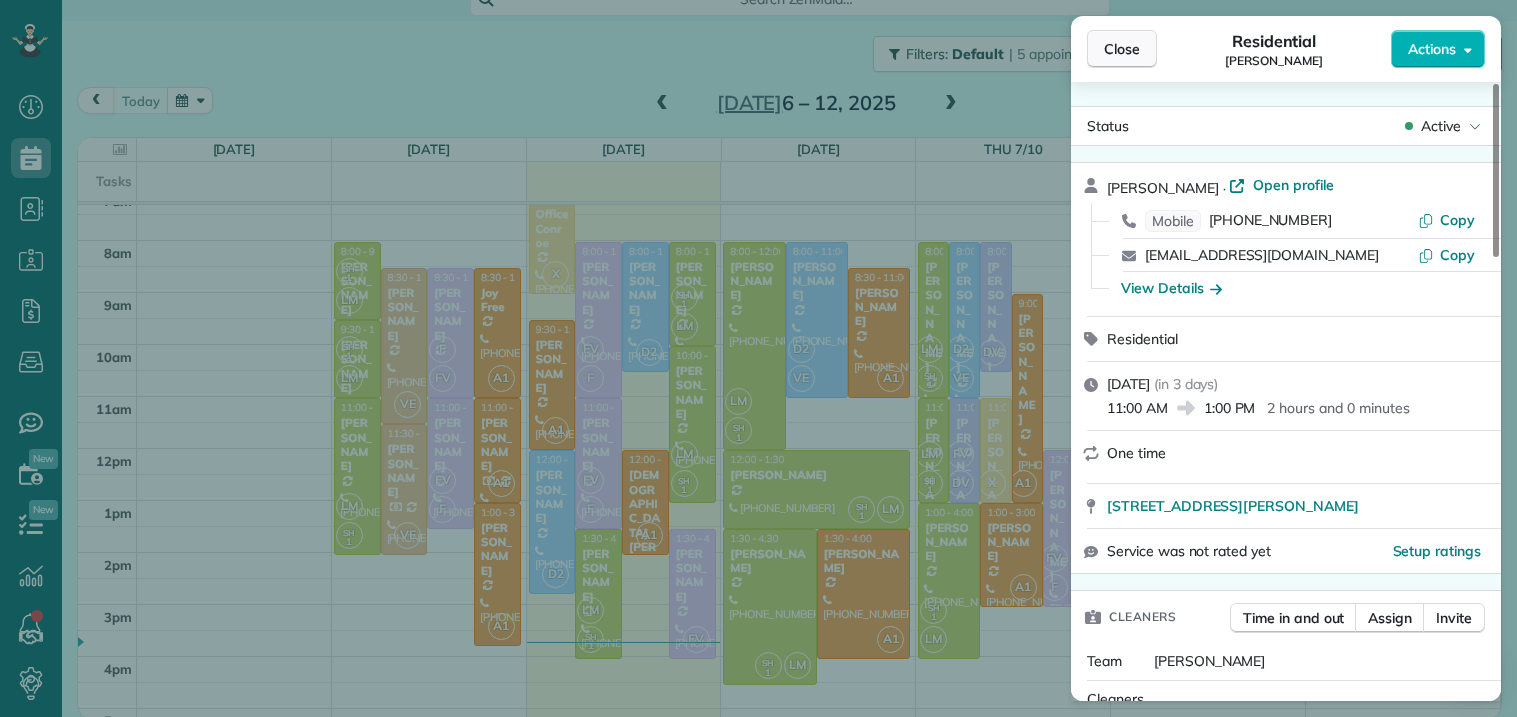 click on "Close" at bounding box center [1122, 49] 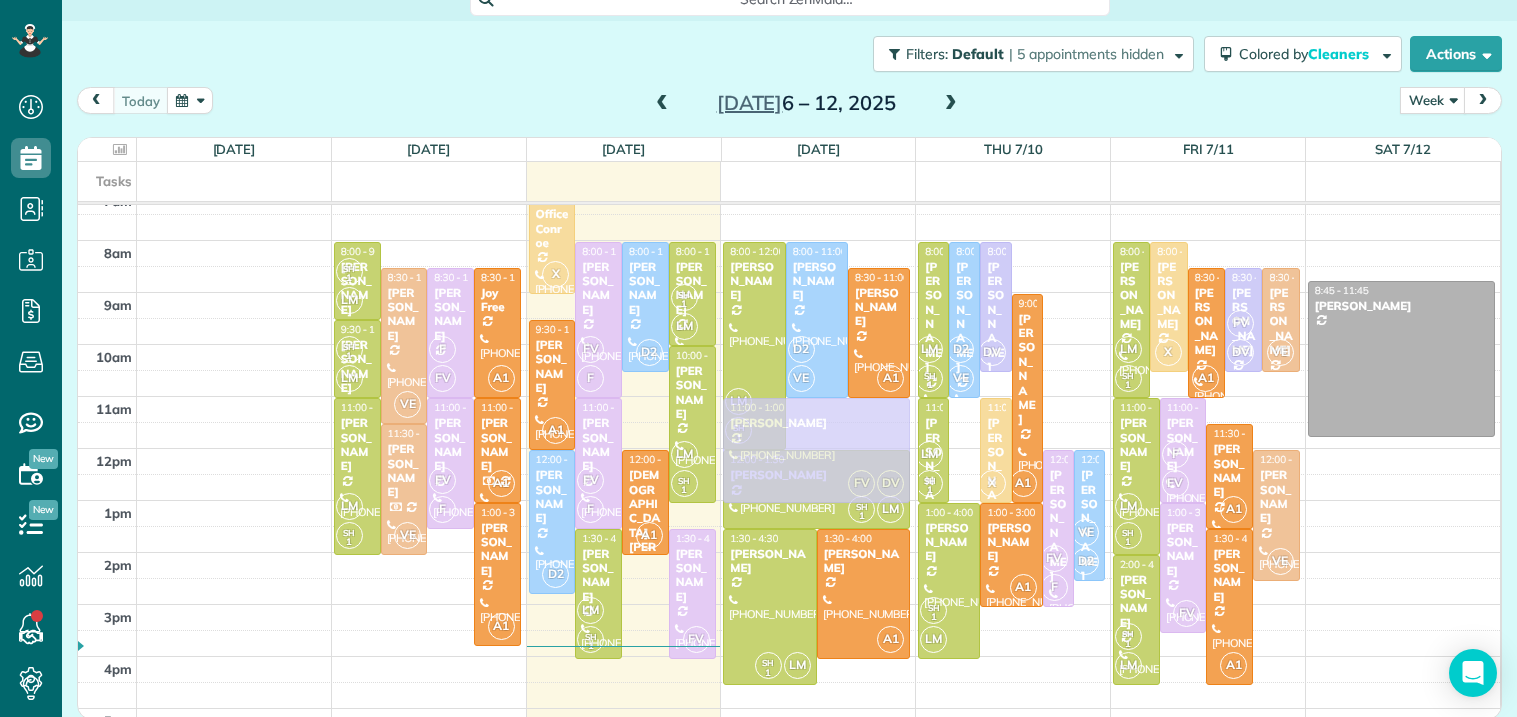 drag, startPoint x: 964, startPoint y: 456, endPoint x: 868, endPoint y: 461, distance: 96.13012 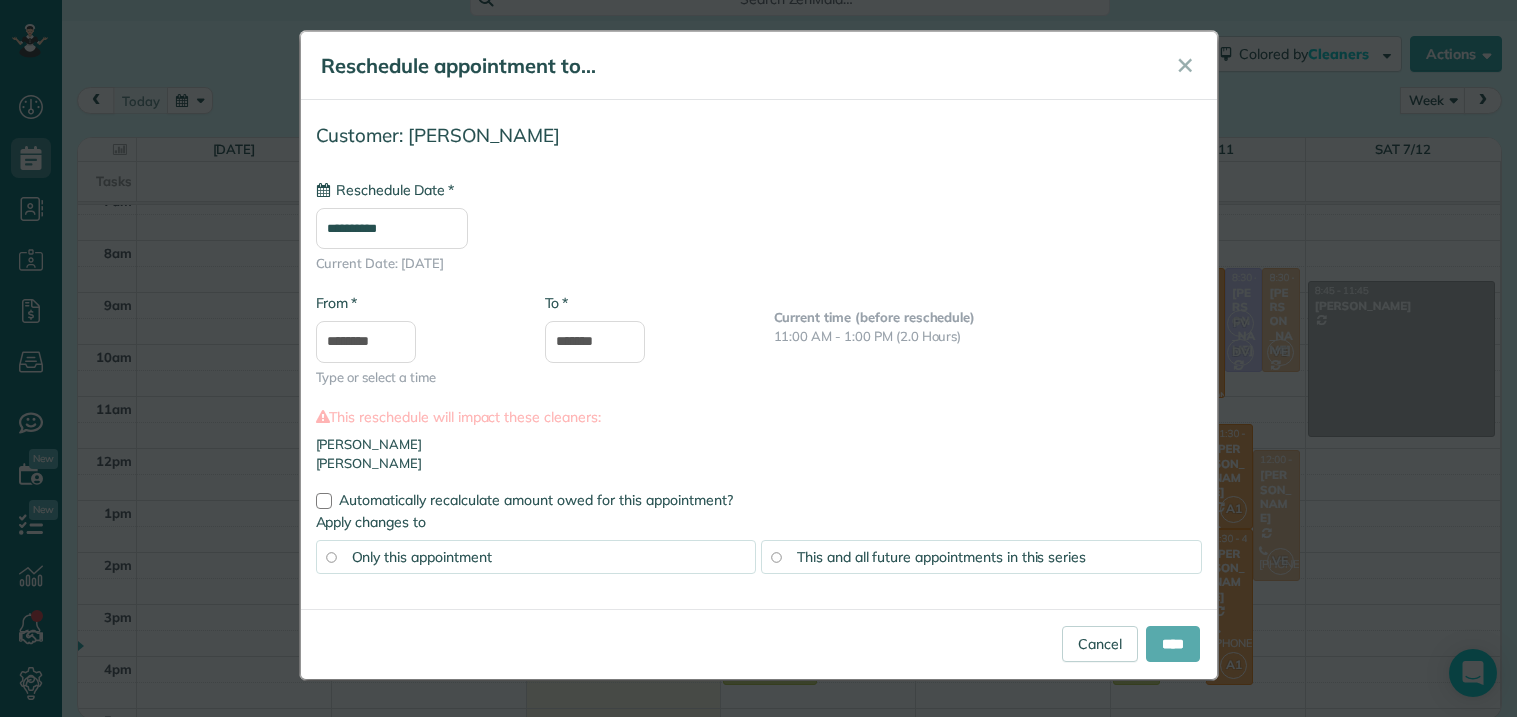 type on "**********" 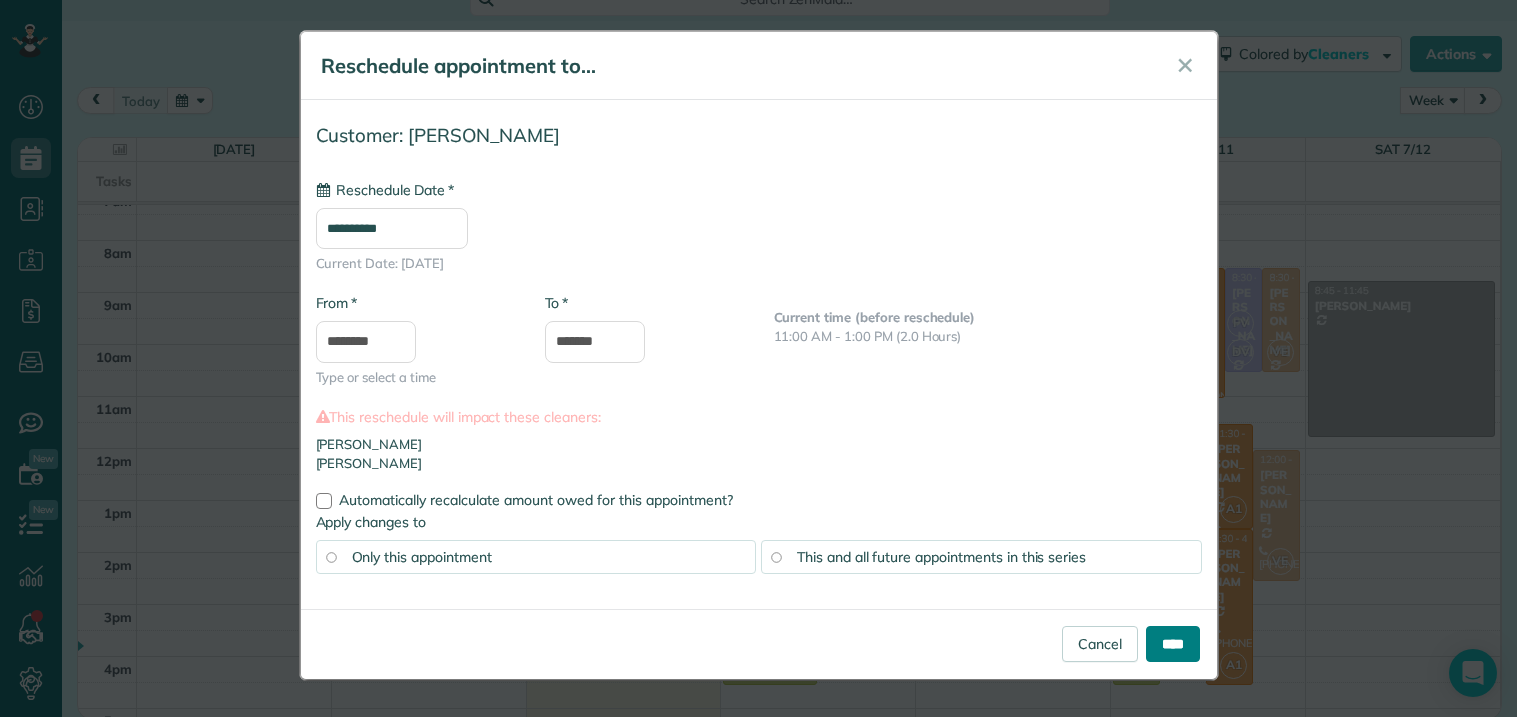 click on "****" at bounding box center (1173, 644) 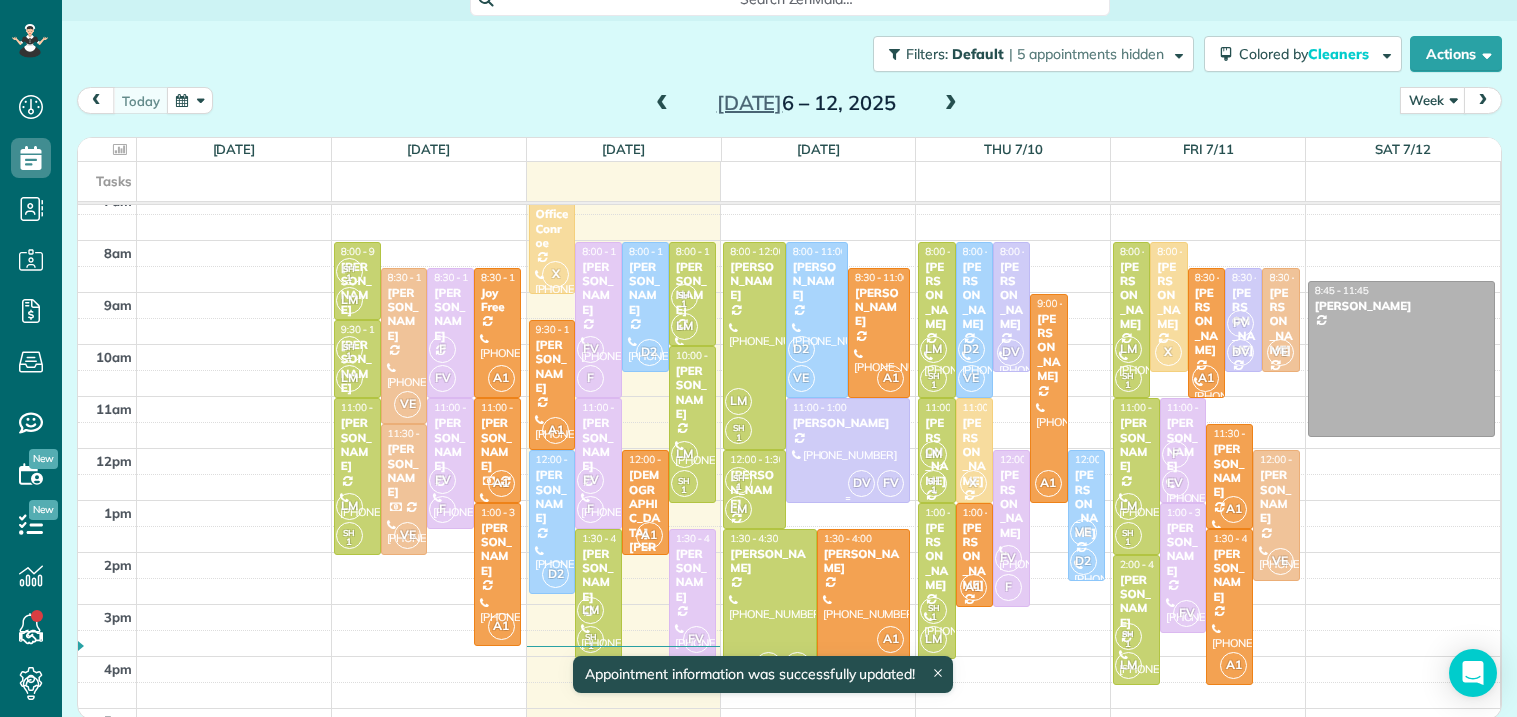 click at bounding box center [848, 450] 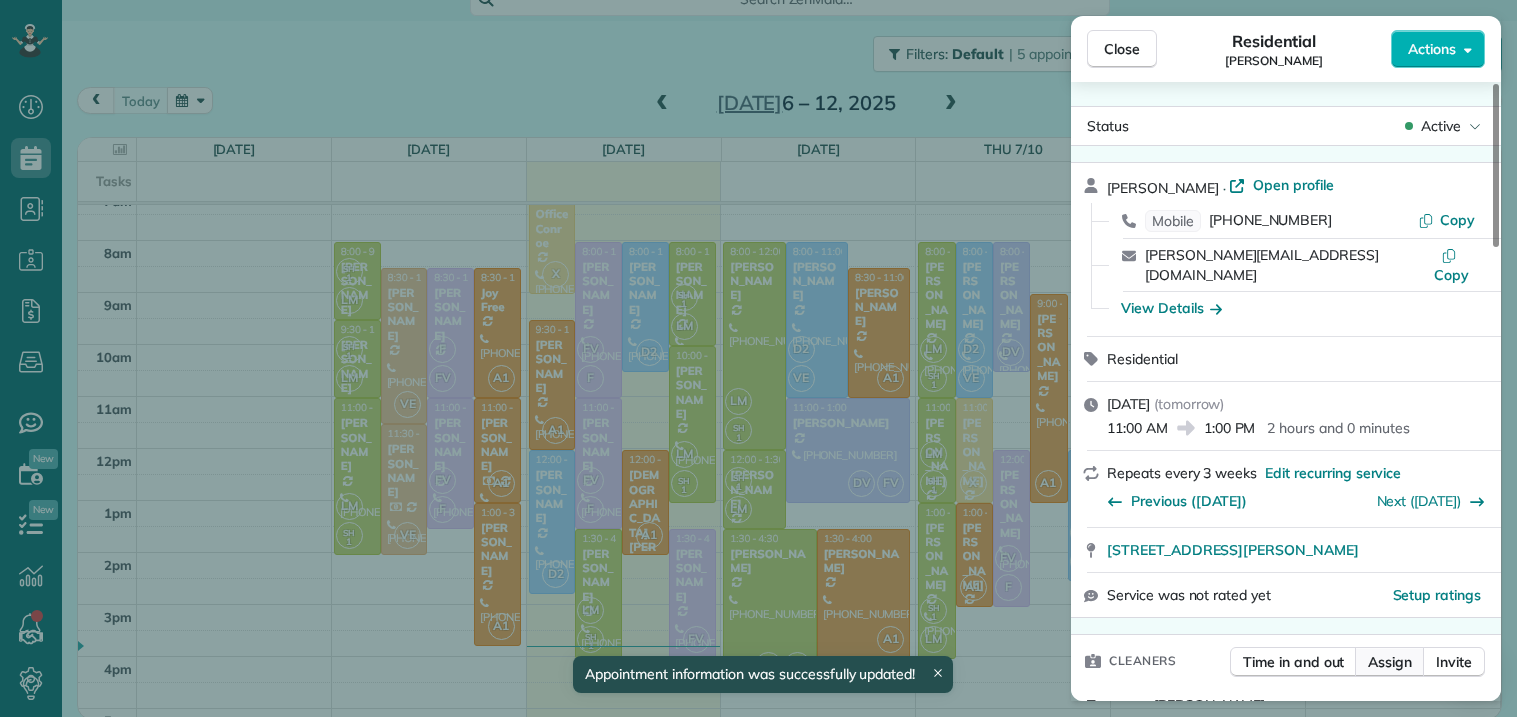 click on "Assign" at bounding box center [1390, 662] 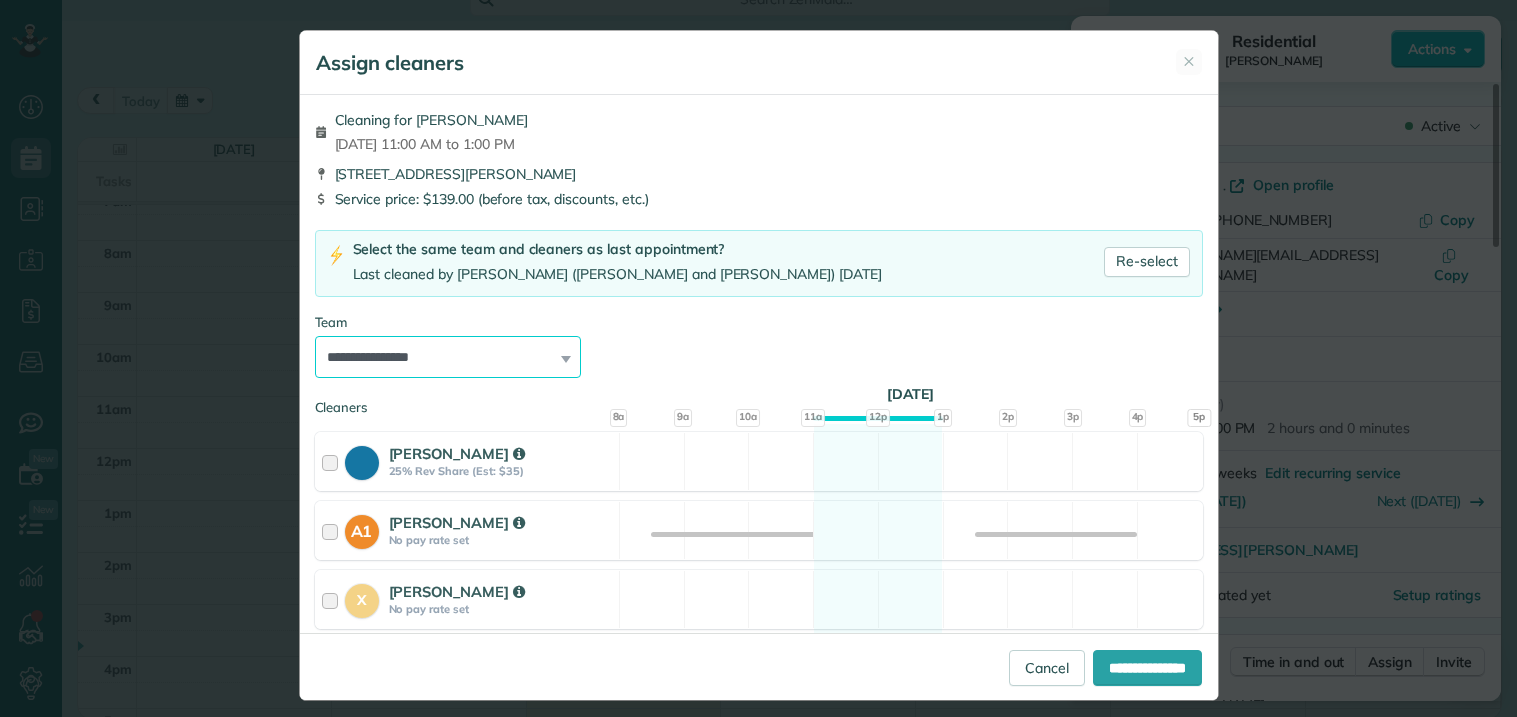 click on "**********" at bounding box center (448, 357) 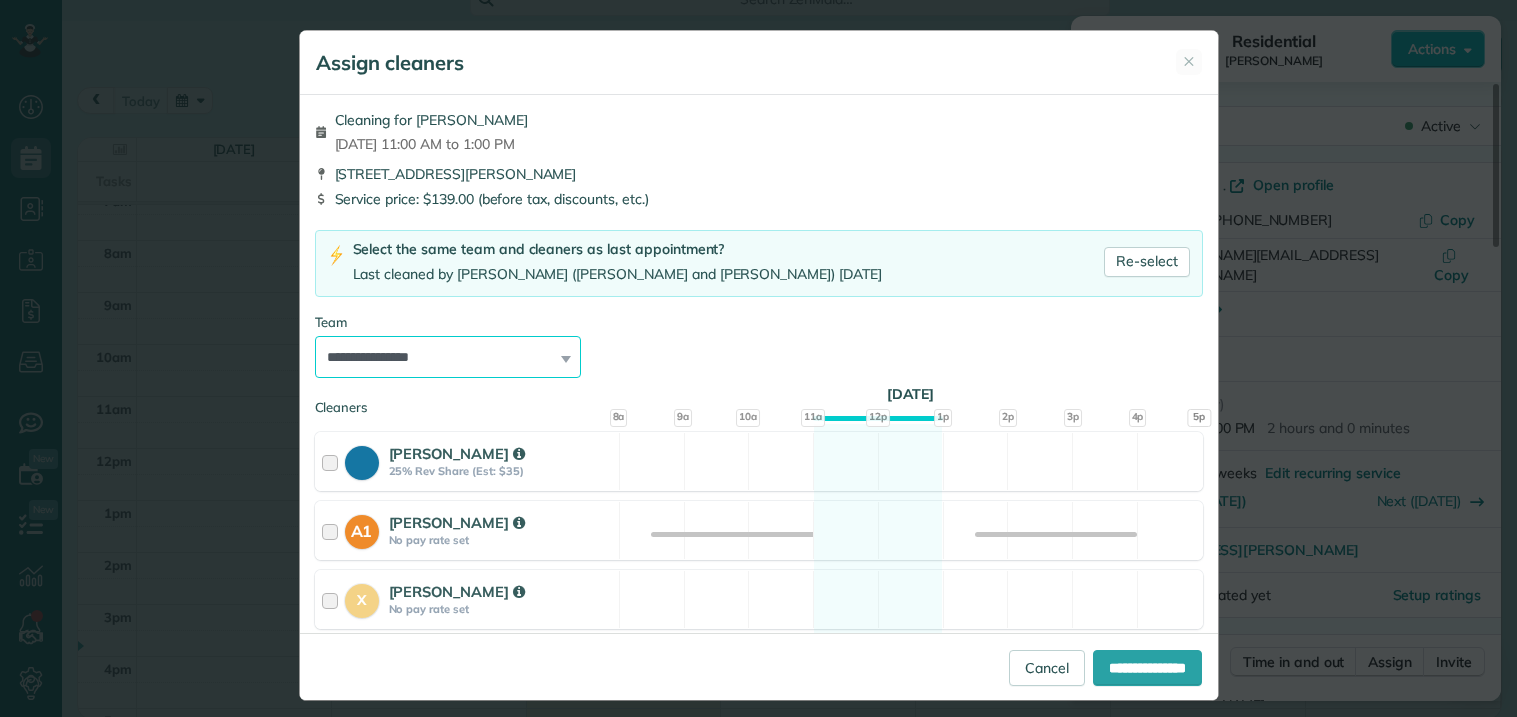 select on "*****" 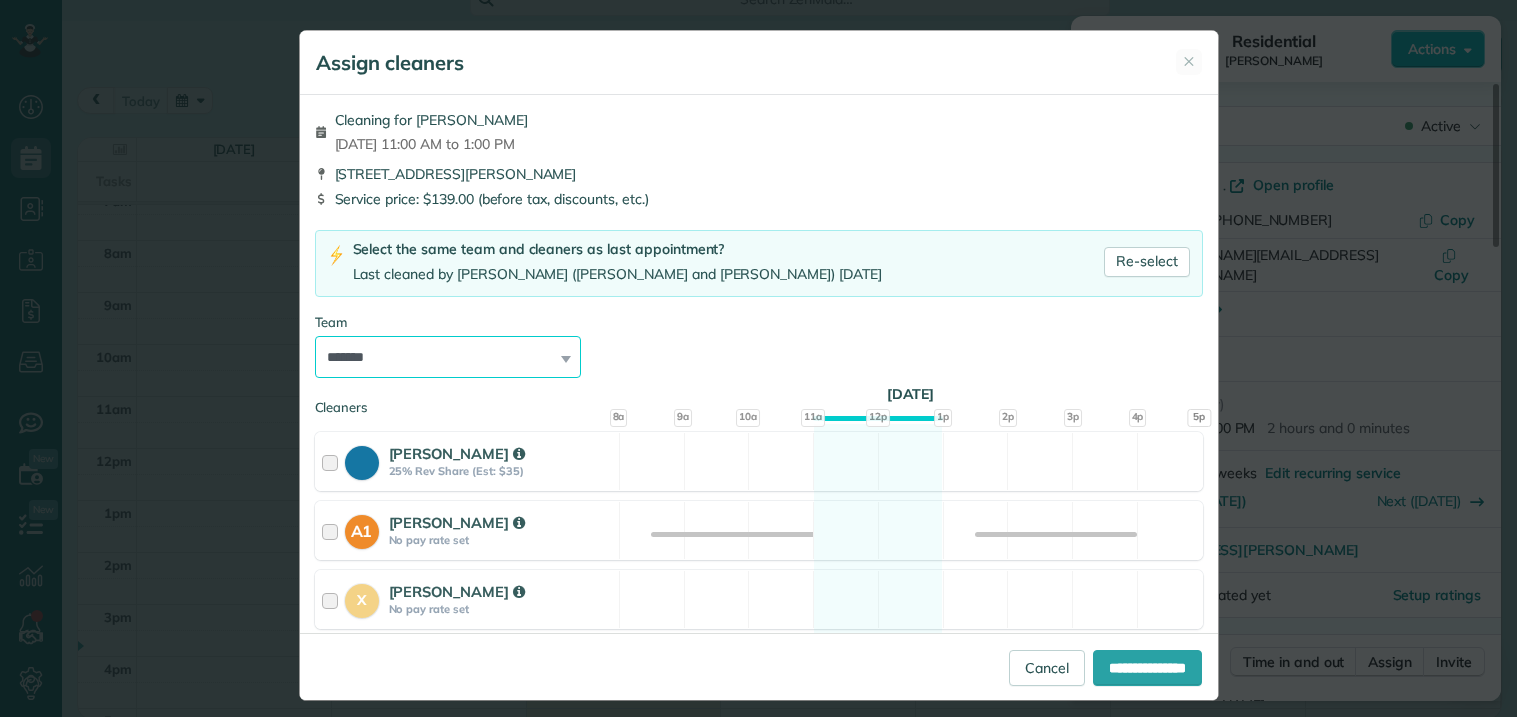 click on "**********" at bounding box center [448, 357] 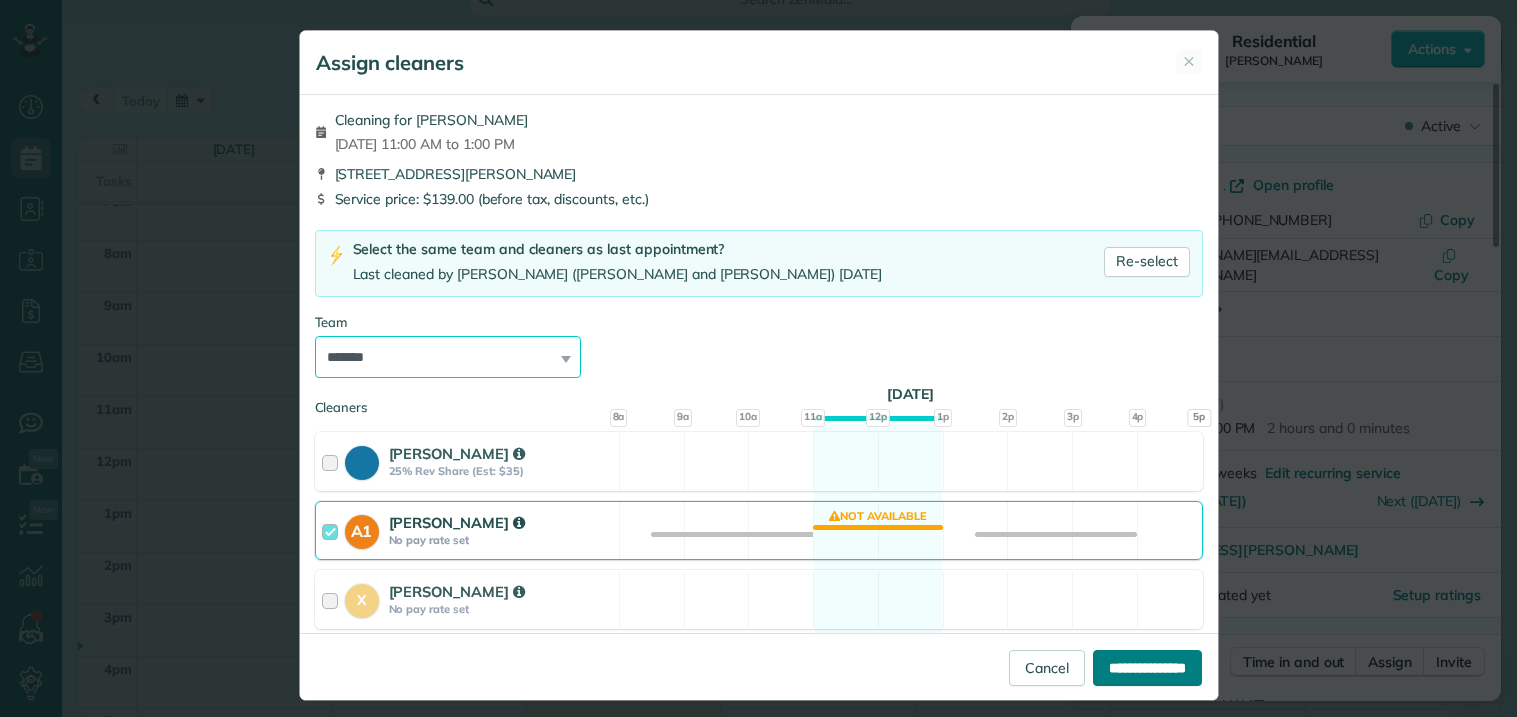 scroll, scrollTop: 14, scrollLeft: 0, axis: vertical 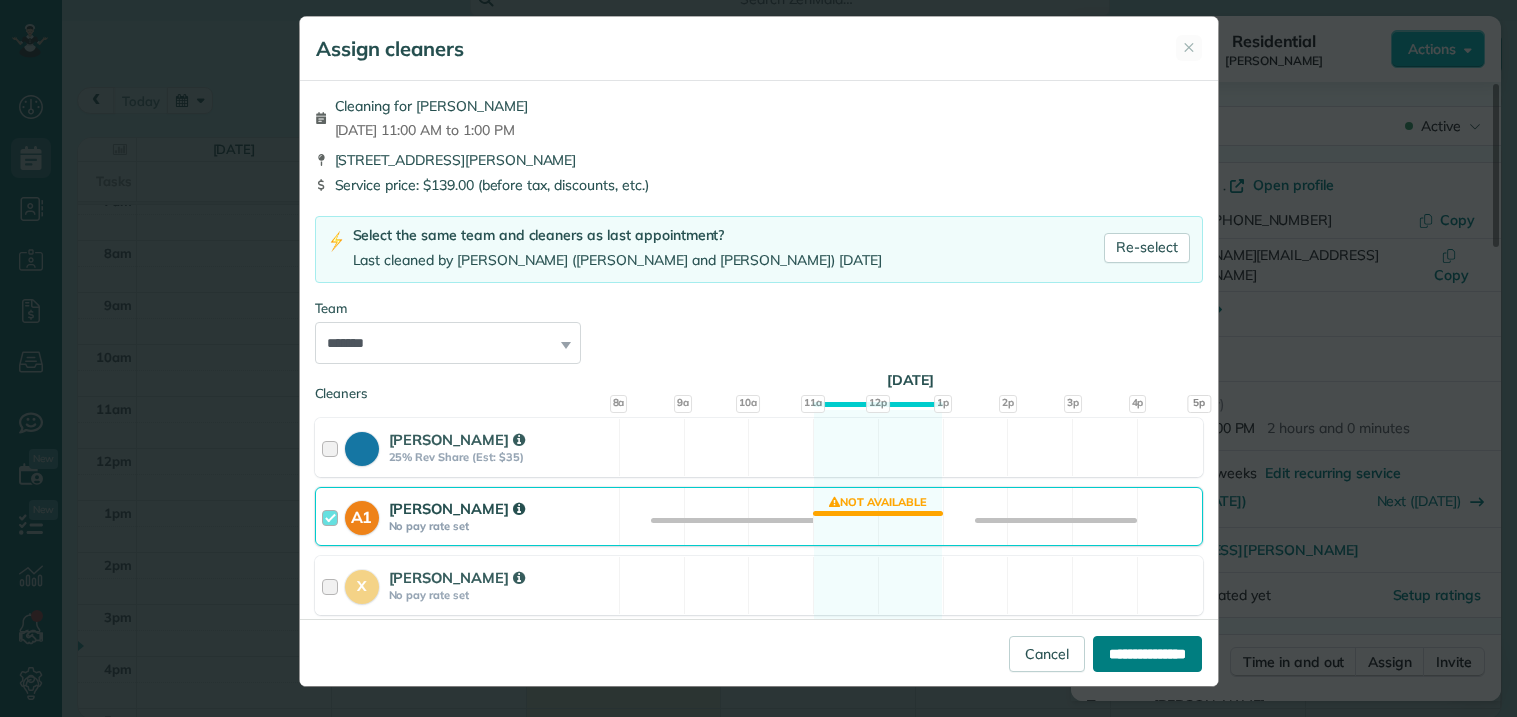 click on "**********" at bounding box center [1147, 654] 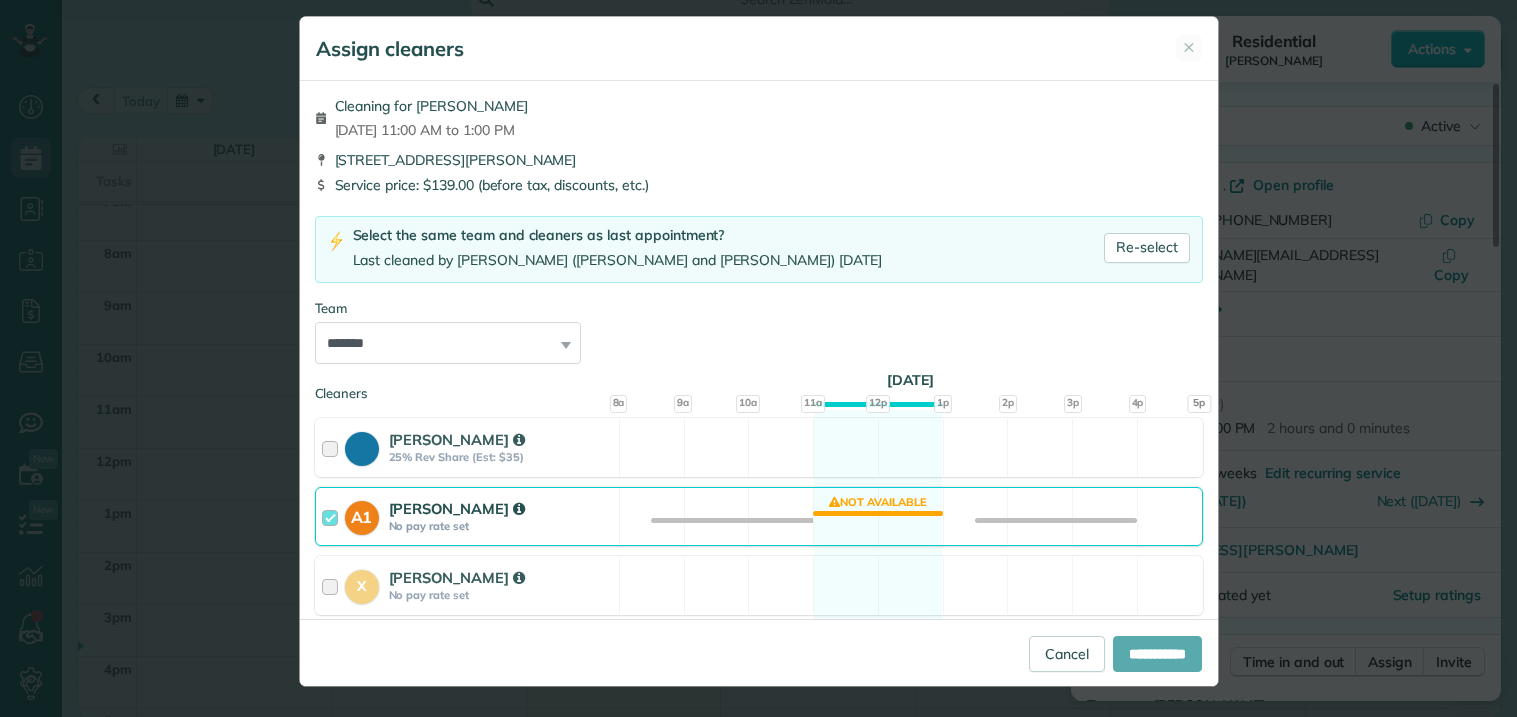 type on "**********" 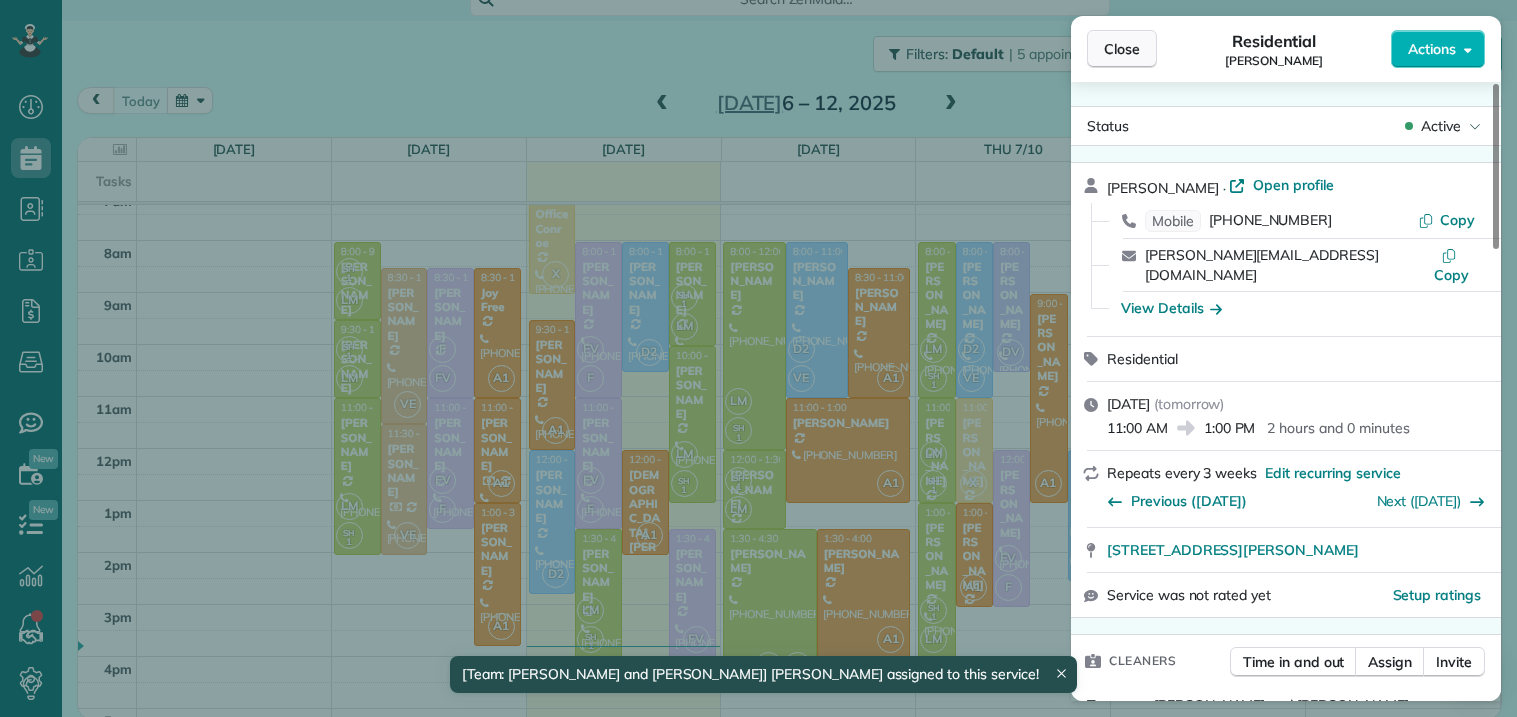 click on "Close" at bounding box center (1122, 49) 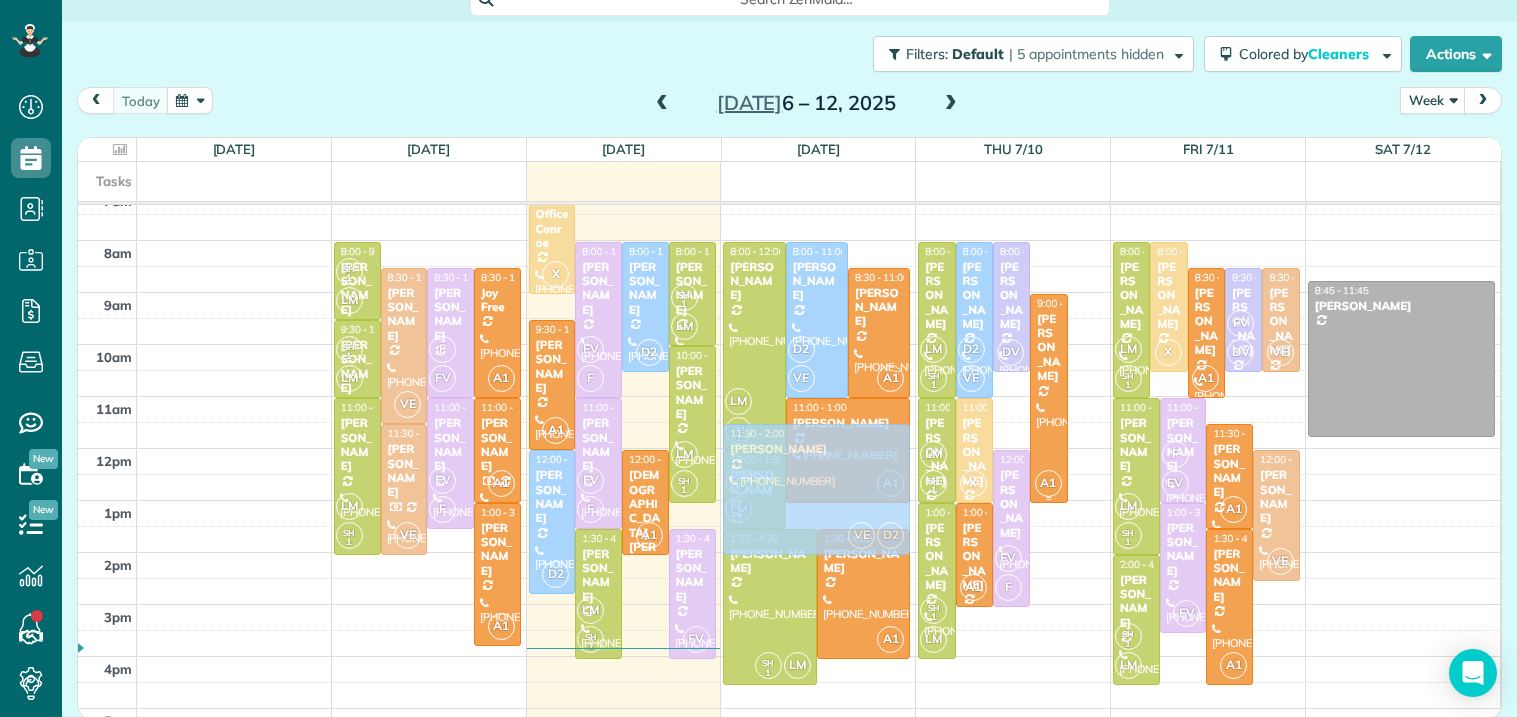 drag, startPoint x: 1084, startPoint y: 484, endPoint x: 900, endPoint y: 455, distance: 186.2713 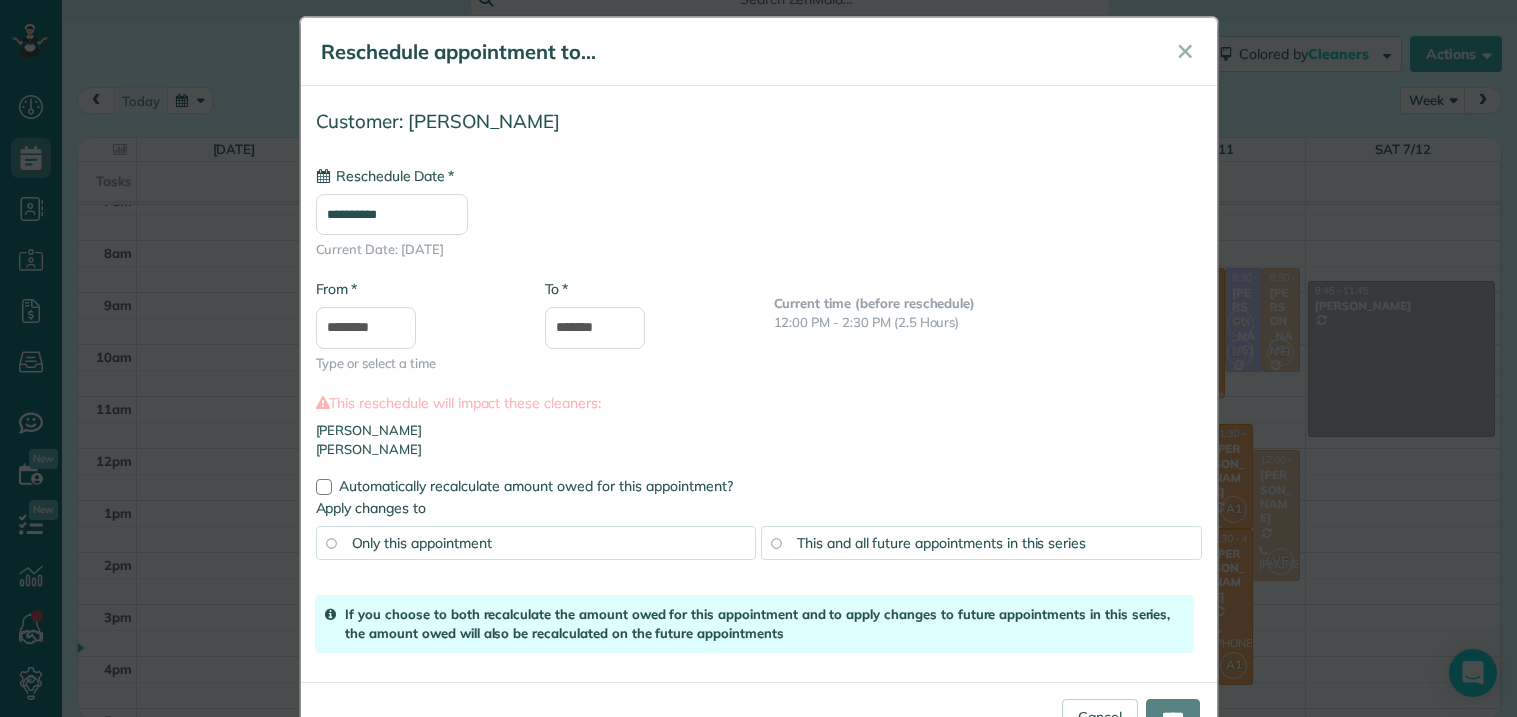 scroll, scrollTop: 0, scrollLeft: 0, axis: both 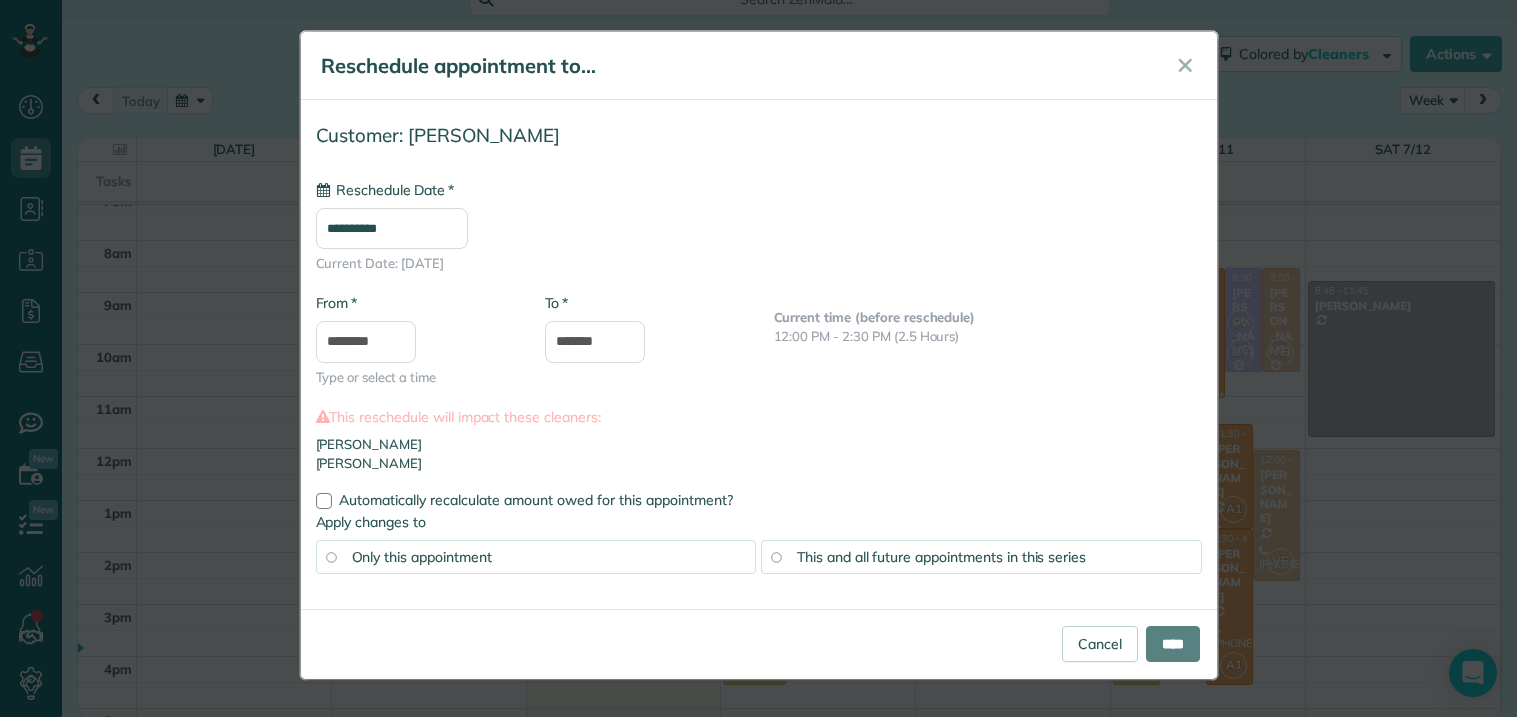 type on "**********" 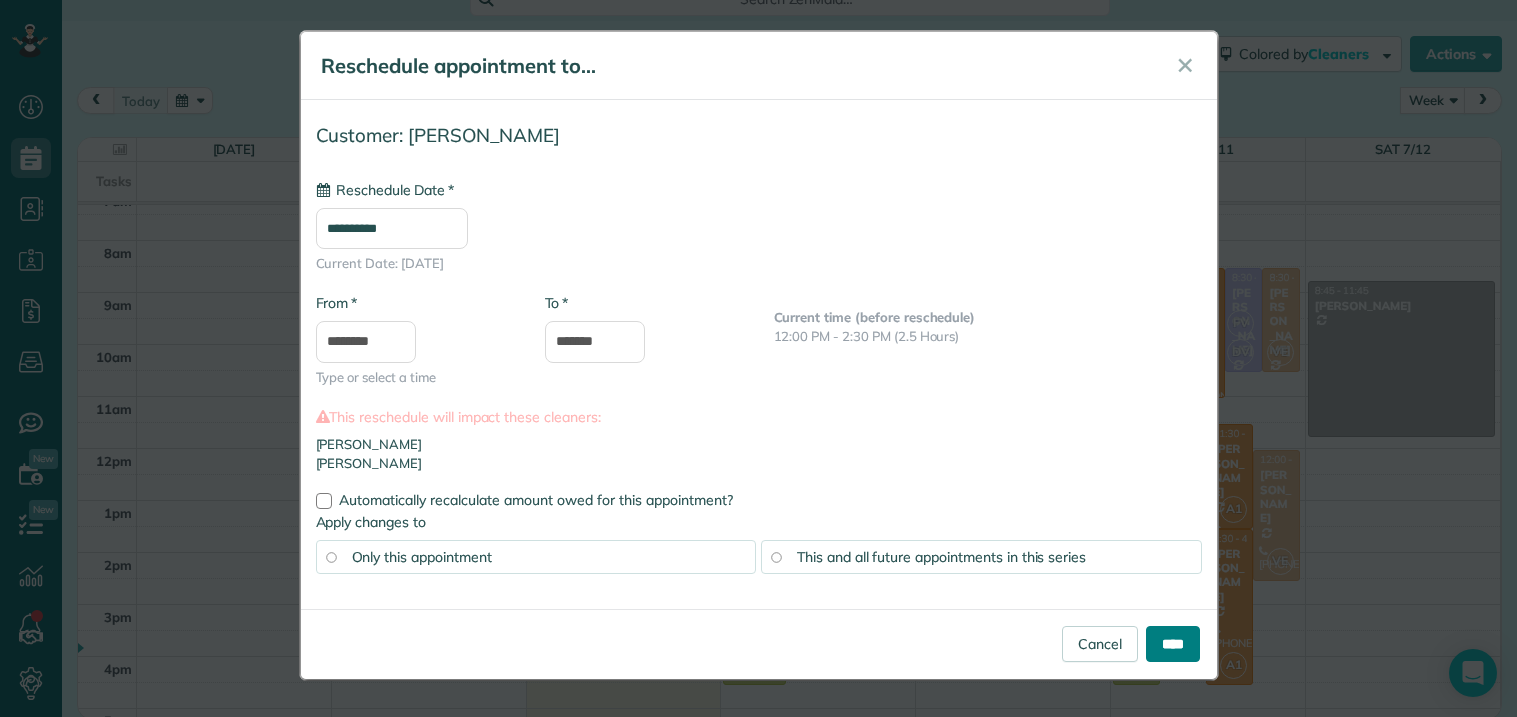 click on "****" at bounding box center [1173, 644] 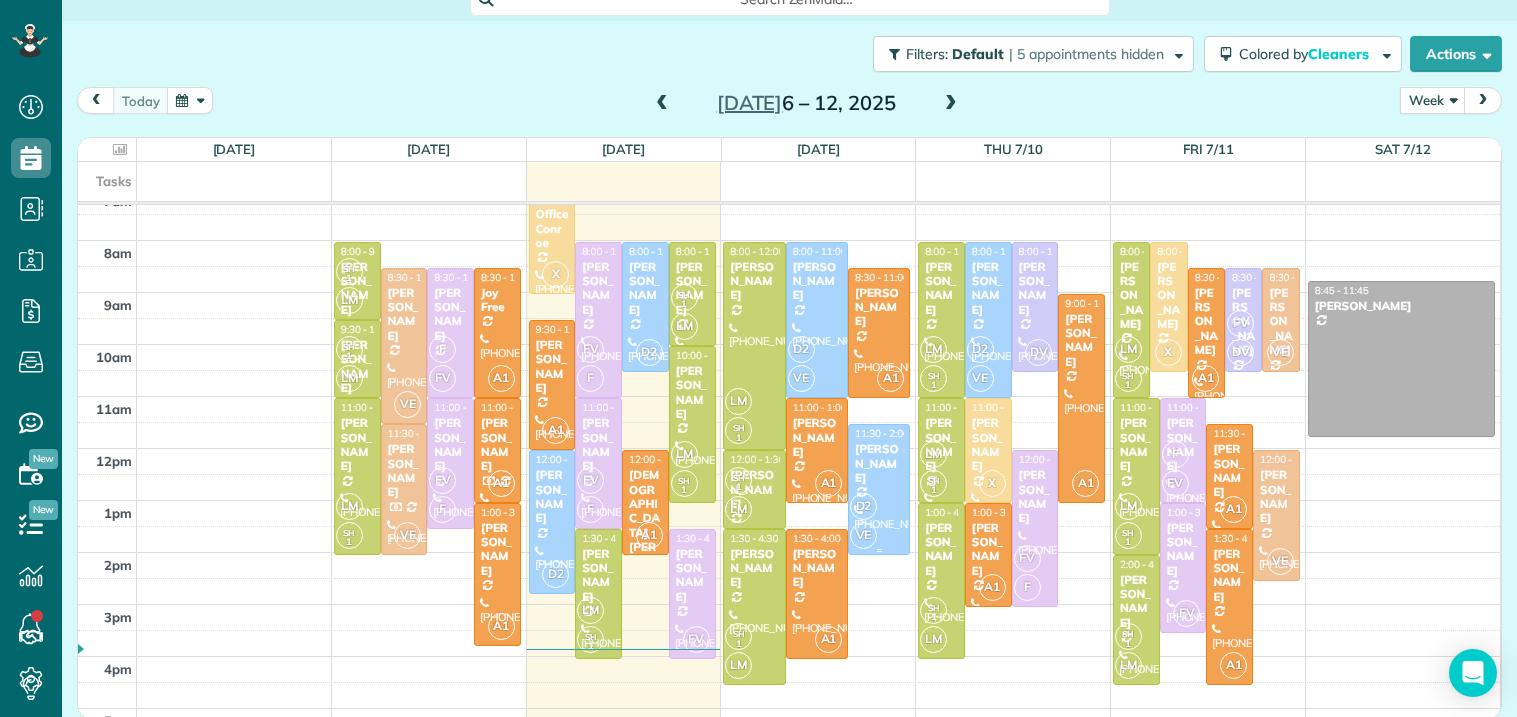 click on "D2" at bounding box center [863, 506] 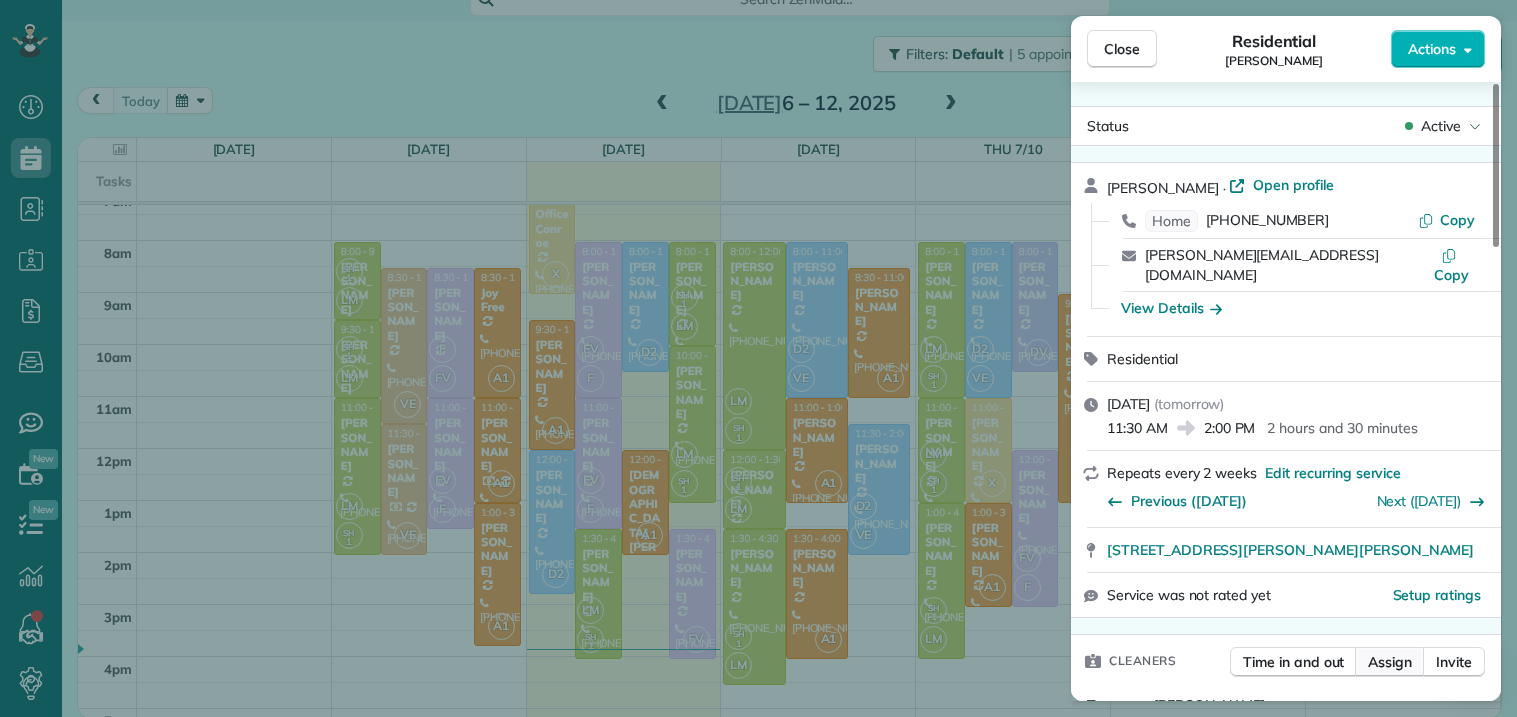 click on "Assign" at bounding box center [1390, 662] 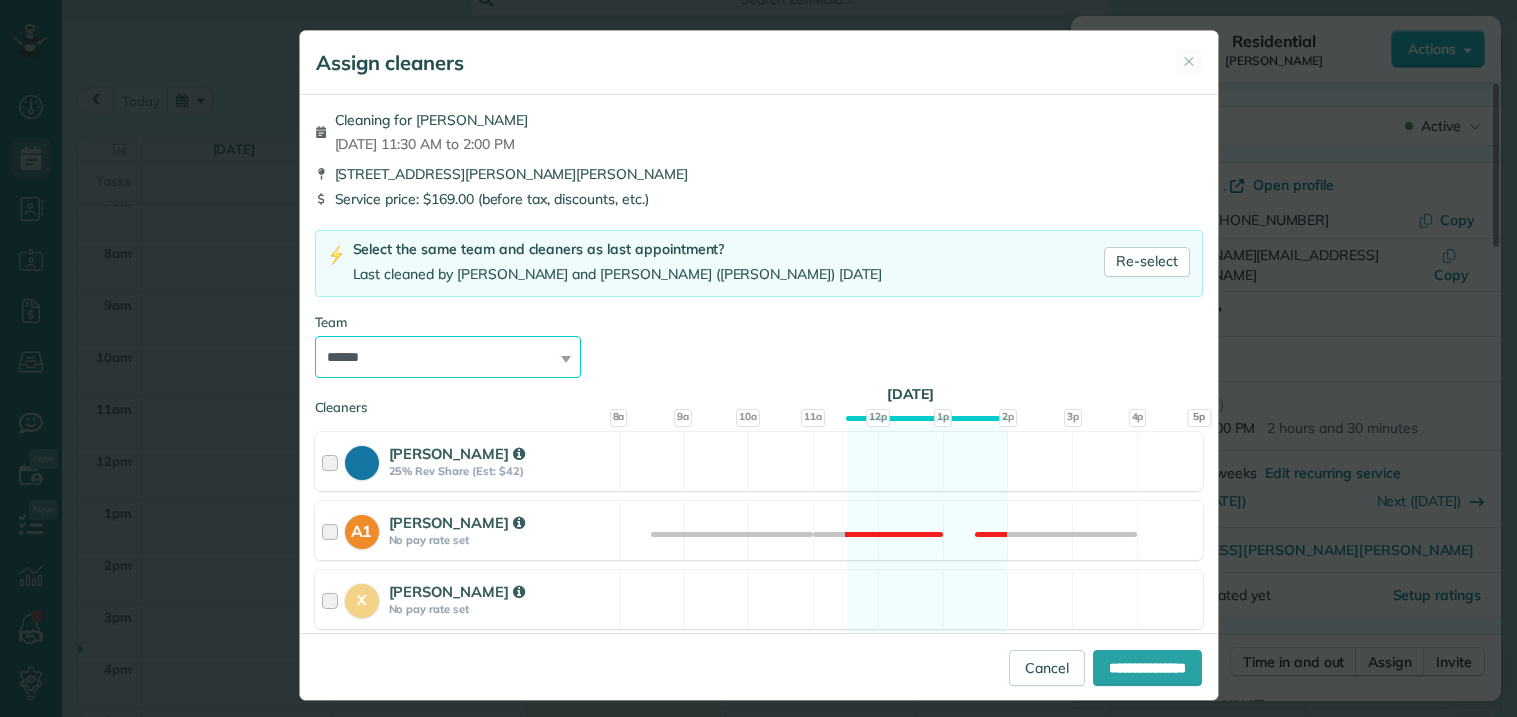 click on "**********" at bounding box center (448, 357) 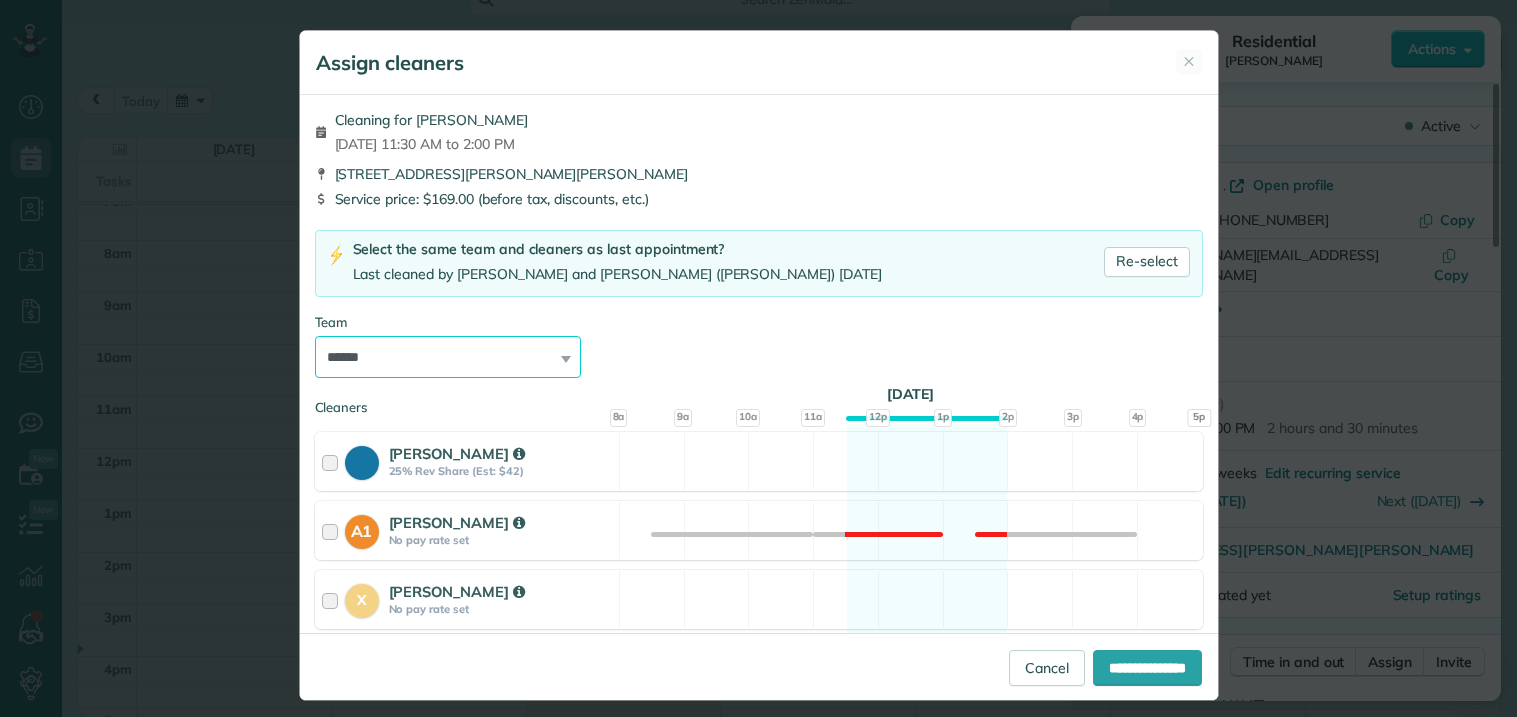 select on "*****" 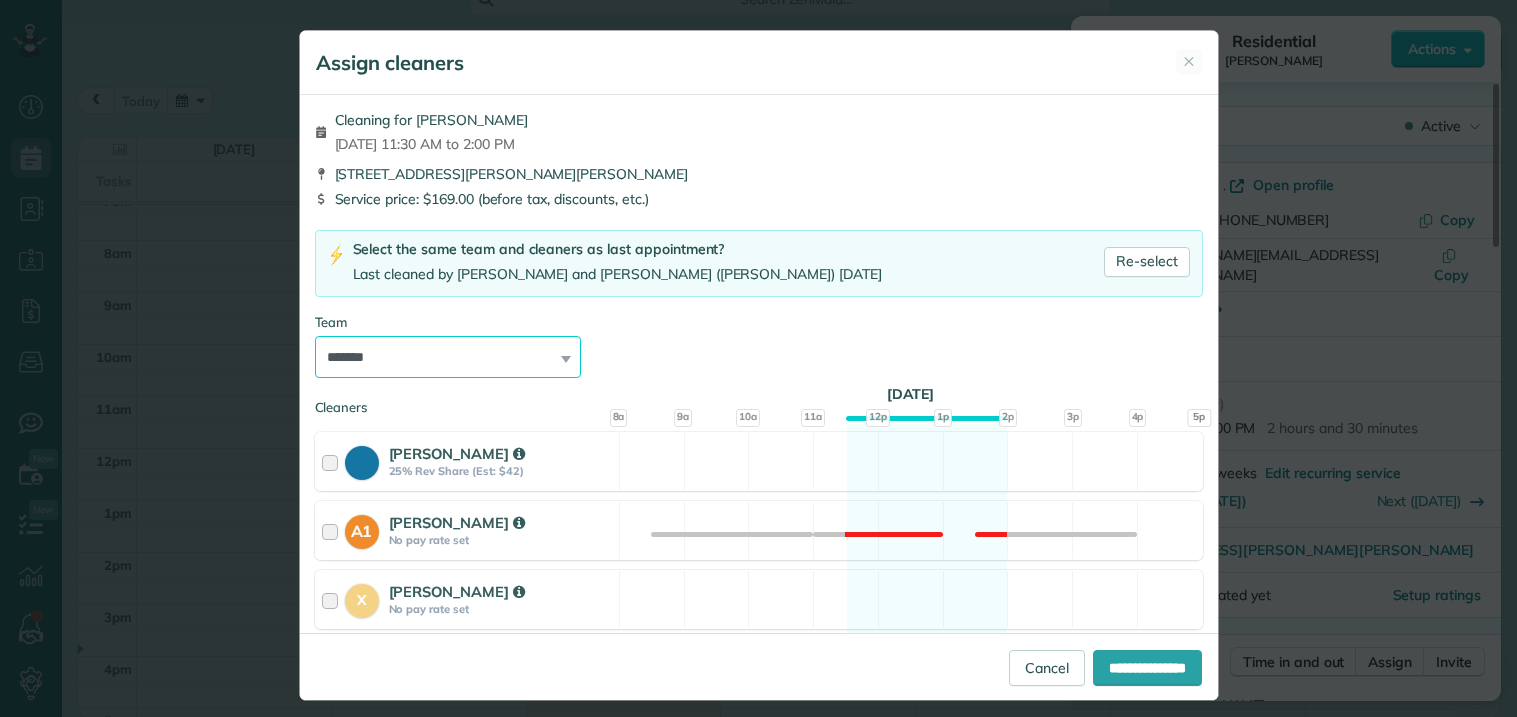 click on "**********" at bounding box center [448, 357] 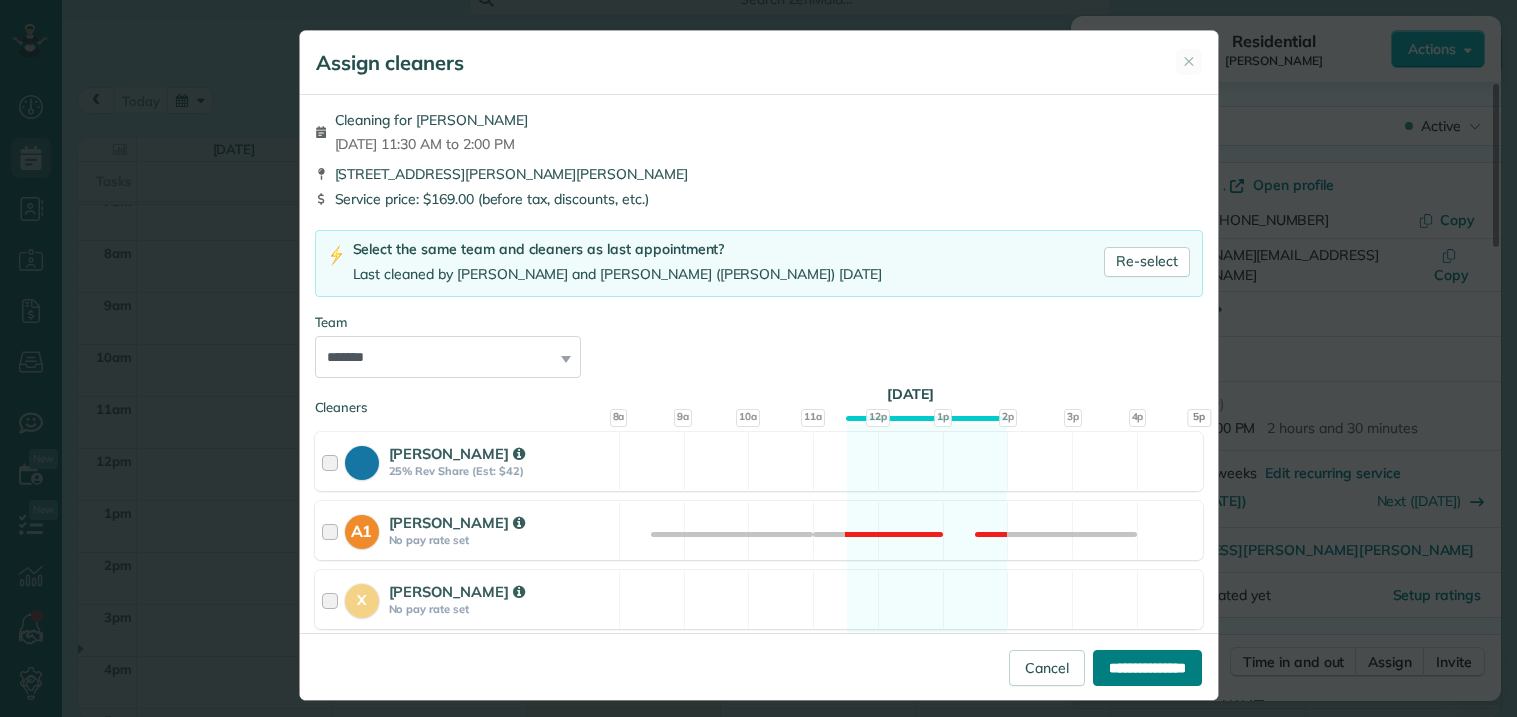 click on "**********" at bounding box center [1147, 668] 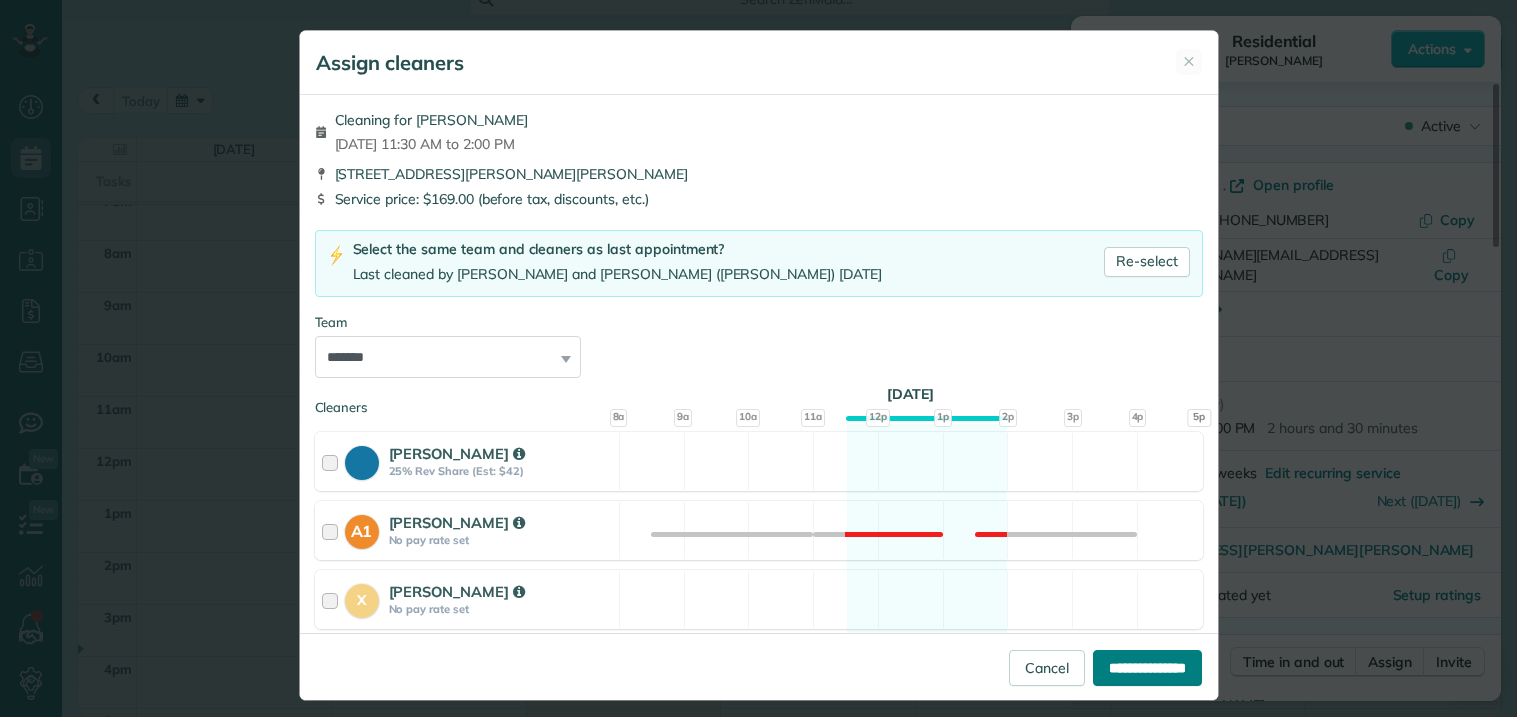 type on "**********" 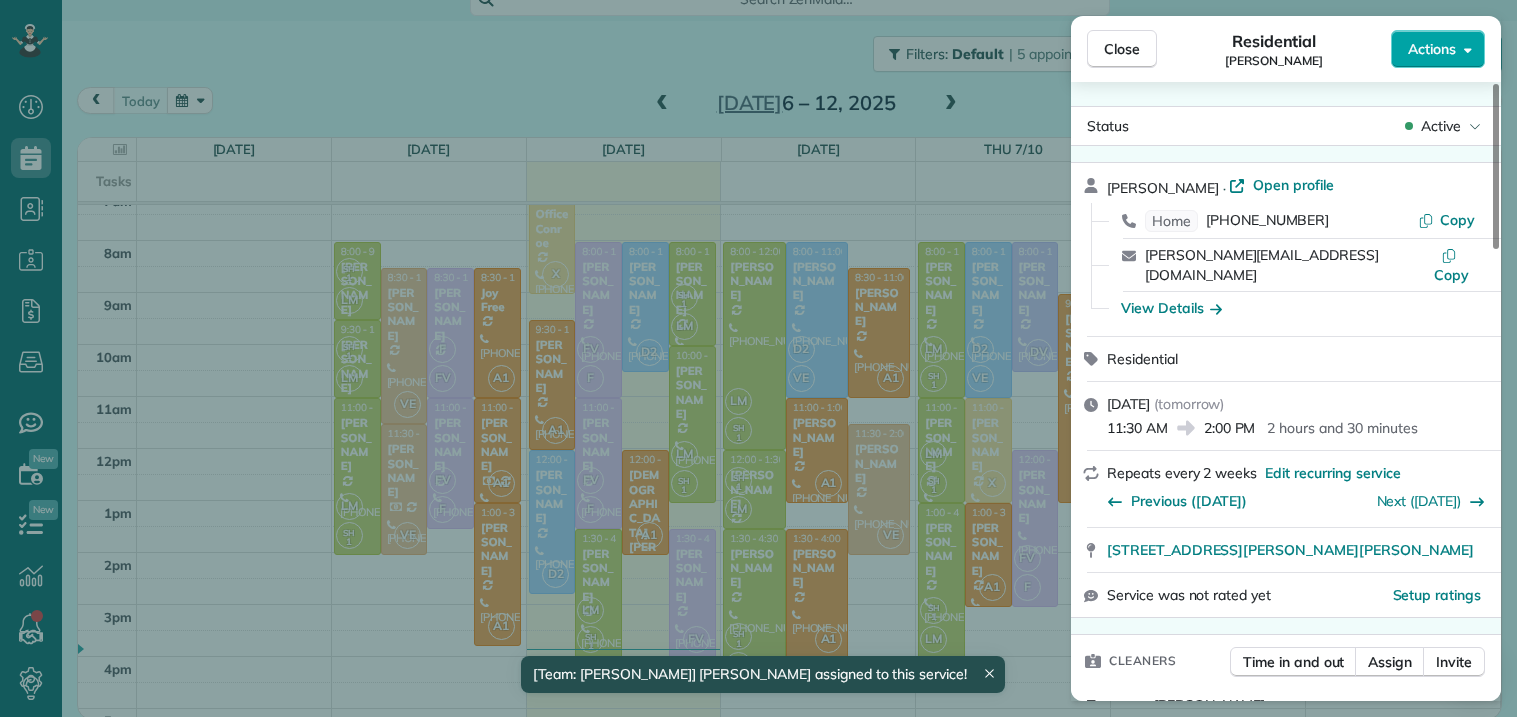 click on "Actions" at bounding box center [1432, 49] 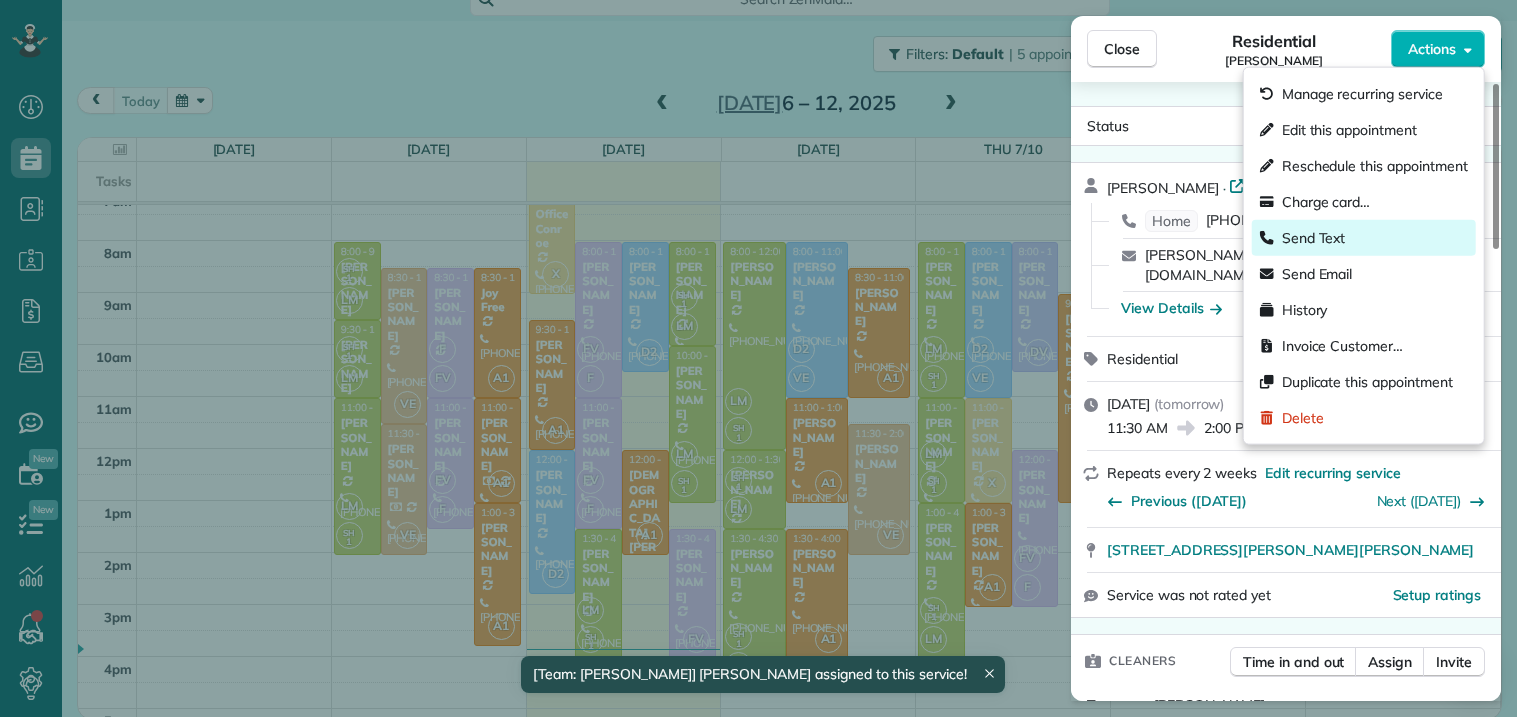 click on "Send Text" at bounding box center [1364, 238] 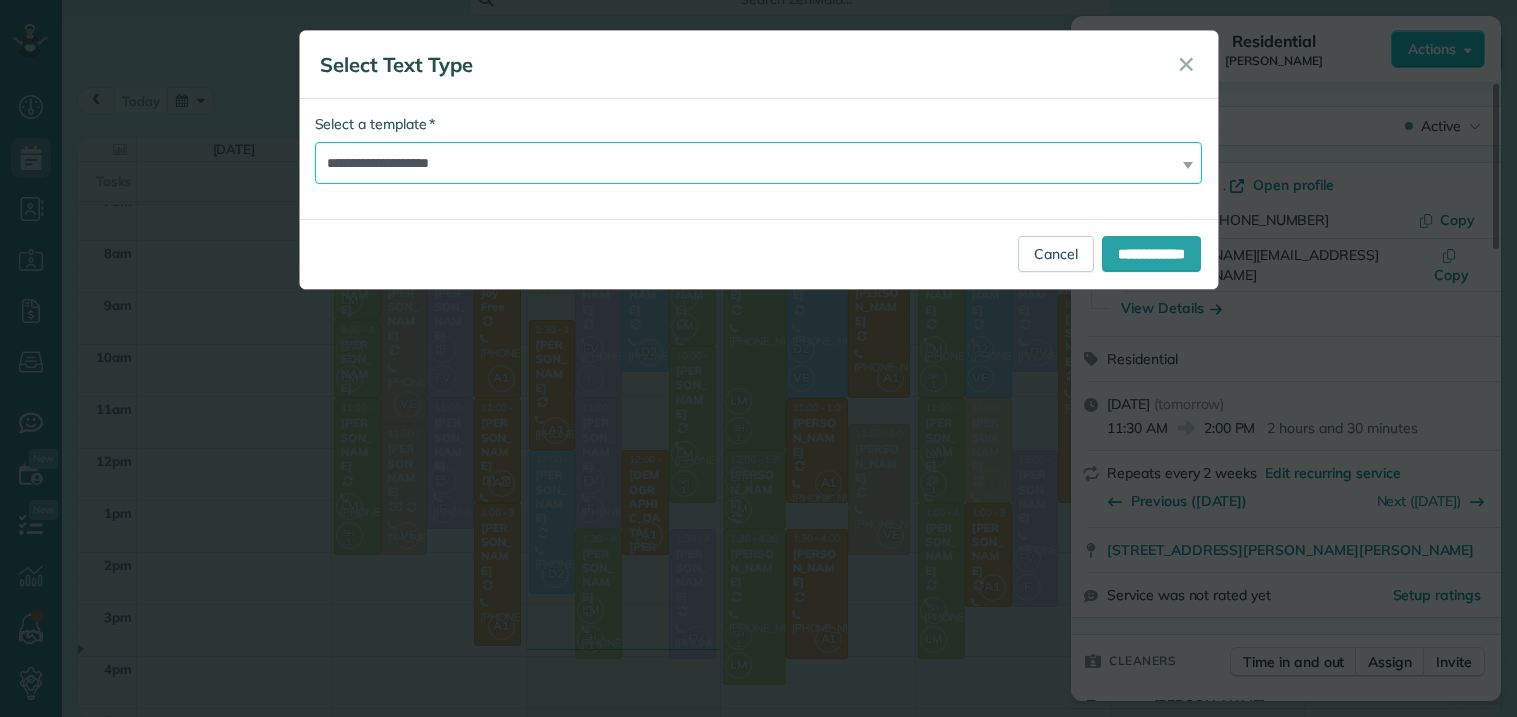 click on "**********" at bounding box center [759, 163] 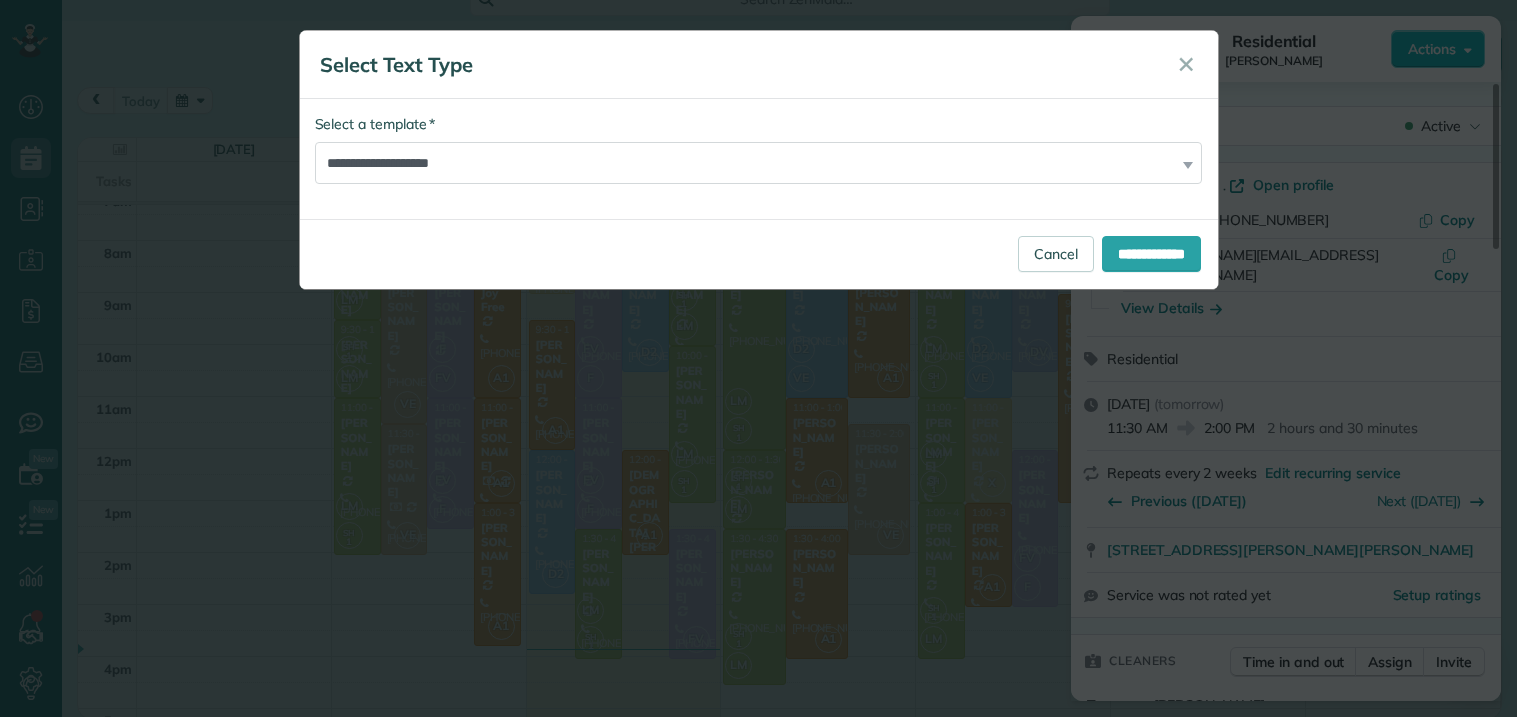 click on "**********" at bounding box center (759, 254) 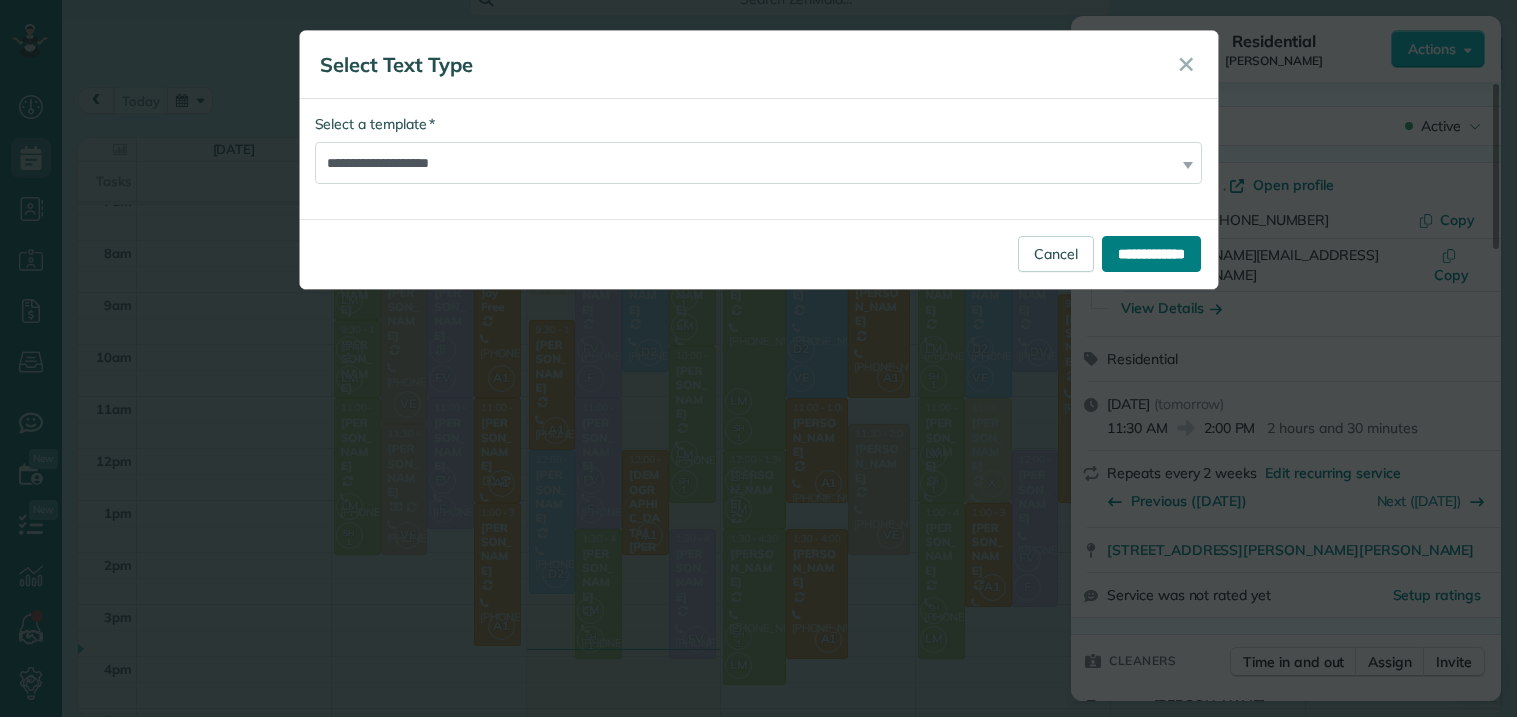 click on "**********" at bounding box center [1151, 254] 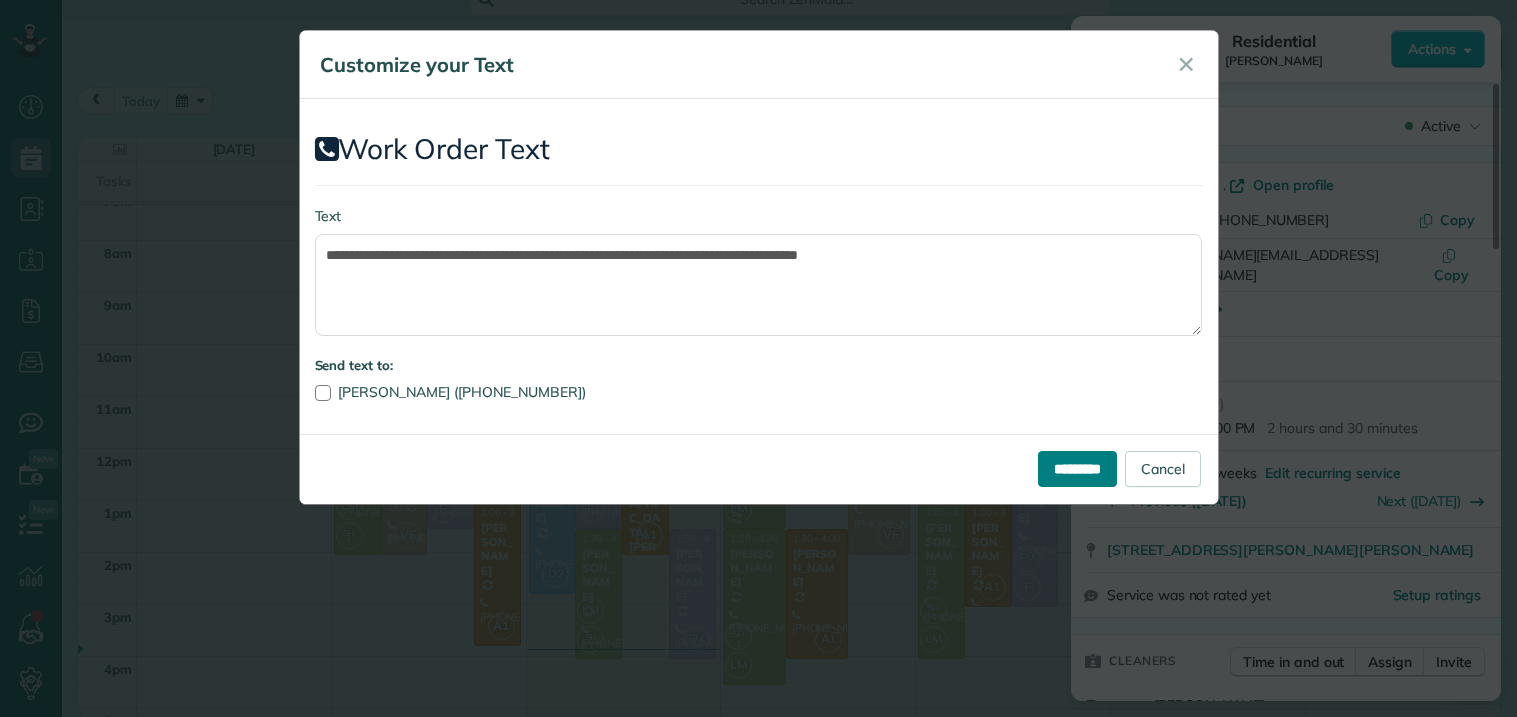 click on "*********" at bounding box center [1077, 469] 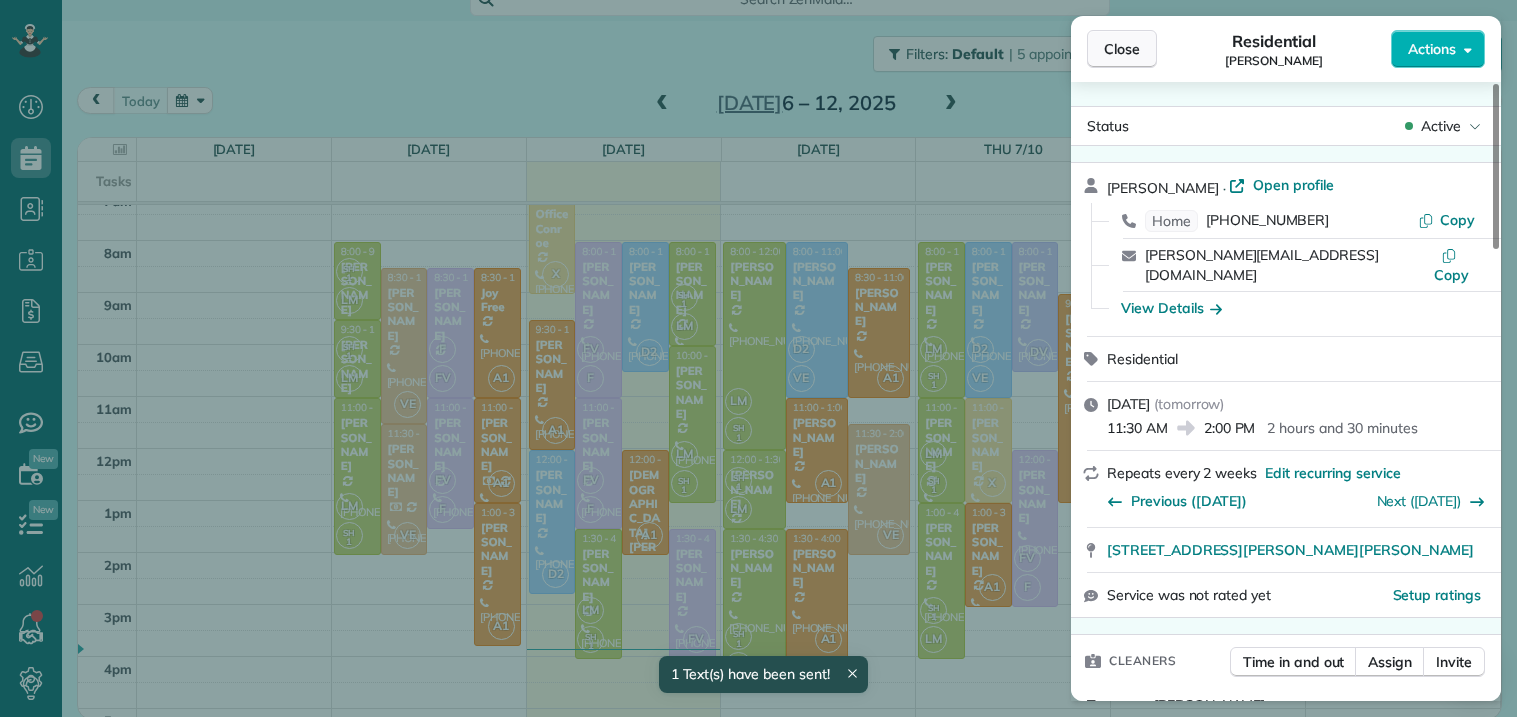 click on "Close" at bounding box center (1122, 49) 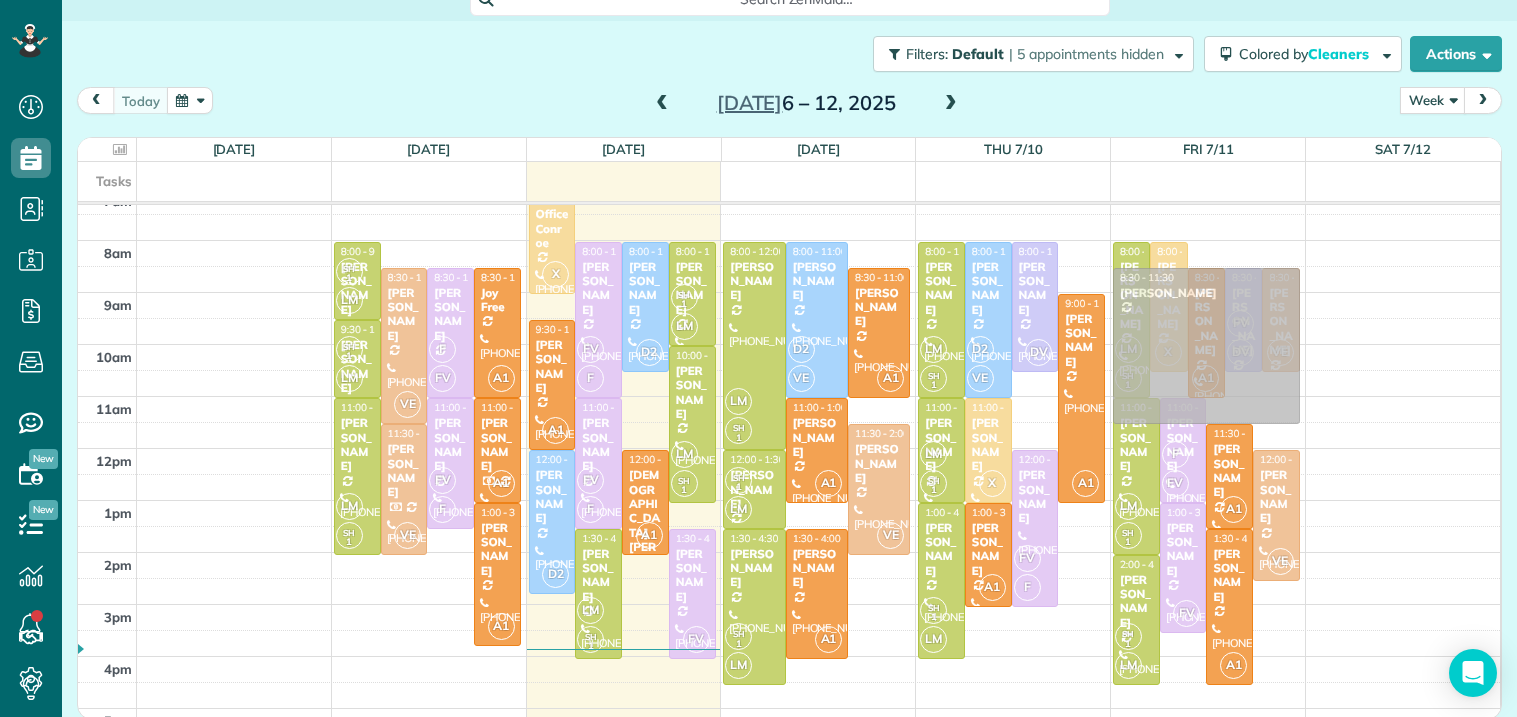 drag, startPoint x: 1422, startPoint y: 349, endPoint x: 1206, endPoint y: 338, distance: 216.2799 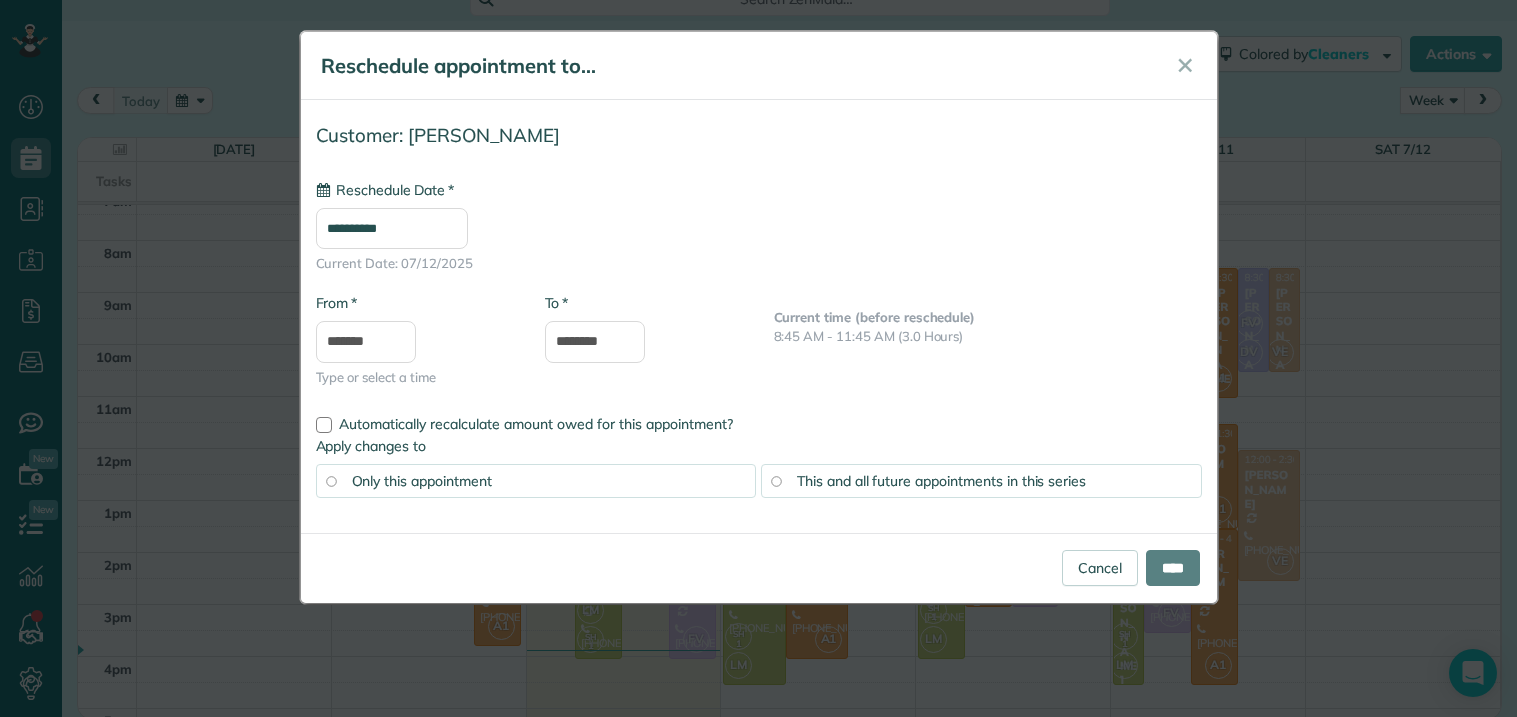 type on "**********" 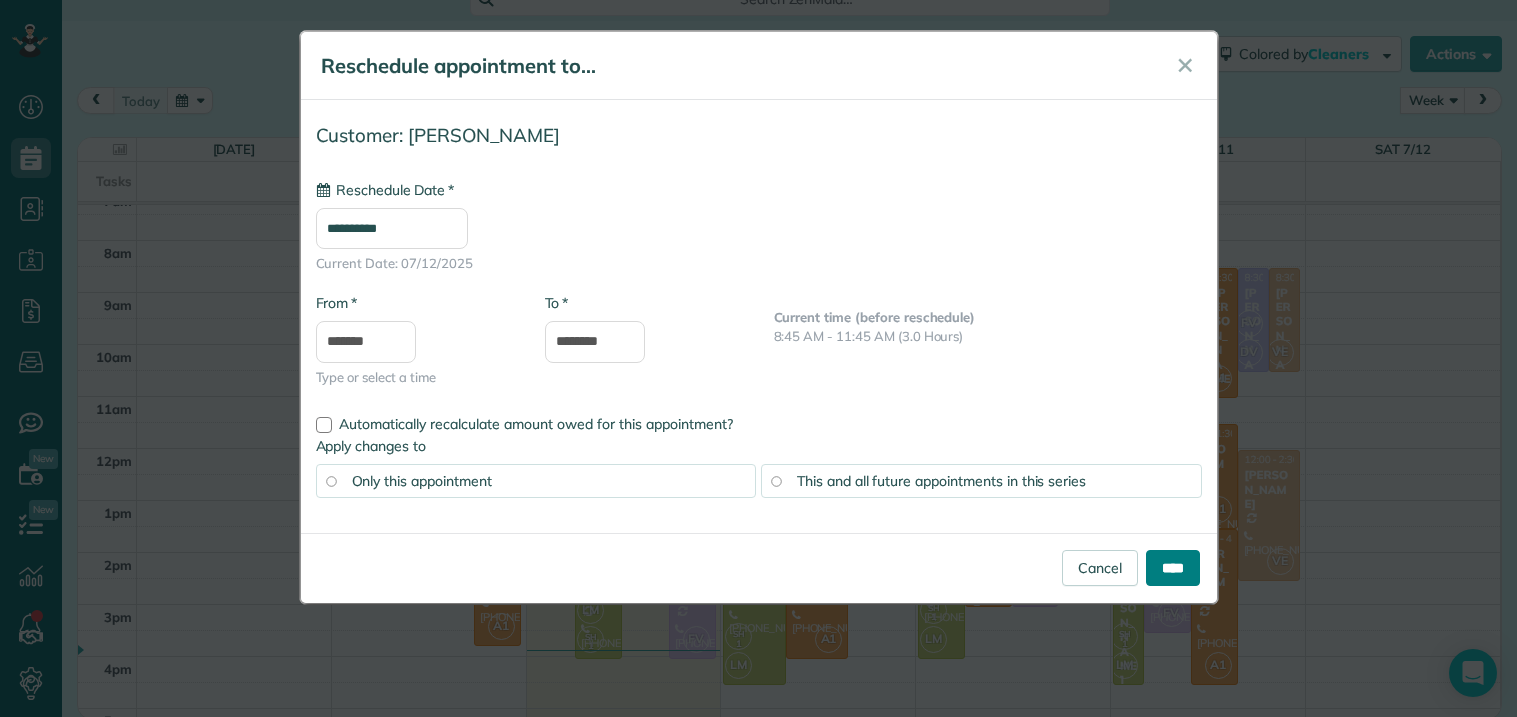 click on "****" at bounding box center (1173, 568) 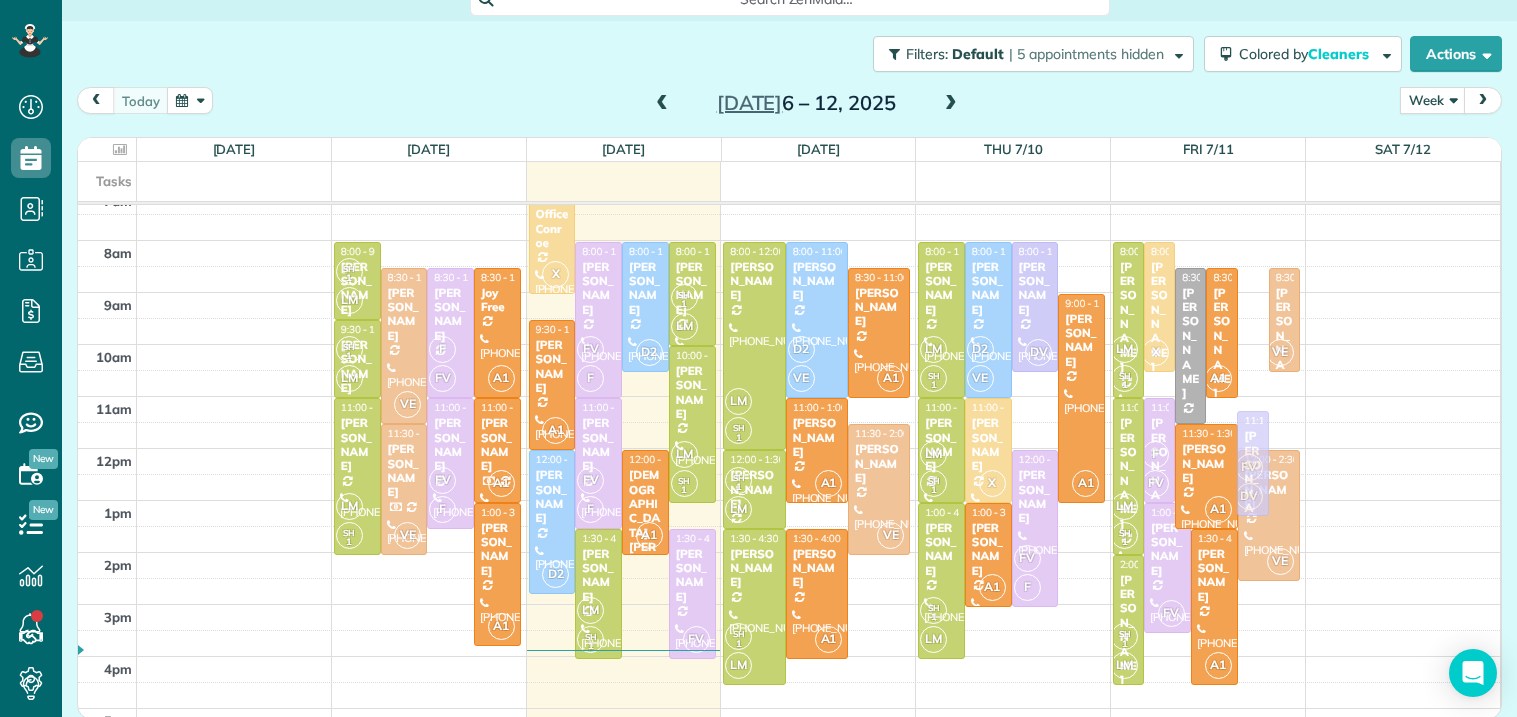 drag, startPoint x: 1251, startPoint y: 342, endPoint x: 1209, endPoint y: 482, distance: 146.16429 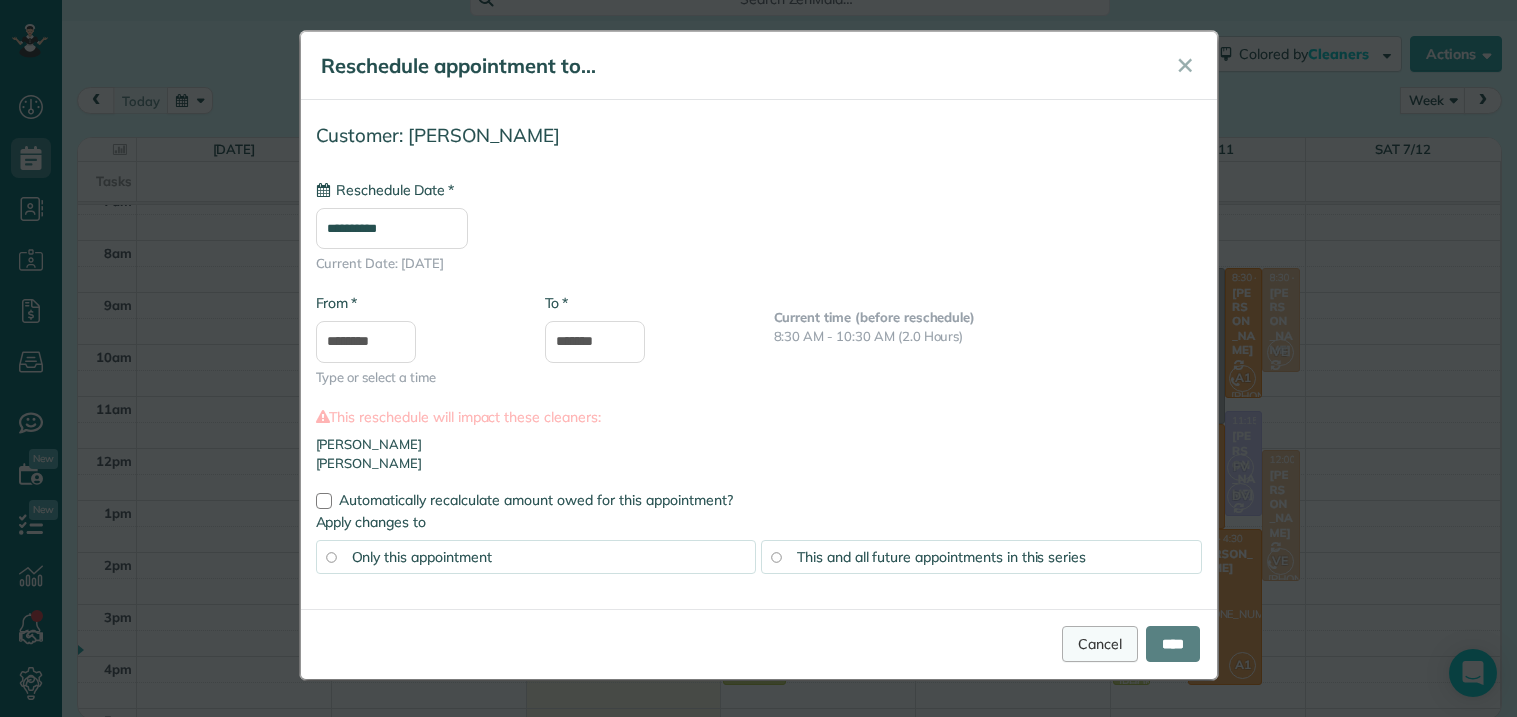 type on "**********" 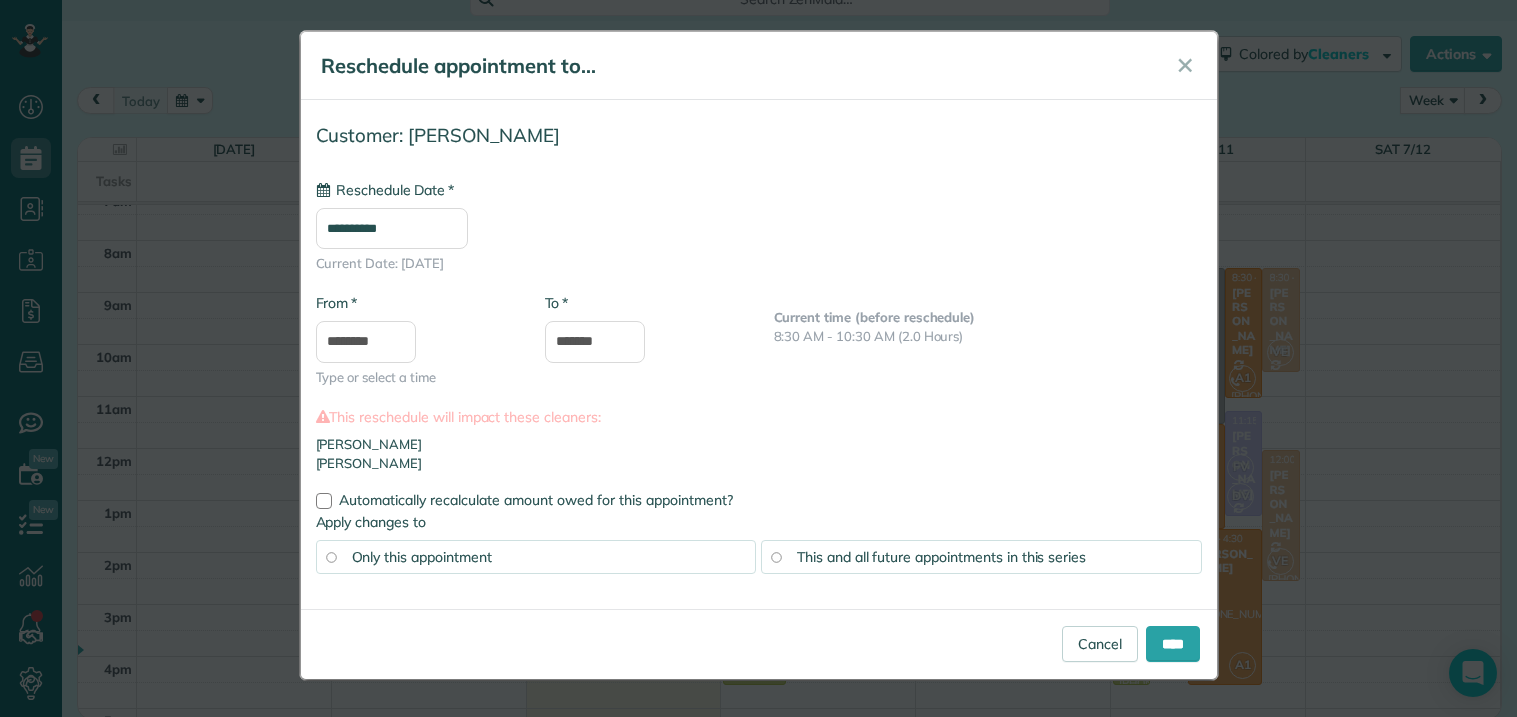 click on "Cancel
****" at bounding box center (759, 644) 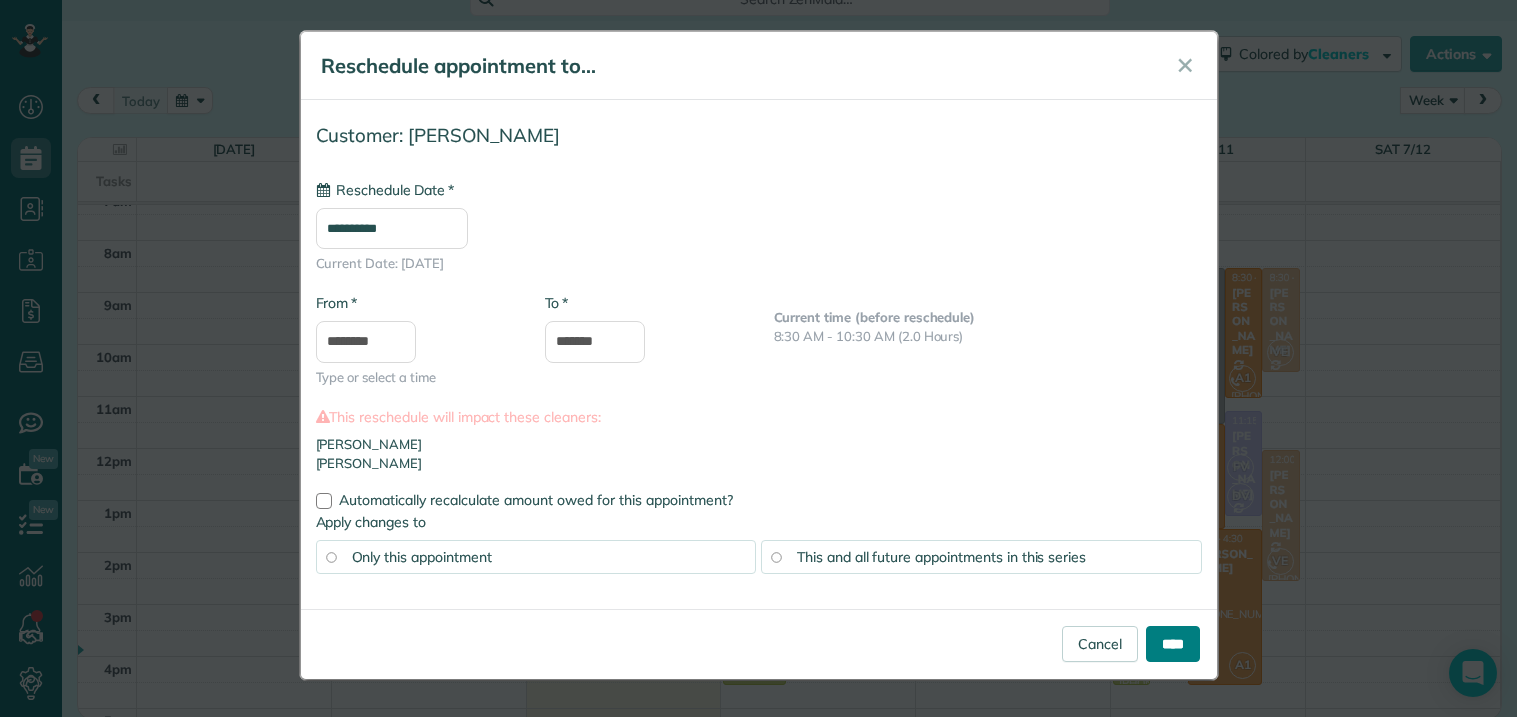 click on "****" at bounding box center (1173, 644) 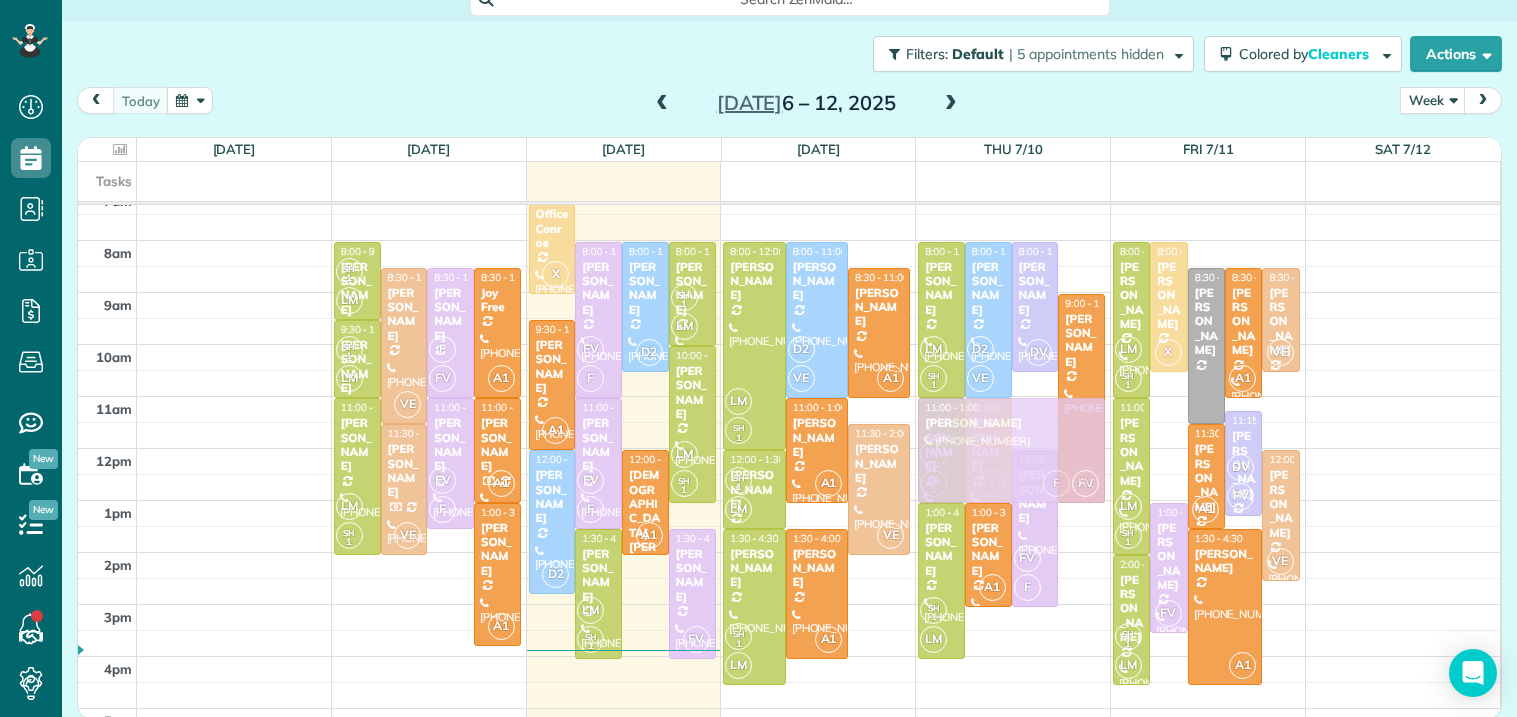 drag, startPoint x: 1178, startPoint y: 474, endPoint x: 1063, endPoint y: 470, distance: 115.06954 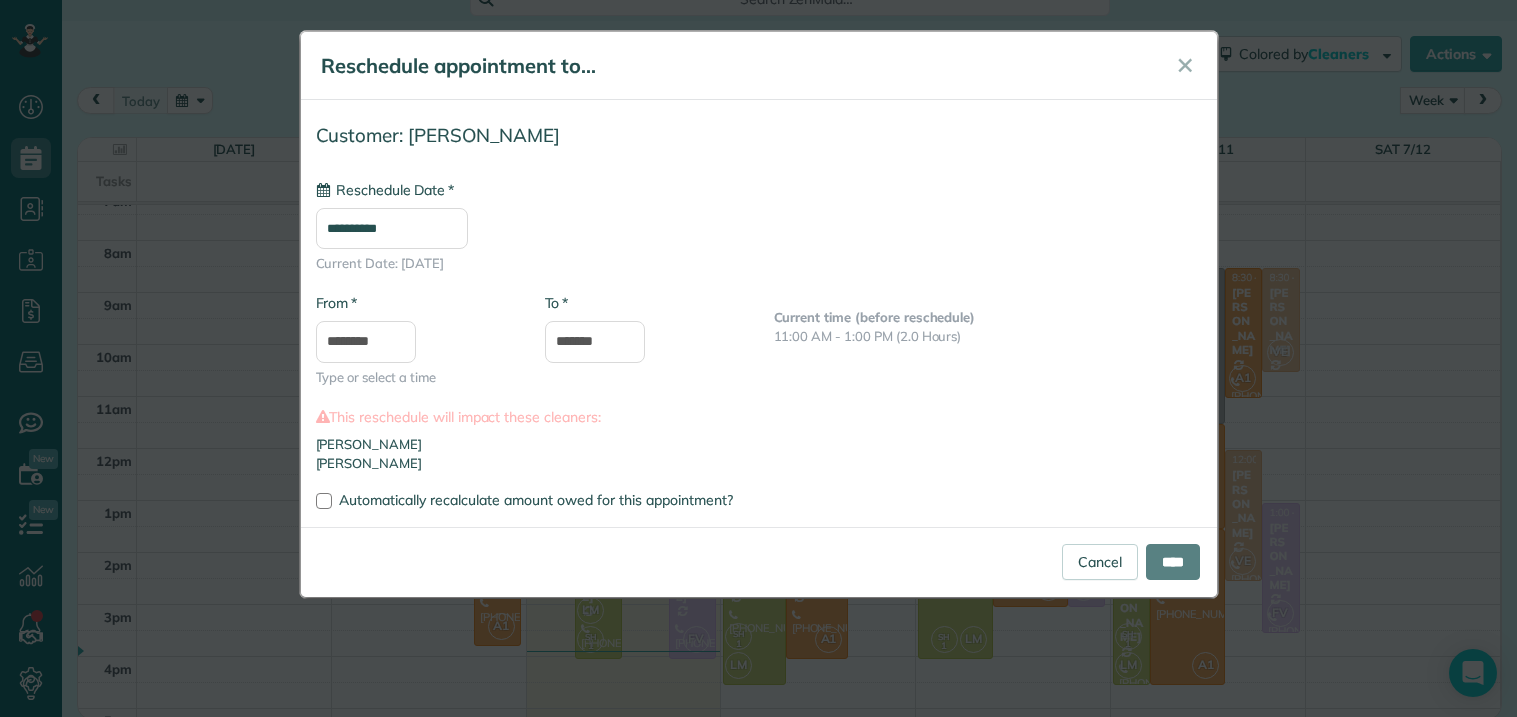 type on "**********" 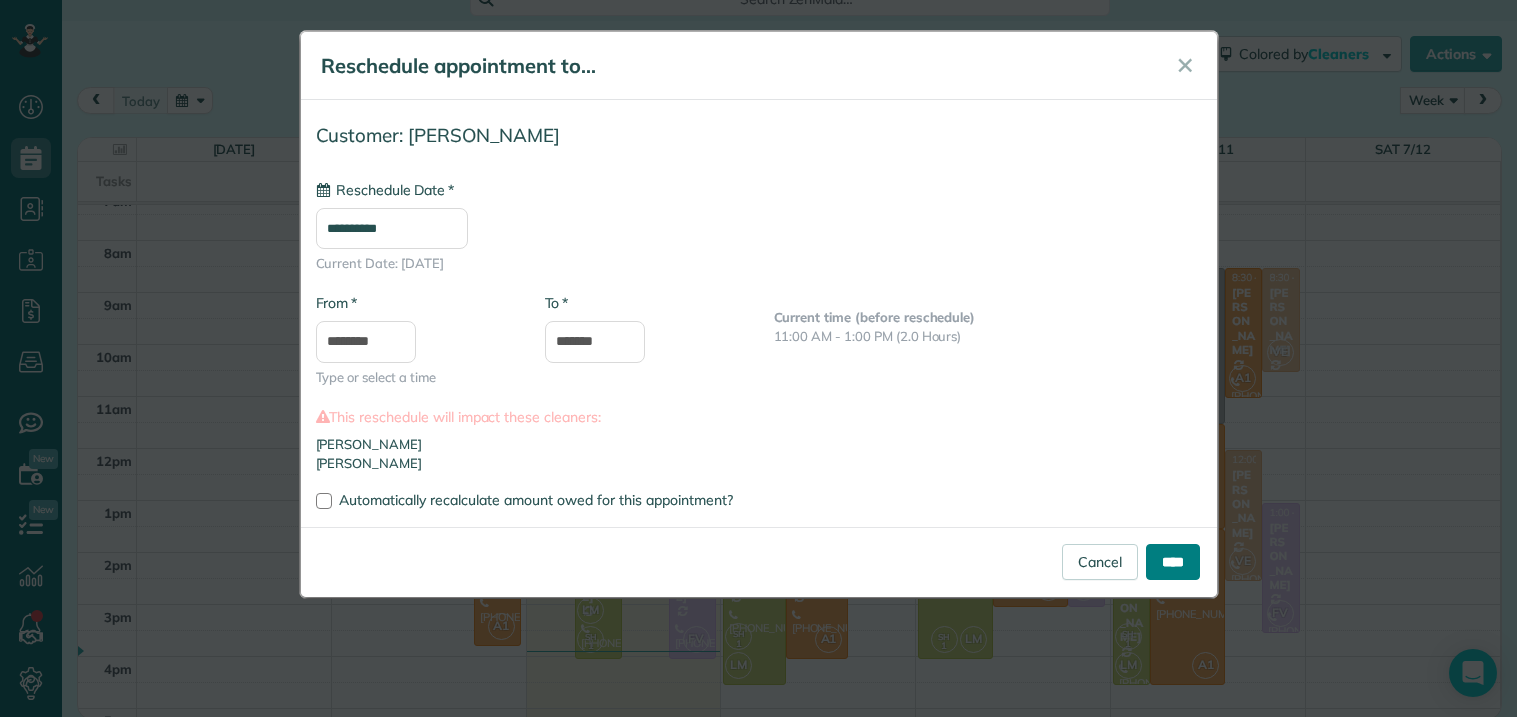 click on "****" at bounding box center [1173, 562] 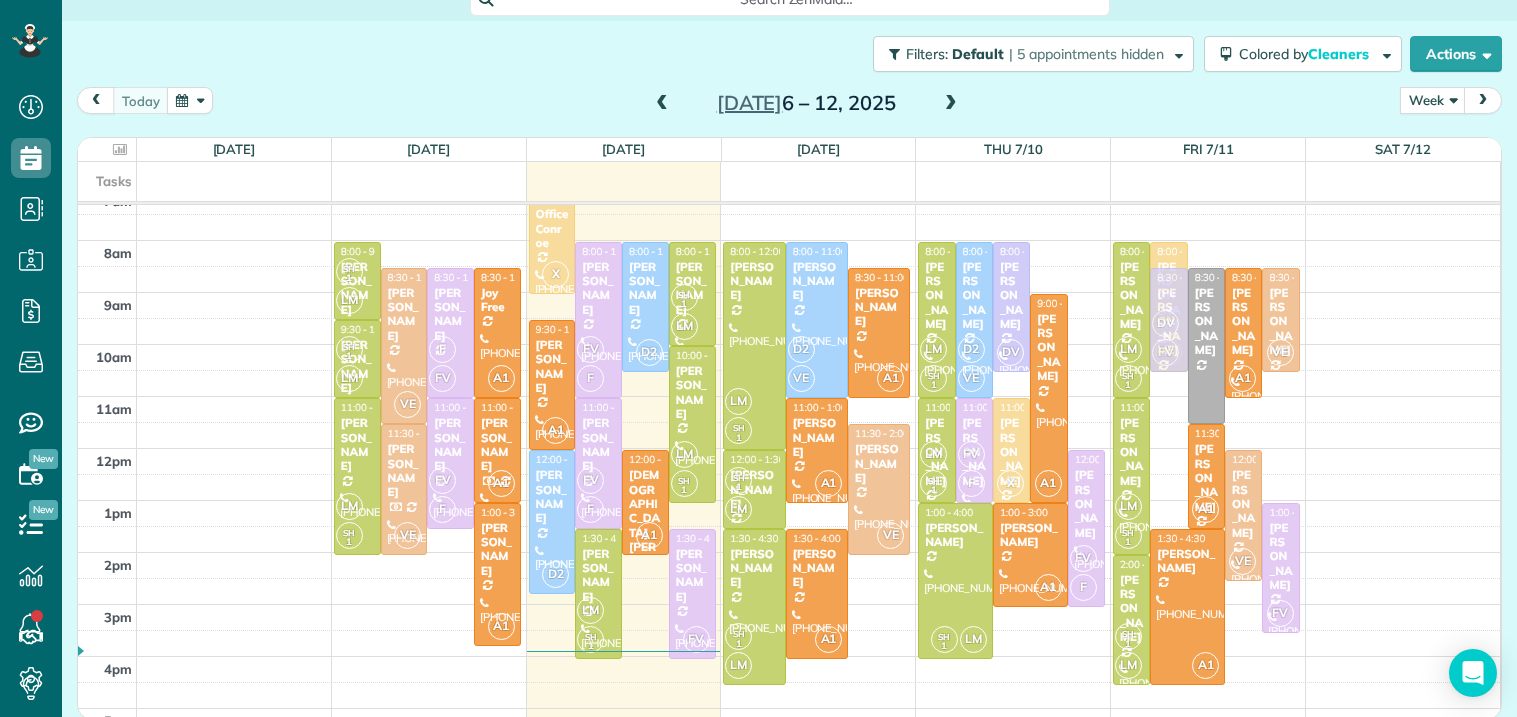 drag, startPoint x: 1167, startPoint y: 451, endPoint x: 1177, endPoint y: 304, distance: 147.33974 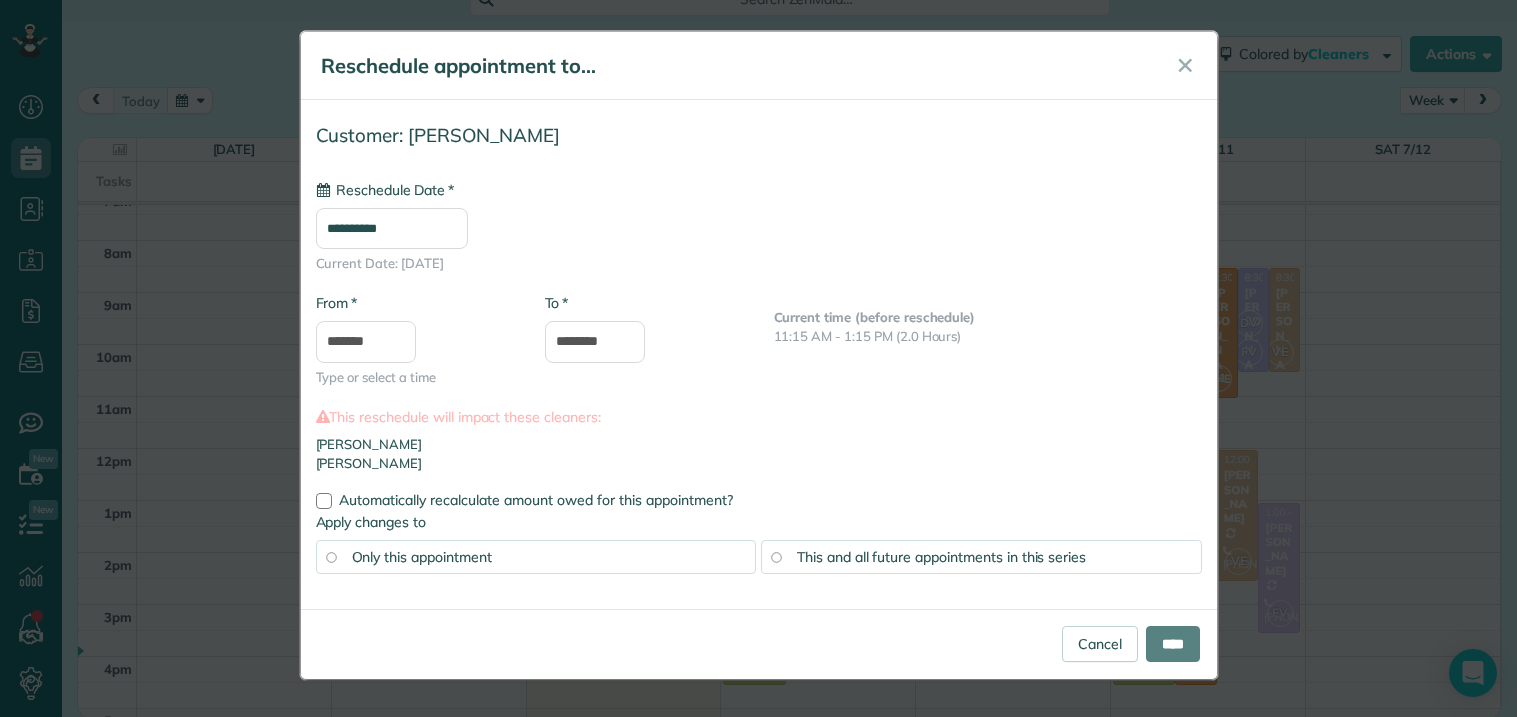 type on "**********" 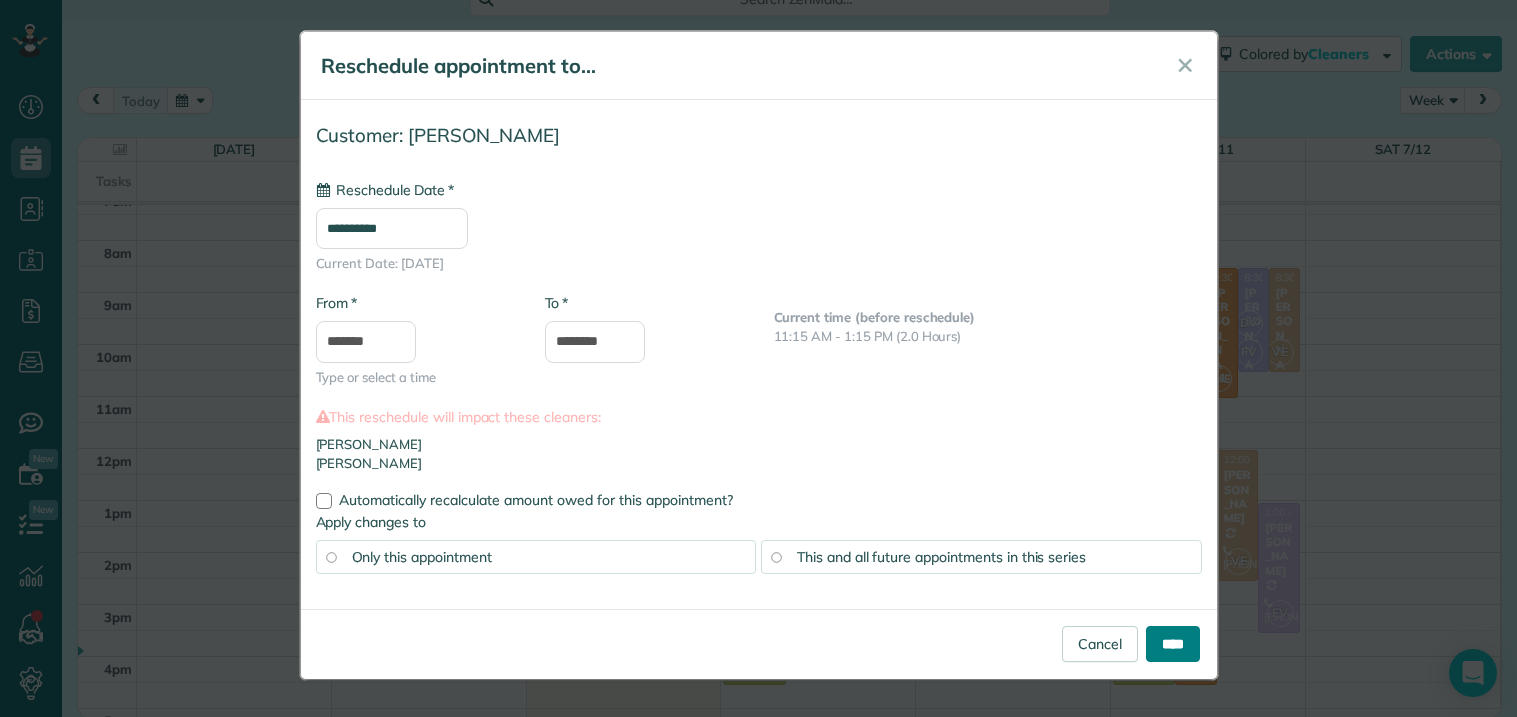click on "****" at bounding box center [1173, 644] 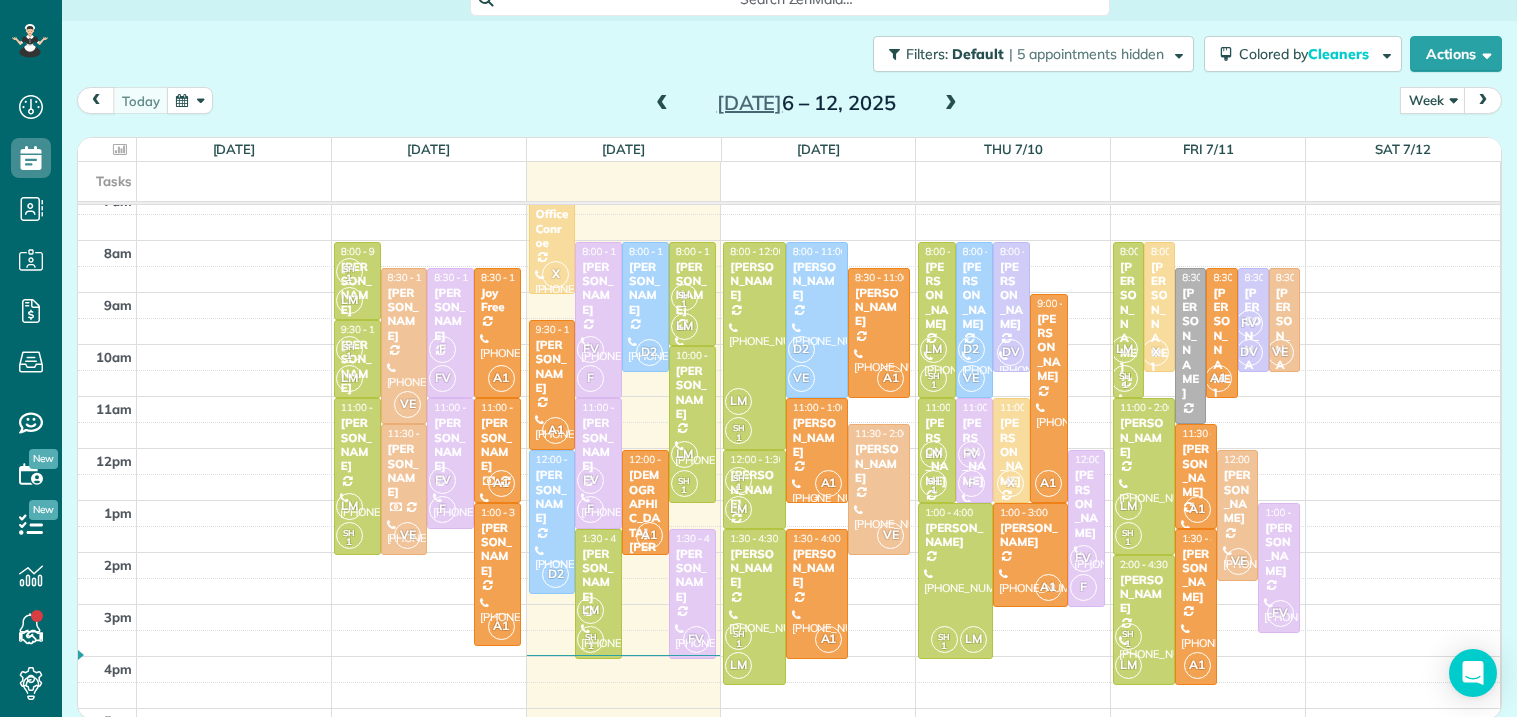 click on "[PERSON_NAME]" at bounding box center [817, 437] 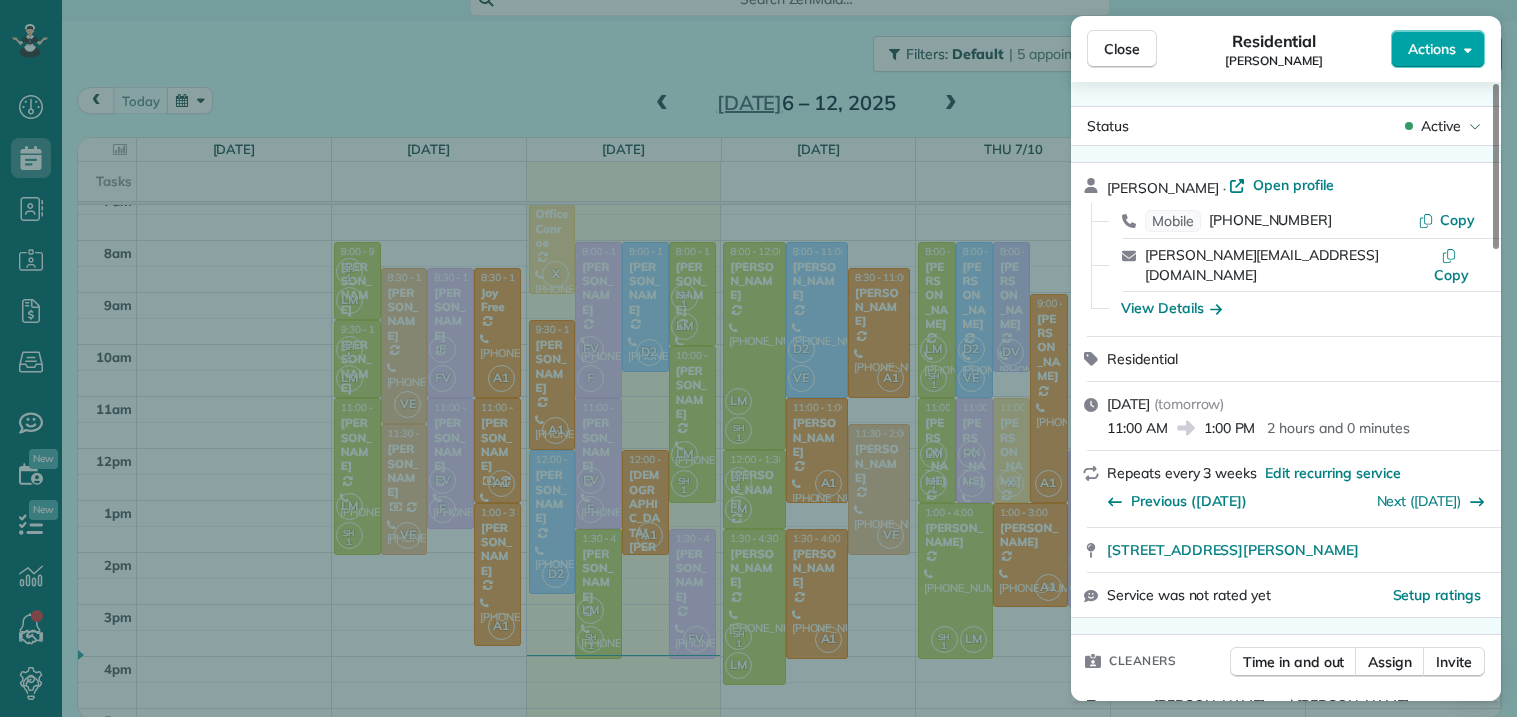 click on "Actions" at bounding box center (1432, 49) 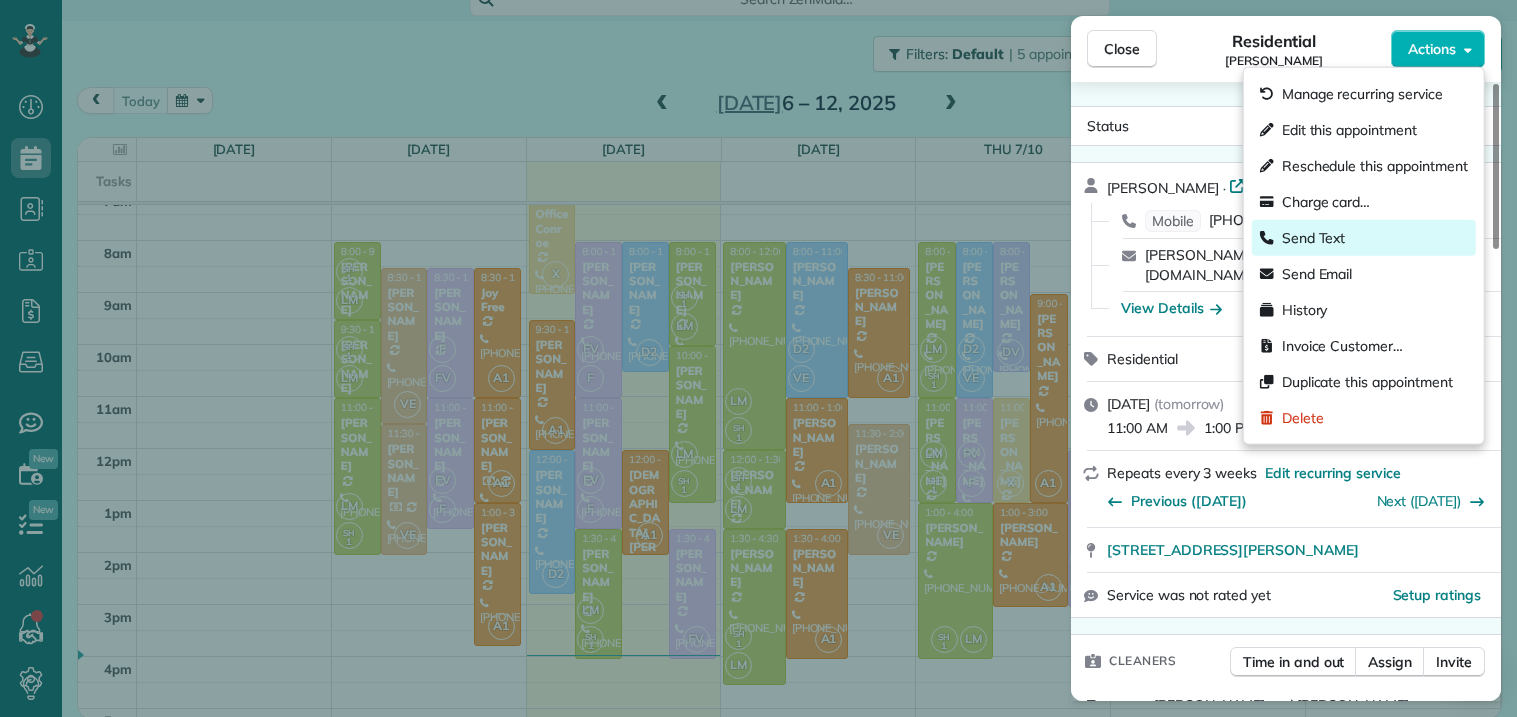 click on "Send Text" at bounding box center (1364, 238) 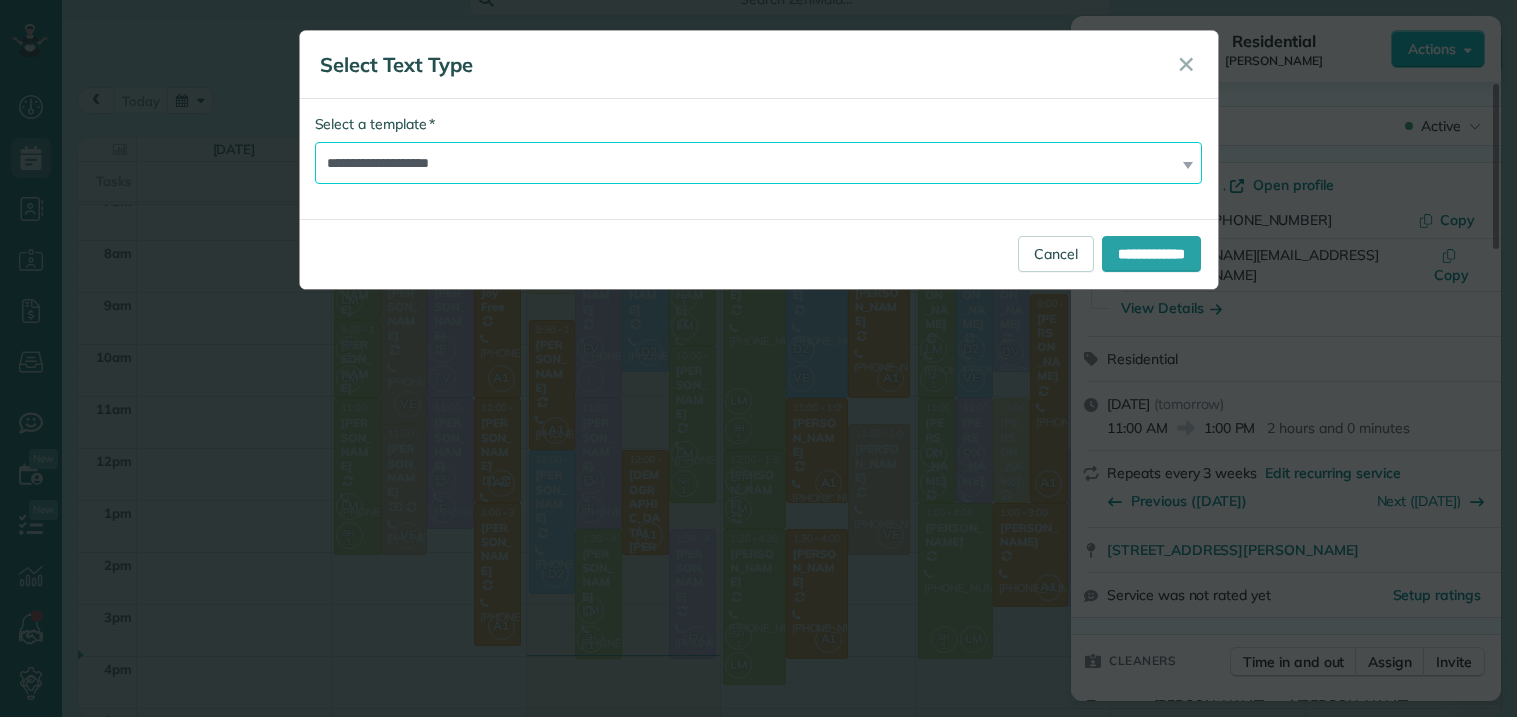 click on "**********" at bounding box center (759, 163) 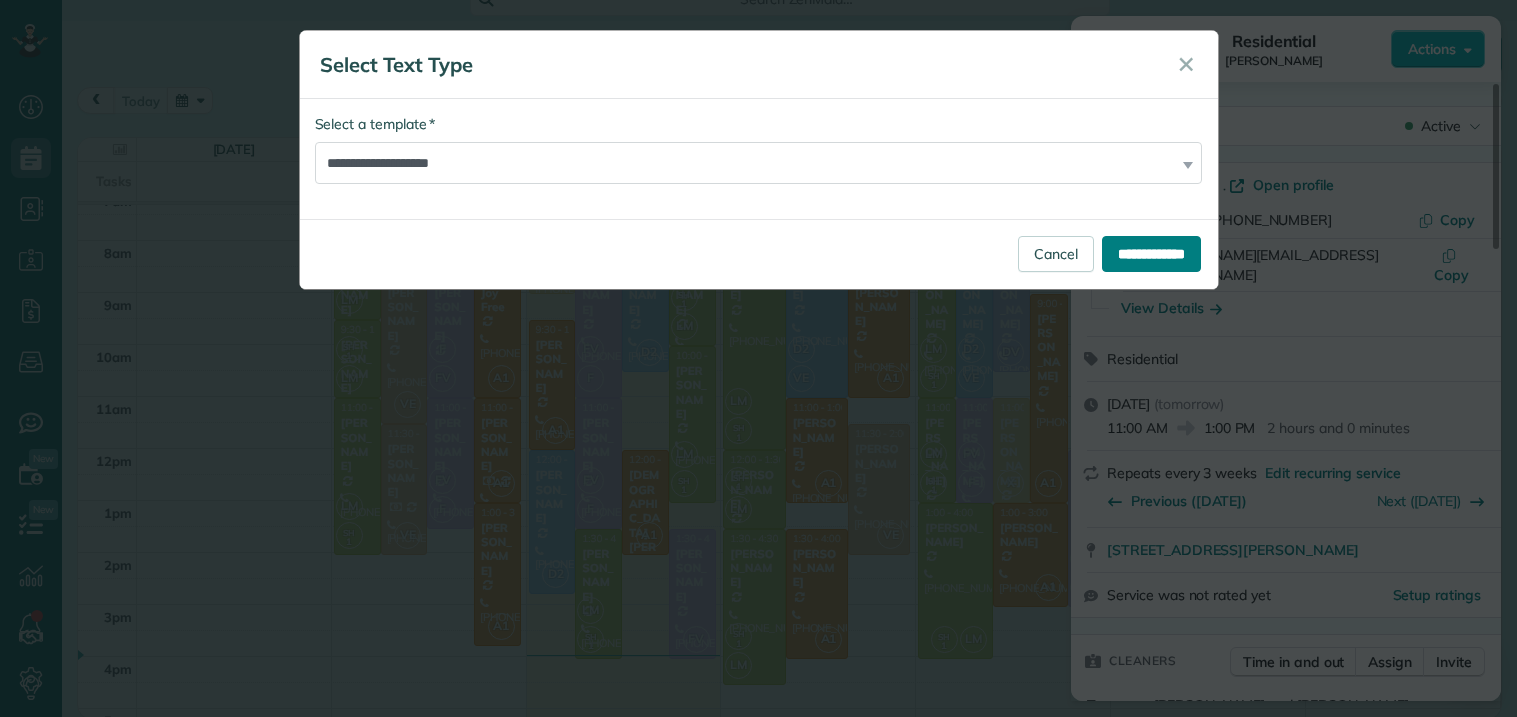click on "**********" at bounding box center [1151, 254] 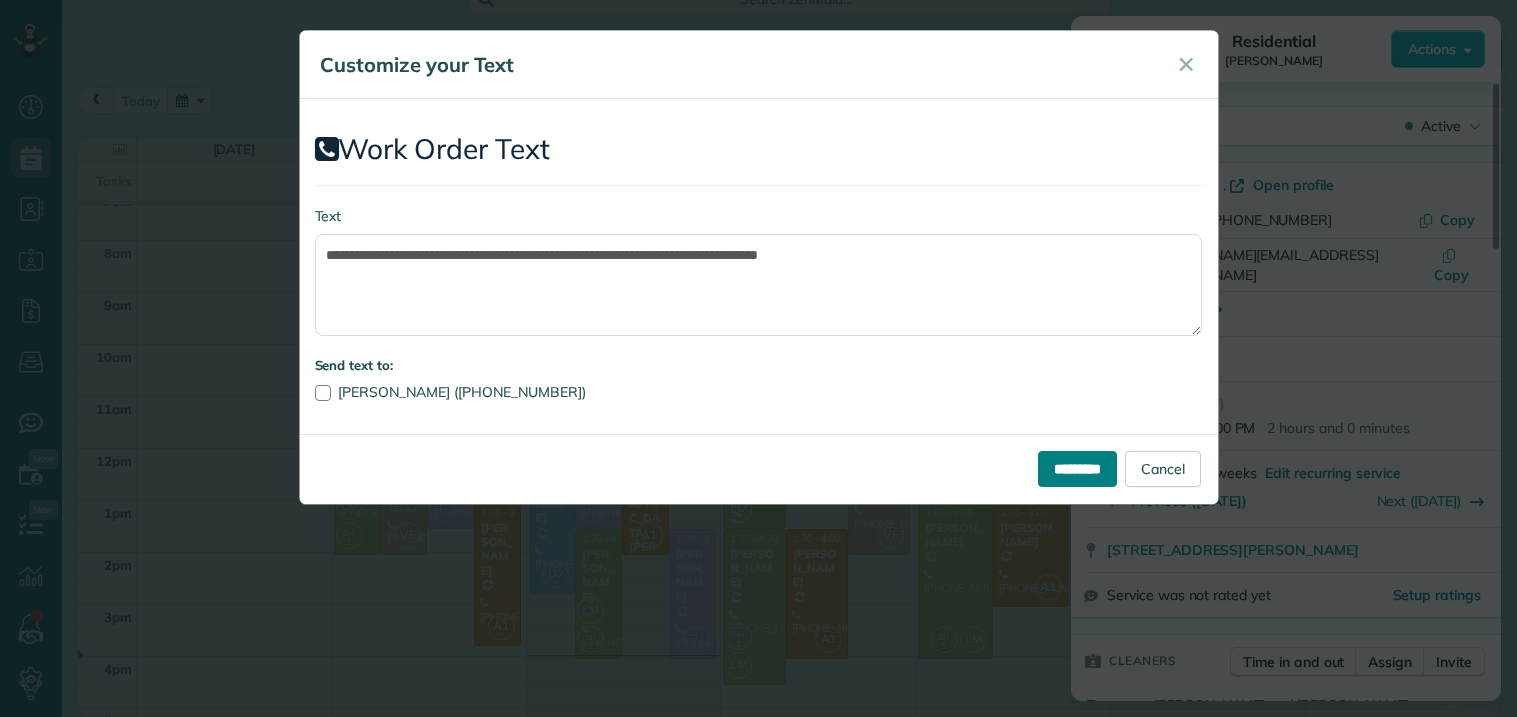 click on "*********" at bounding box center (1077, 469) 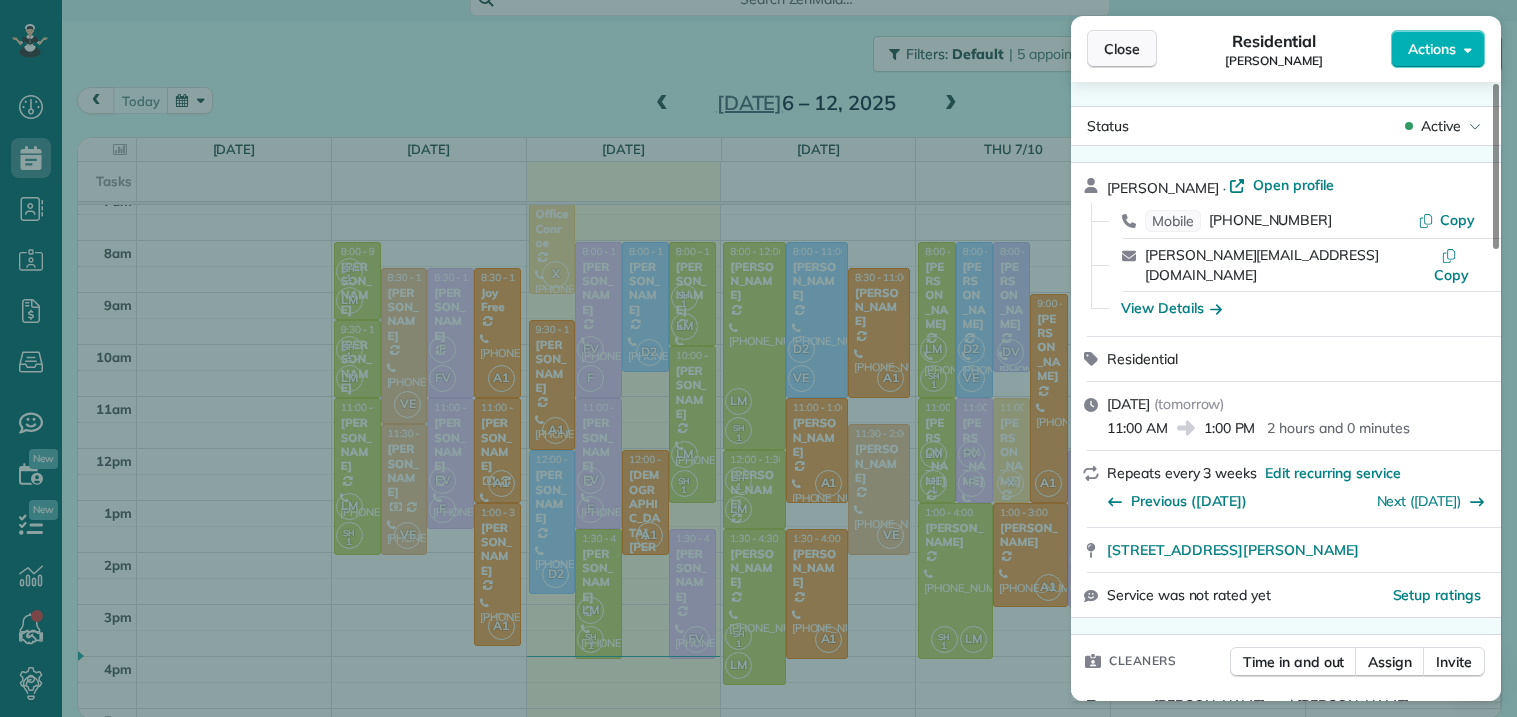 click on "Close" at bounding box center [1122, 49] 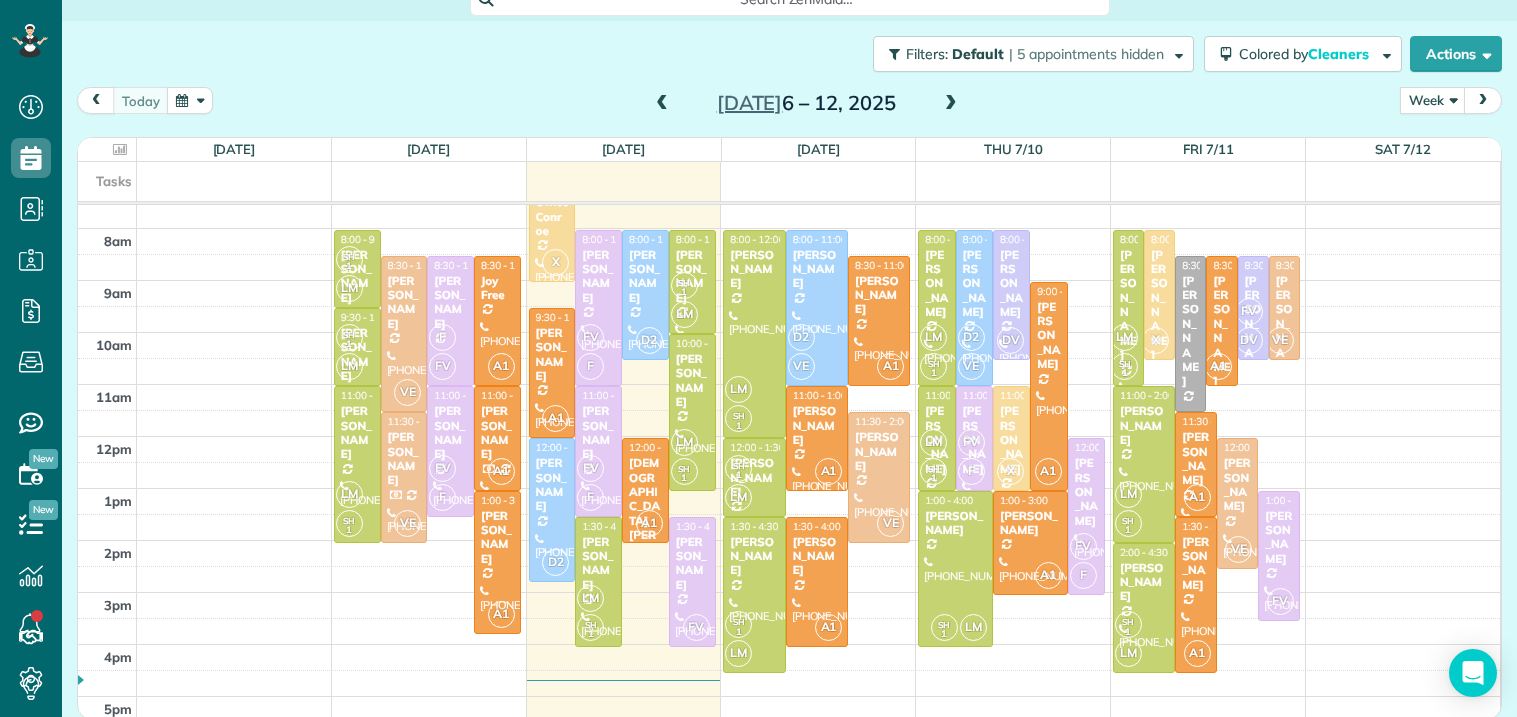 scroll, scrollTop: 235, scrollLeft: 0, axis: vertical 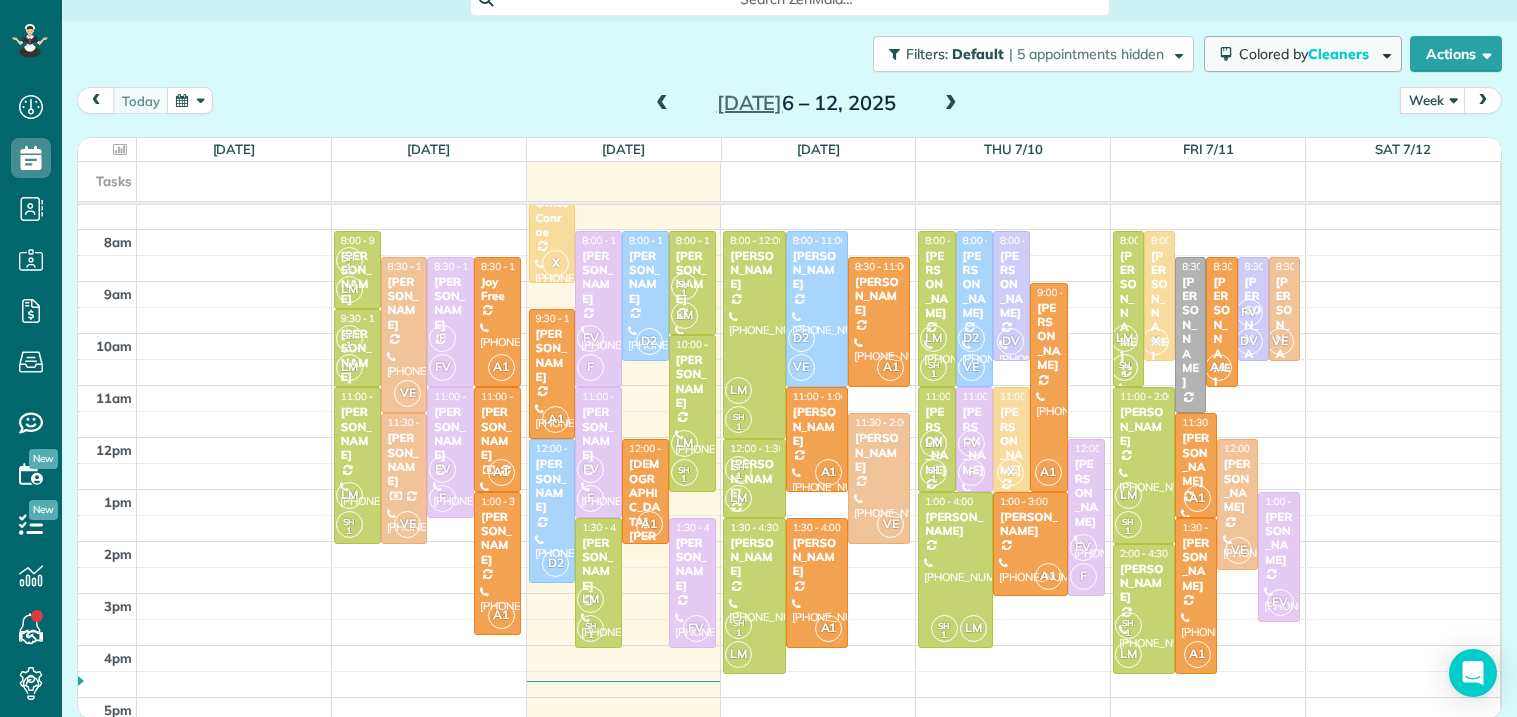click on "Cleaners" at bounding box center (1340, 54) 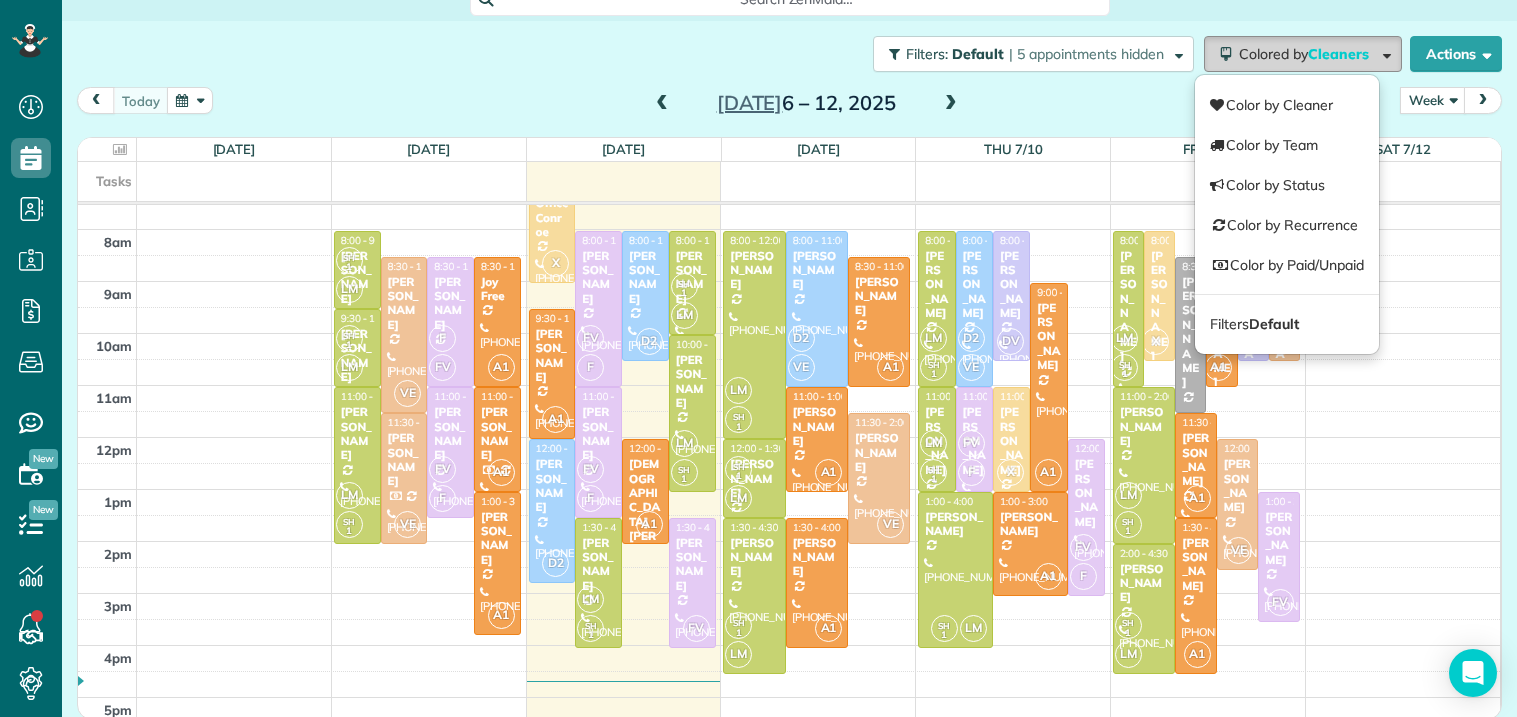 click on "Cleaners" at bounding box center [1340, 54] 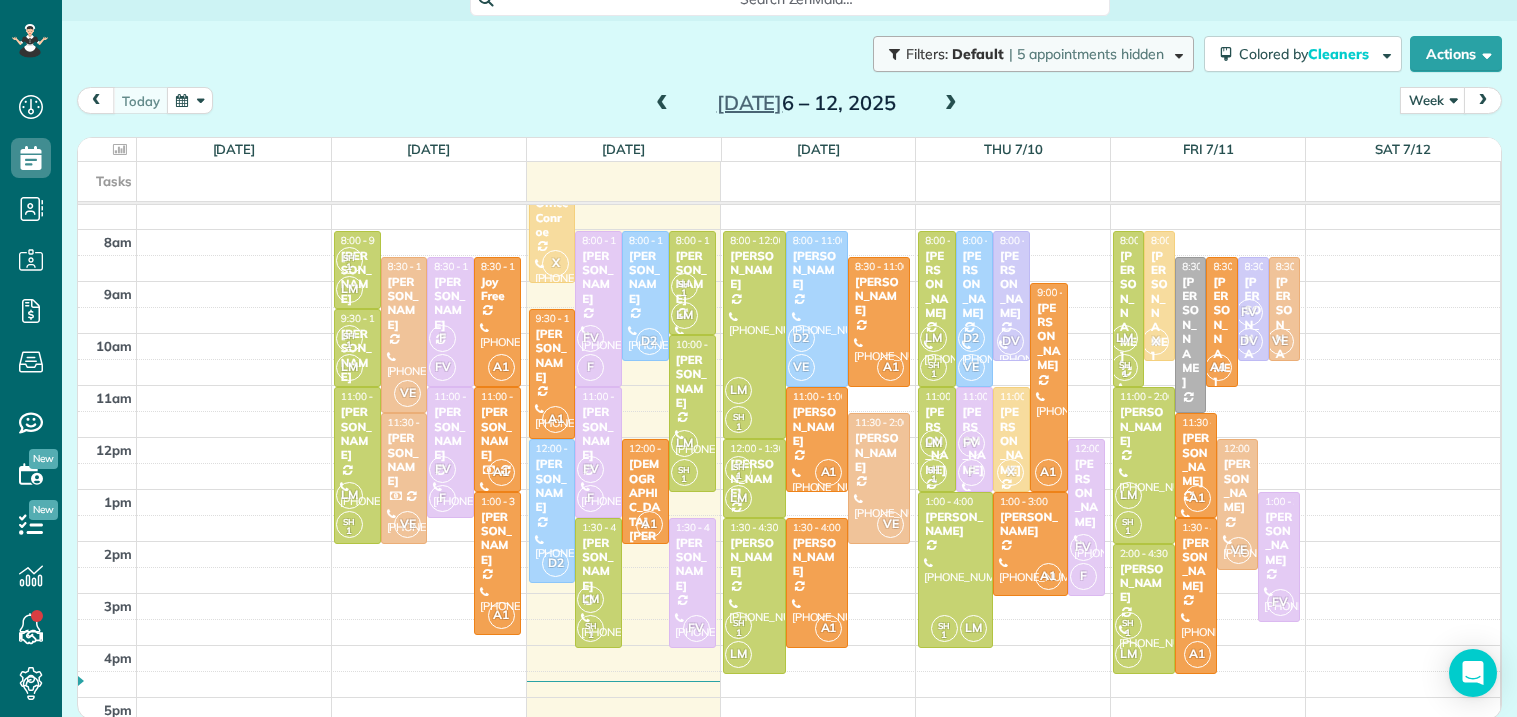 click on "Filters:   Default
|  5 appointments hidden" at bounding box center [1033, 54] 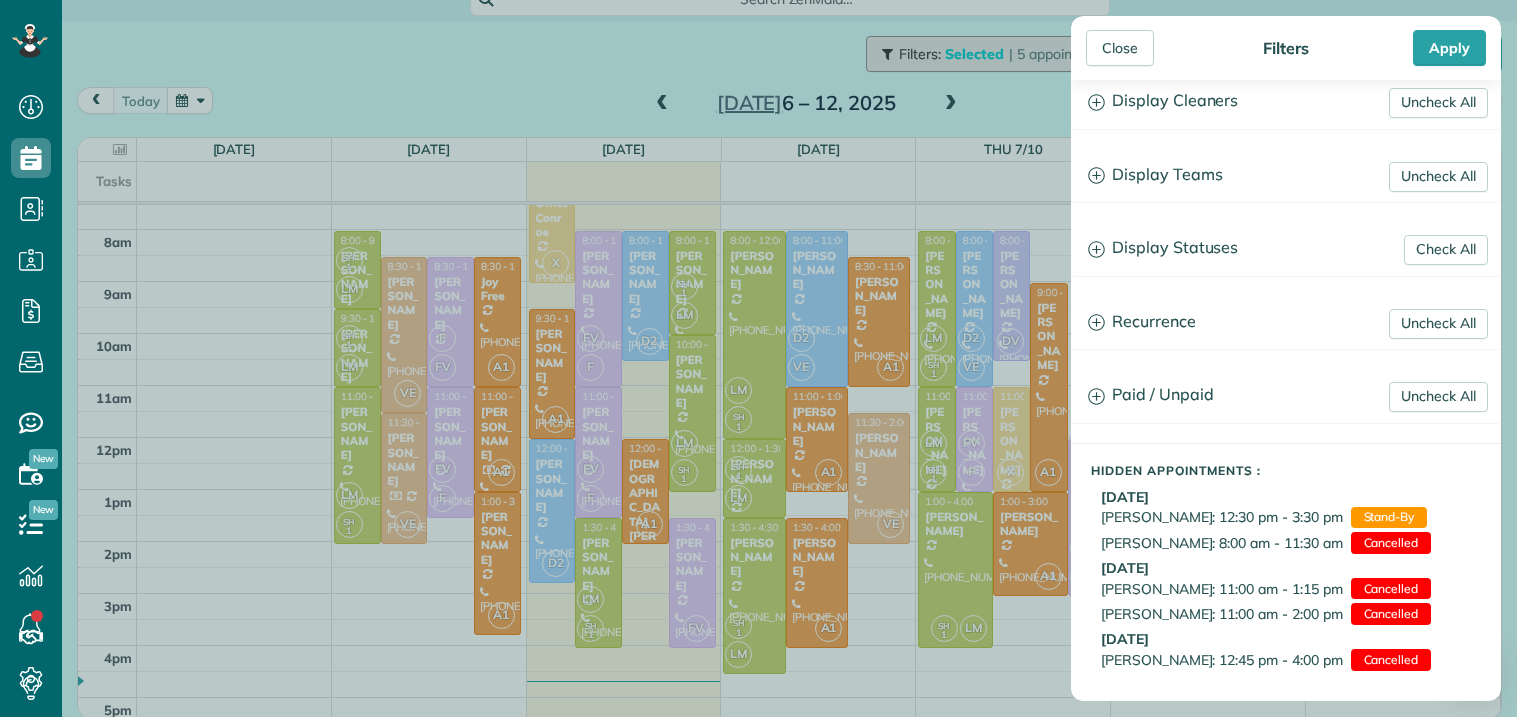 scroll, scrollTop: 0, scrollLeft: 0, axis: both 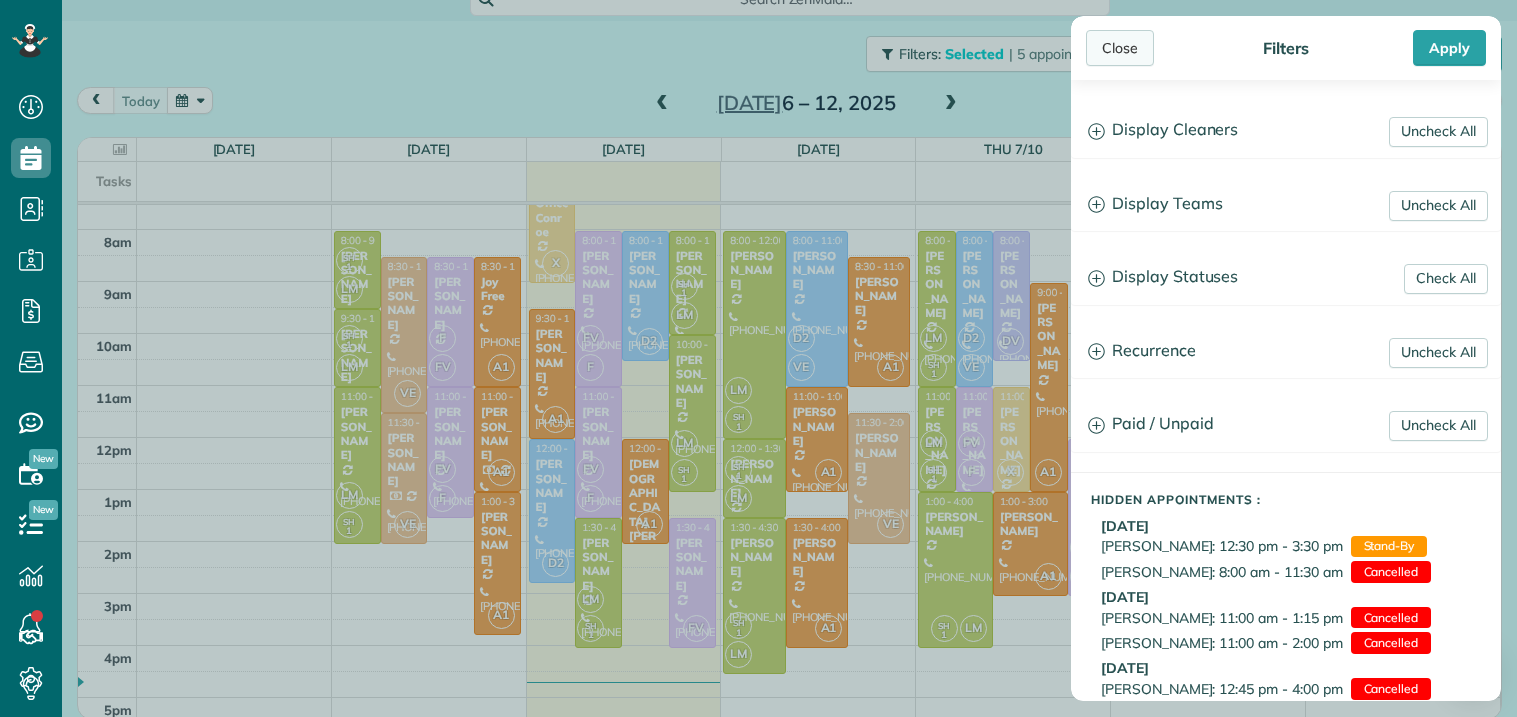 click on "Close" at bounding box center [1120, 48] 